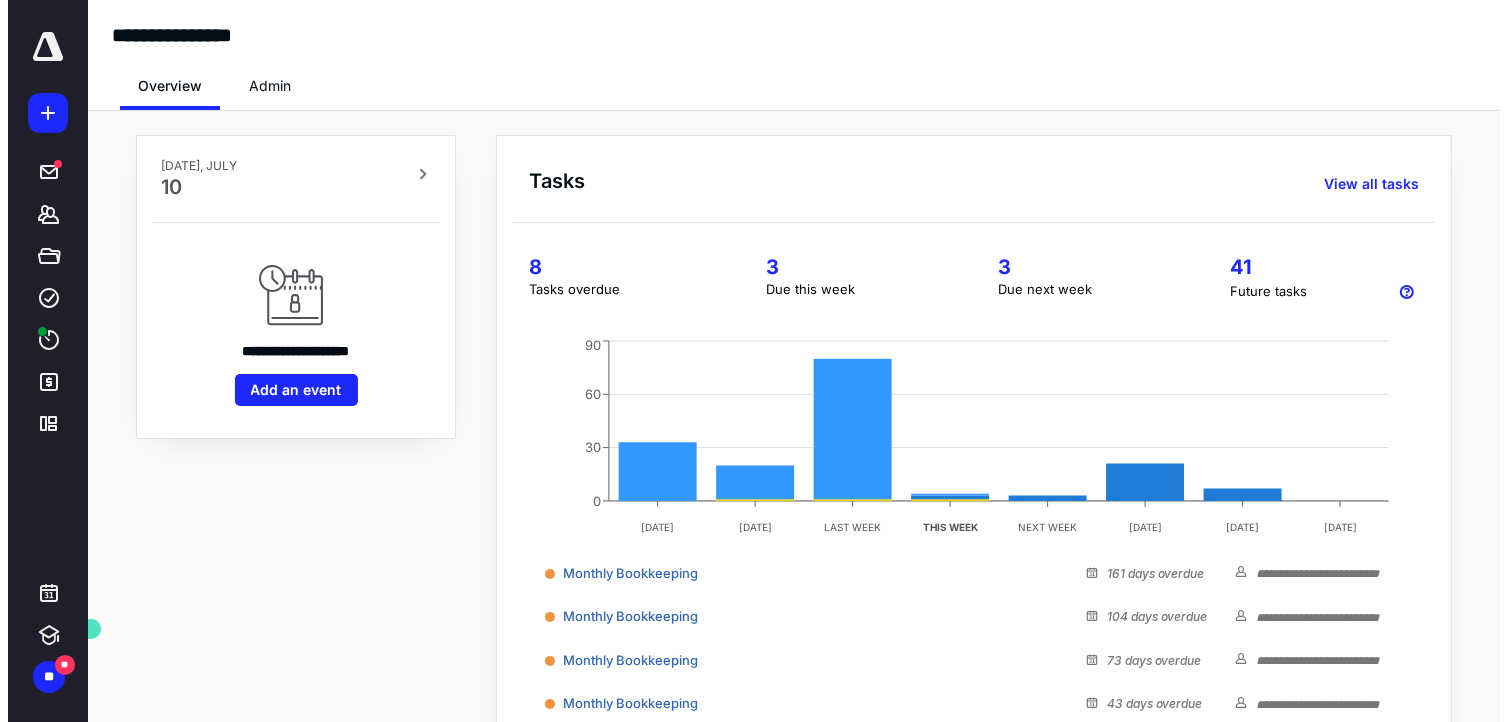 scroll, scrollTop: 0, scrollLeft: 0, axis: both 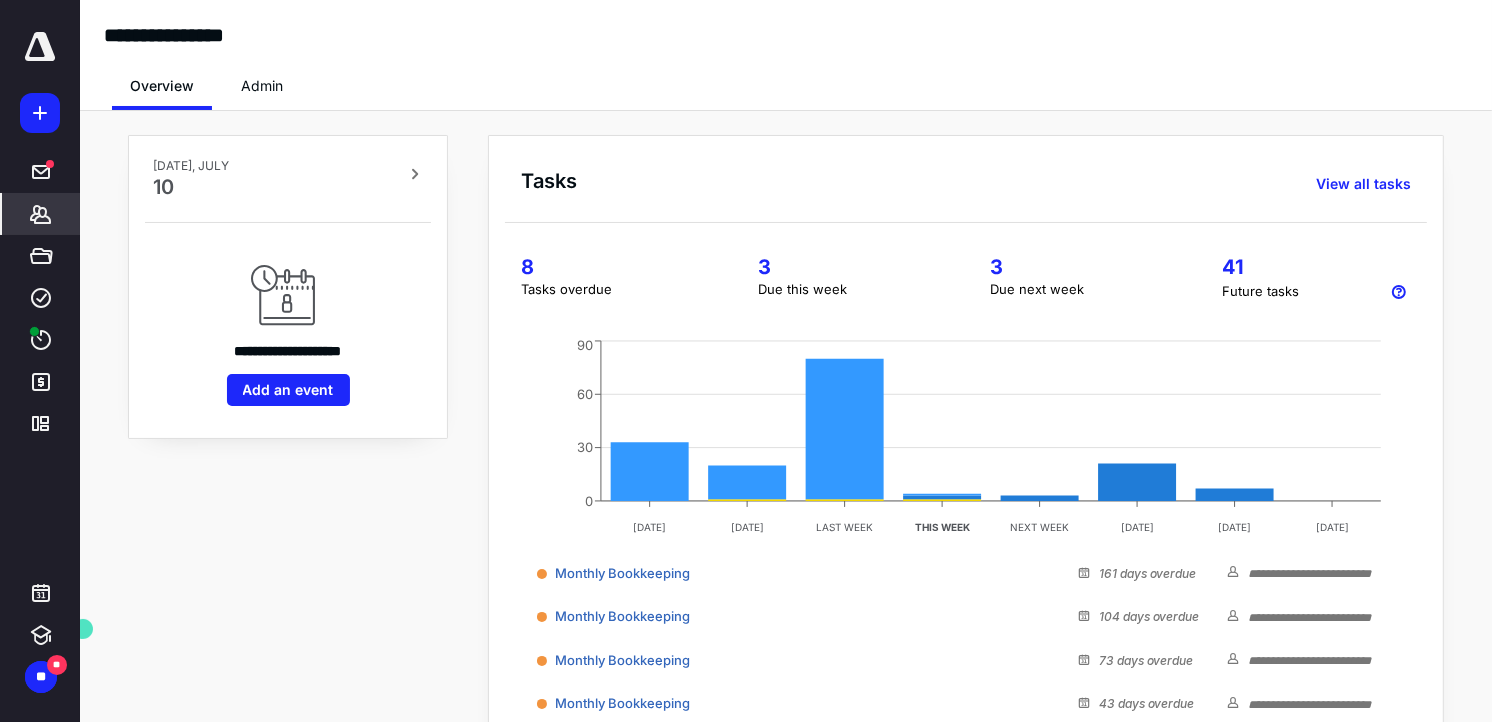click 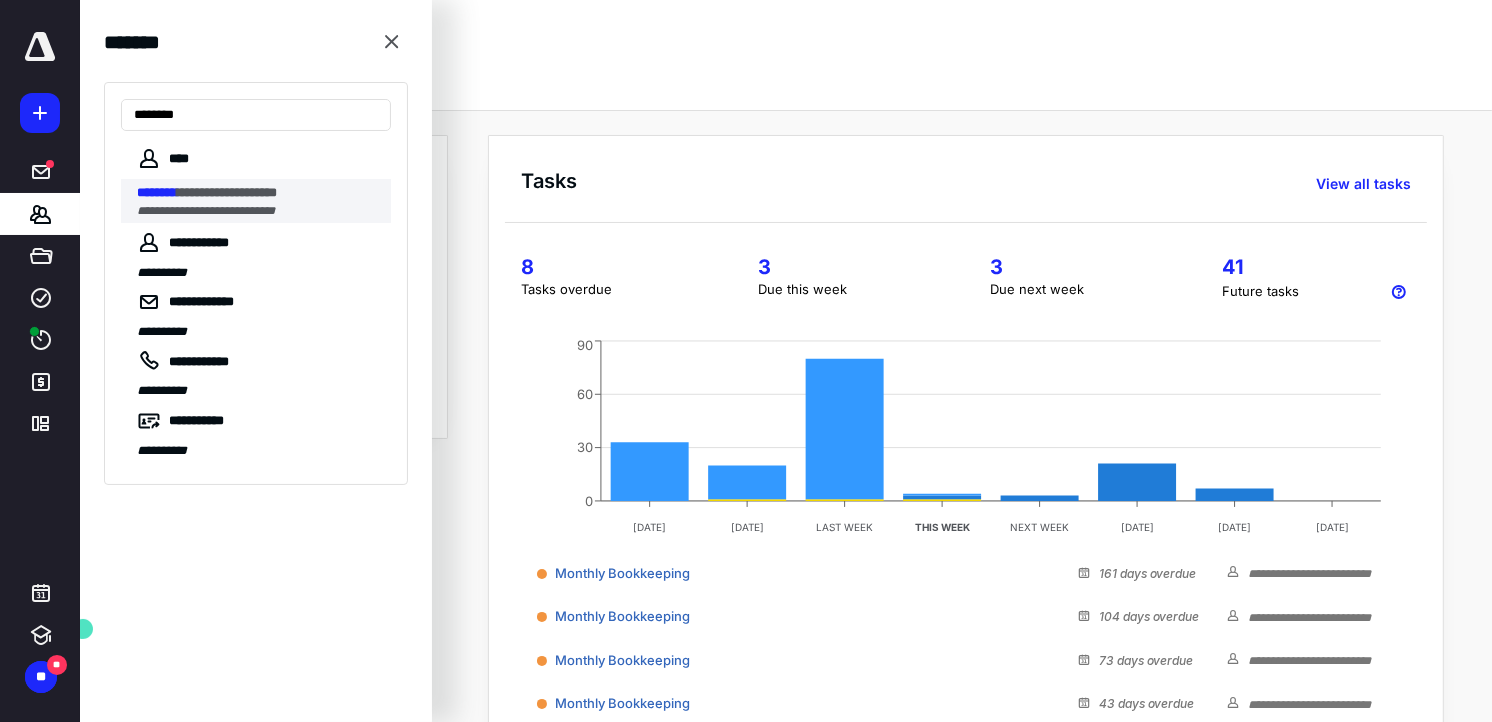 type on "********" 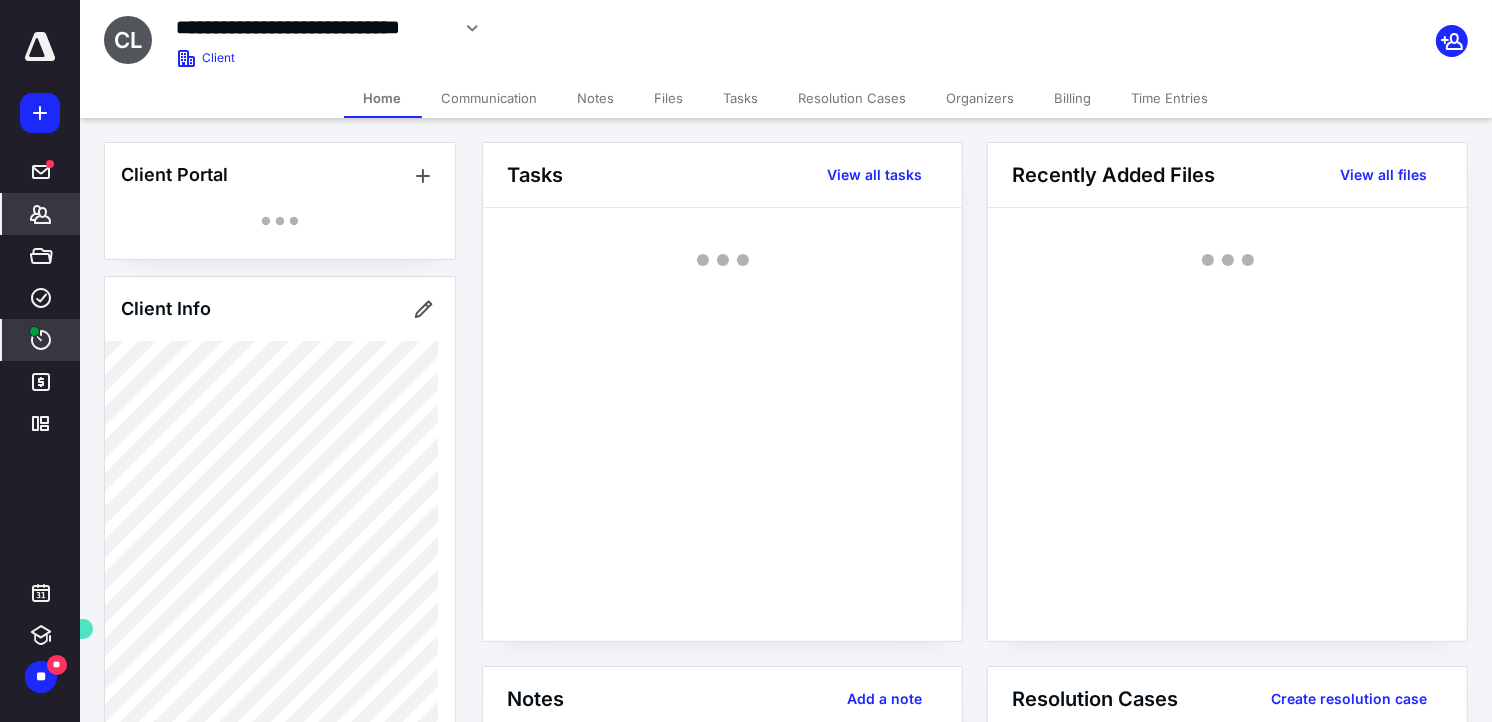 click 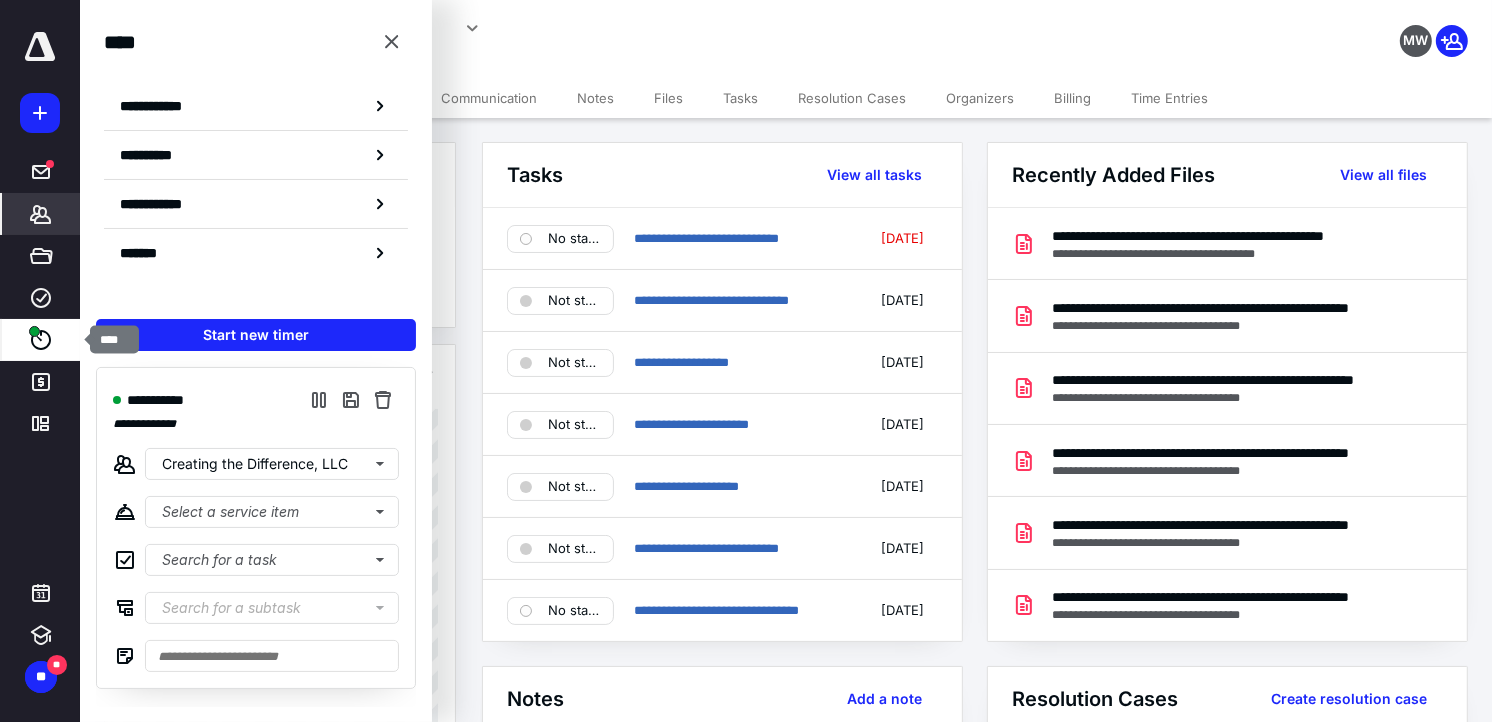 click 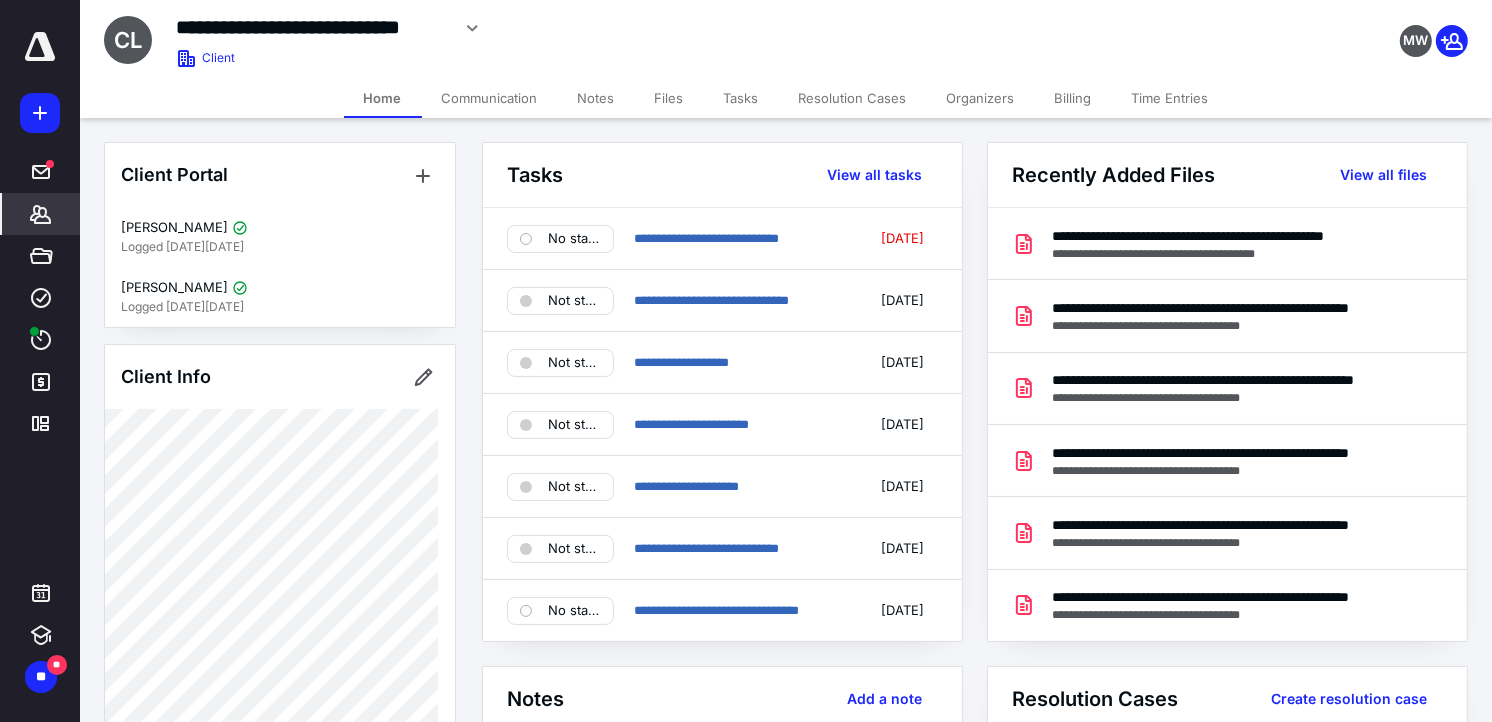 click on "Files" at bounding box center [669, 98] 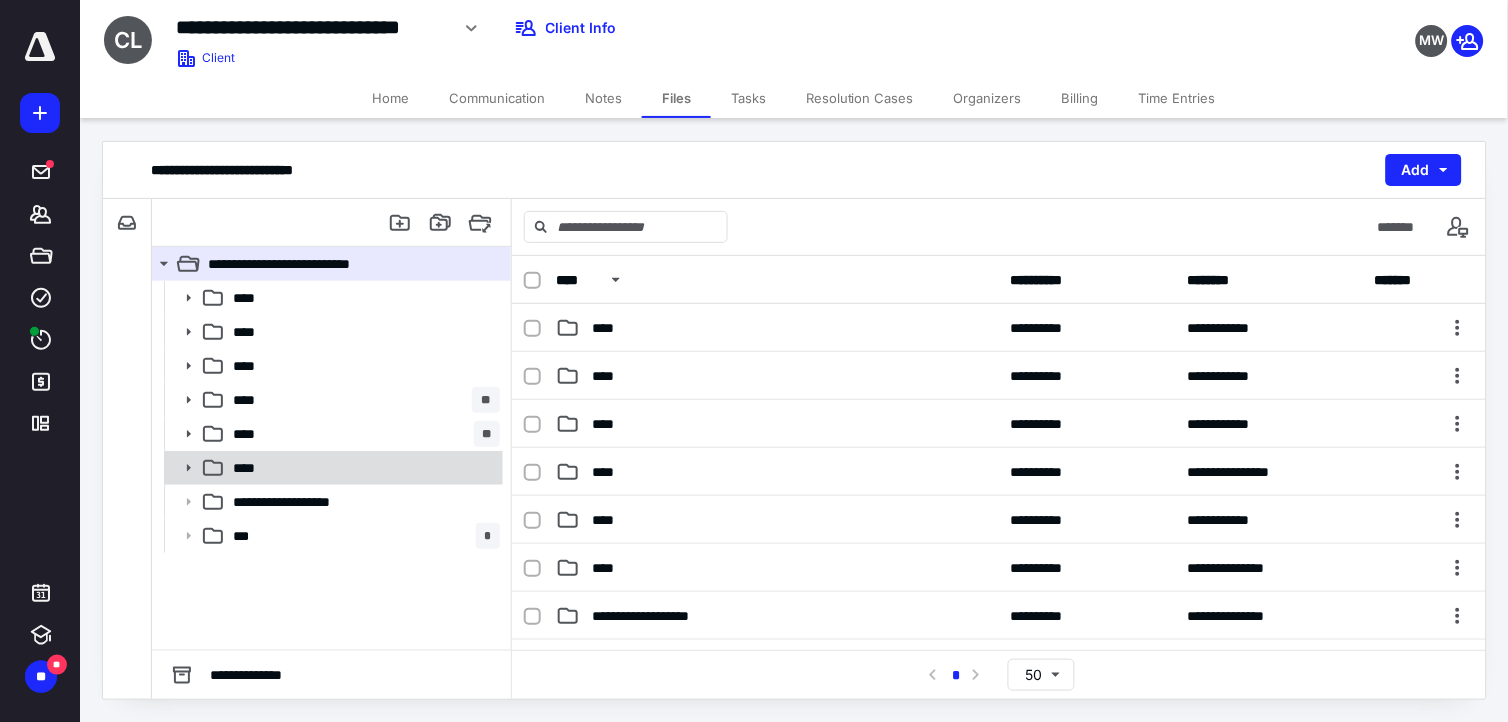click 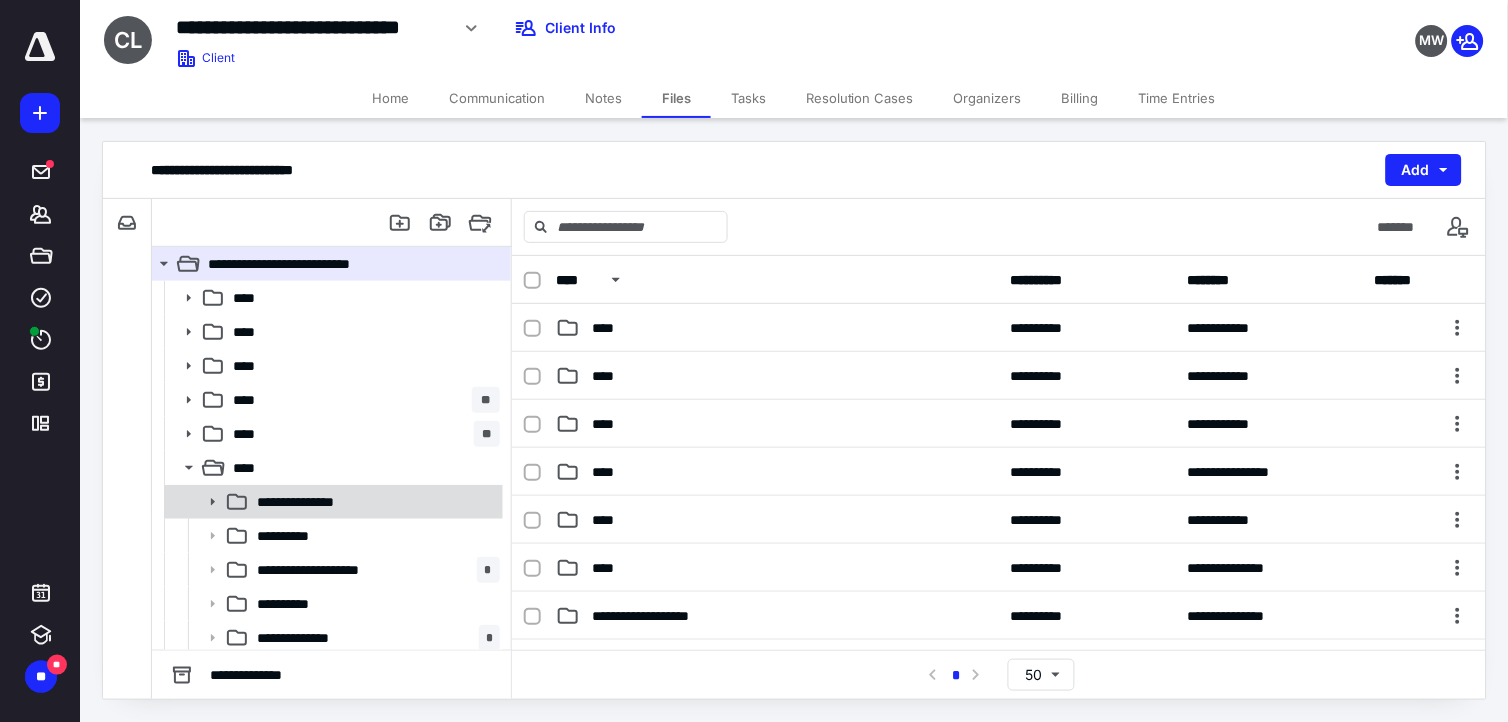click 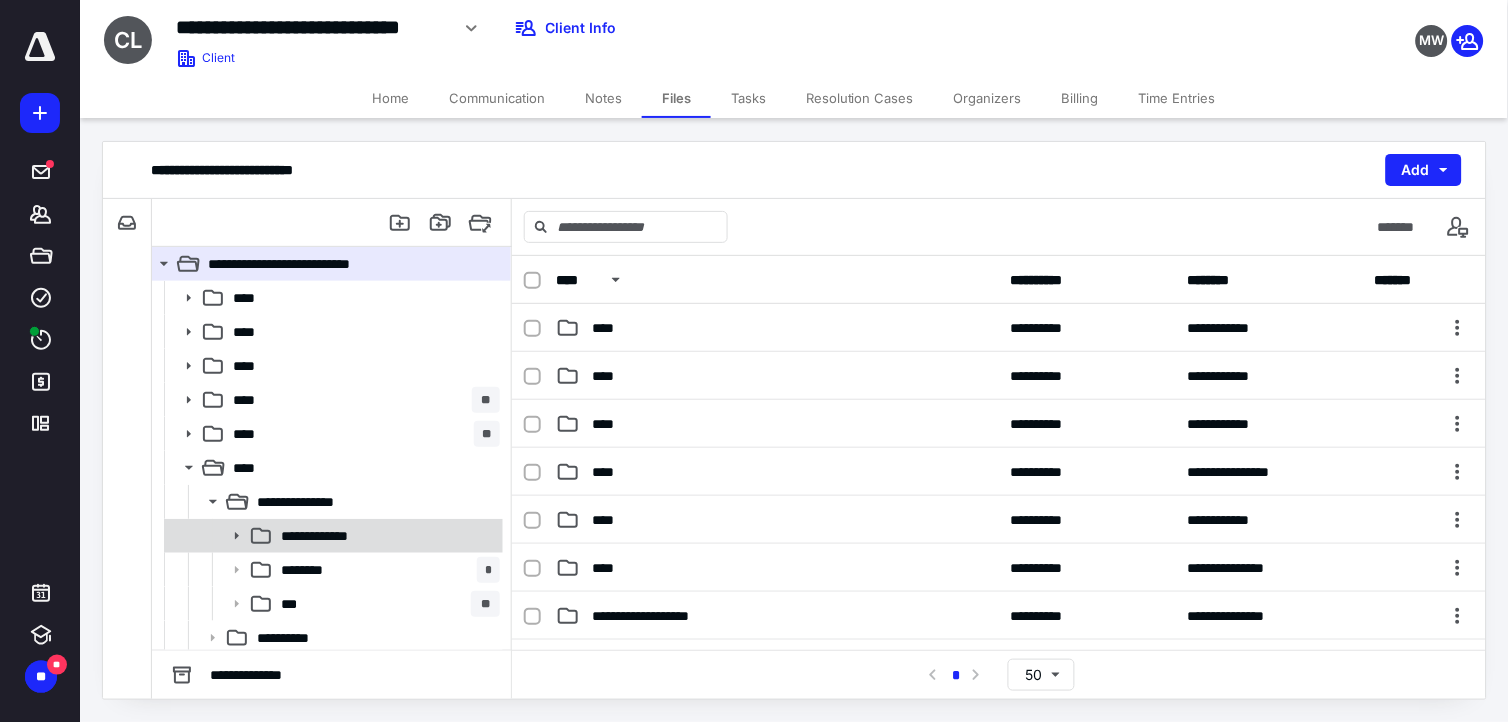 click at bounding box center (230, 536) 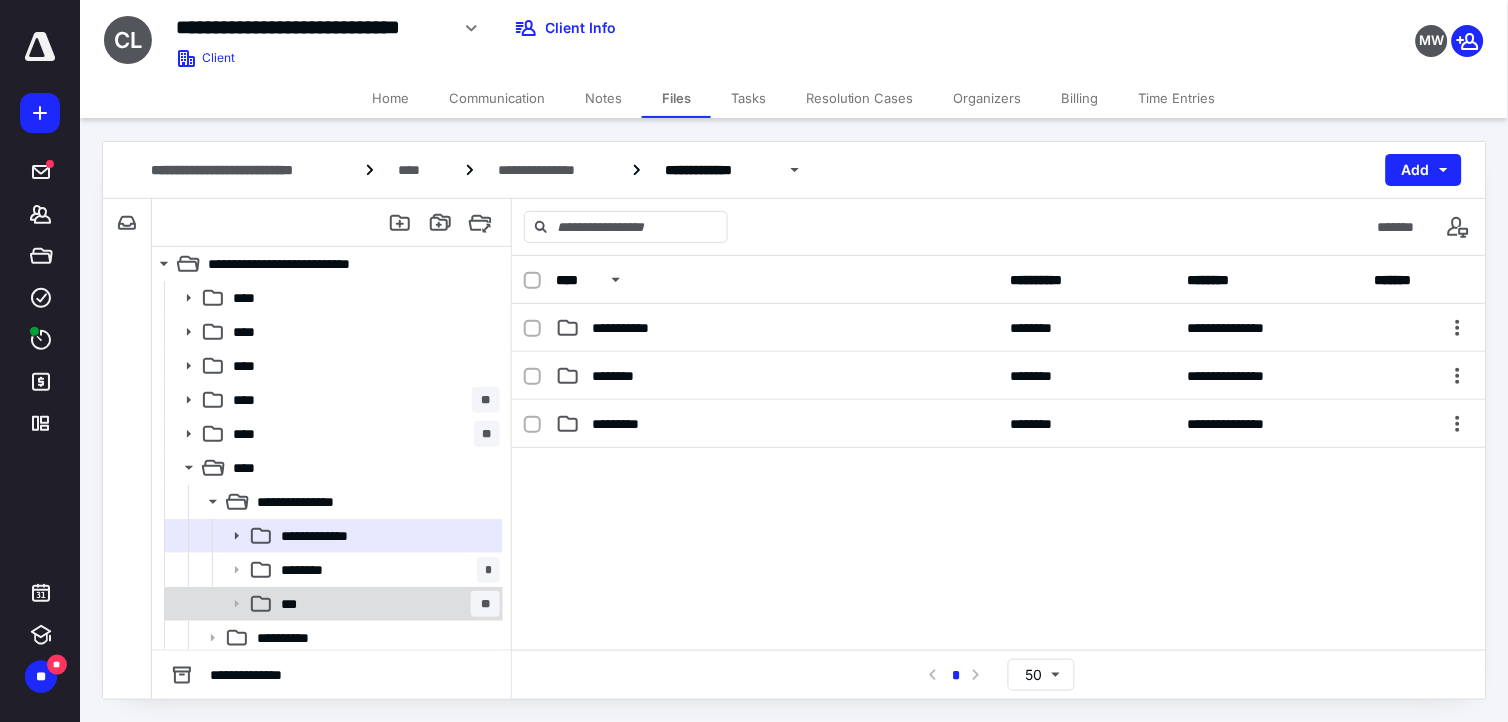 click on "***" at bounding box center (295, 604) 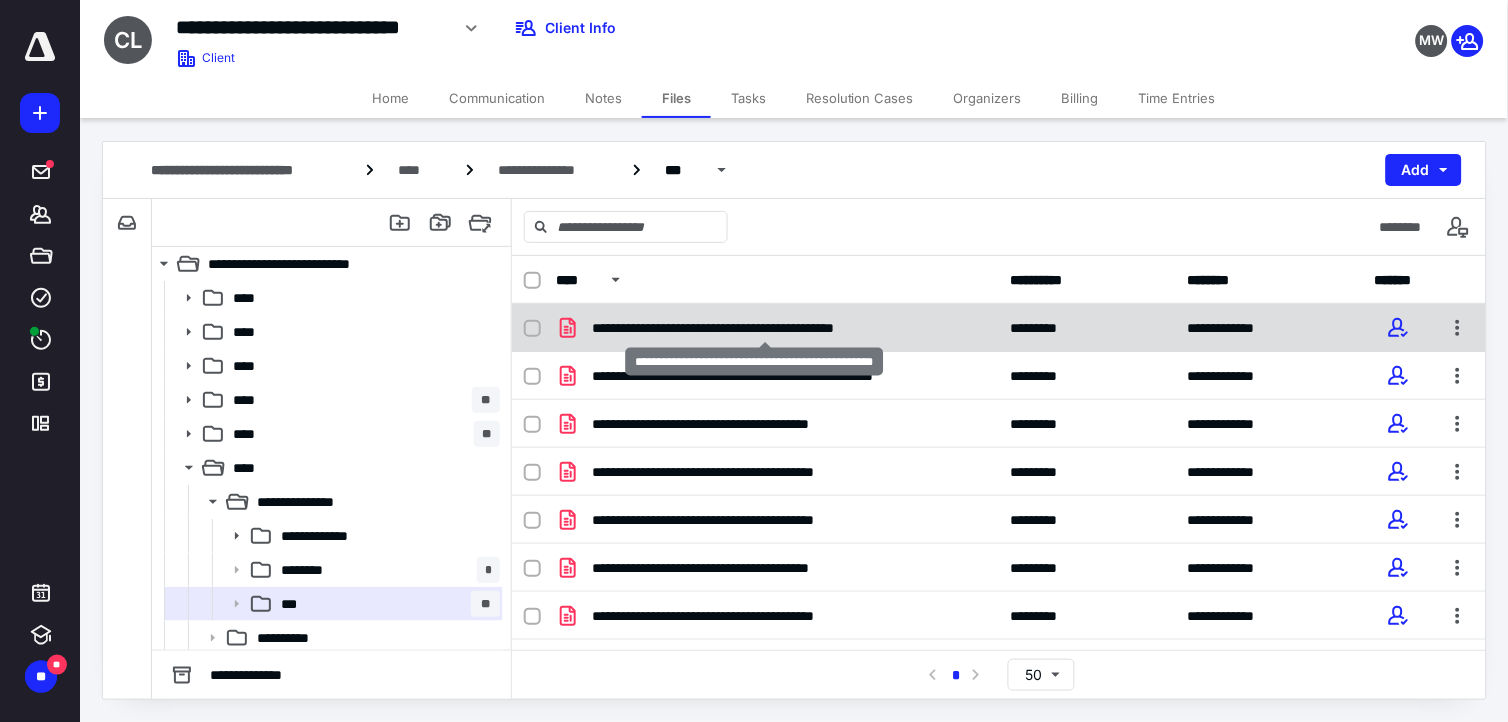 click on "**********" at bounding box center (766, 328) 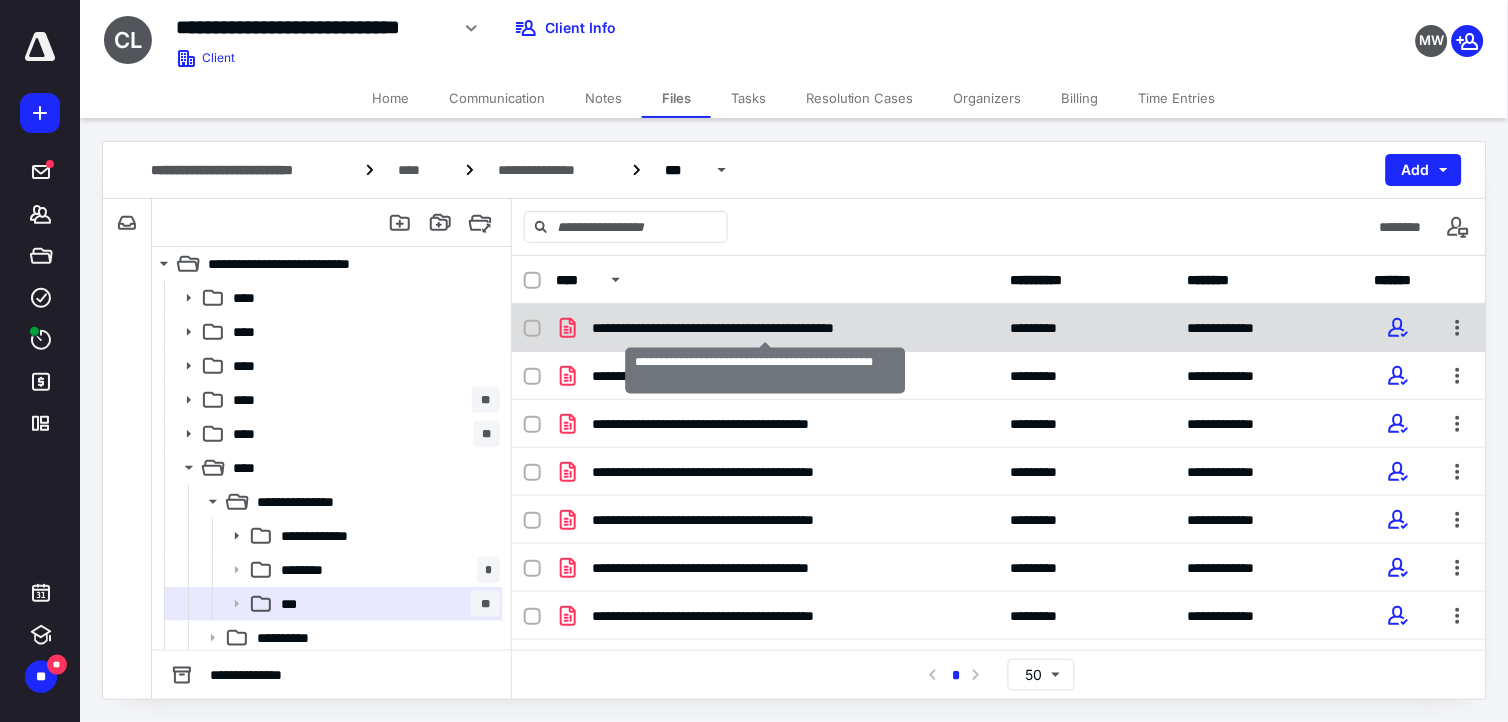 checkbox on "true" 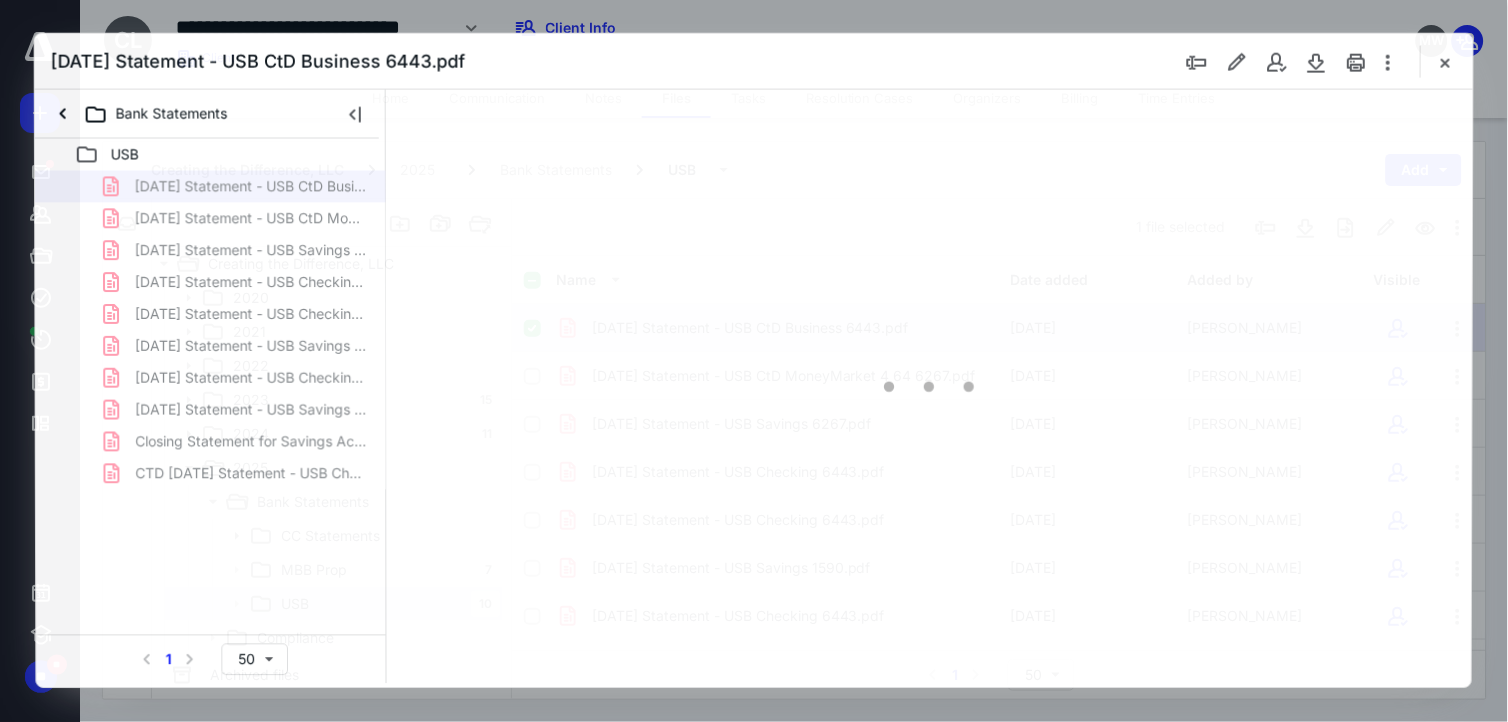 scroll, scrollTop: 0, scrollLeft: 0, axis: both 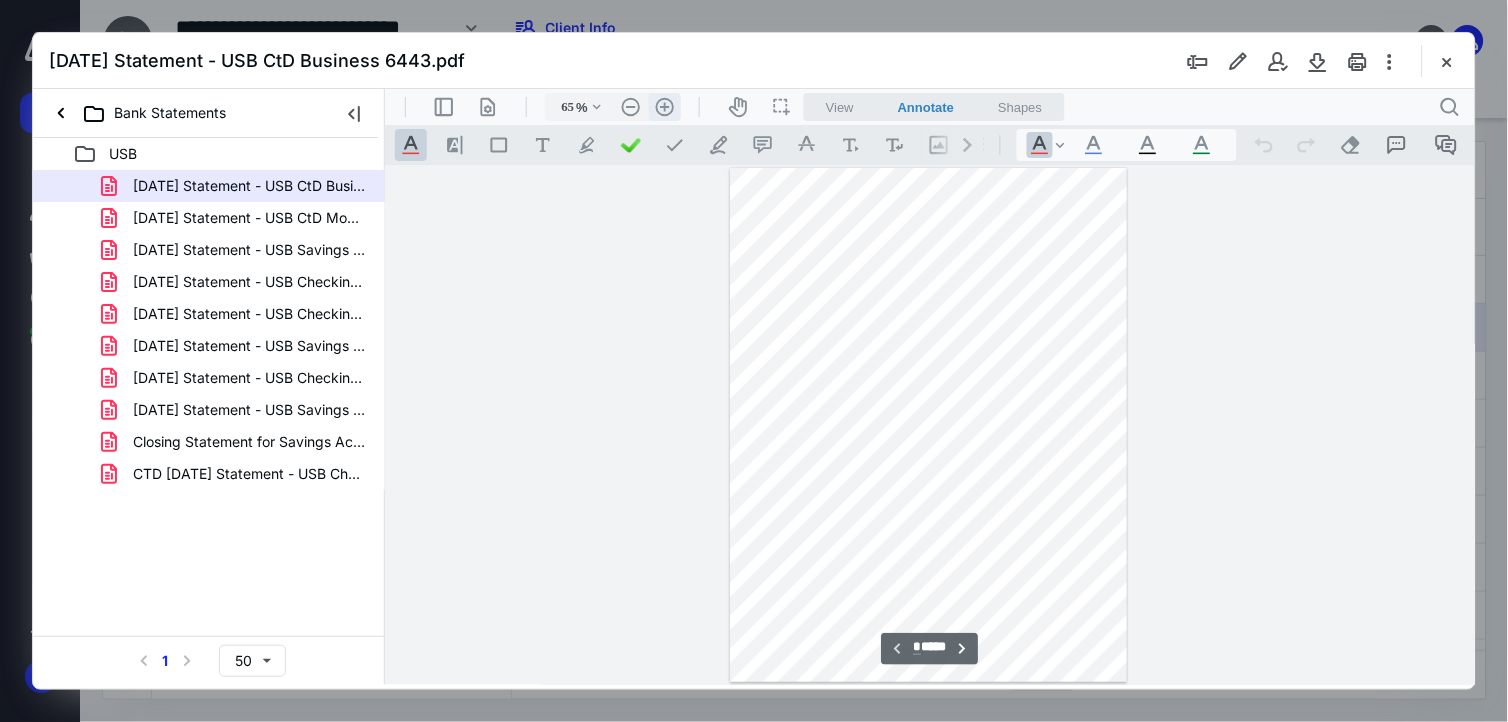 click on ".cls-1{fill:#abb0c4;} icon - header - zoom - in - line" at bounding box center [664, 106] 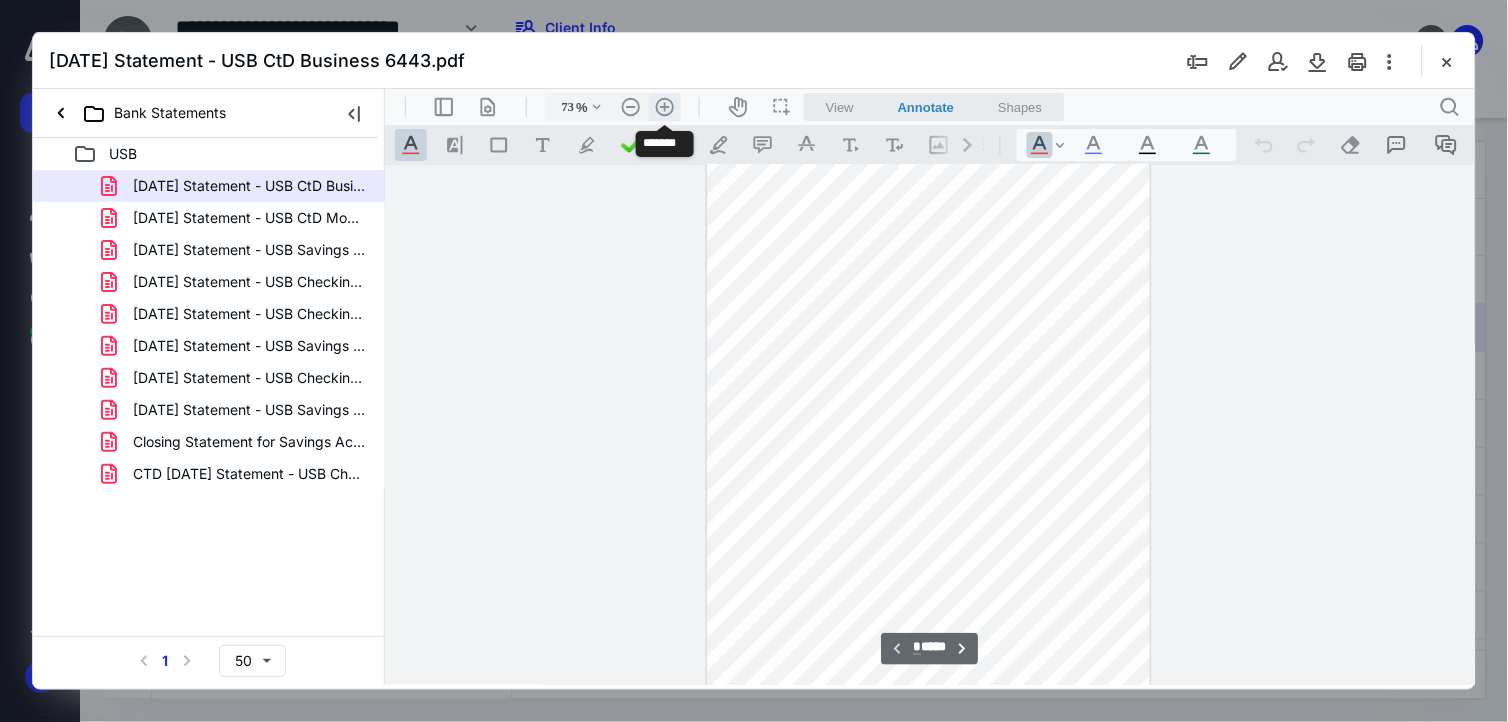 click on ".cls-1{fill:#abb0c4;} icon - header - zoom - in - line" at bounding box center (664, 106) 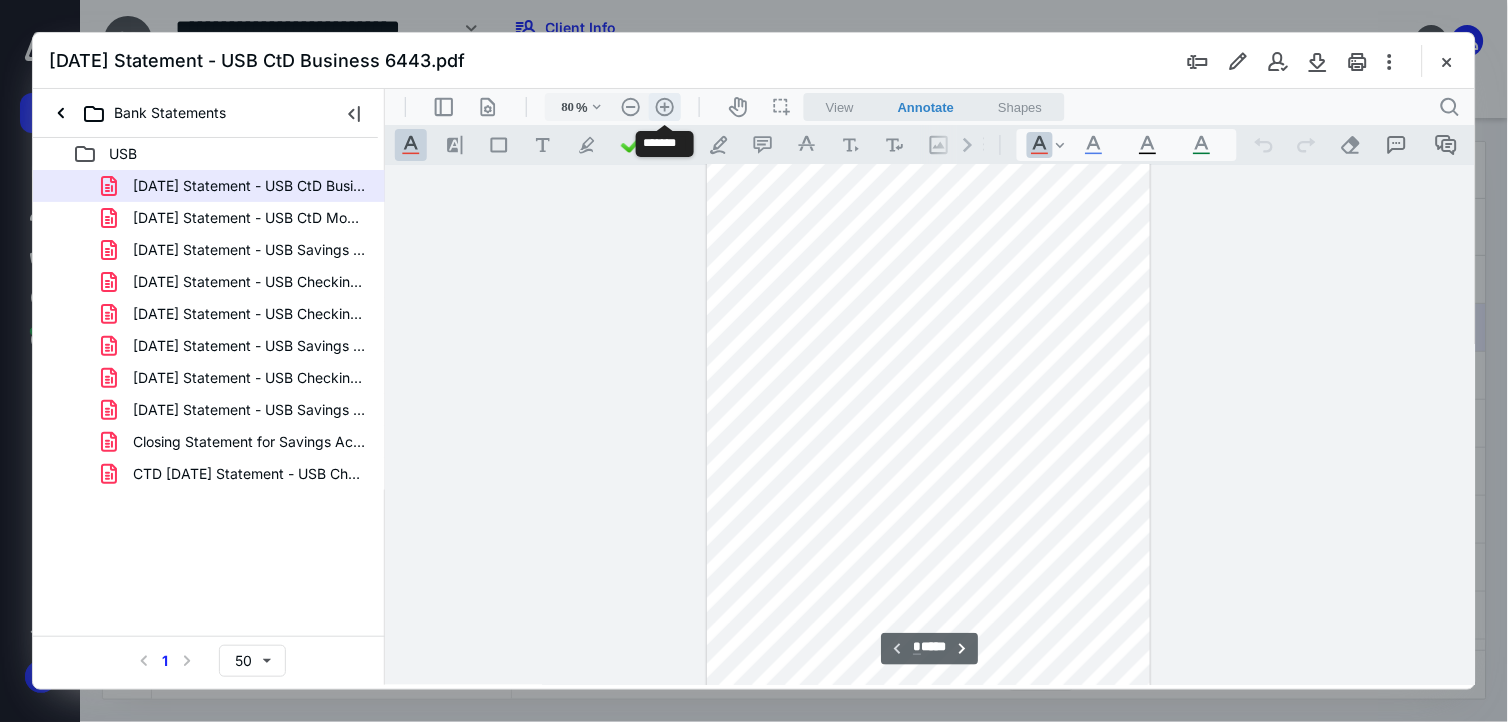 click on ".cls-1{fill:#abb0c4;} icon - header - zoom - in - line" at bounding box center (664, 106) 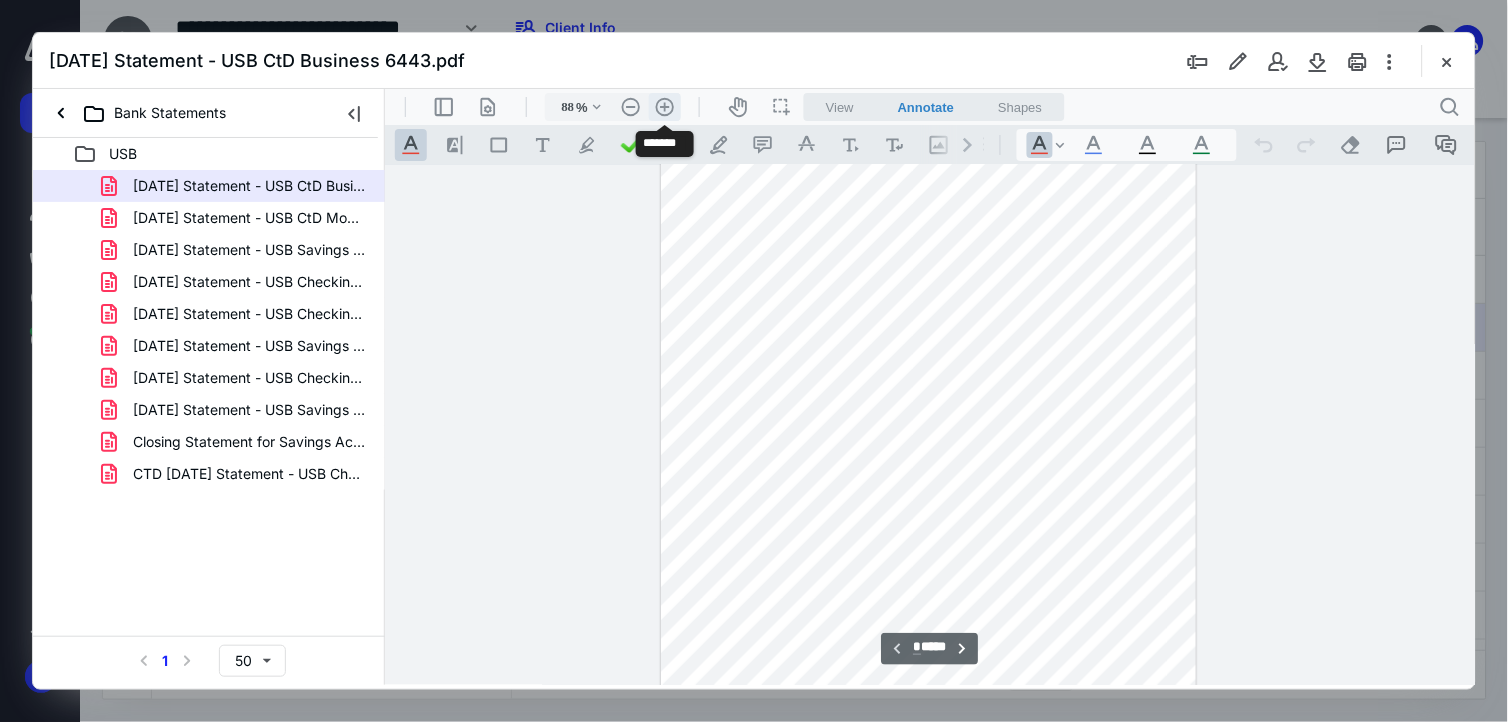 click on ".cls-1{fill:#abb0c4;} icon - header - zoom - in - line" at bounding box center [664, 106] 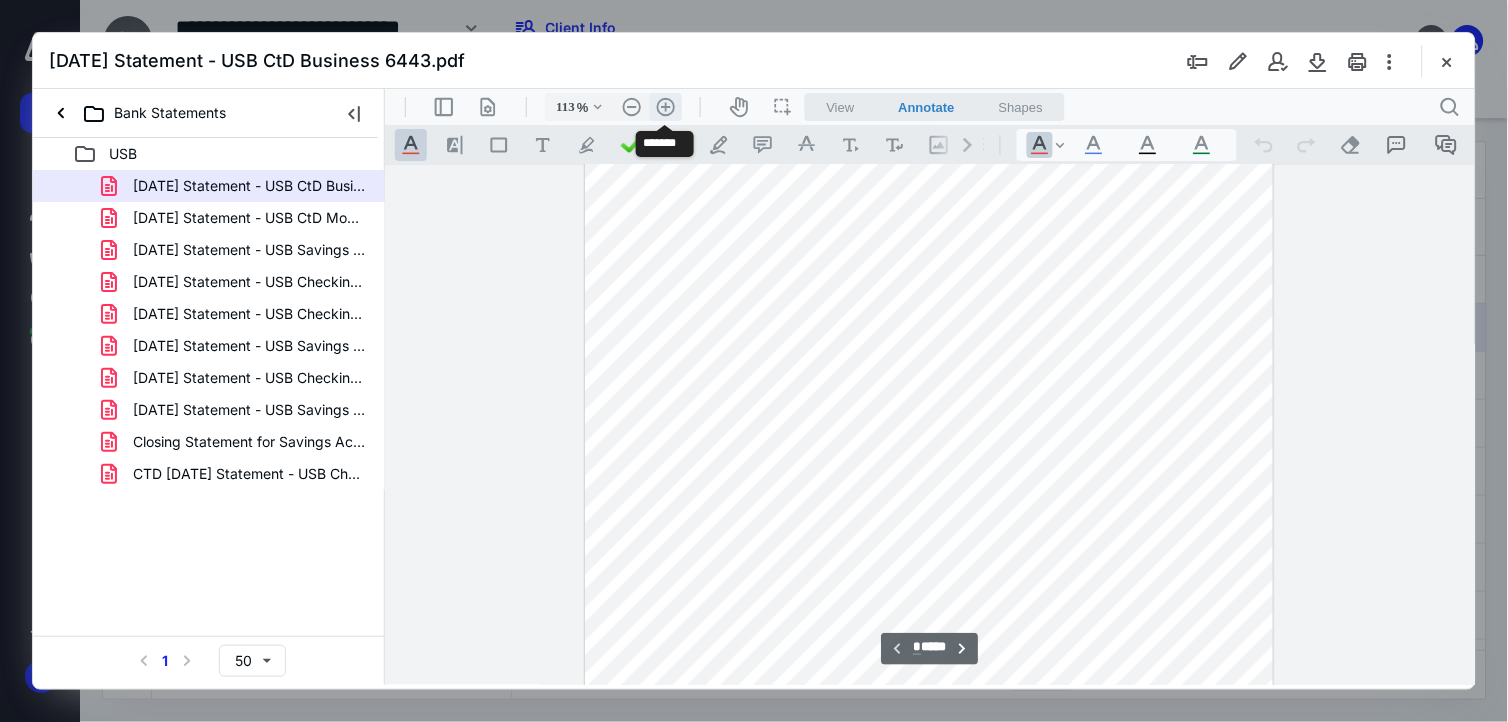 click on ".cls-1{fill:#abb0c4;} icon - header - zoom - in - line" at bounding box center [665, 106] 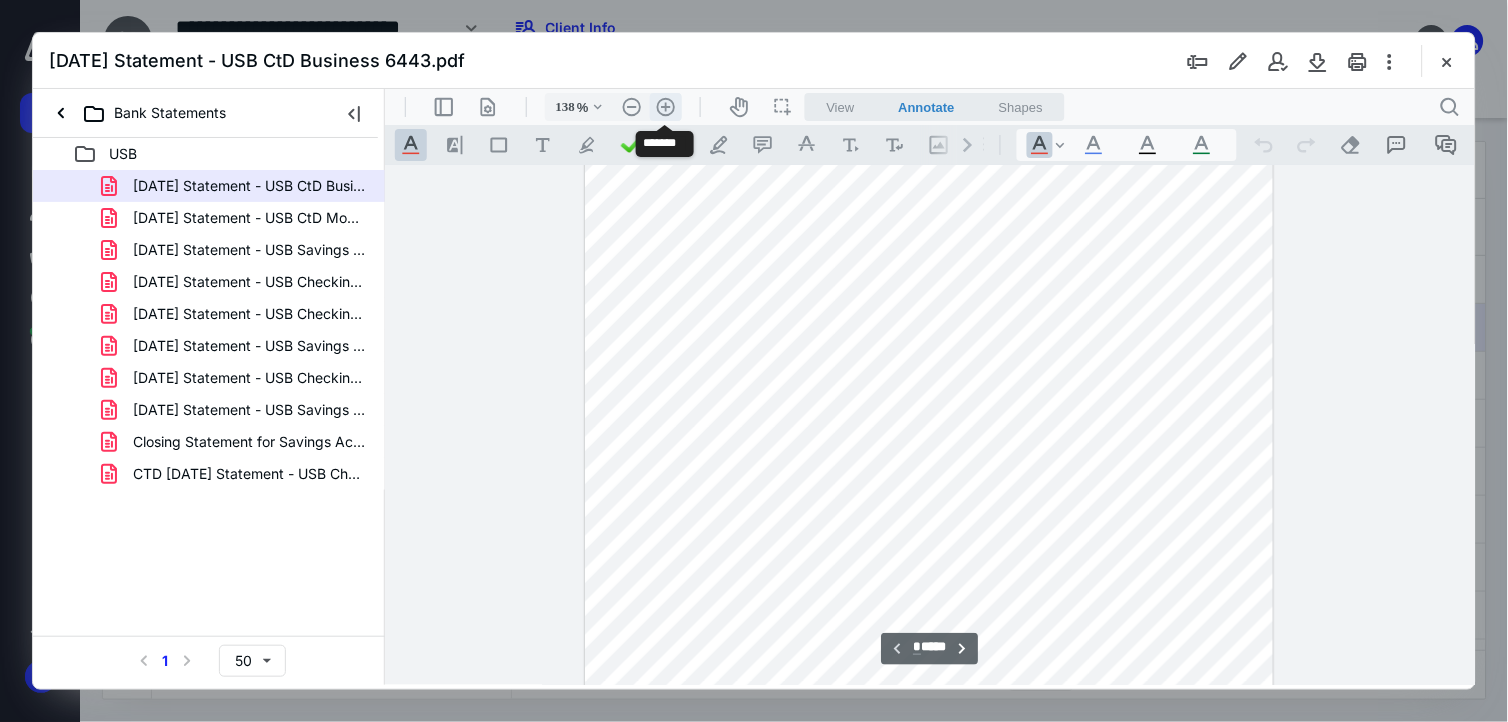 click on ".cls-1{fill:#abb0c4;} icon - header - zoom - in - line" at bounding box center (665, 106) 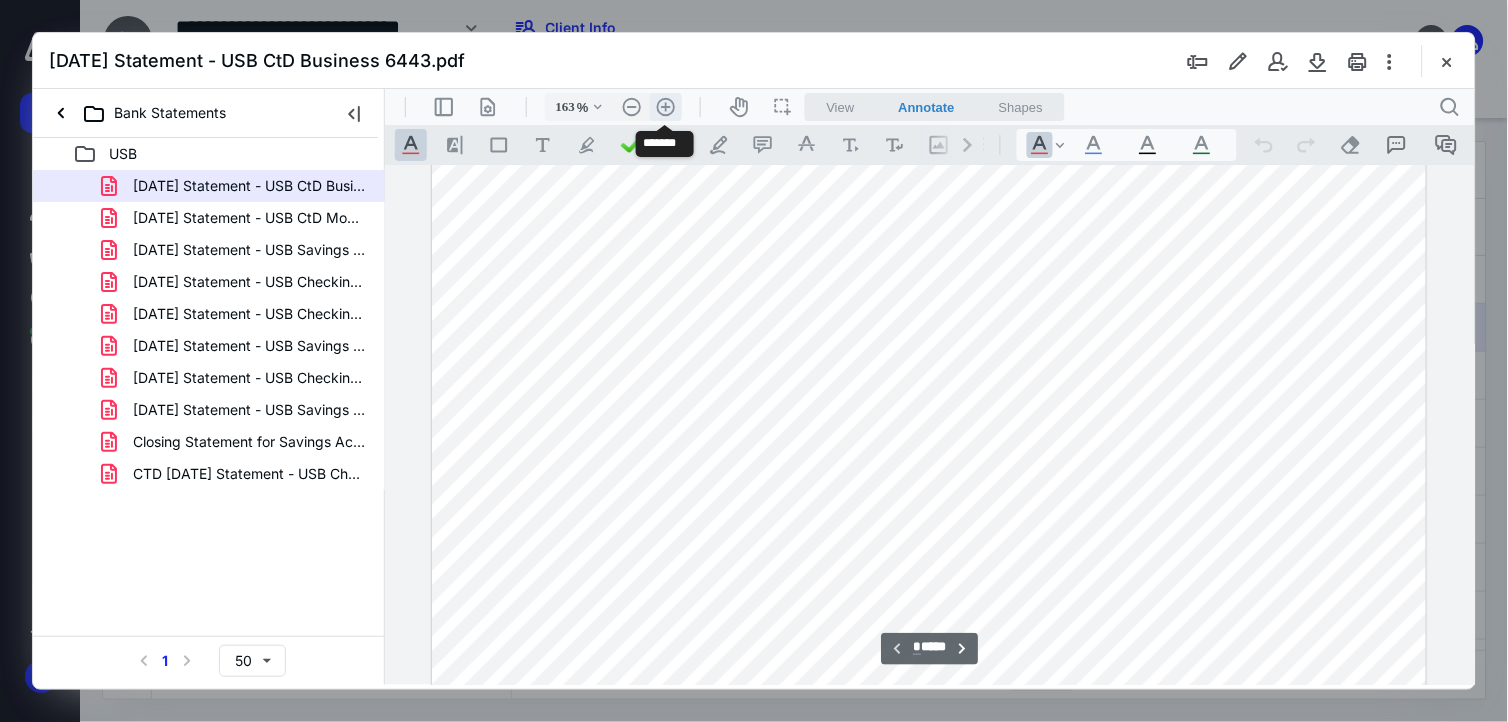 click on ".cls-1{fill:#abb0c4;} icon - header - zoom - in - line" at bounding box center [665, 106] 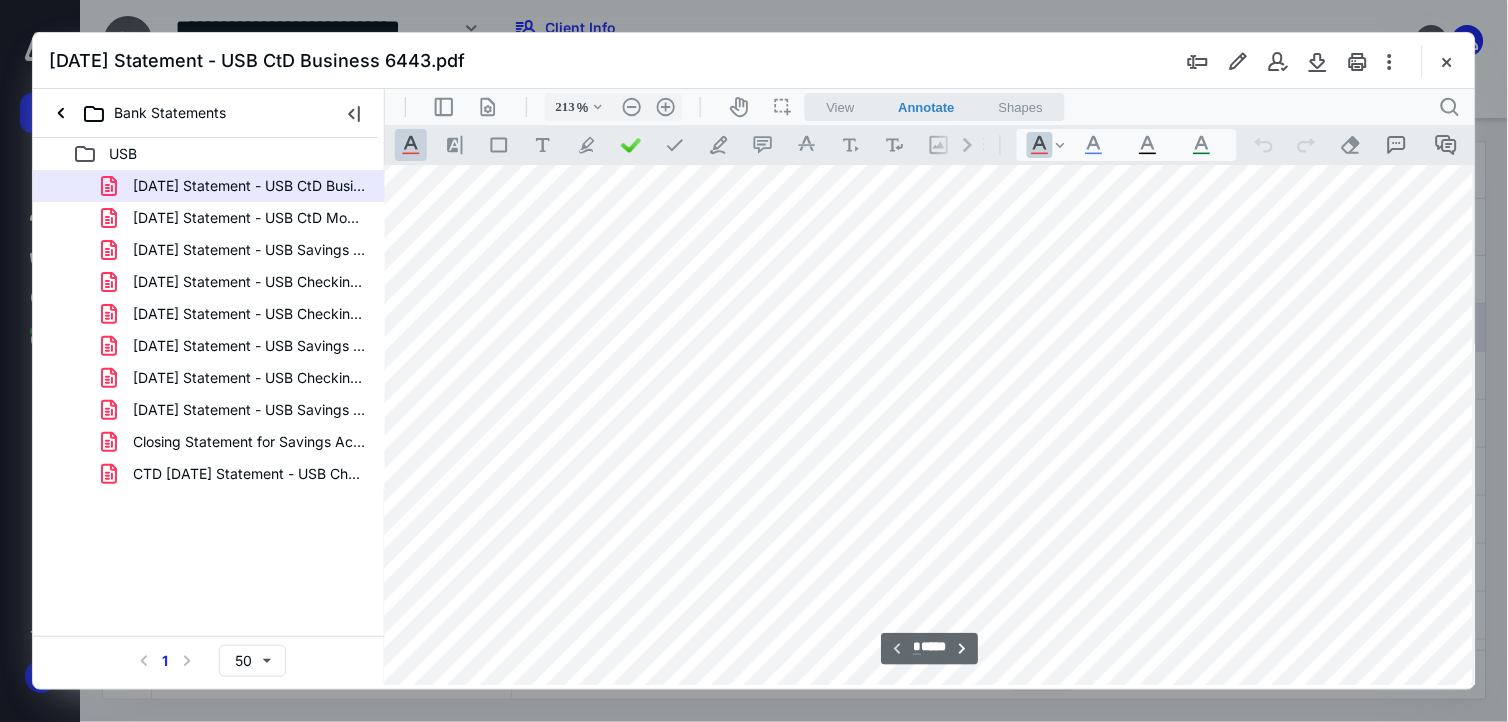 scroll, scrollTop: 0, scrollLeft: 120, axis: horizontal 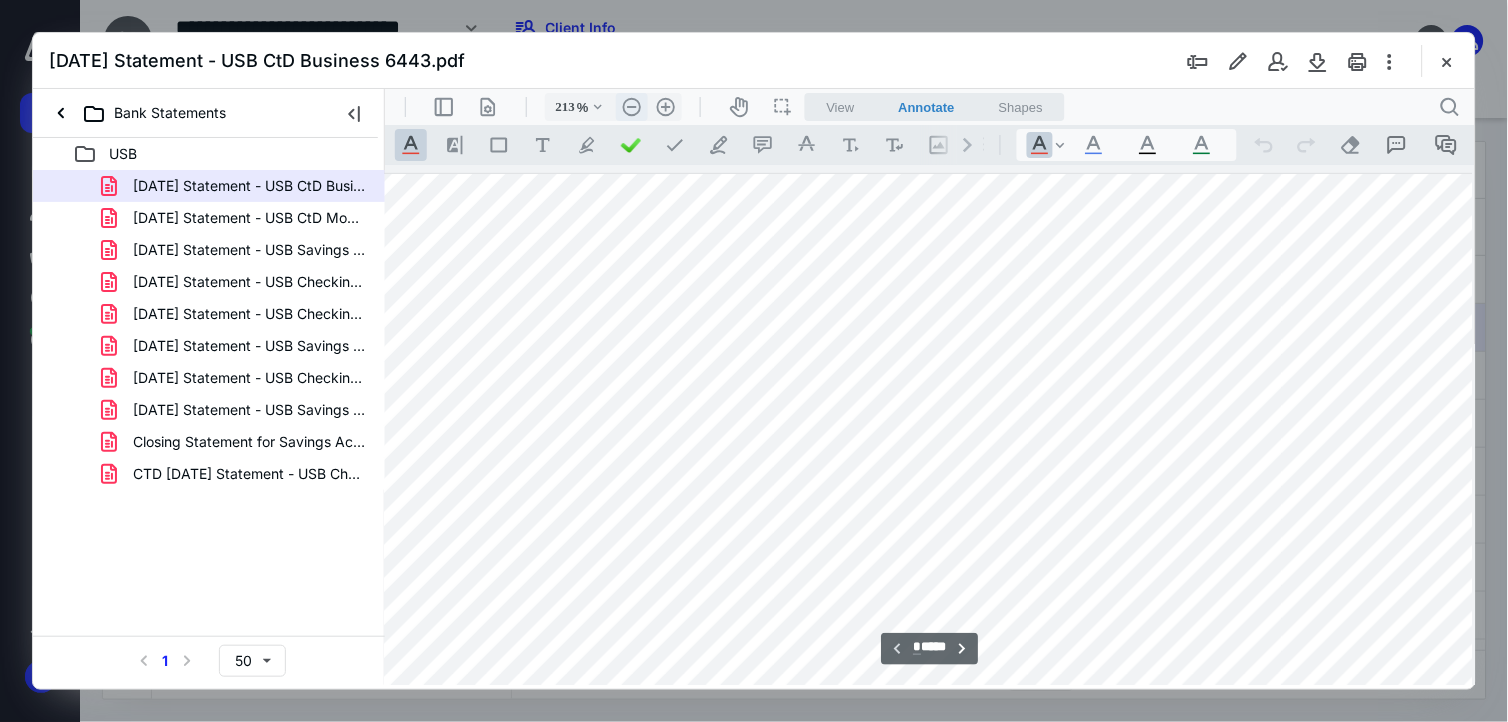 click on ".cls-1{fill:#abb0c4;} icon - header - zoom - out - line" at bounding box center [631, 106] 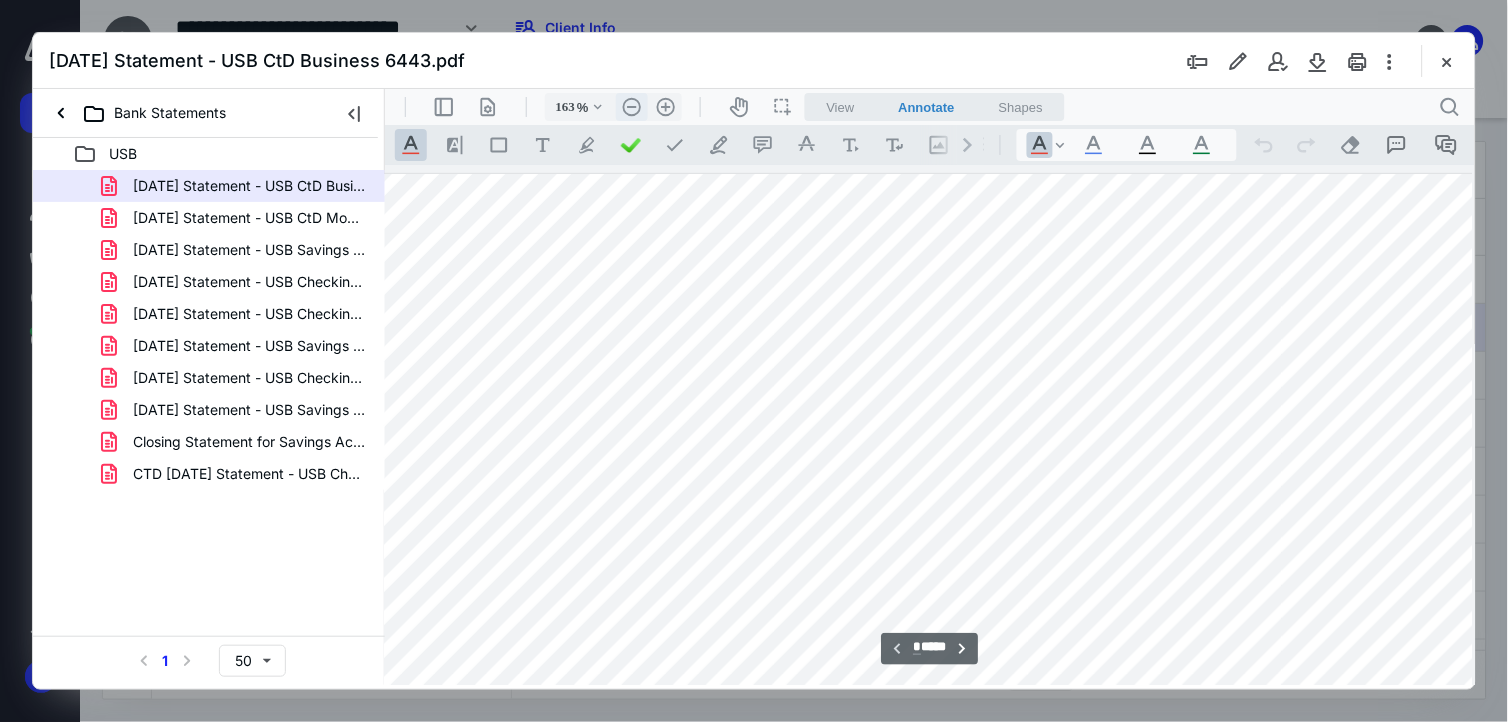 scroll, scrollTop: 0, scrollLeft: 0, axis: both 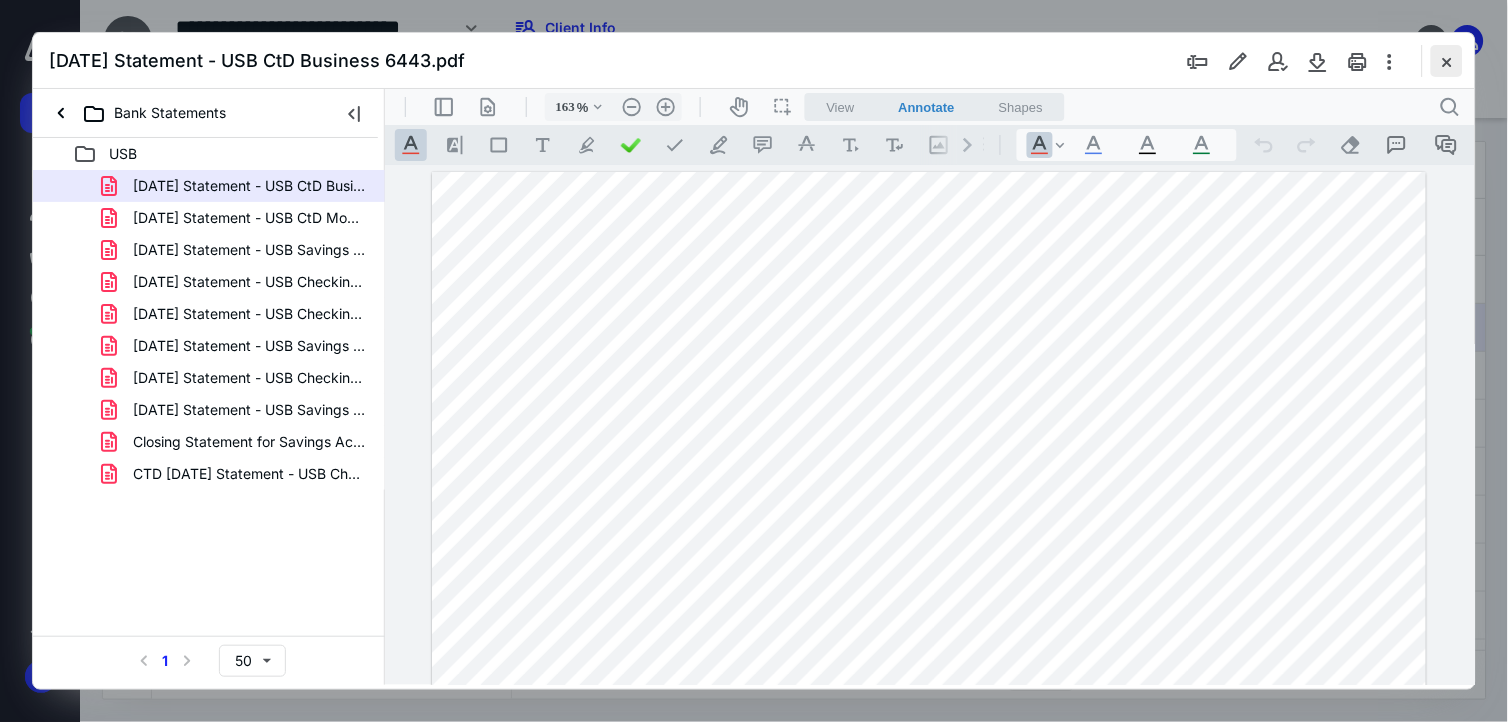 click at bounding box center [1447, 61] 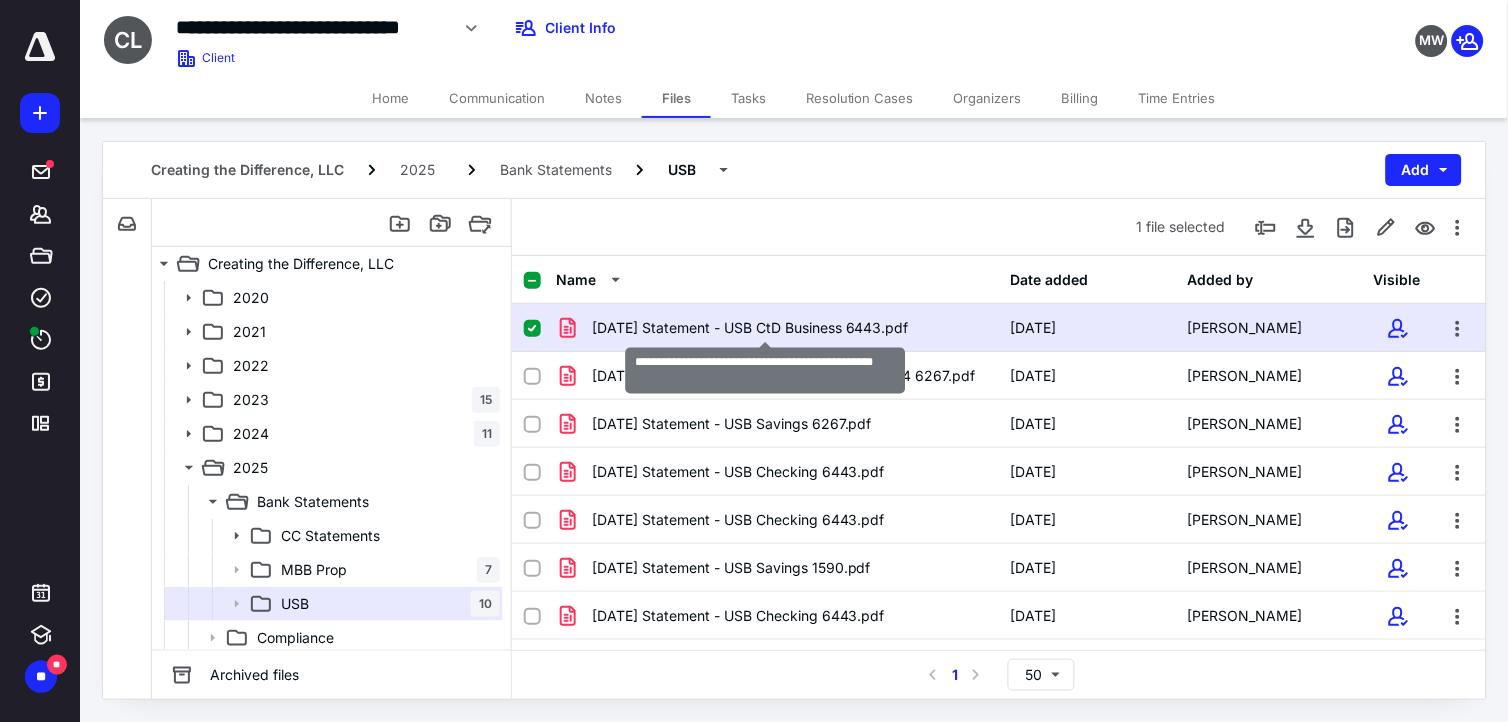 click on "[DATE] Statement - USB CtD Business 6443.pdf" at bounding box center (750, 328) 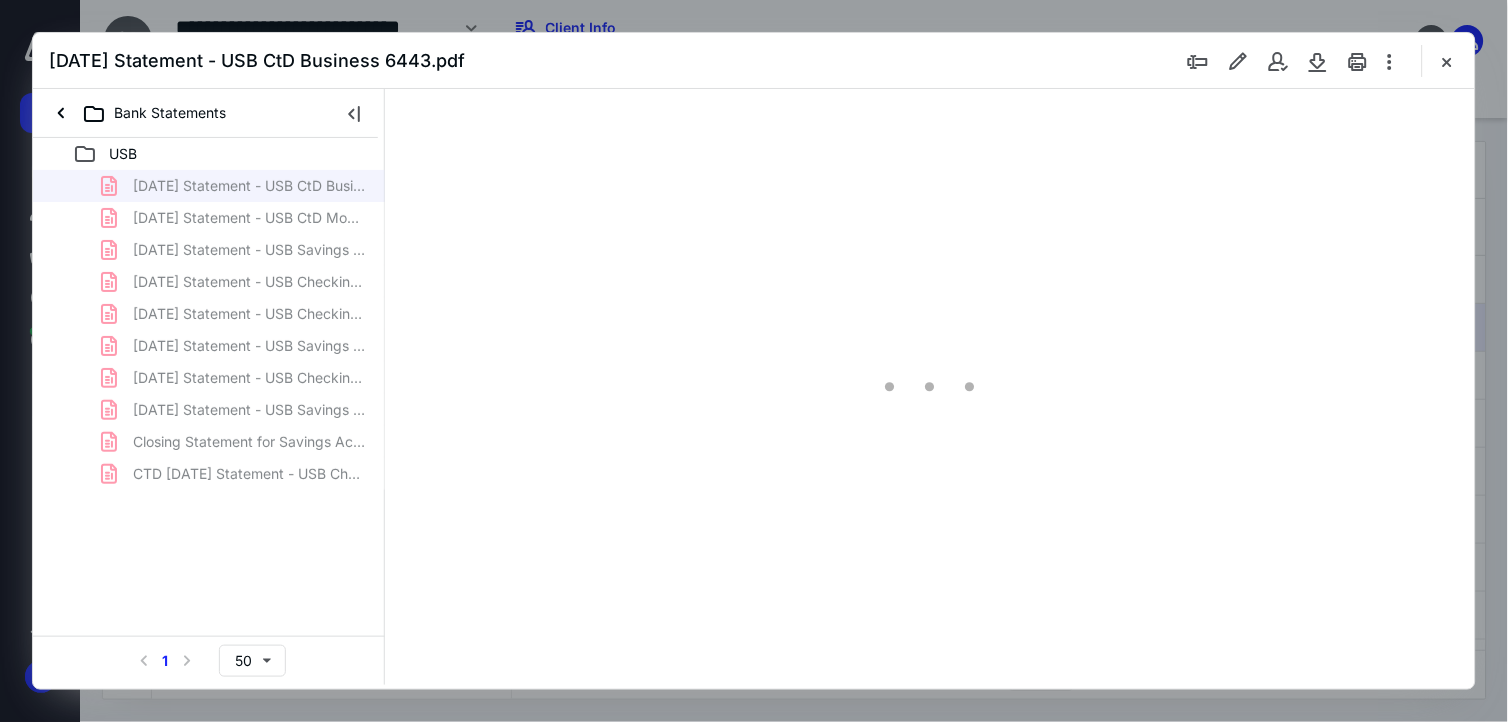 scroll, scrollTop: 0, scrollLeft: 0, axis: both 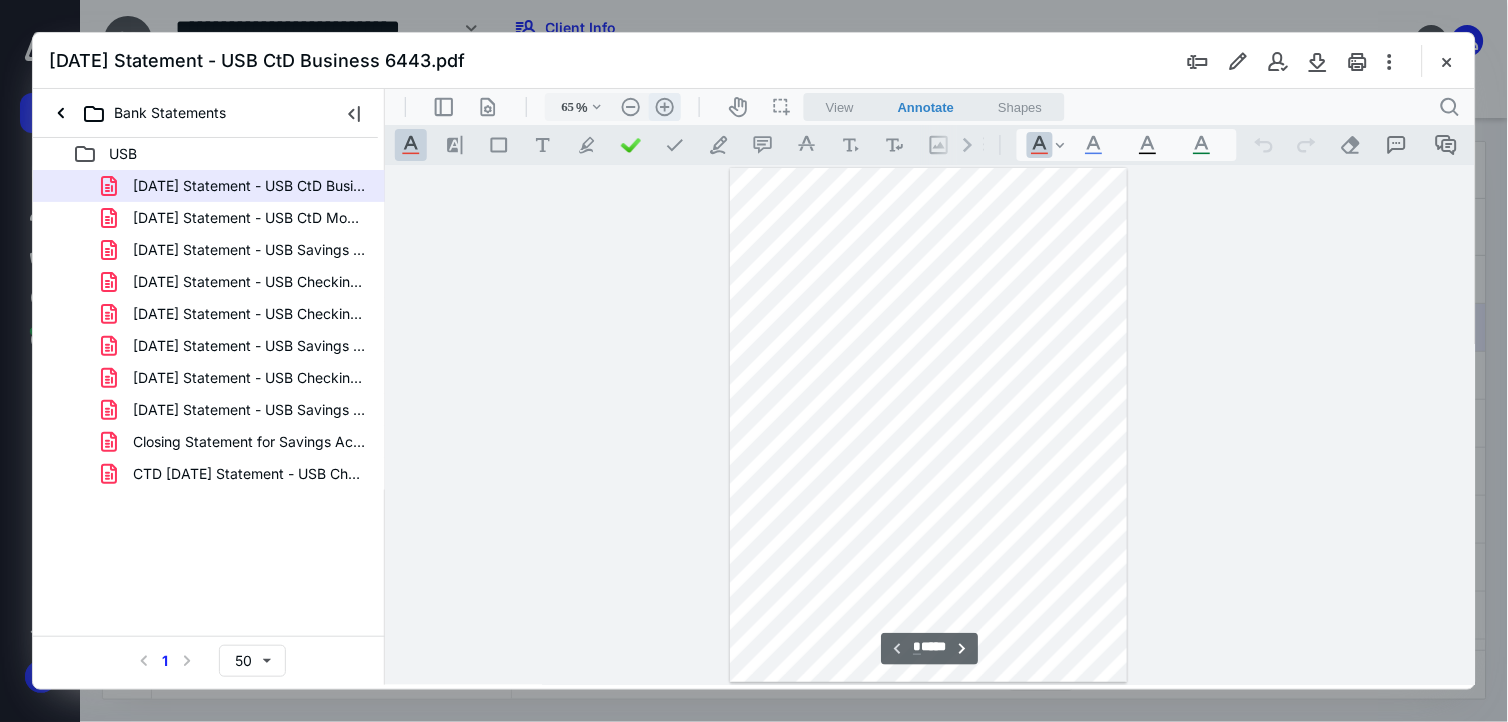 click on ".cls-1{fill:#abb0c4;} icon - header - zoom - in - line" at bounding box center (664, 106) 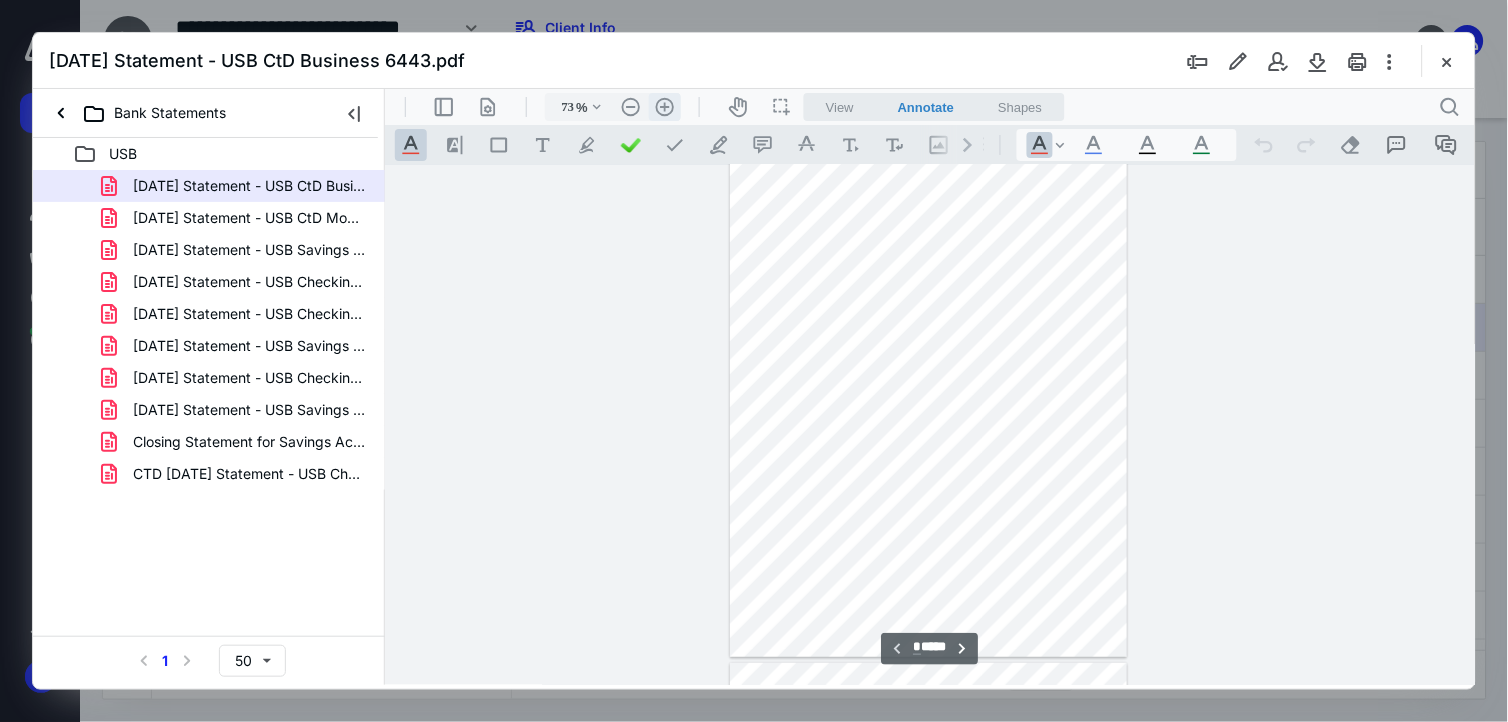 click on ".cls-1{fill:#abb0c4;} icon - header - zoom - in - line" at bounding box center [664, 106] 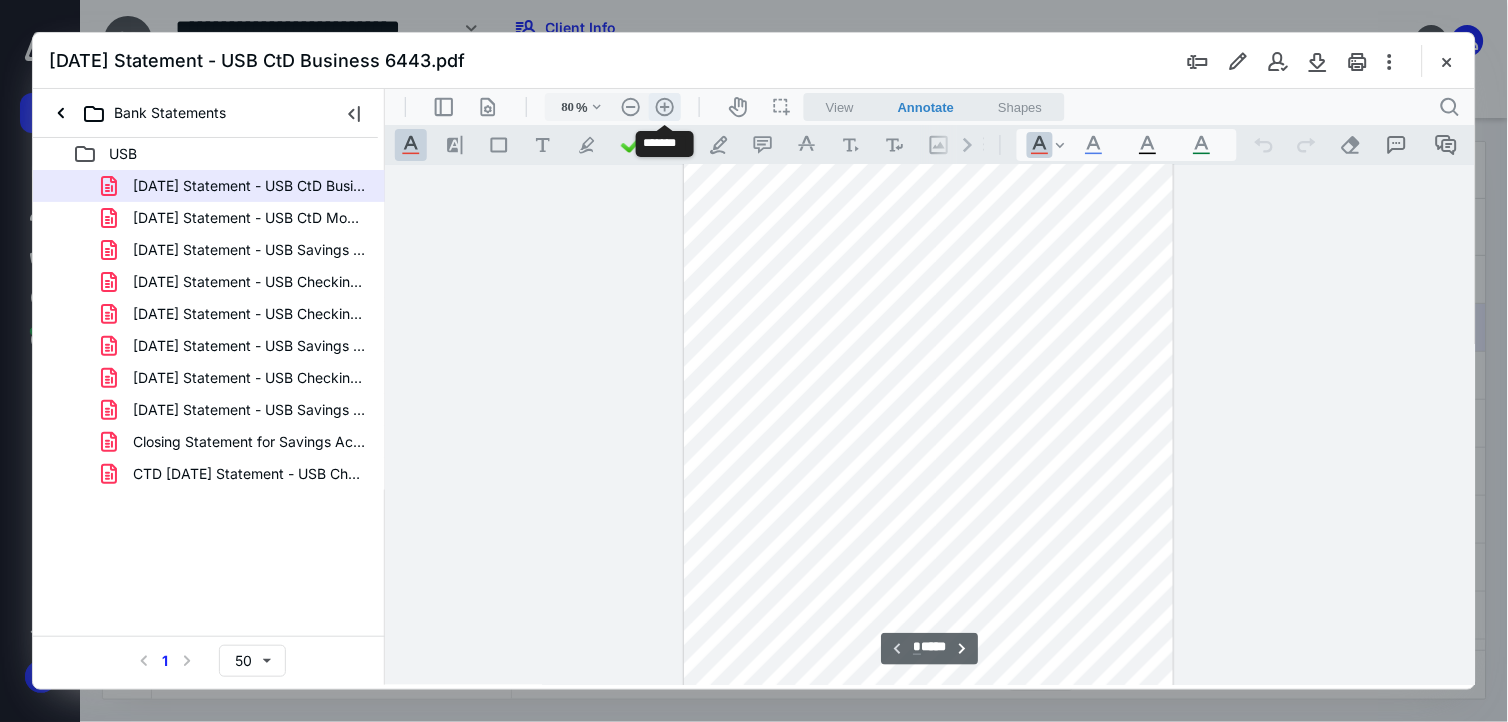 click on ".cls-1{fill:#abb0c4;} icon - header - zoom - in - line" at bounding box center [664, 106] 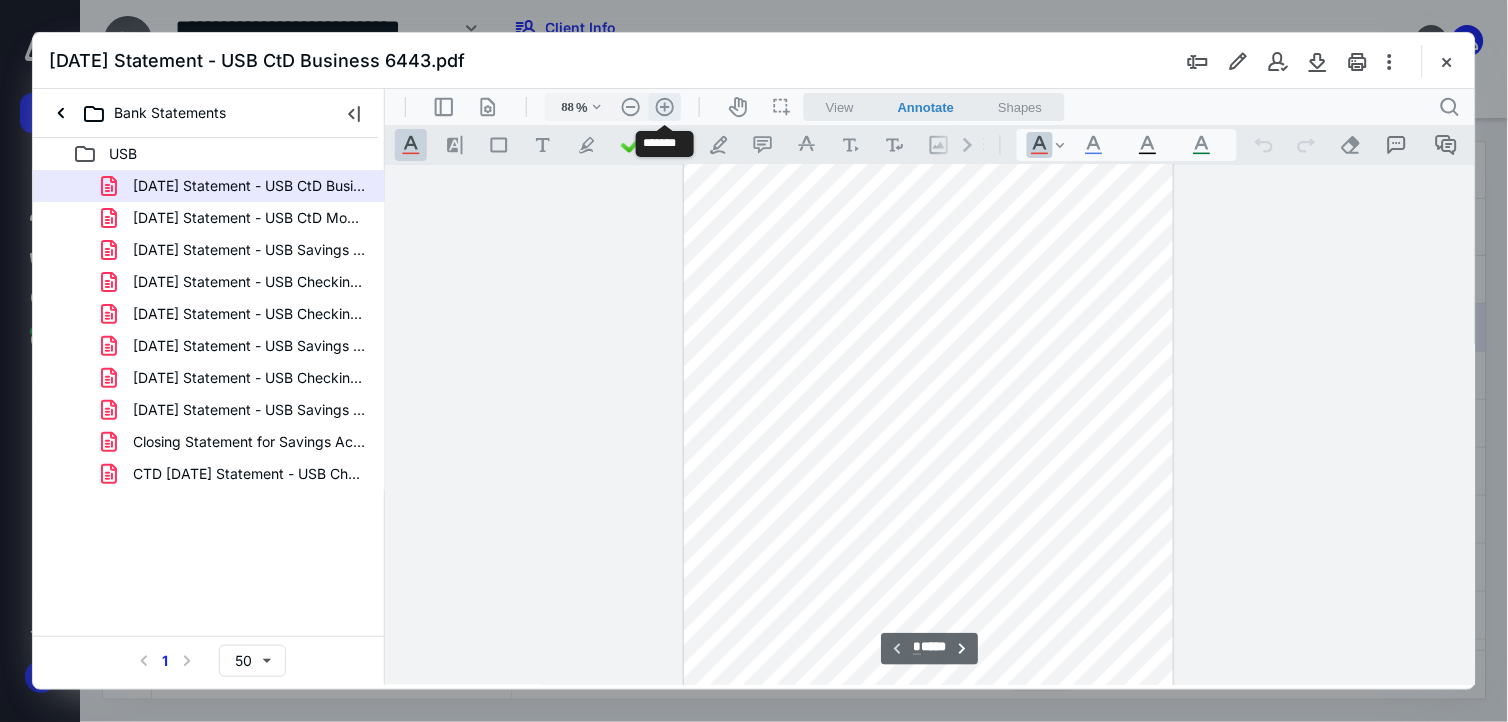 click on ".cls-1{fill:#abb0c4;} icon - header - zoom - in - line" at bounding box center [664, 106] 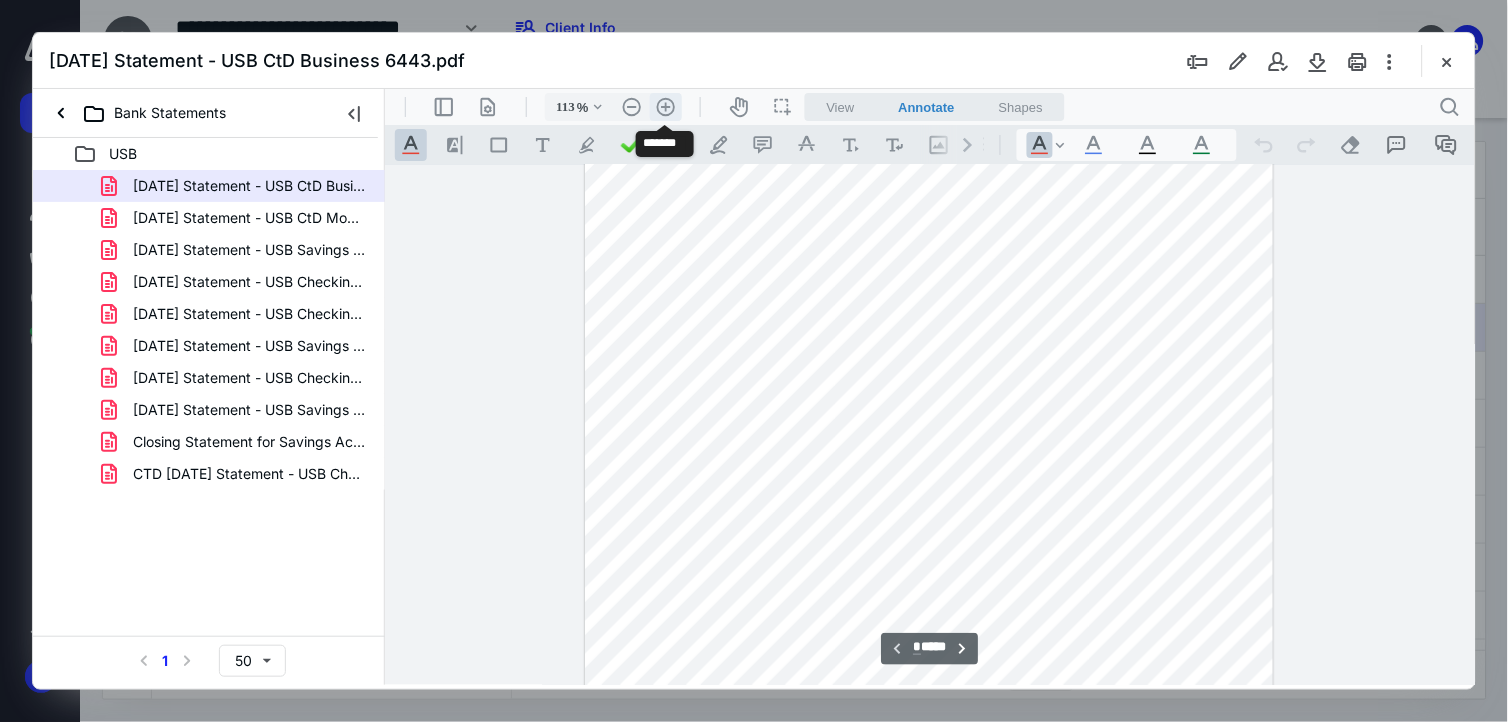 click on ".cls-1{fill:#abb0c4;} icon - header - zoom - in - line" at bounding box center (665, 106) 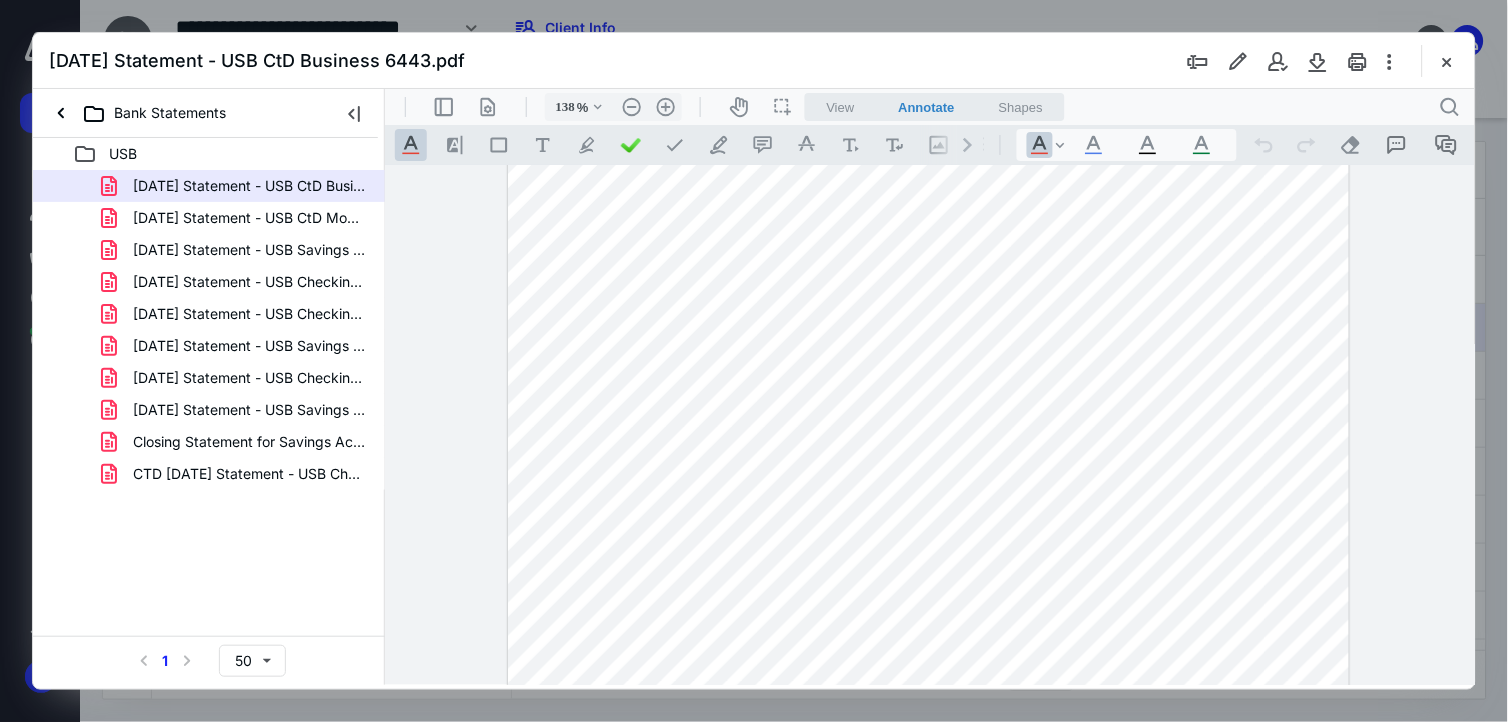 scroll, scrollTop: 0, scrollLeft: 0, axis: both 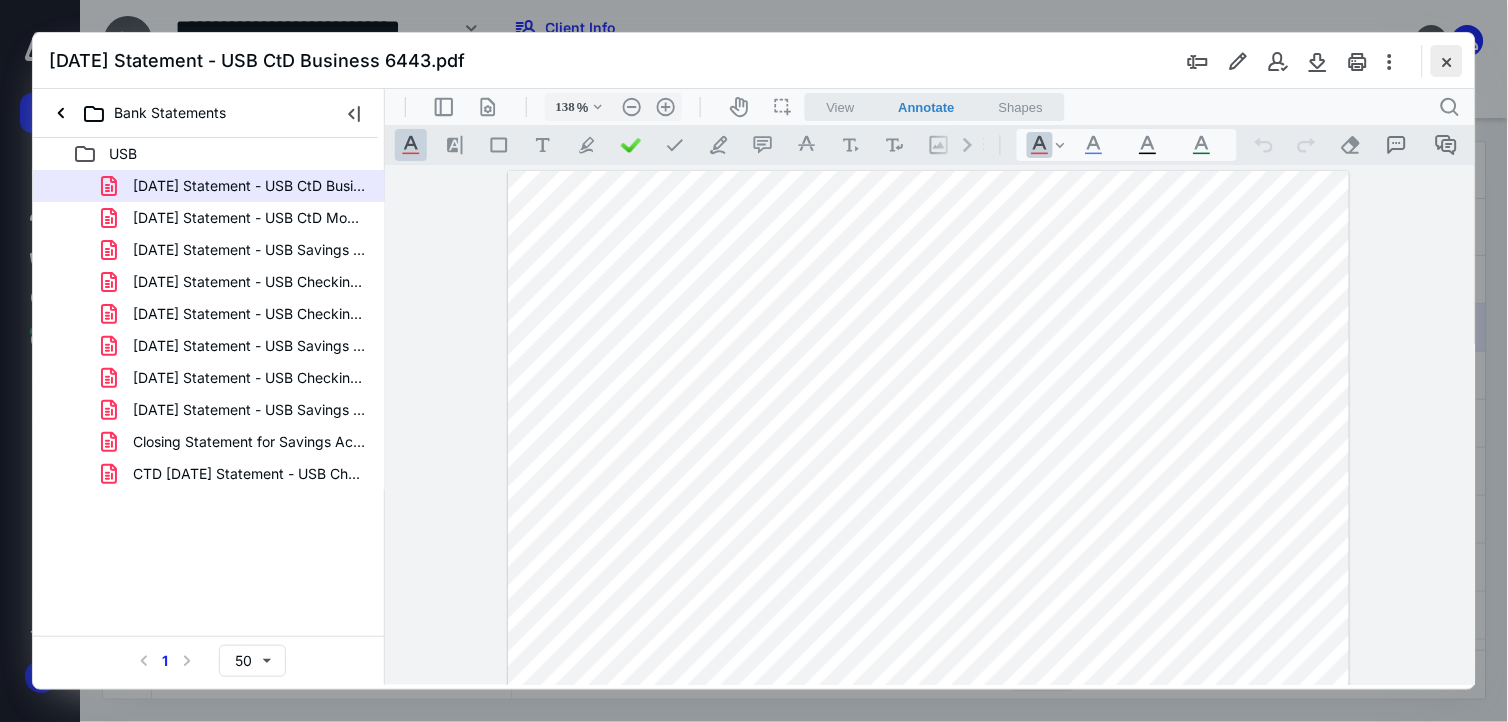 click at bounding box center (1447, 61) 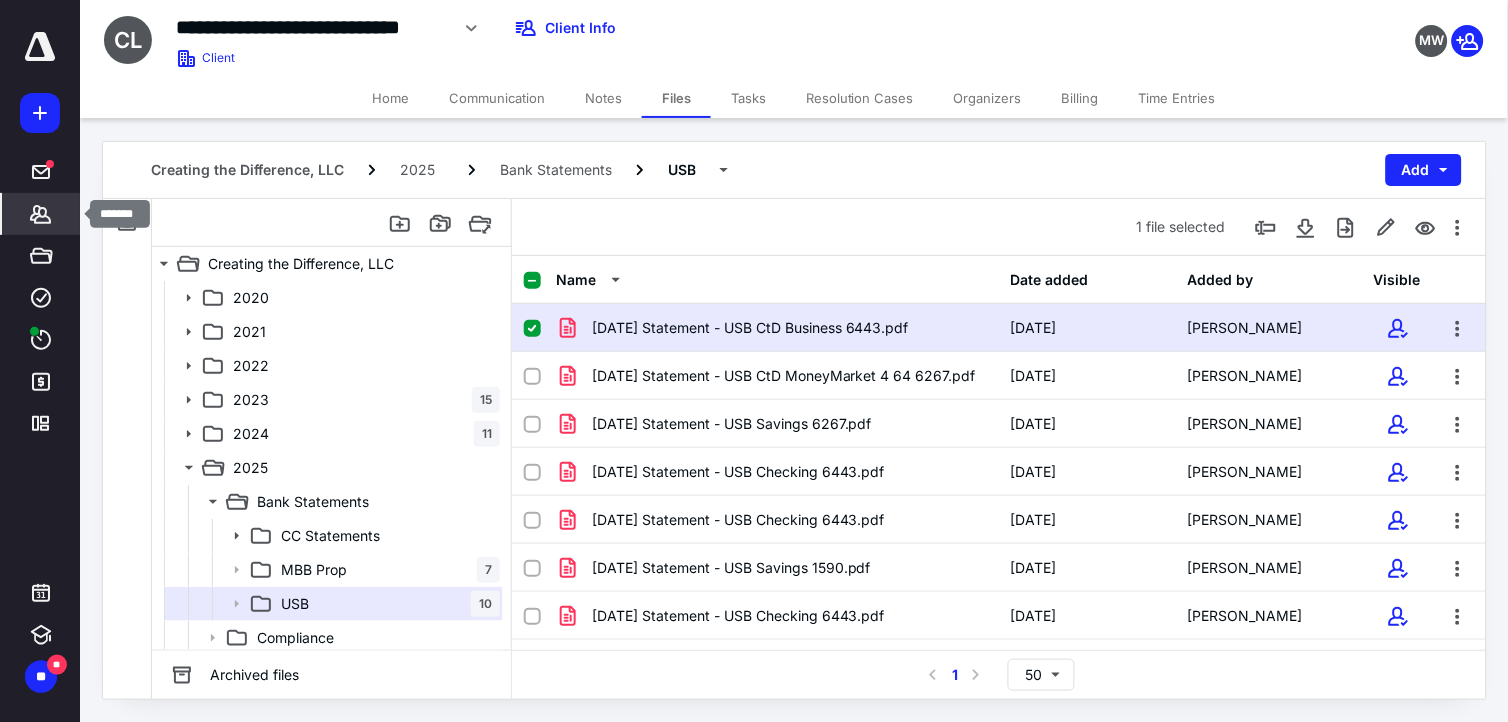 click 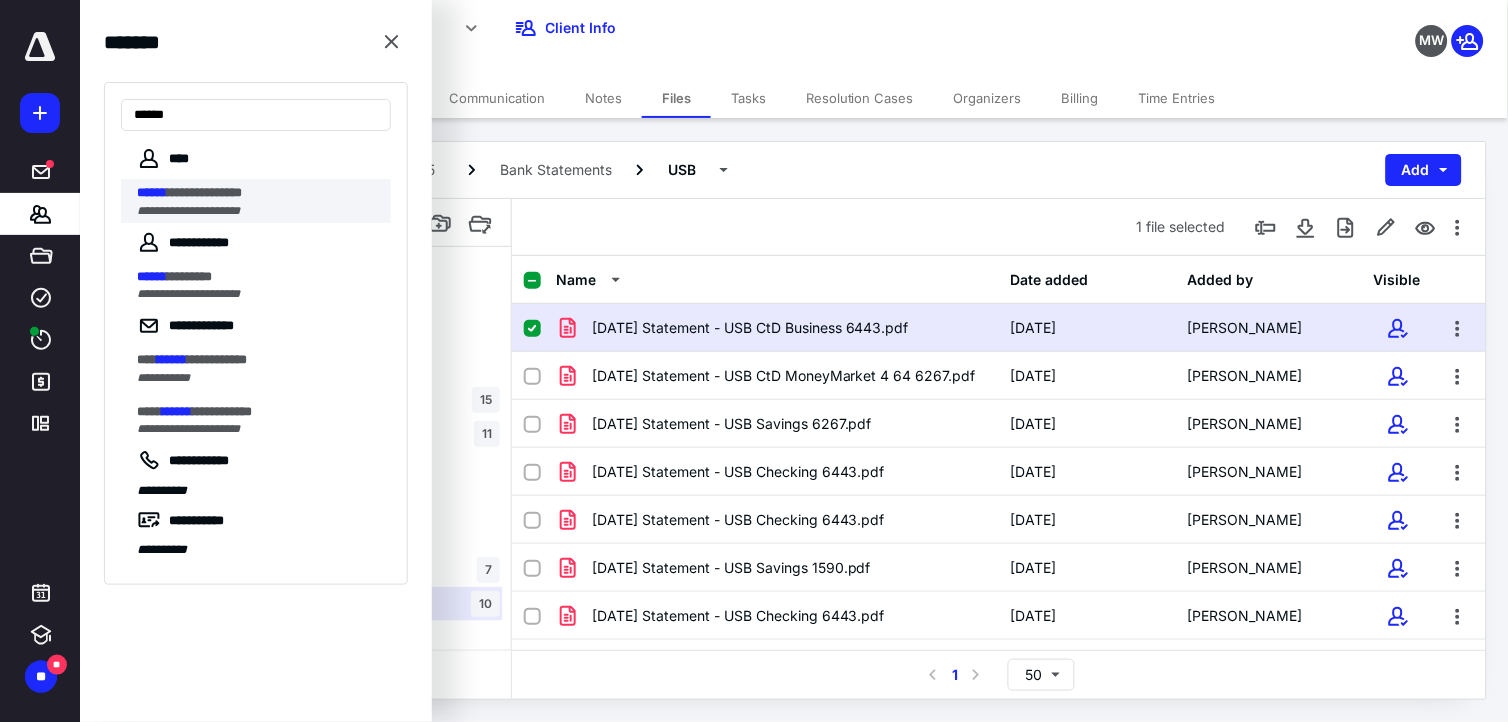 type on "******" 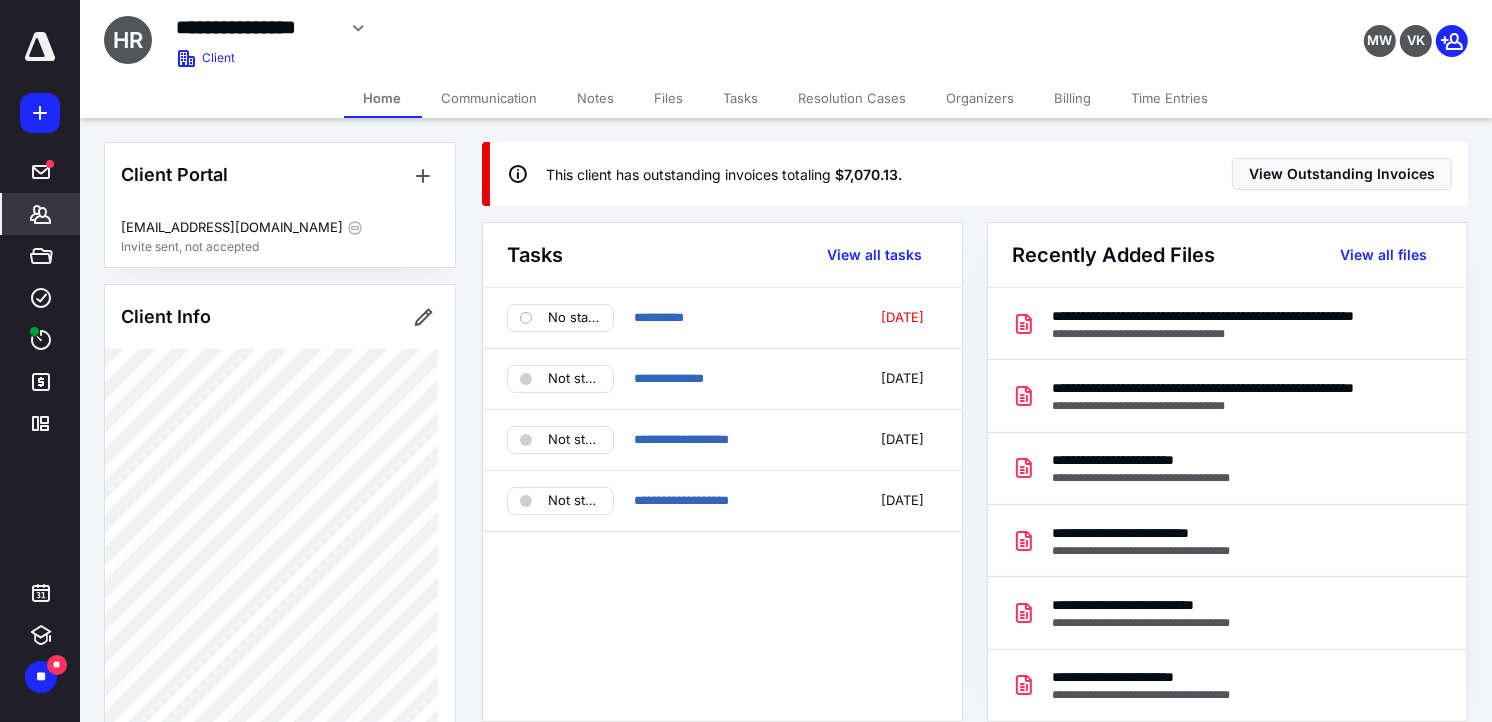 click on "Files" at bounding box center [669, 98] 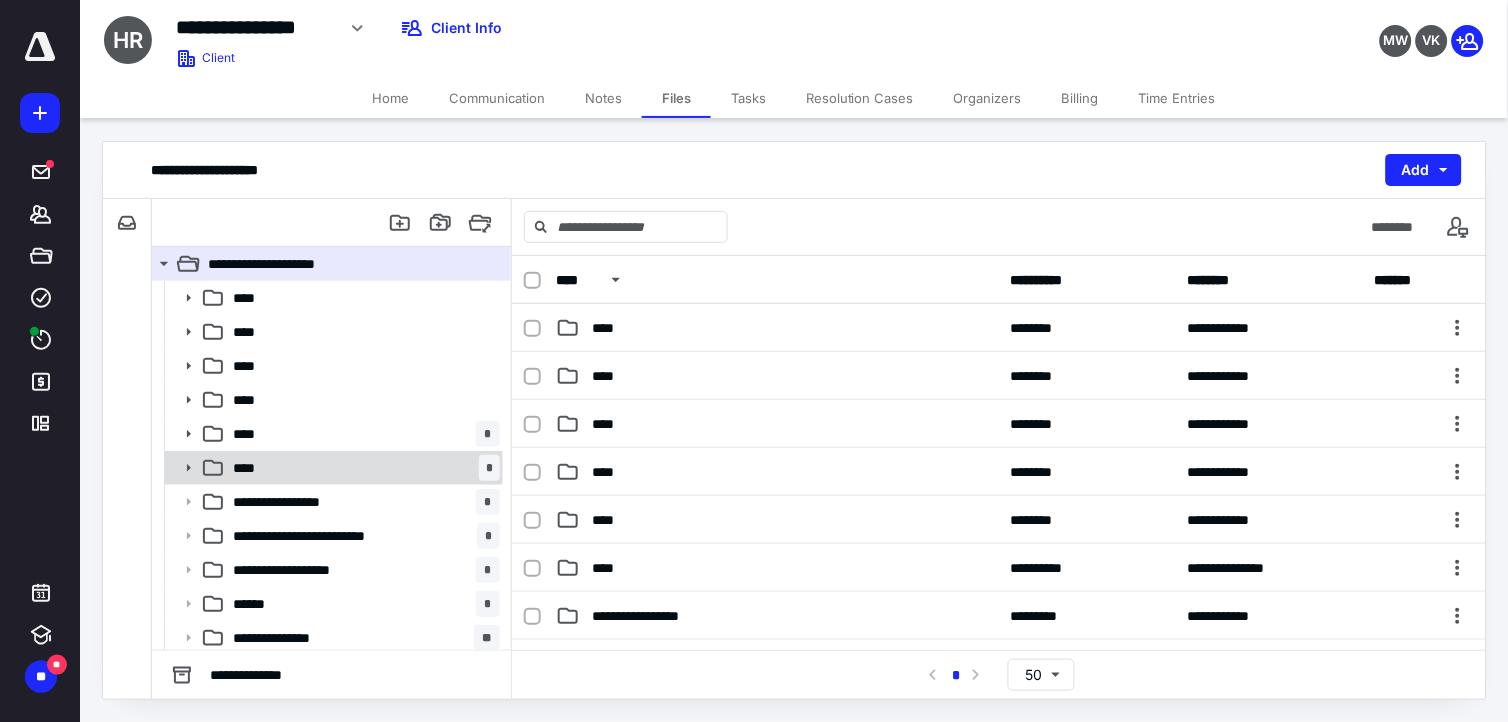 click at bounding box center [182, 468] 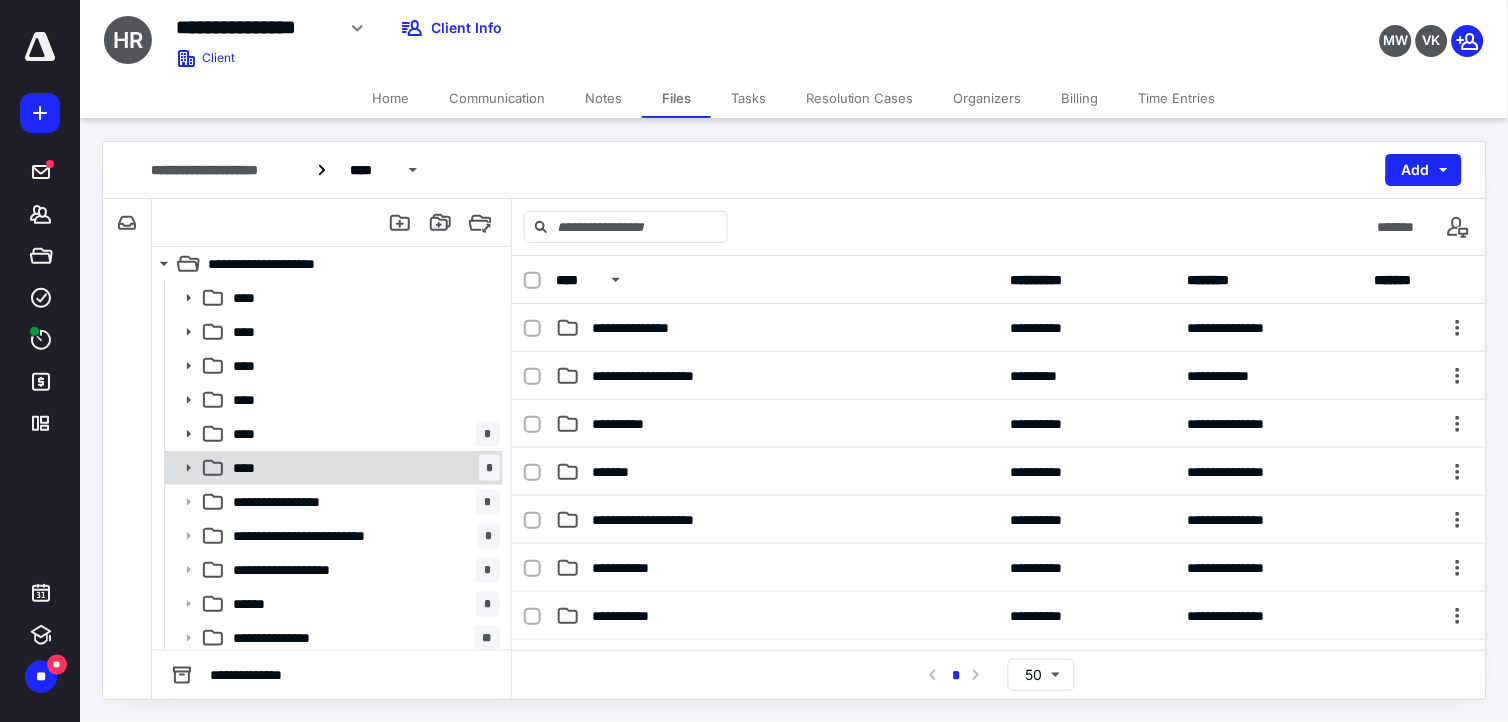click 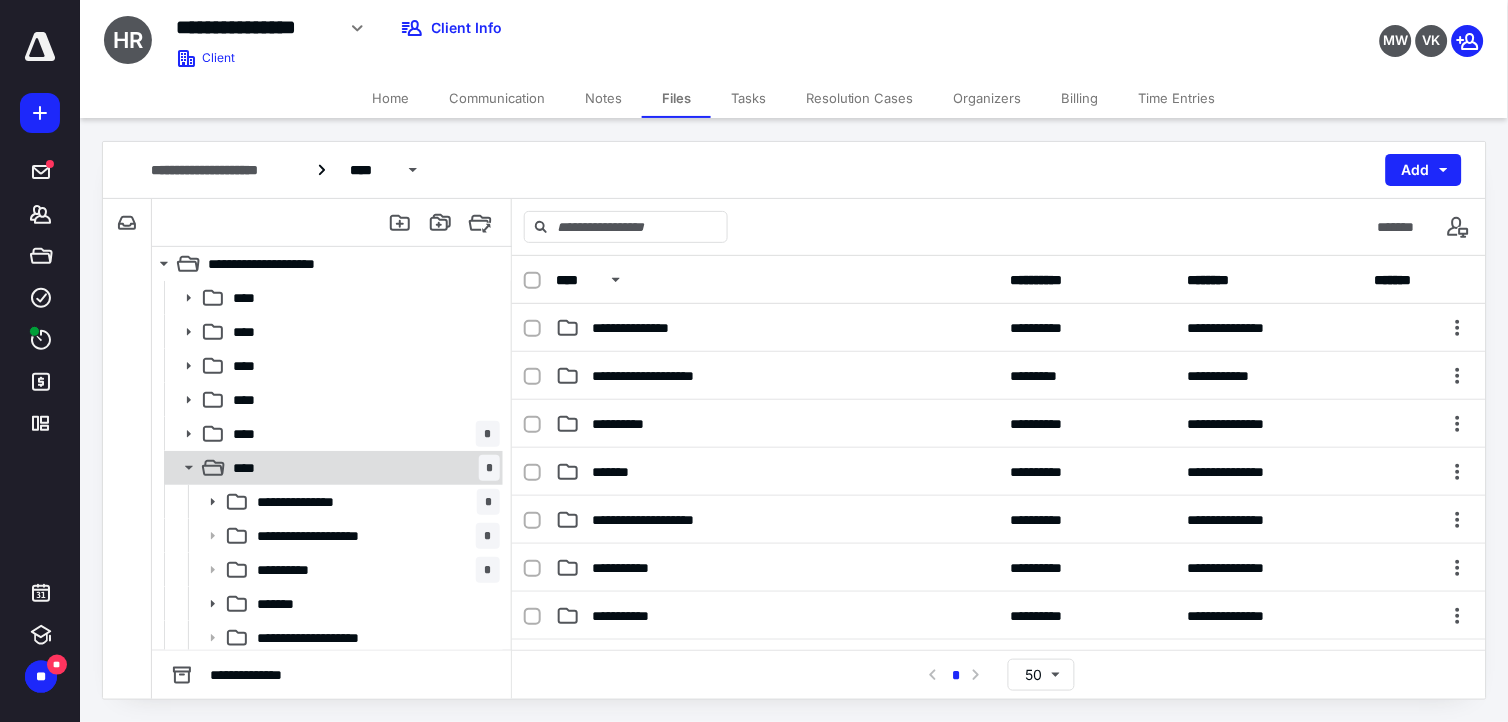 scroll, scrollTop: 111, scrollLeft: 0, axis: vertical 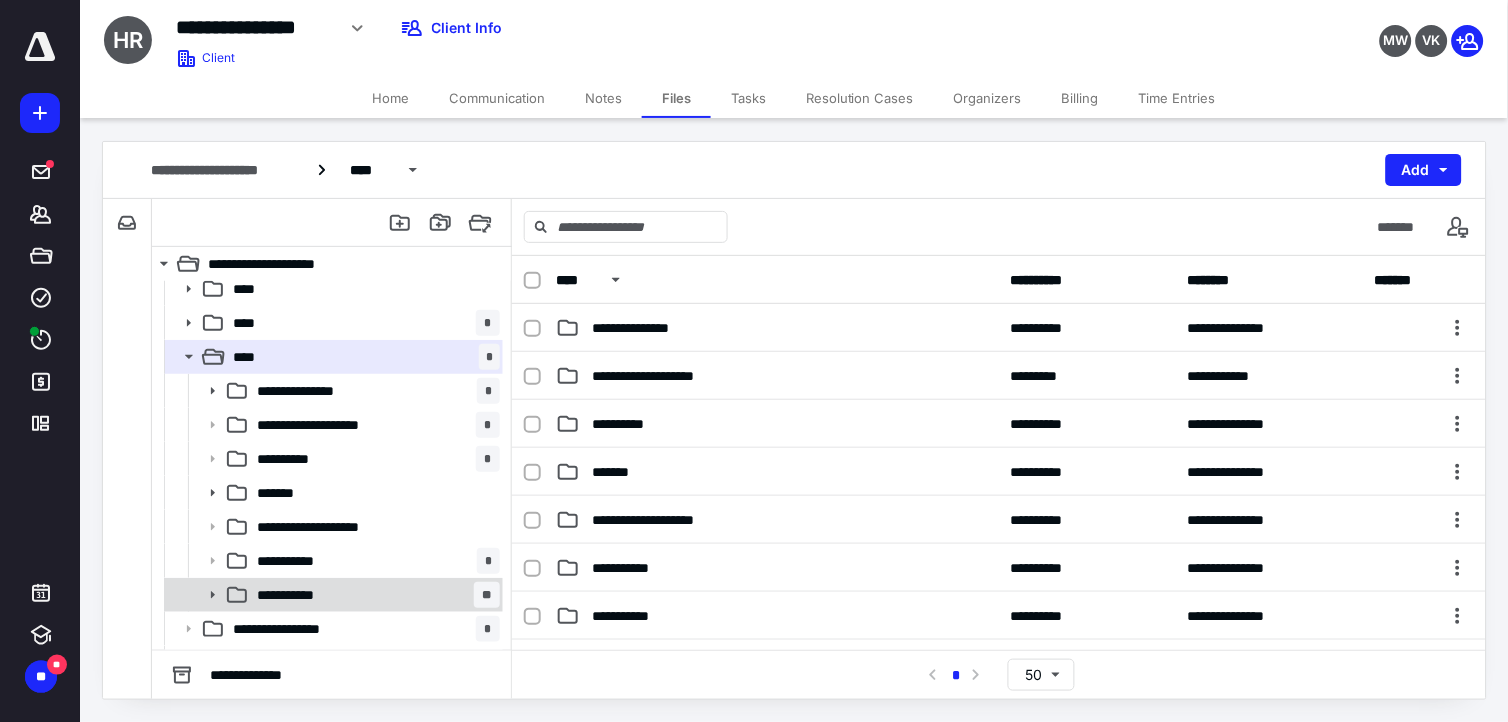 click 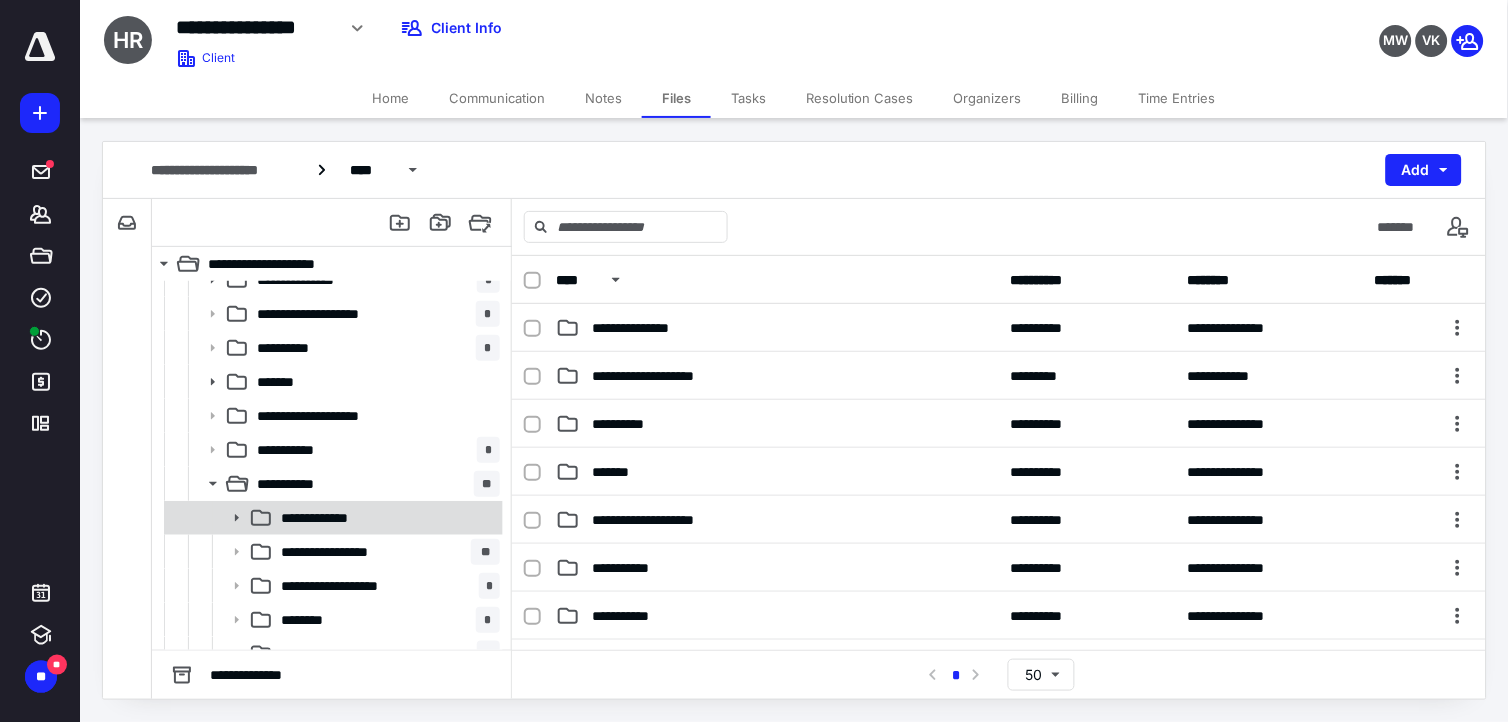 scroll, scrollTop: 333, scrollLeft: 0, axis: vertical 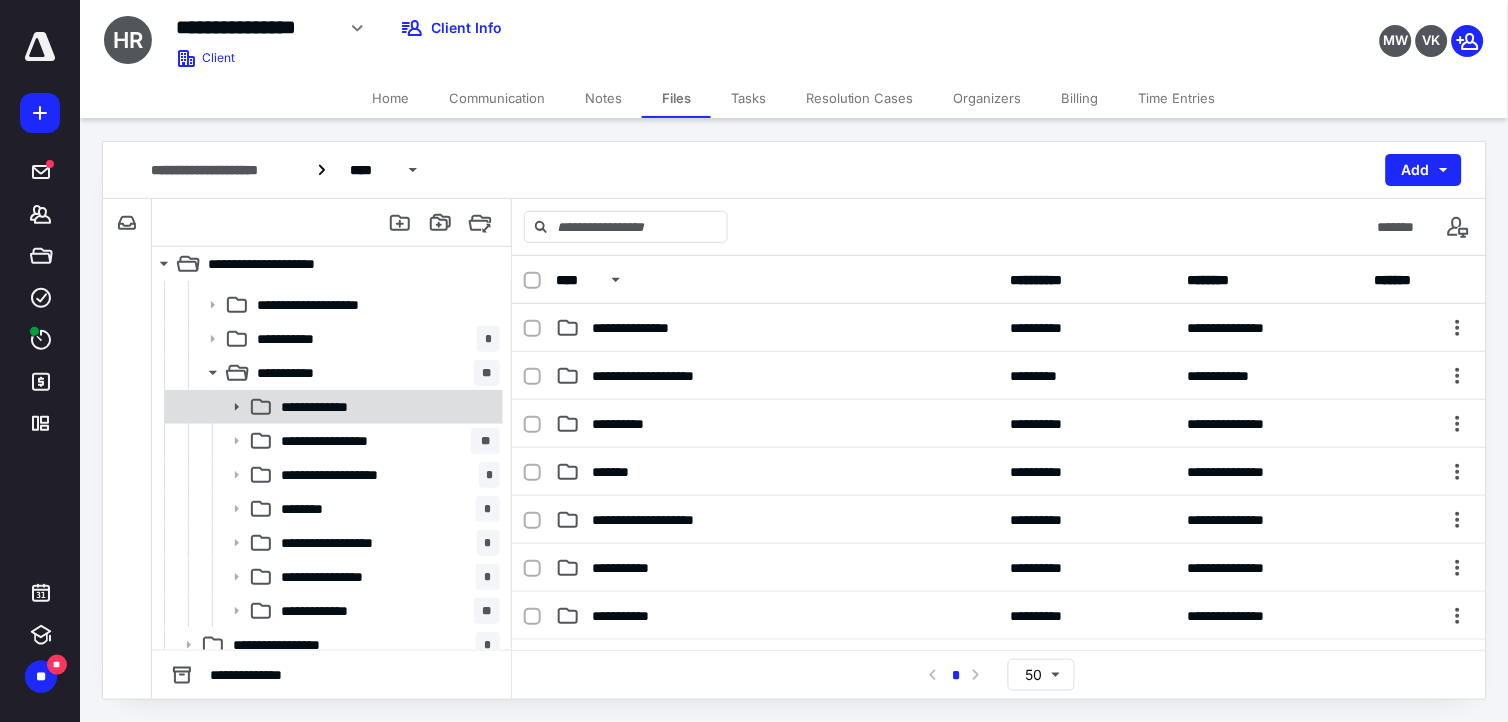 click 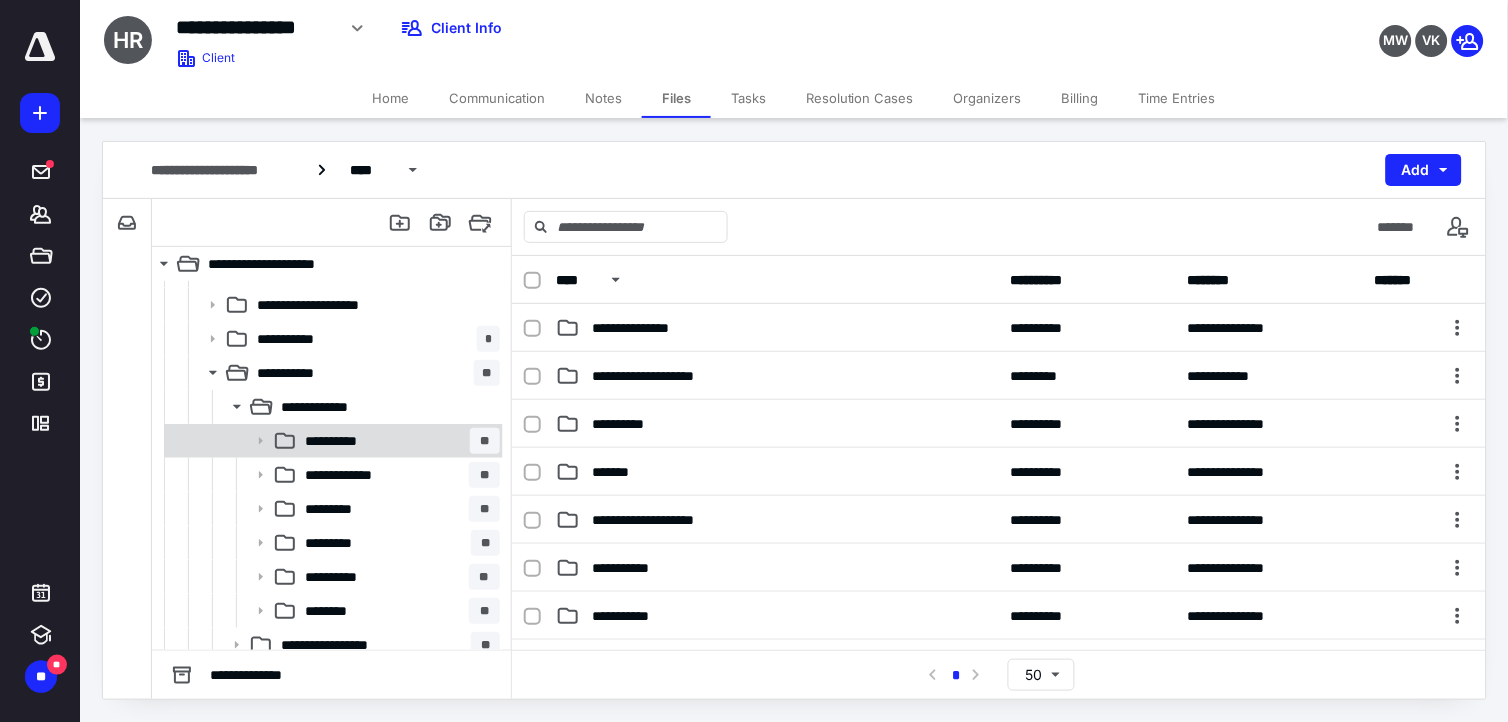 scroll, scrollTop: 444, scrollLeft: 0, axis: vertical 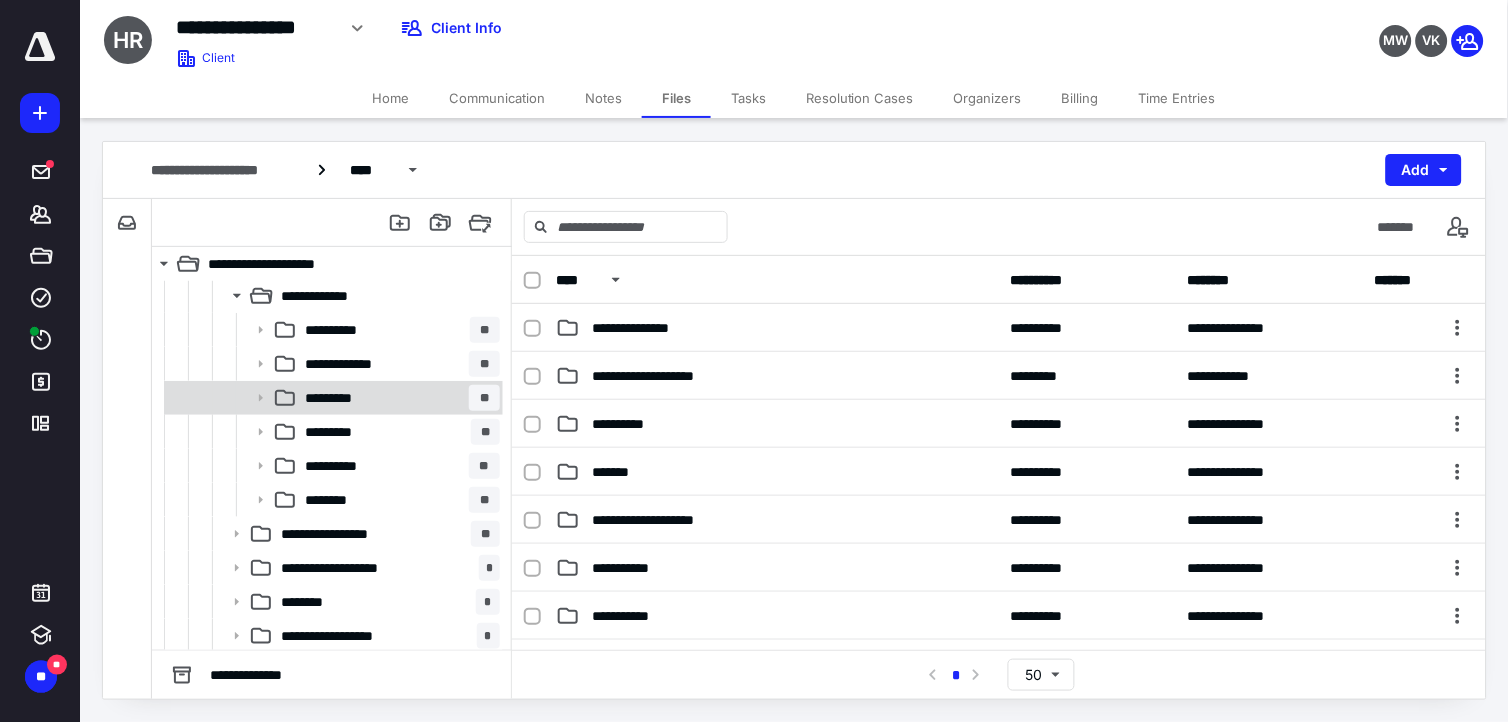 click on "********* **" at bounding box center [398, 398] 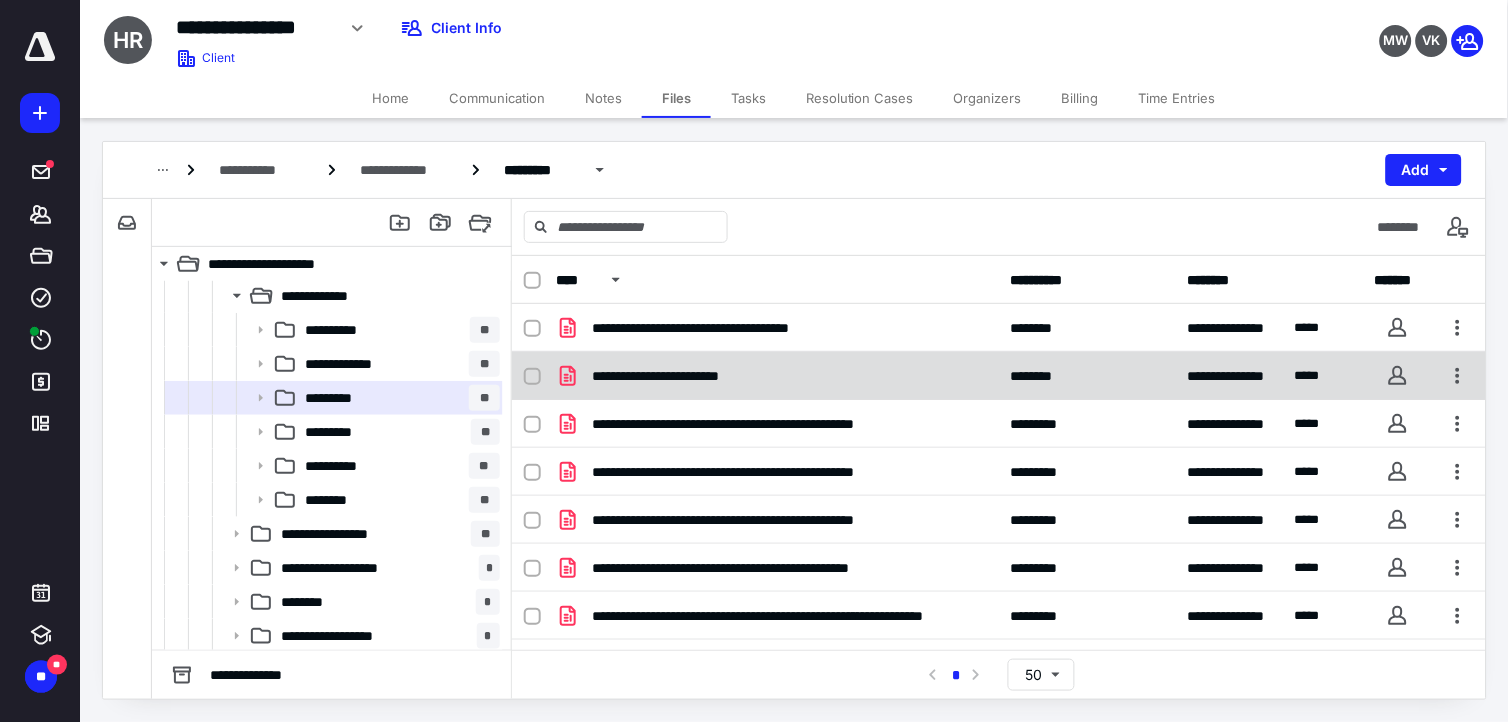 click on "**********" at bounding box center [777, 376] 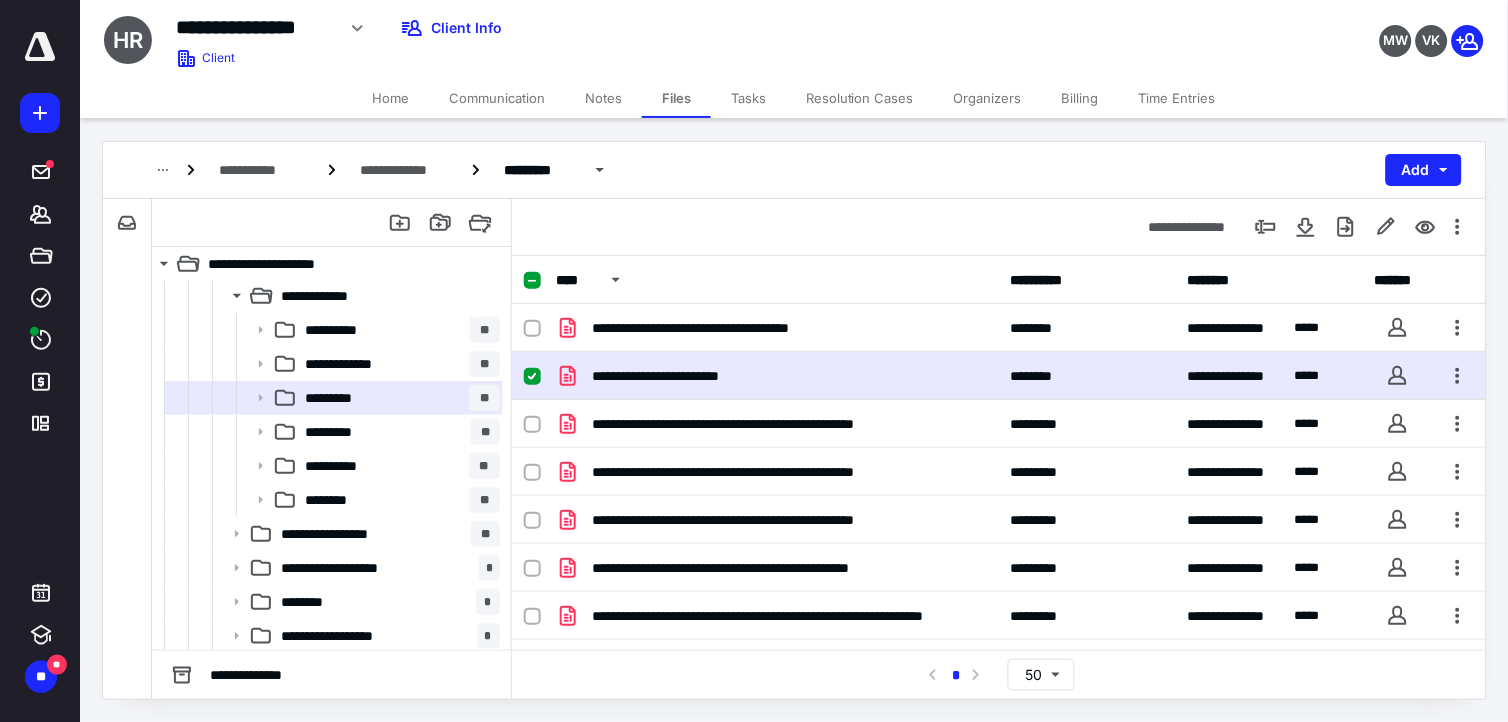 click on "**********" at bounding box center (777, 376) 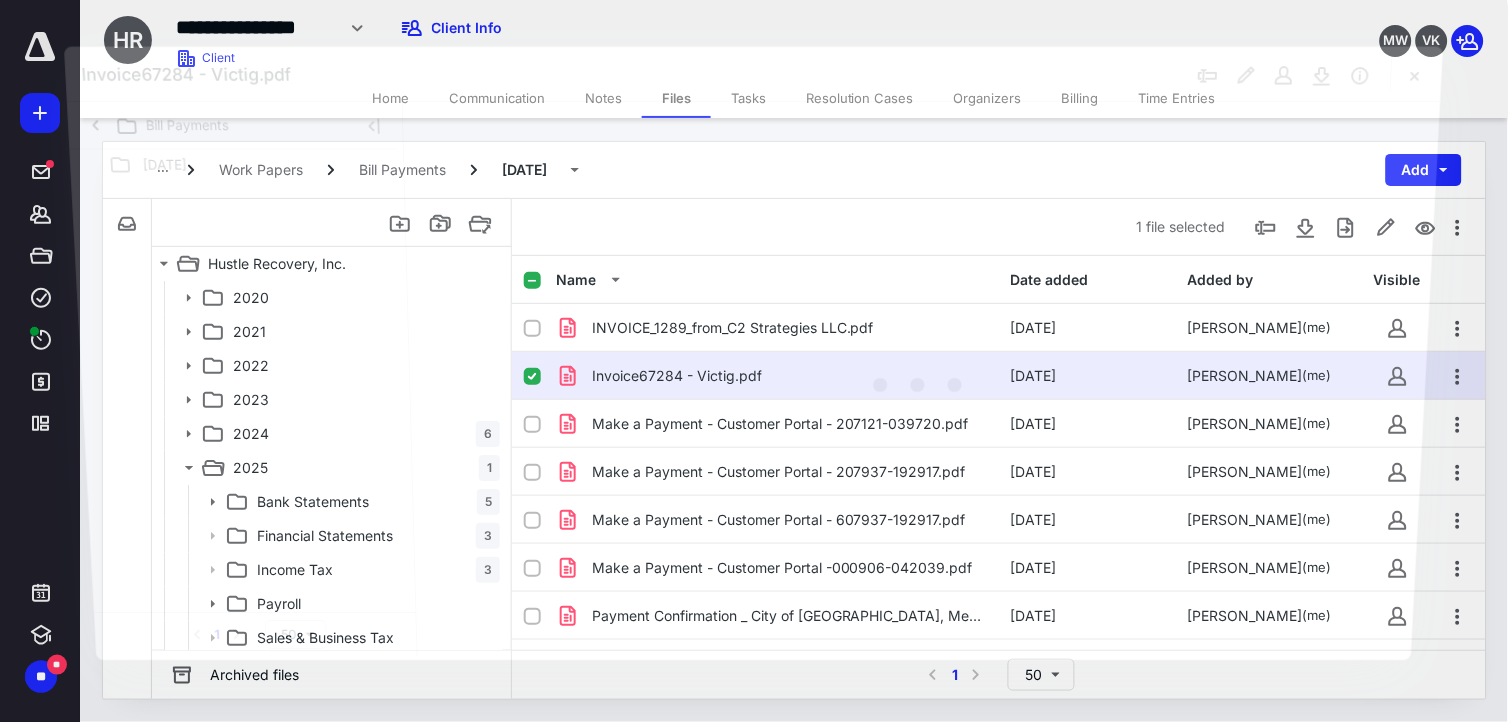 scroll, scrollTop: 444, scrollLeft: 0, axis: vertical 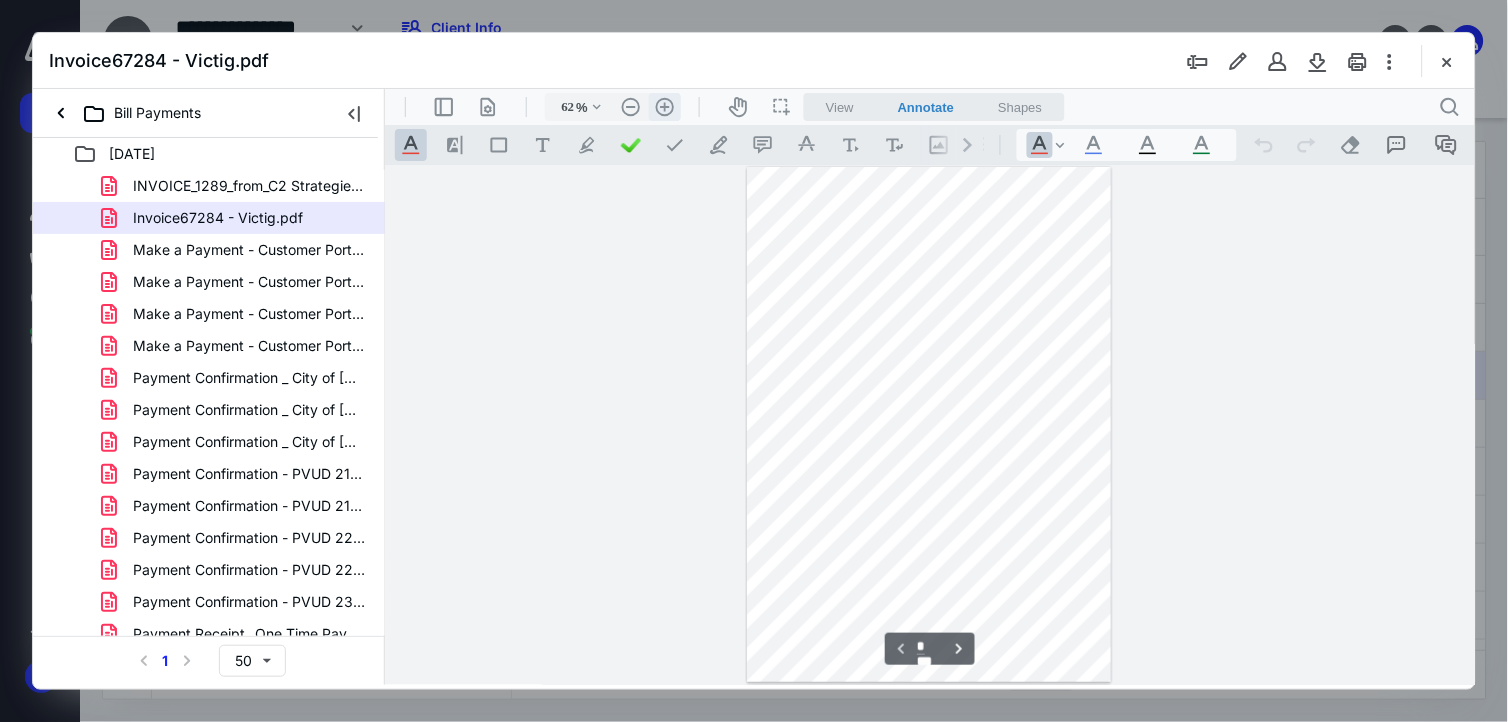 click on ".cls-1{fill:#abb0c4;} icon - header - zoom - in - line" at bounding box center (664, 106) 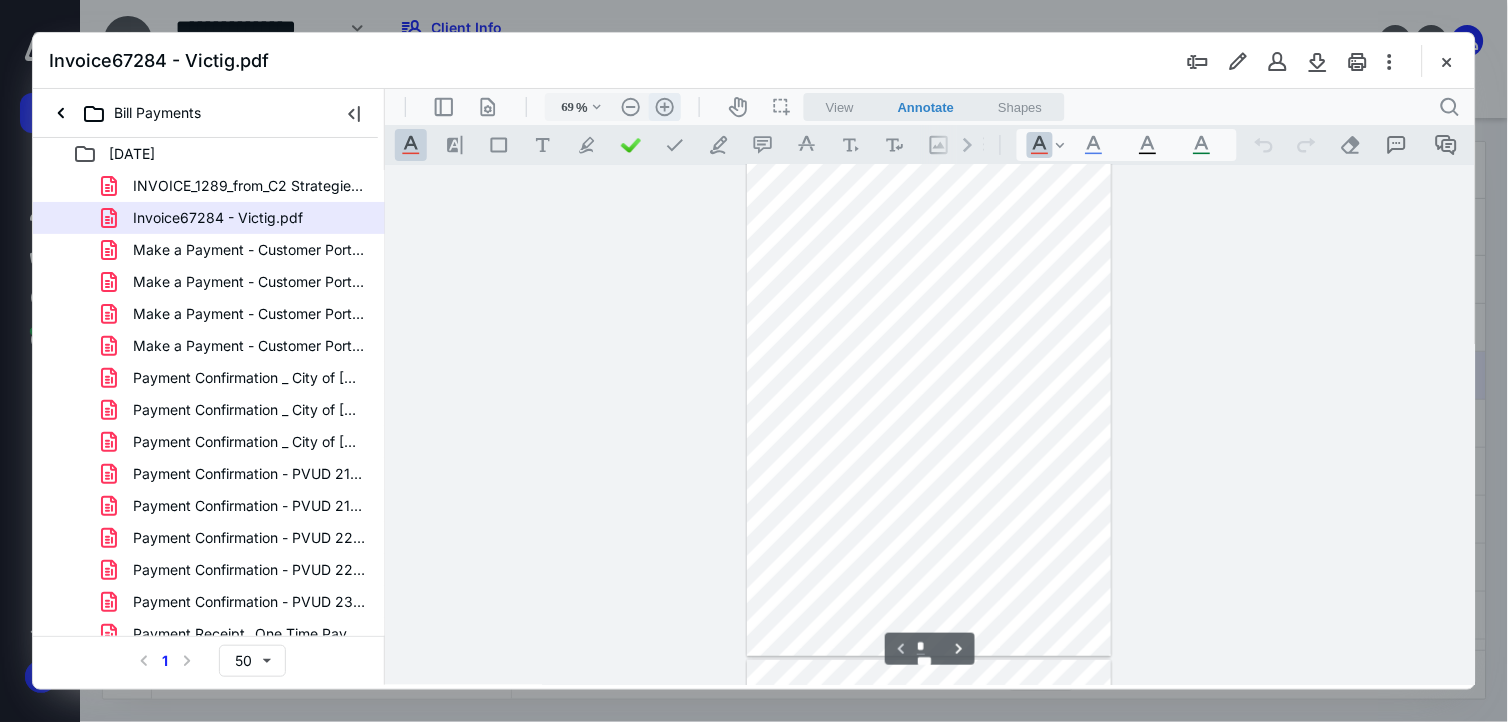click on ".cls-1{fill:#abb0c4;} icon - header - zoom - in - line" at bounding box center [664, 106] 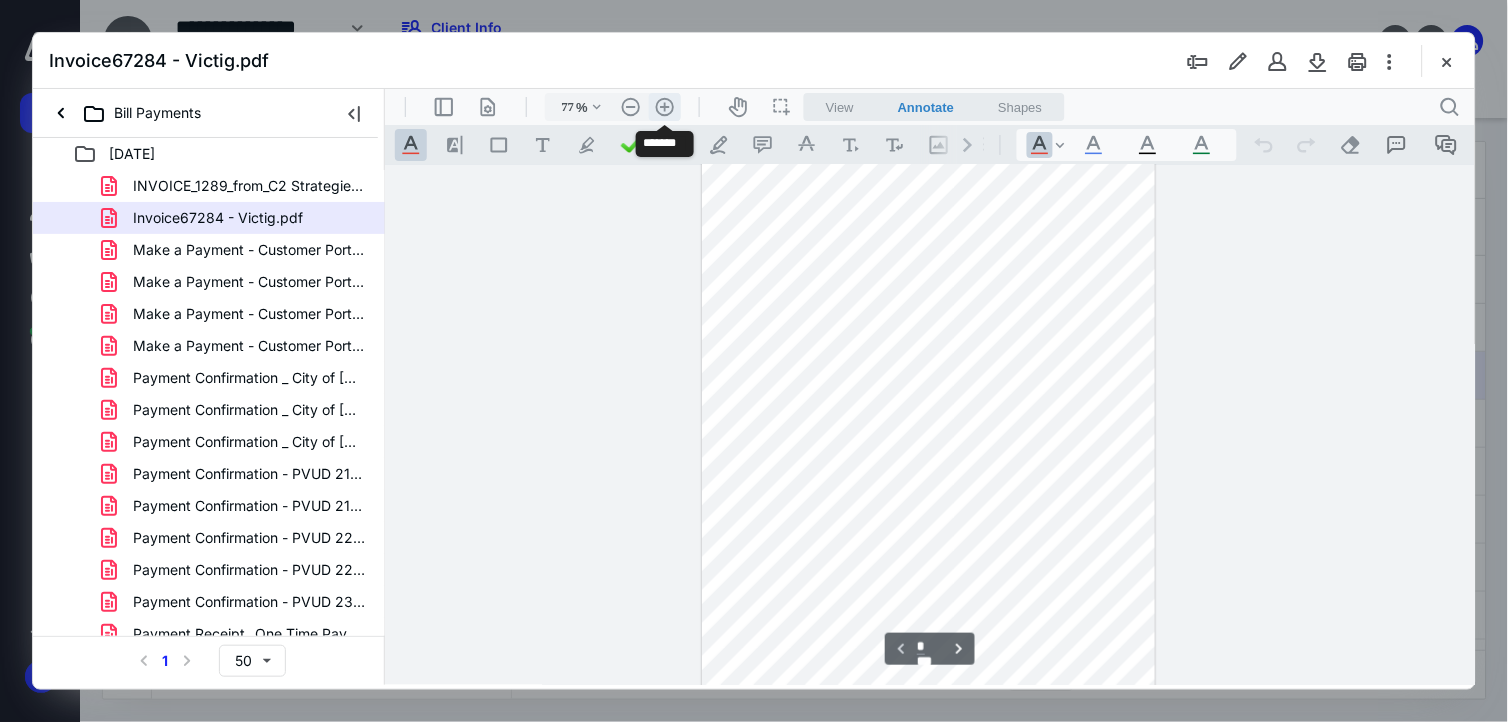 click on ".cls-1{fill:#abb0c4;} icon - header - zoom - in - line" at bounding box center [664, 106] 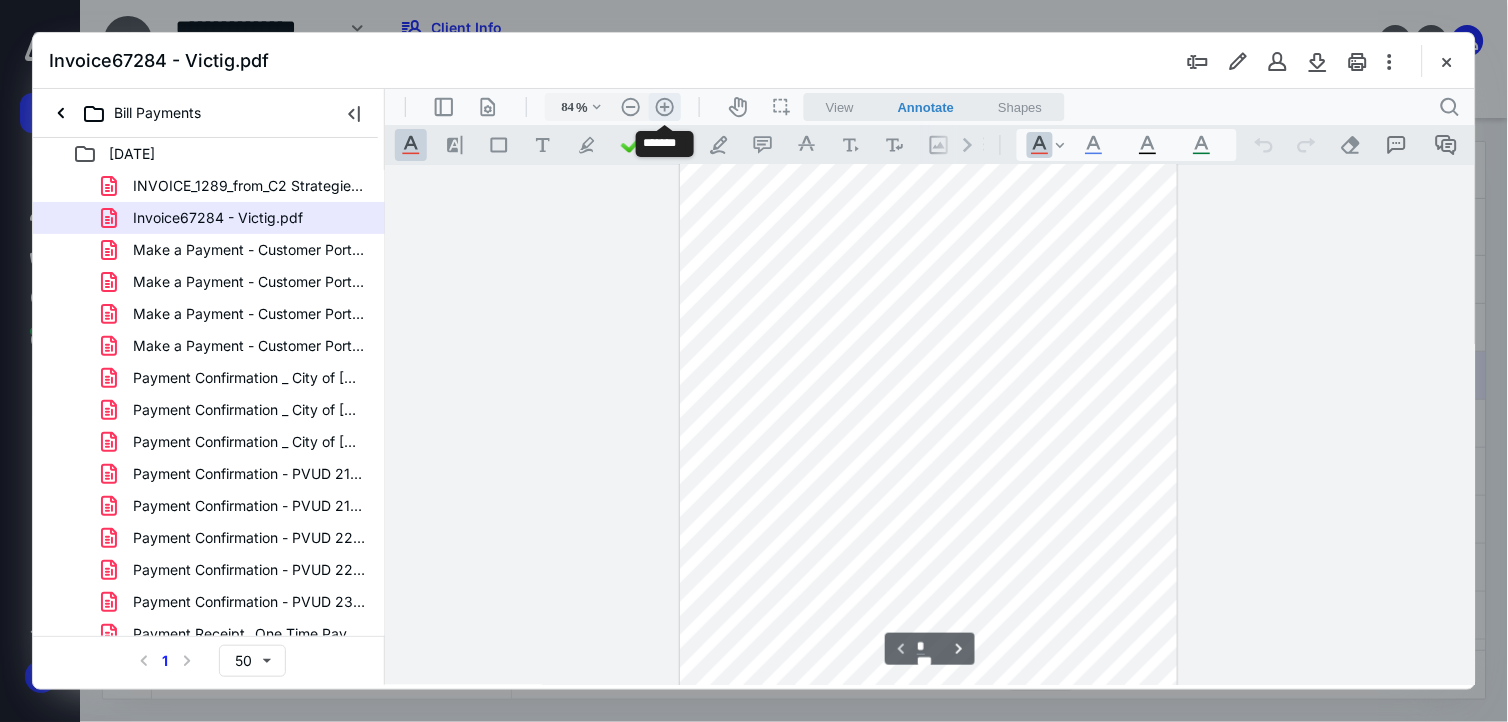 click on ".cls-1{fill:#abb0c4;} icon - header - zoom - in - line" at bounding box center (664, 106) 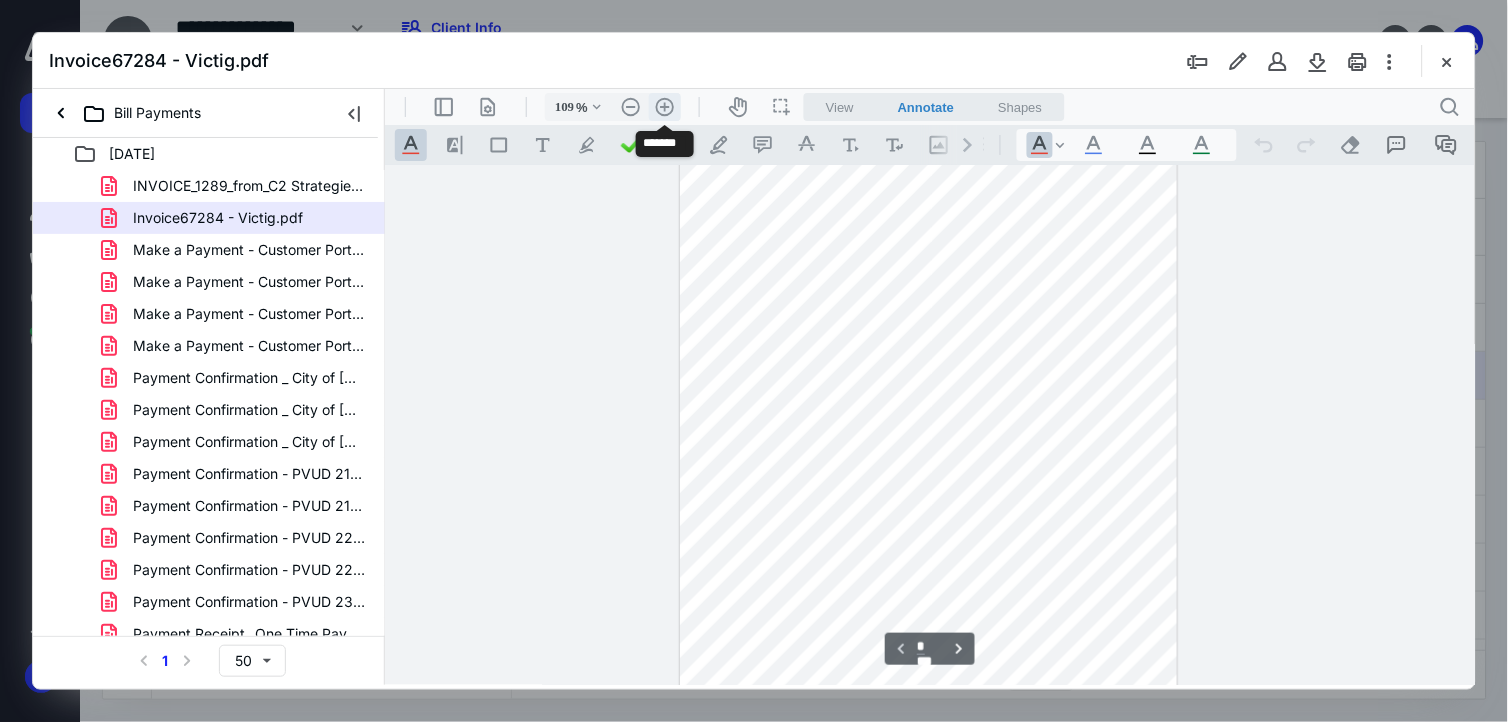 click on ".cls-1{fill:#abb0c4;} icon - header - zoom - in - line" at bounding box center (664, 106) 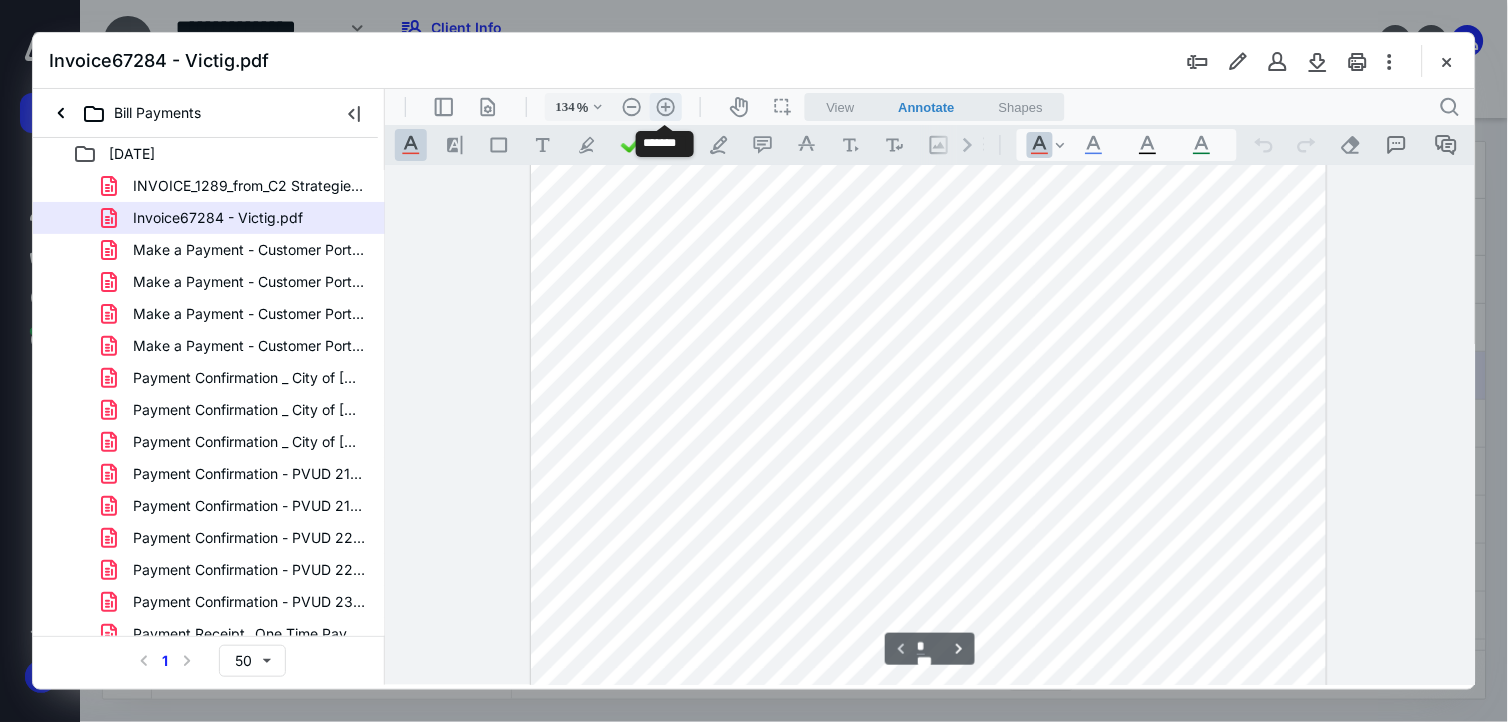 click on ".cls-1{fill:#abb0c4;} icon - header - zoom - in - line" at bounding box center (665, 106) 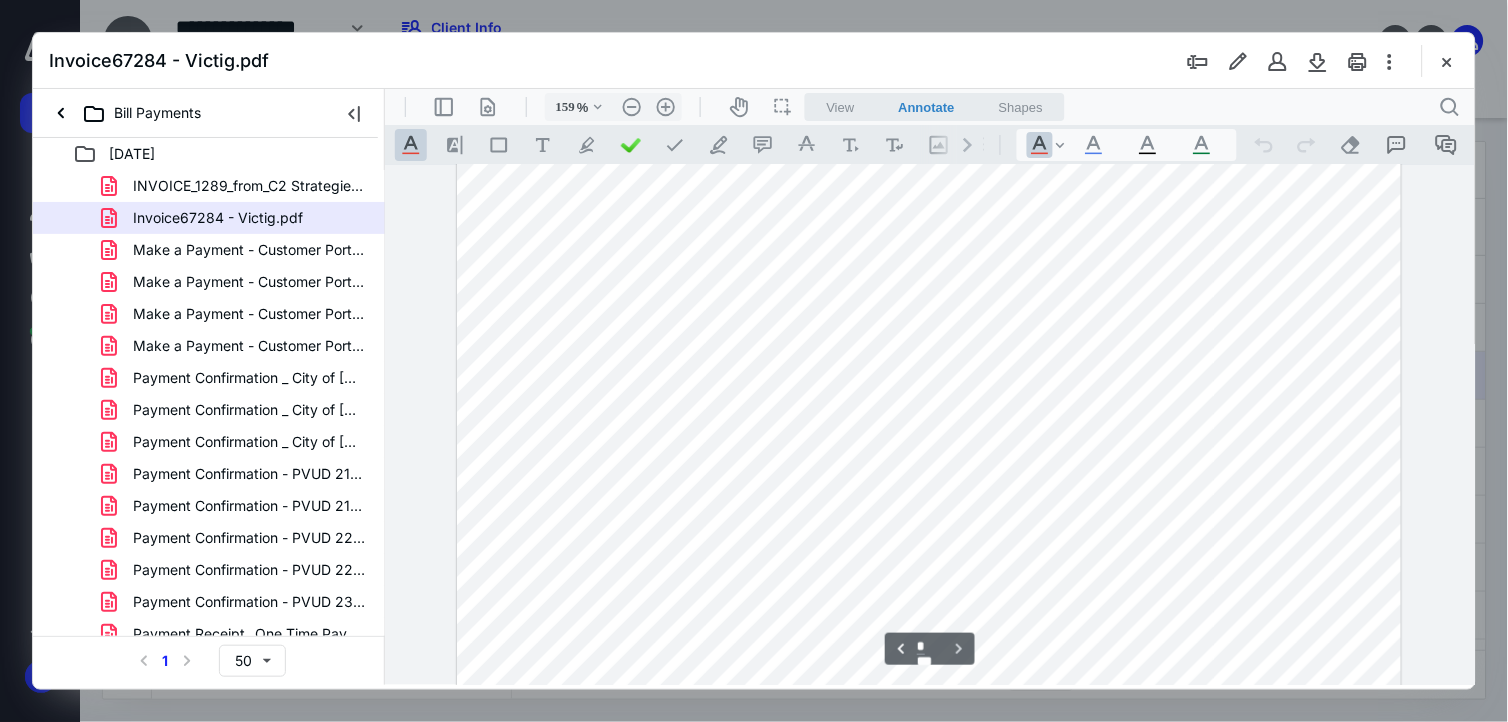 scroll, scrollTop: 1444, scrollLeft: 0, axis: vertical 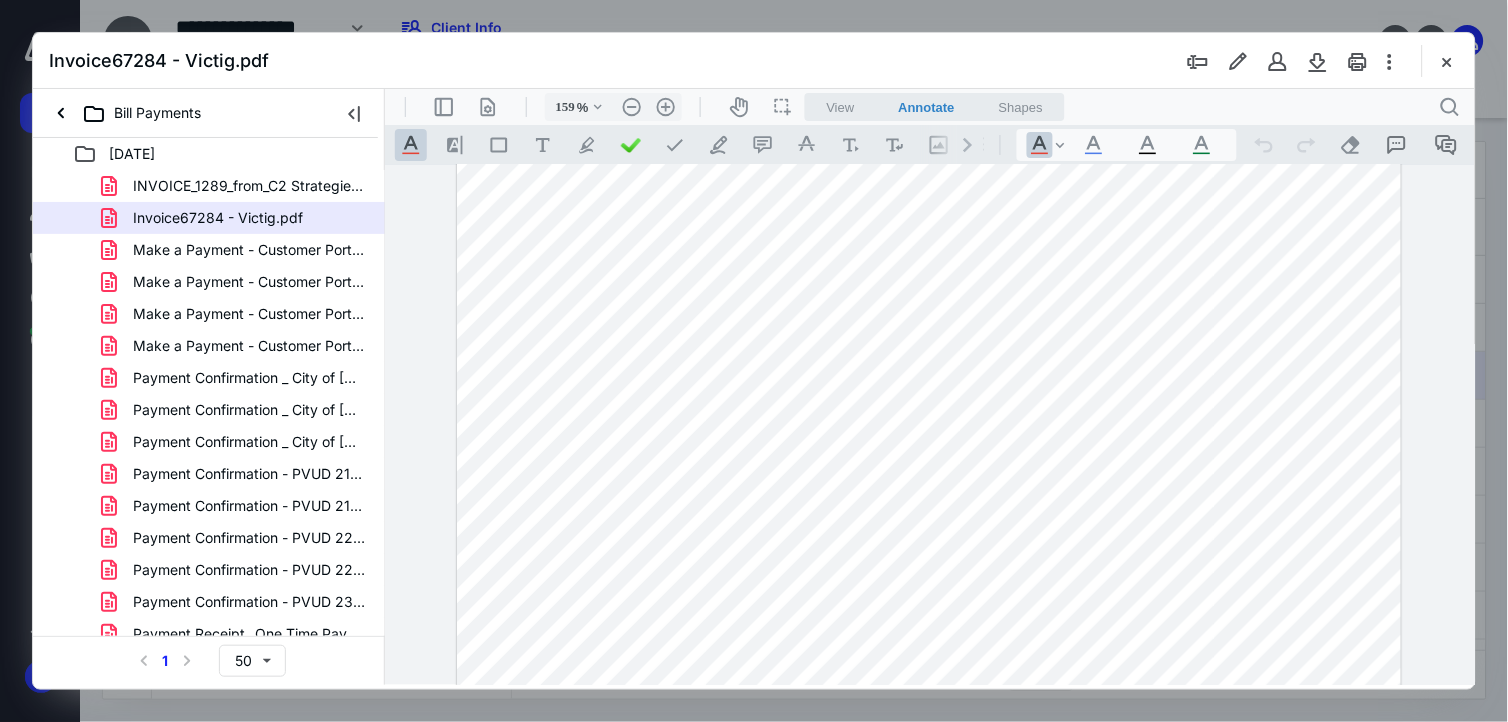 type on "*" 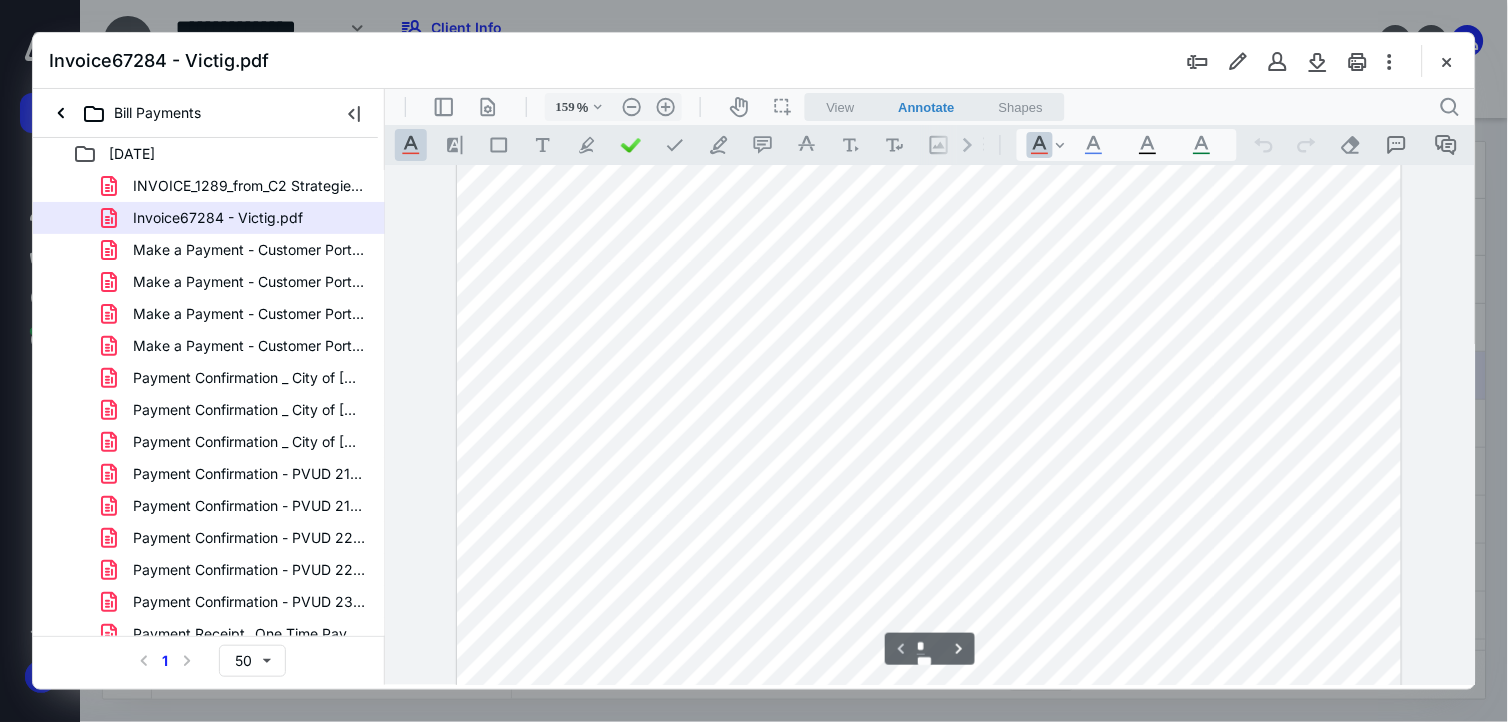 scroll, scrollTop: 0, scrollLeft: 0, axis: both 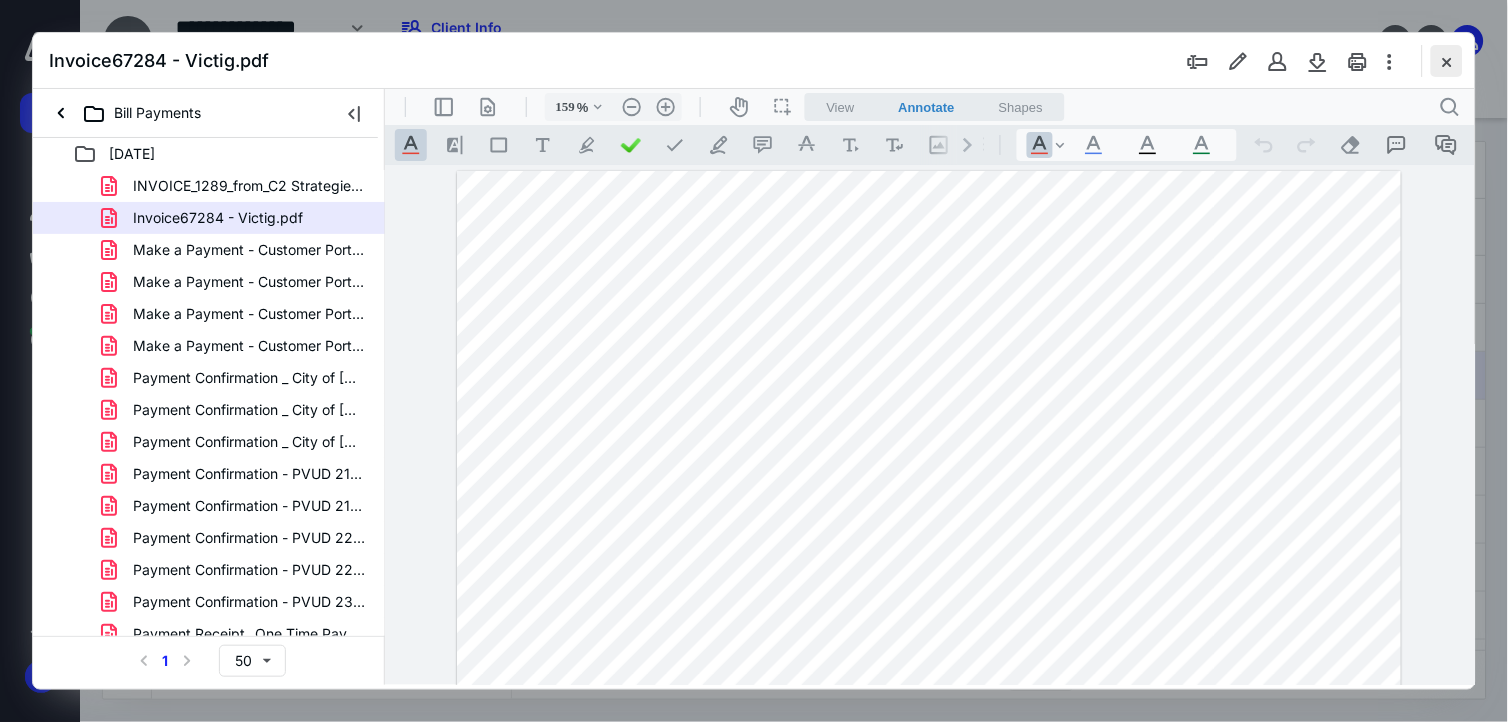 click at bounding box center (1447, 61) 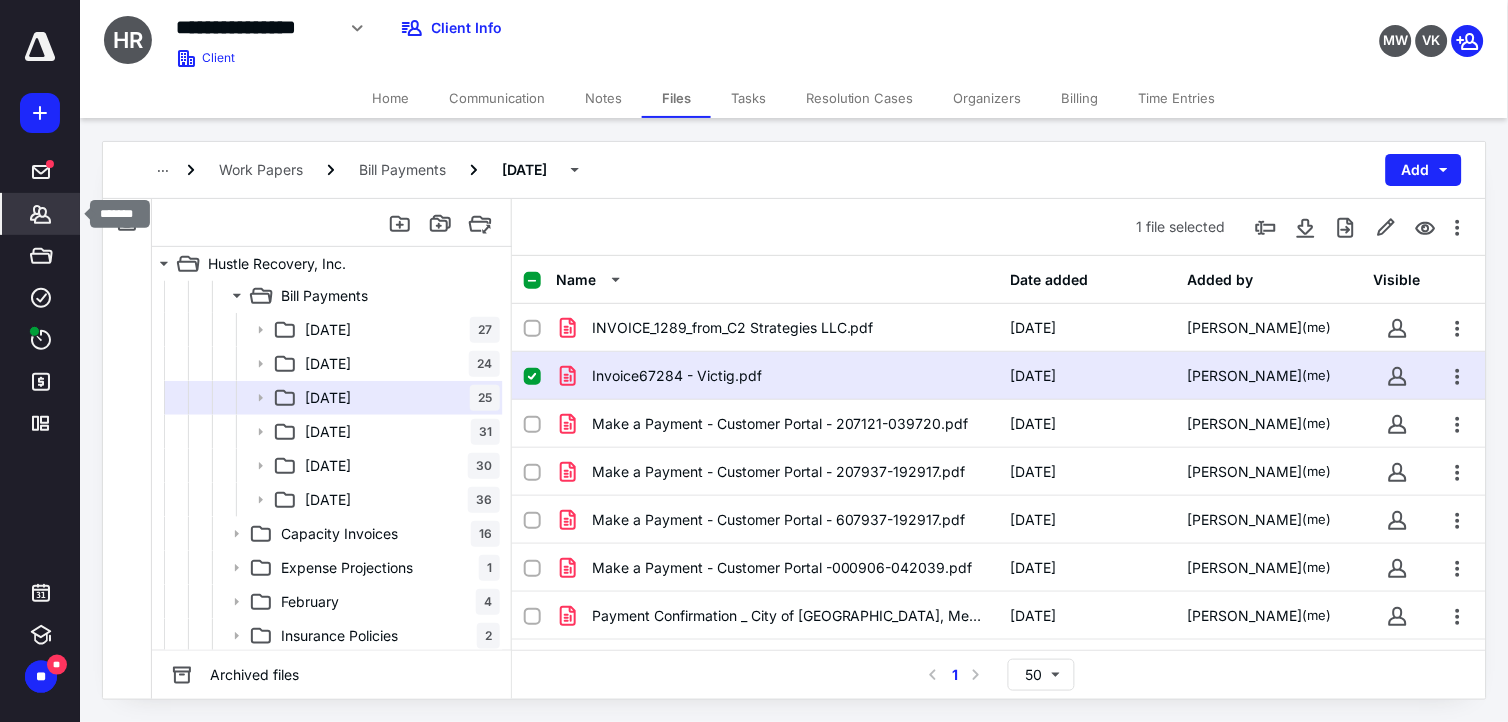 click on "*******" at bounding box center (41, 214) 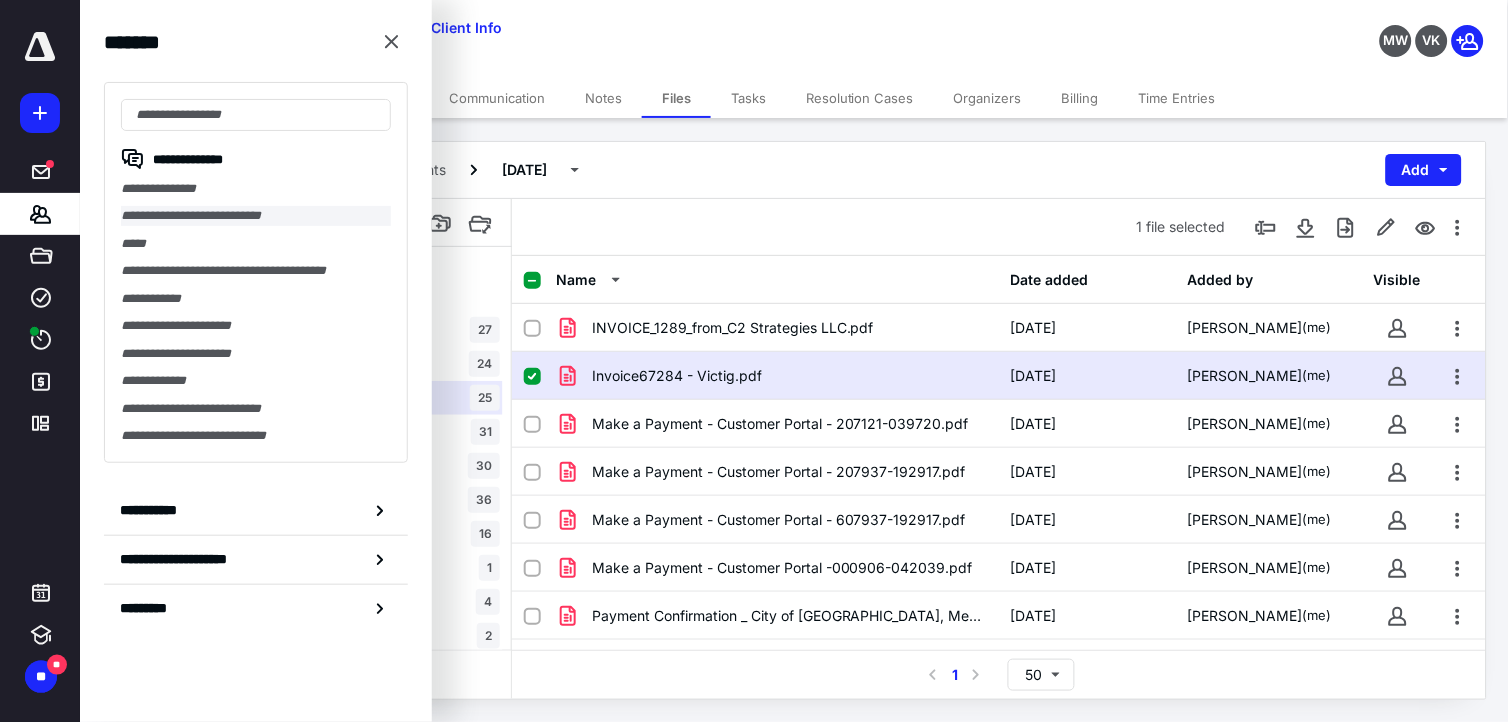 click on "**********" at bounding box center (256, 215) 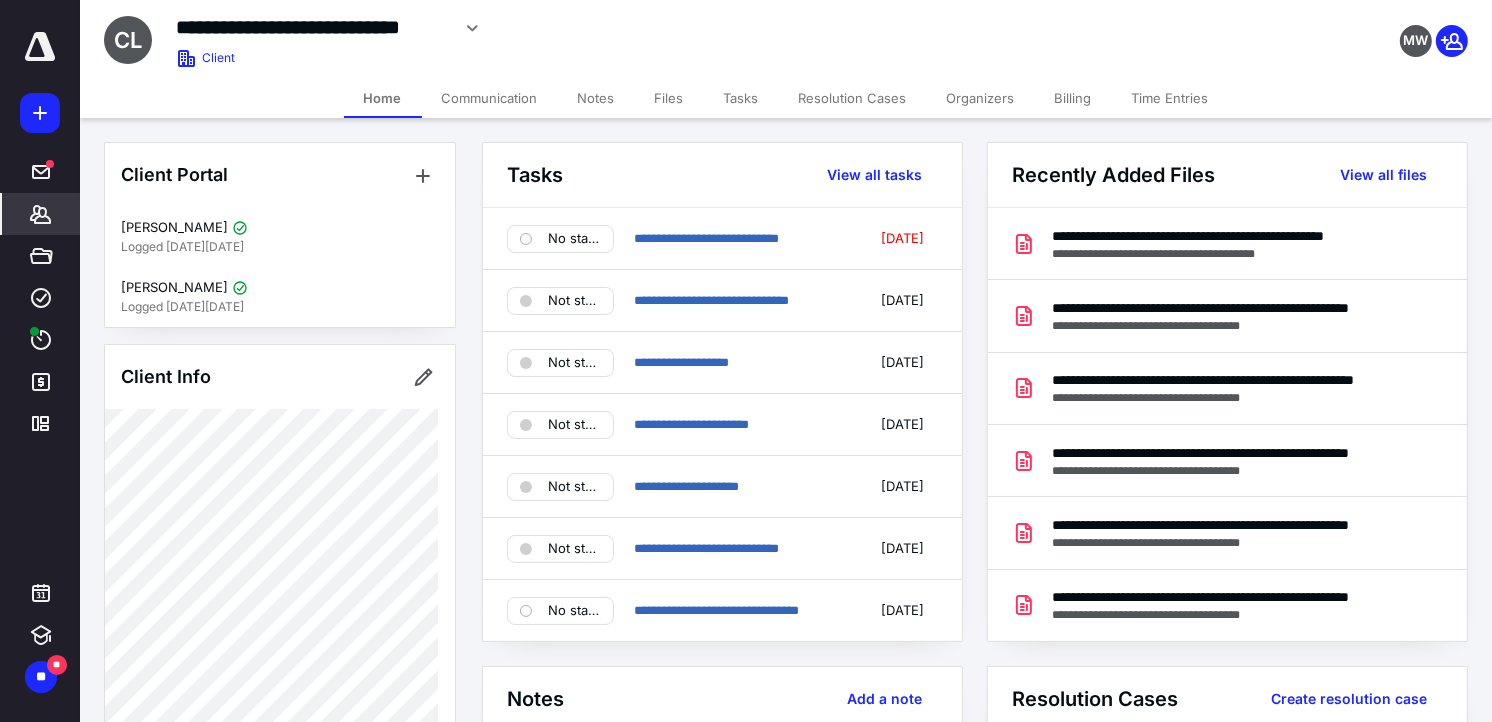 click on "Files" at bounding box center [669, 98] 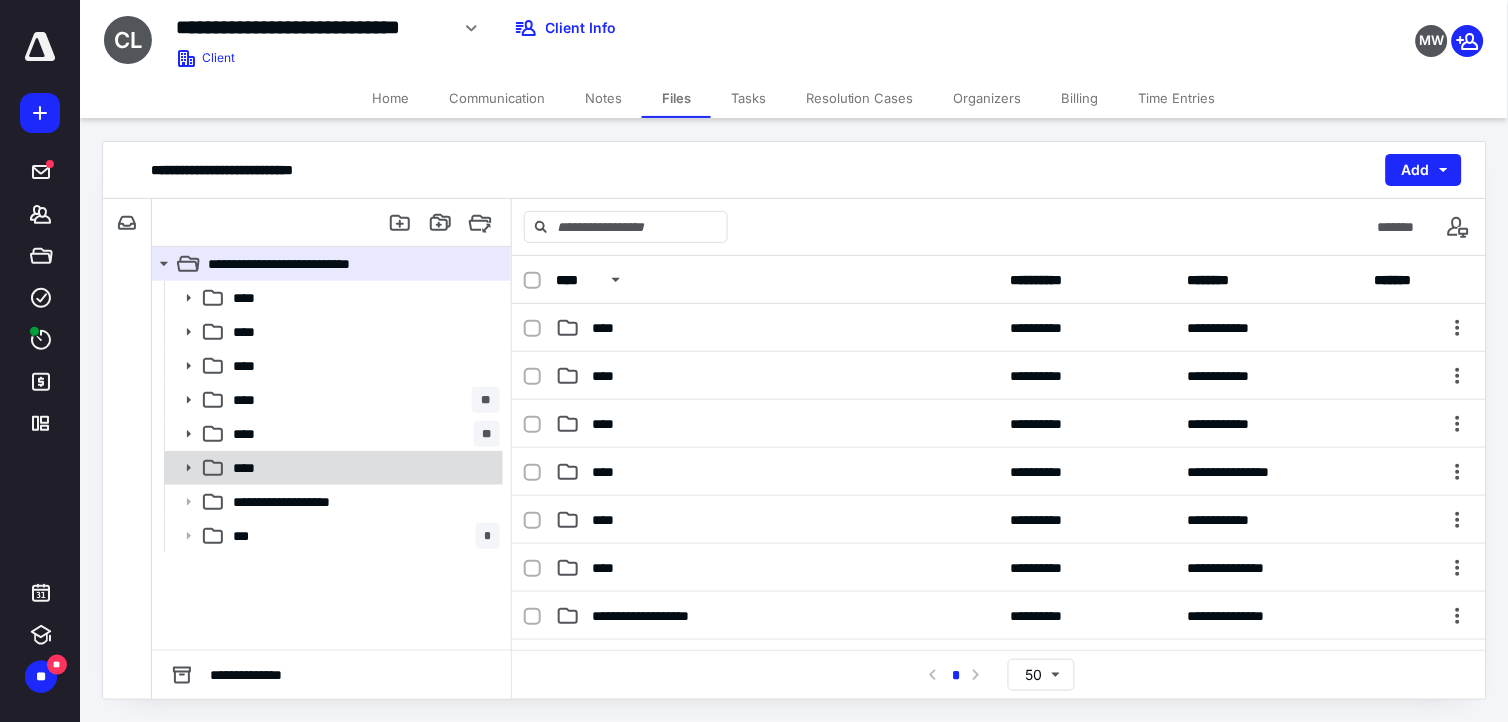 click 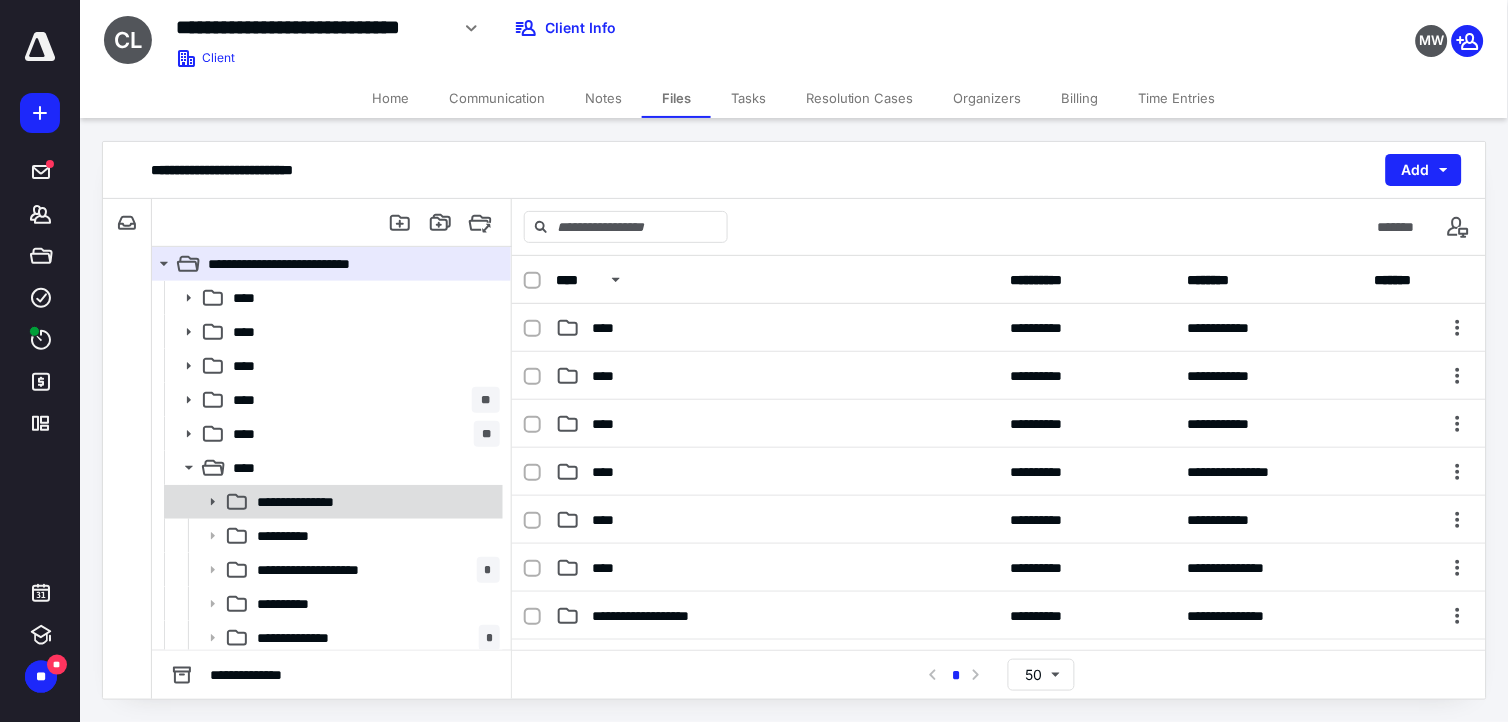 click 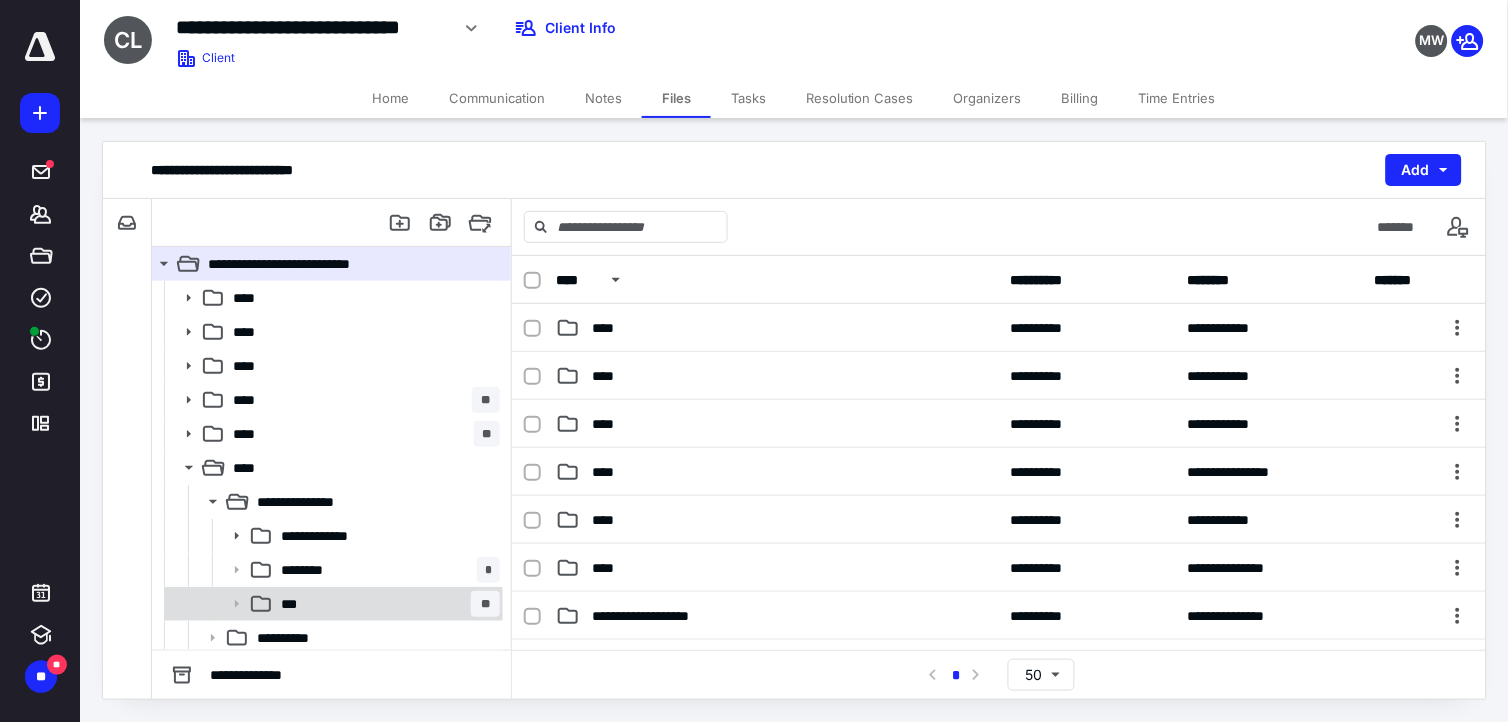 click on "***" at bounding box center (295, 604) 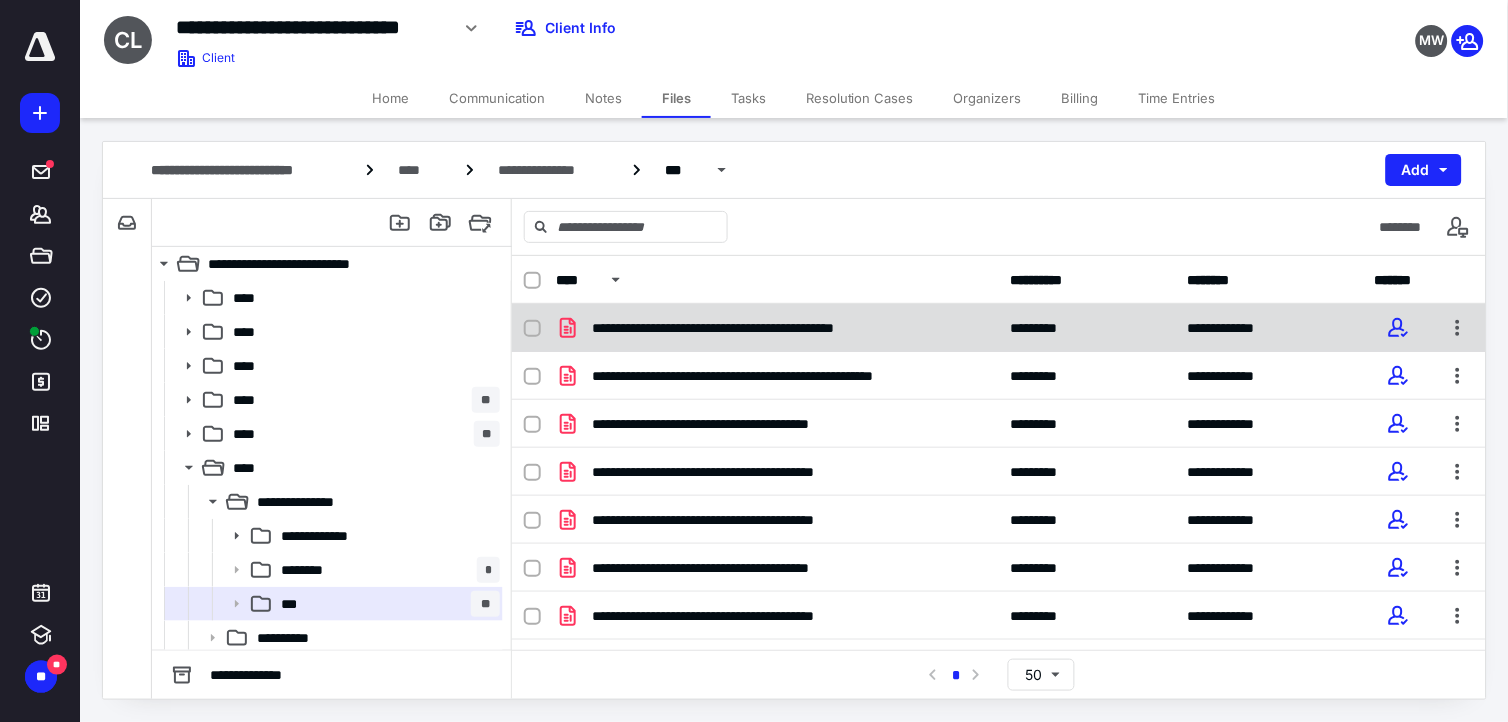 click on "**********" at bounding box center [999, 328] 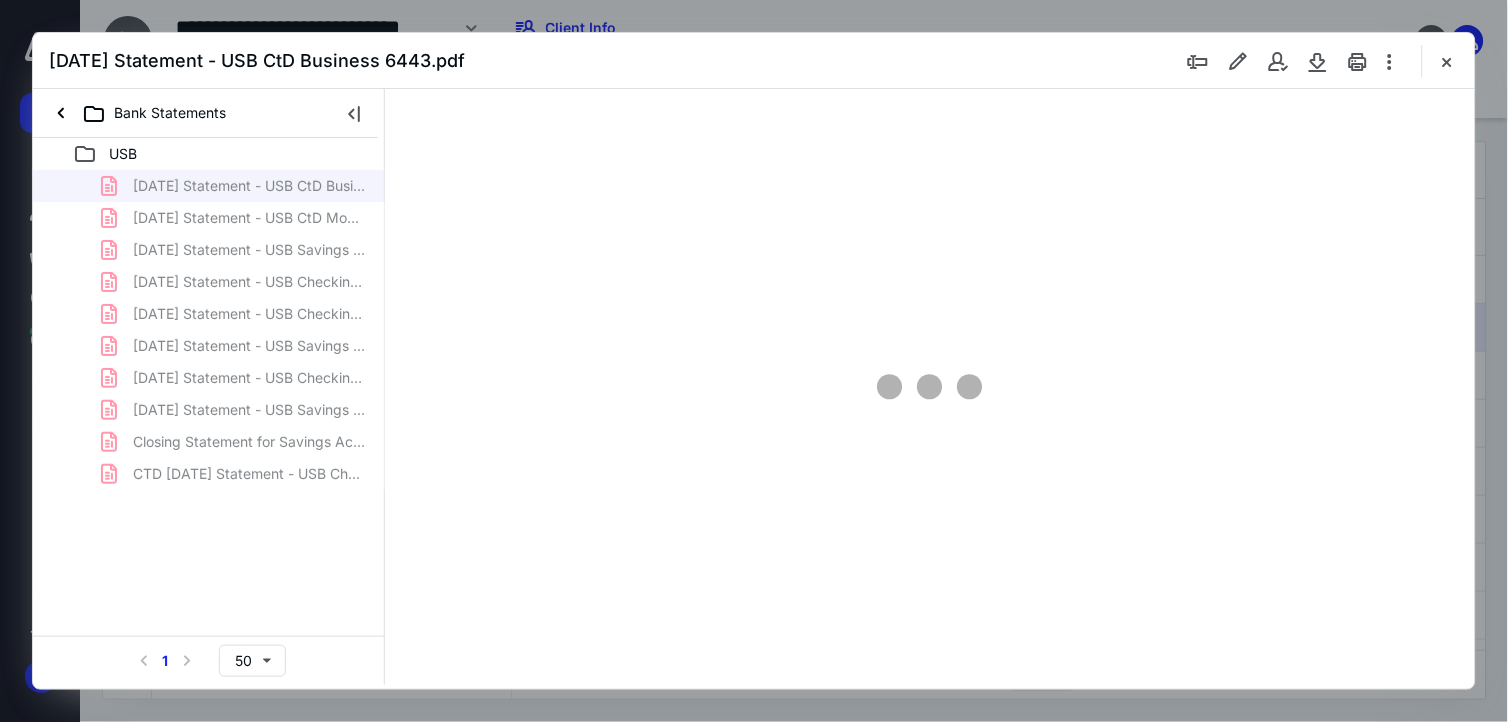 scroll, scrollTop: 0, scrollLeft: 0, axis: both 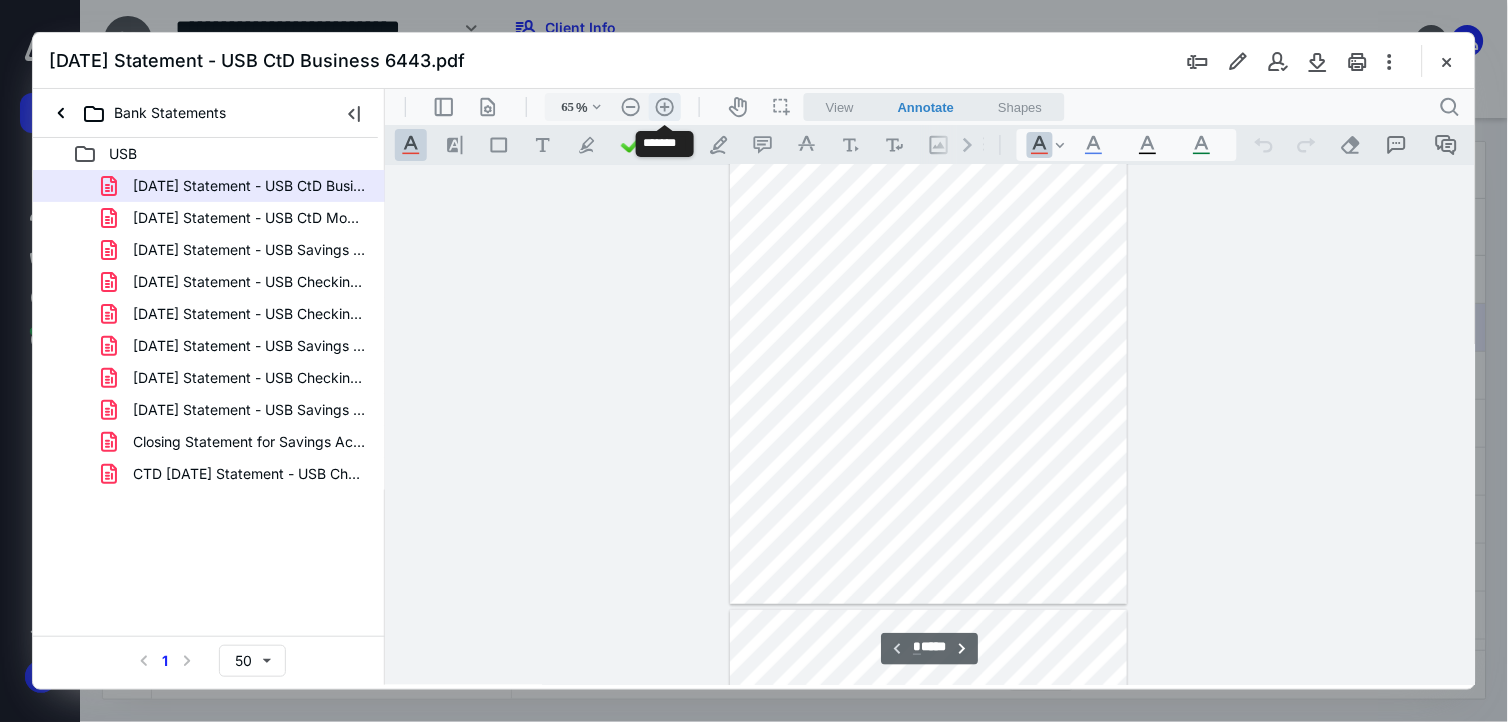 click on ".cls-1{fill:#abb0c4;} icon - header - zoom - in - line" at bounding box center [664, 106] 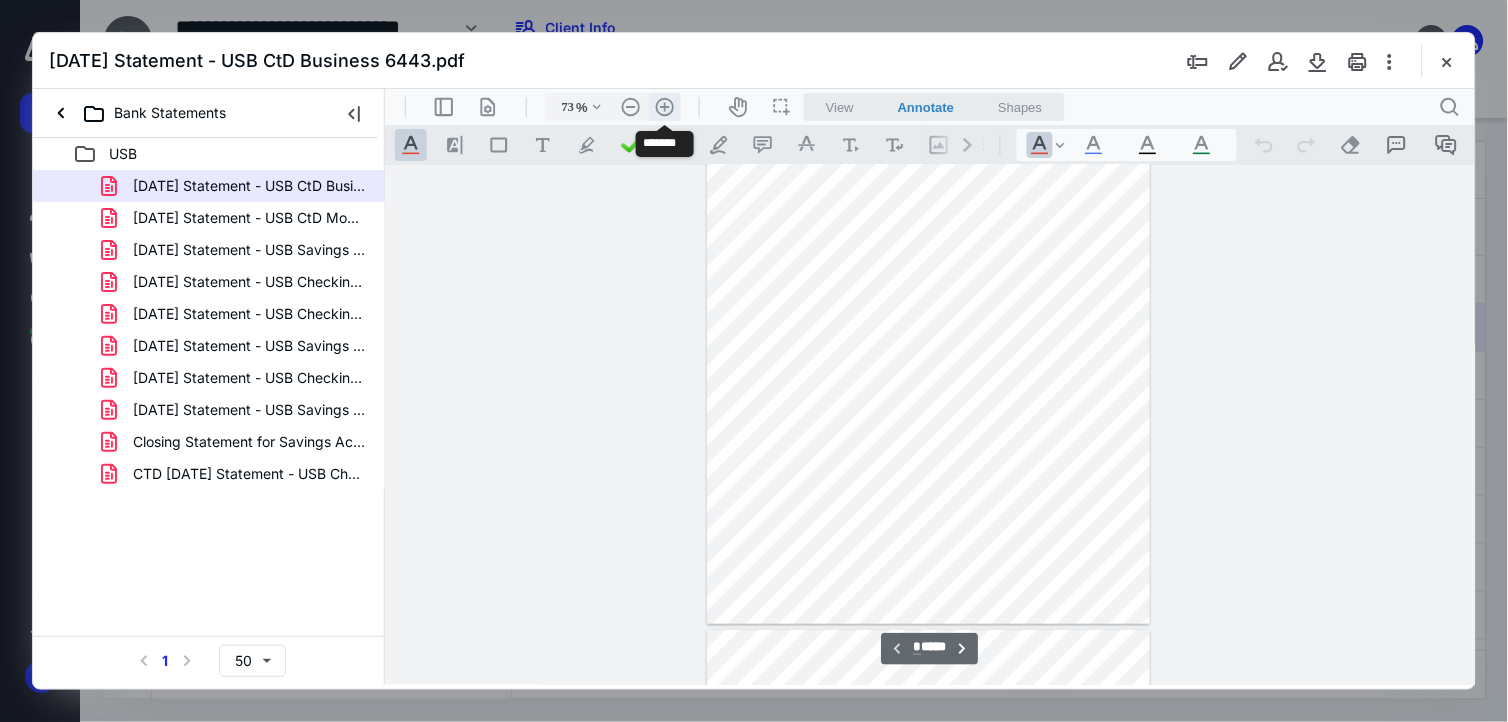 click on ".cls-1{fill:#abb0c4;} icon - header - zoom - in - line" at bounding box center (664, 106) 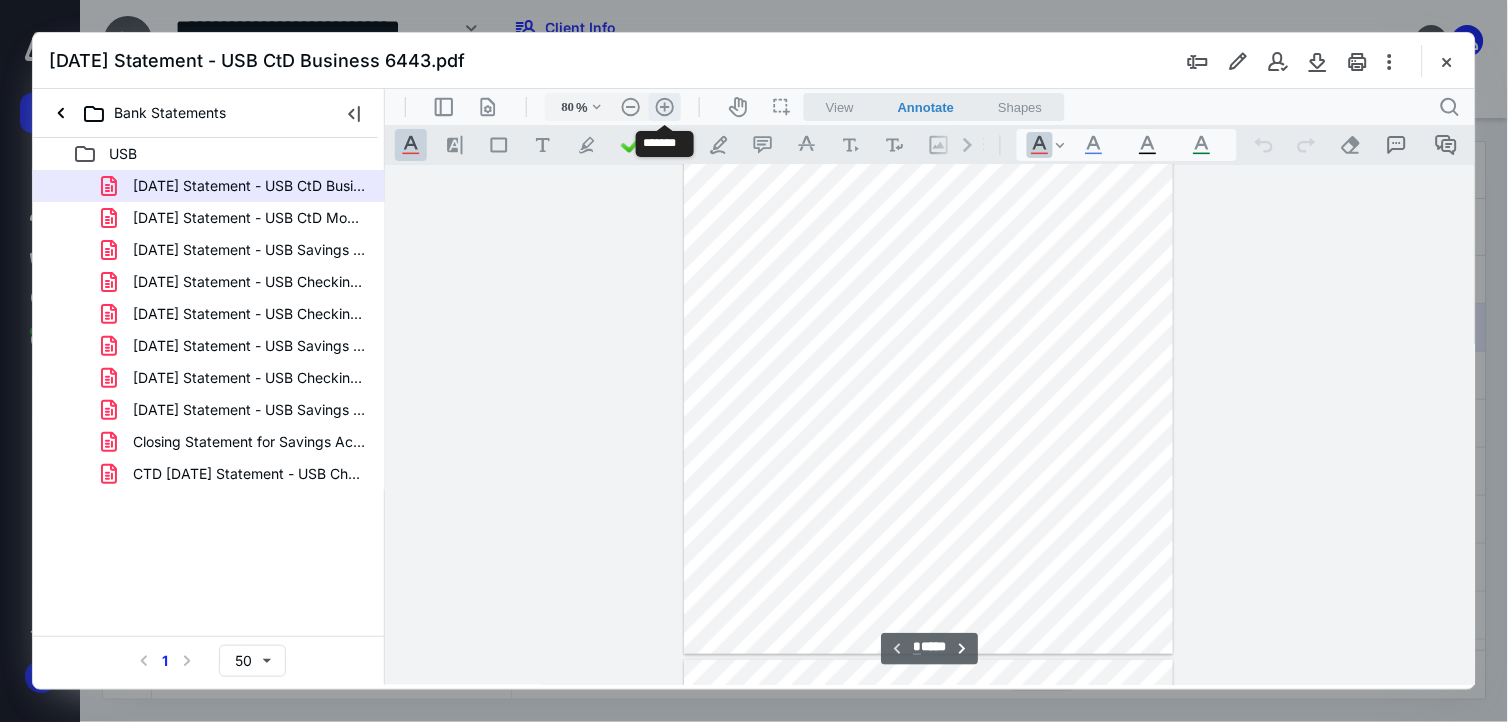 click on ".cls-1{fill:#abb0c4;} icon - header - zoom - in - line" at bounding box center (664, 106) 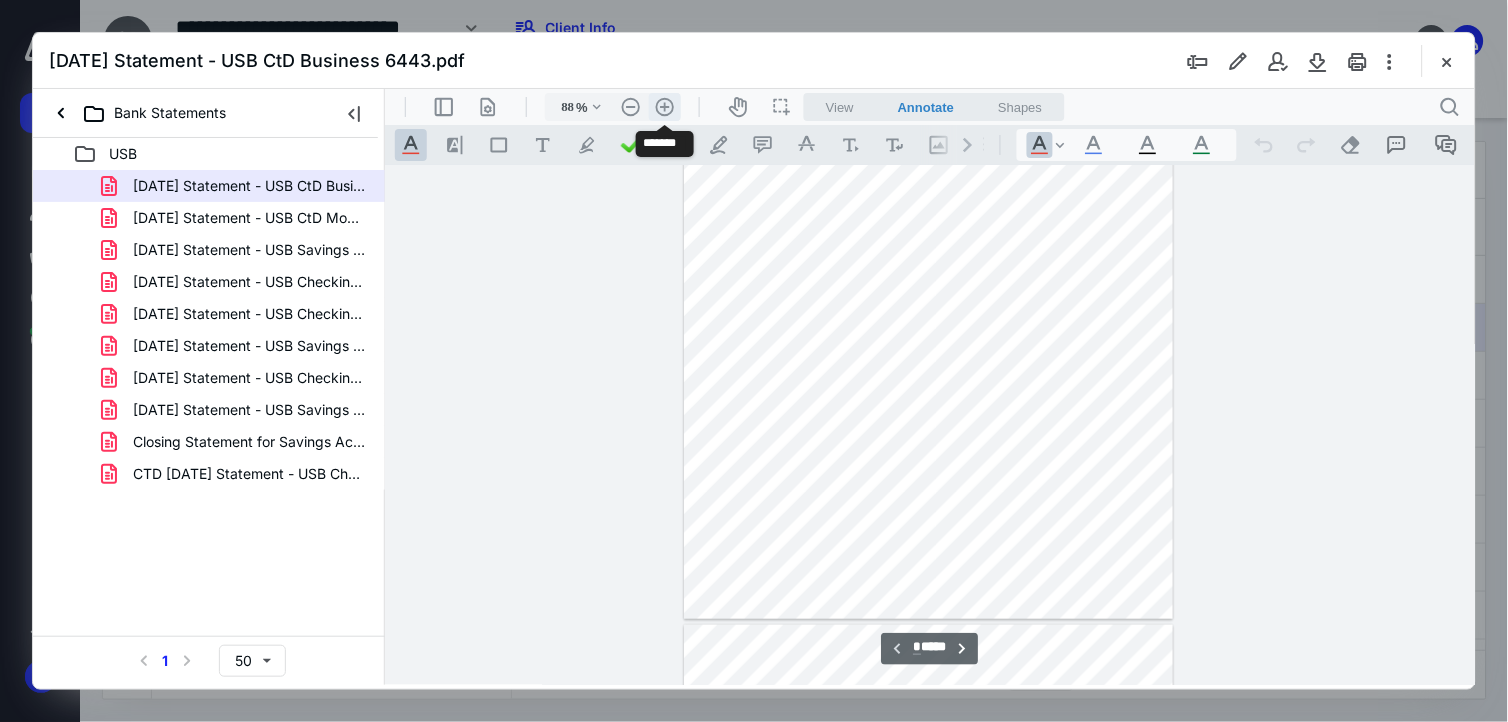 click on ".cls-1{fill:#abb0c4;} icon - header - zoom - in - line" at bounding box center (664, 106) 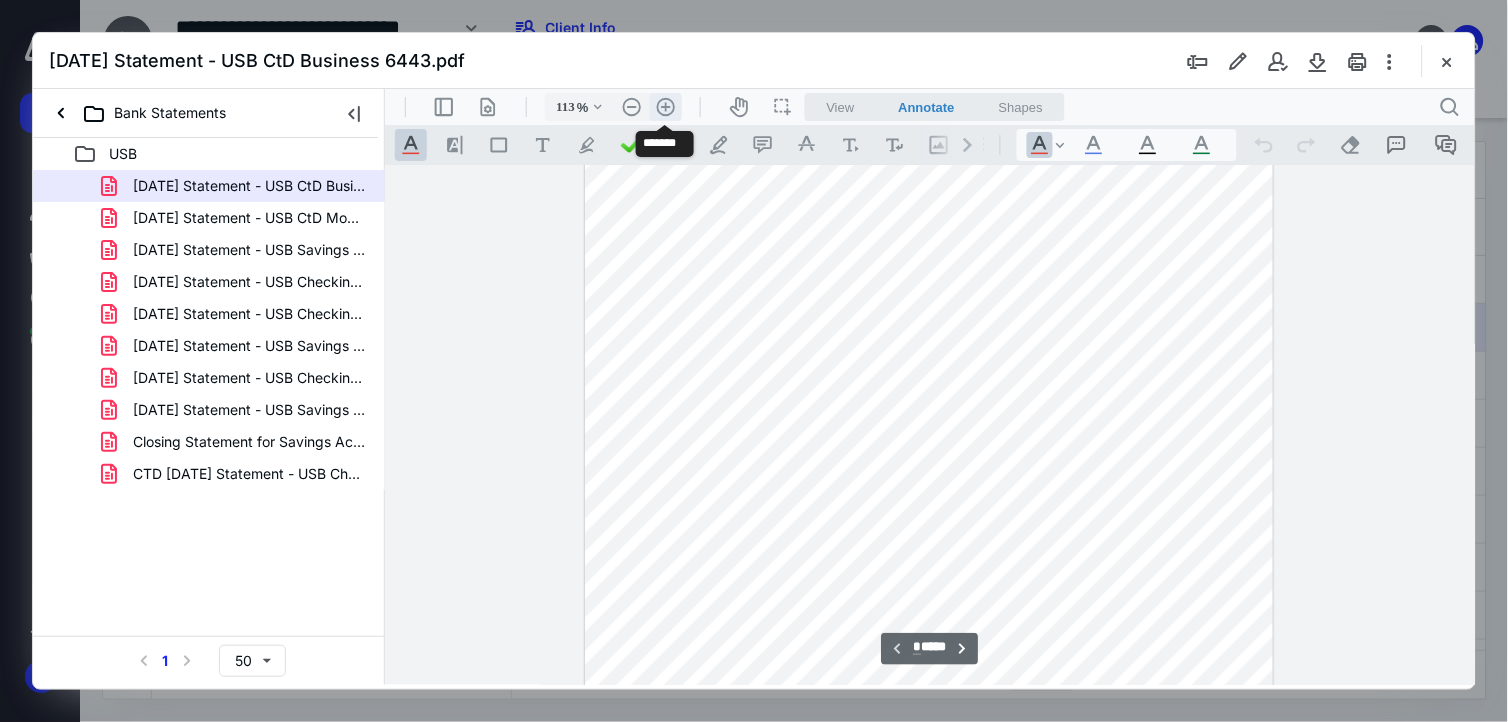 click on ".cls-1{fill:#abb0c4;} icon - header - zoom - in - line" at bounding box center (665, 106) 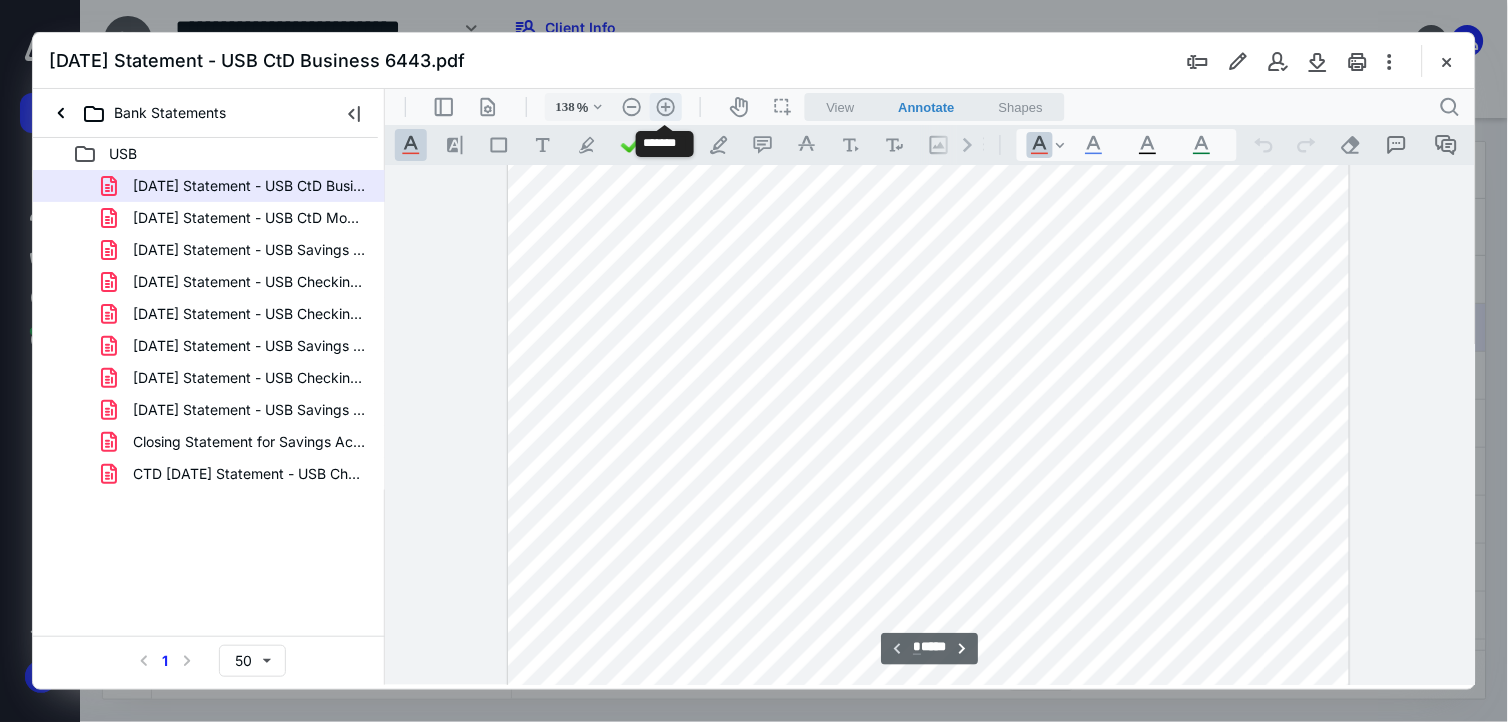 scroll, scrollTop: 413, scrollLeft: 0, axis: vertical 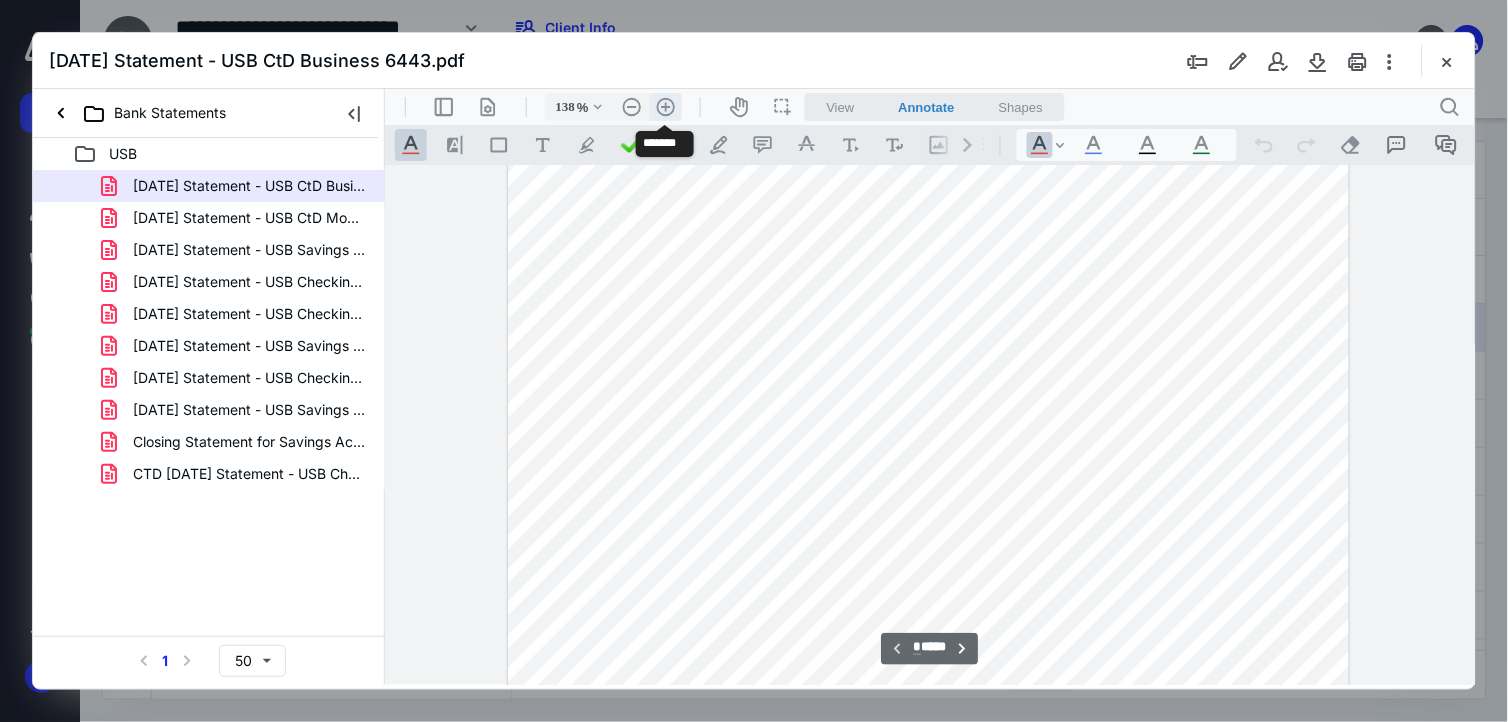 click on ".cls-1{fill:#abb0c4;} icon - header - zoom - in - line" at bounding box center (665, 106) 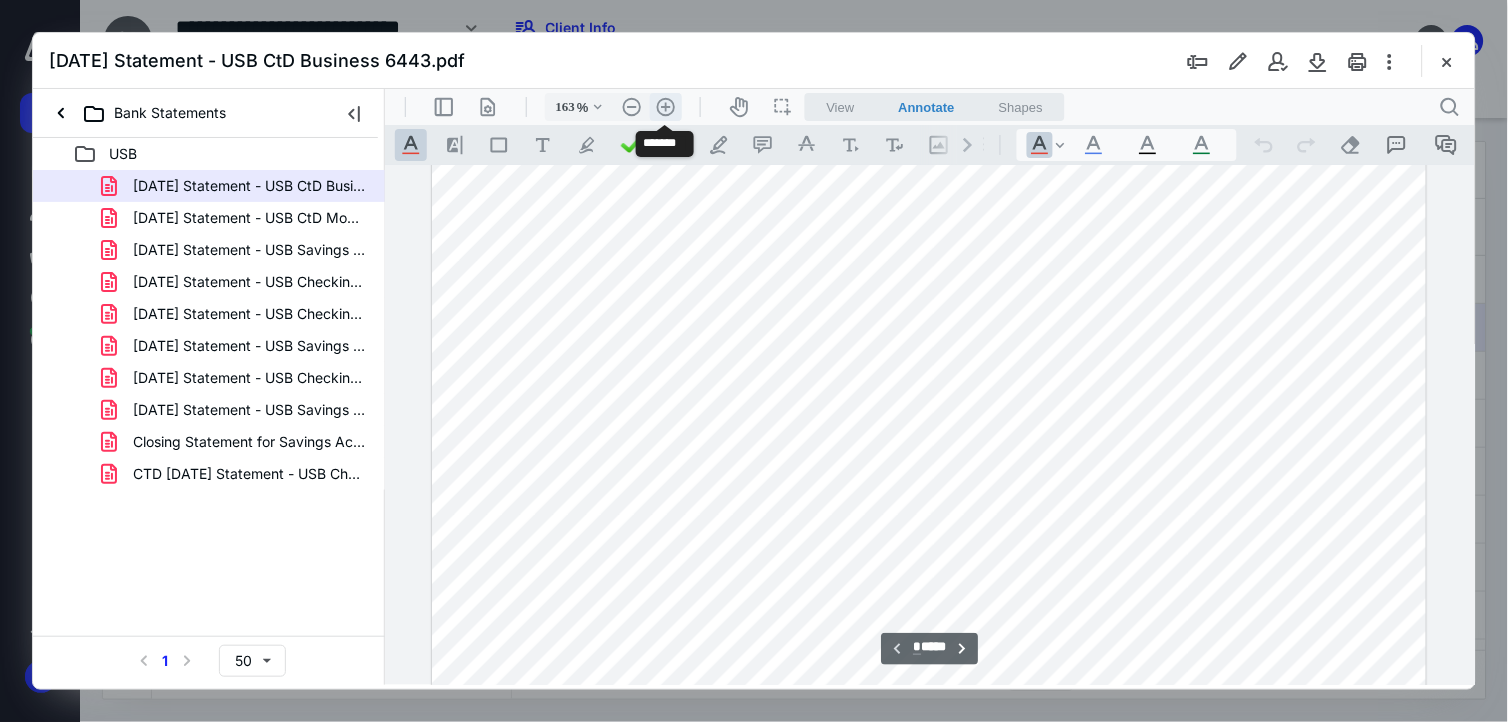 click on ".cls-1{fill:#abb0c4;} icon - header - zoom - in - line" at bounding box center [665, 106] 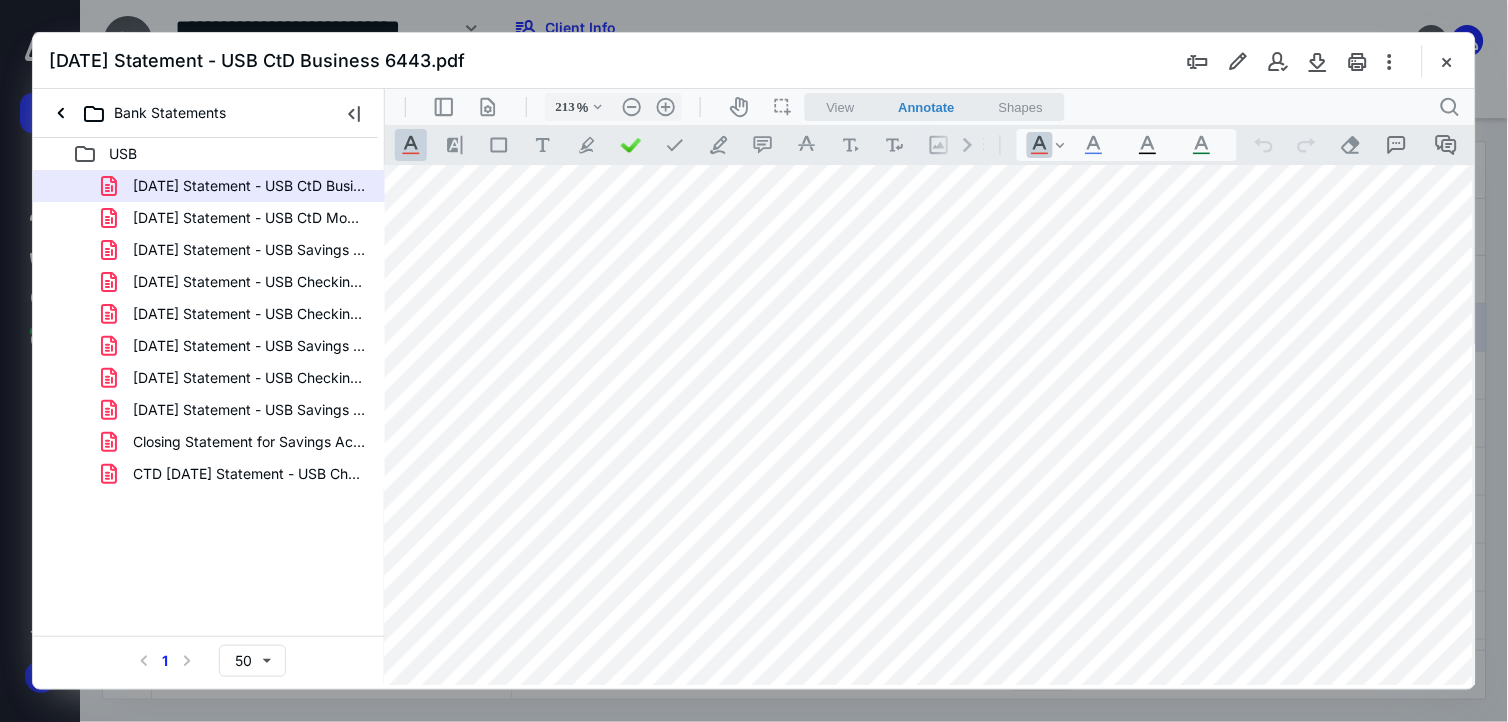 scroll, scrollTop: 0, scrollLeft: 120, axis: horizontal 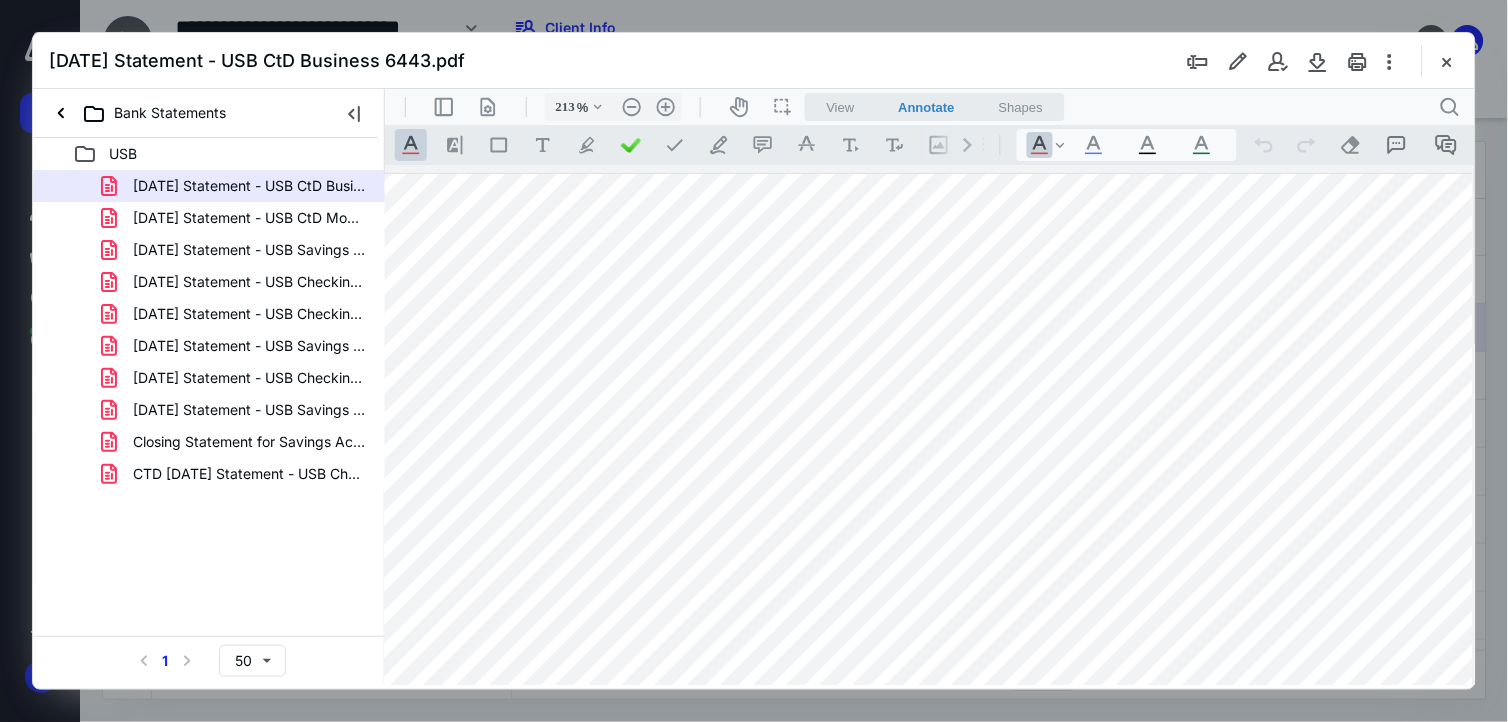 drag, startPoint x: 240, startPoint y: 0, endPoint x: 628, endPoint y: 88, distance: 397.85425 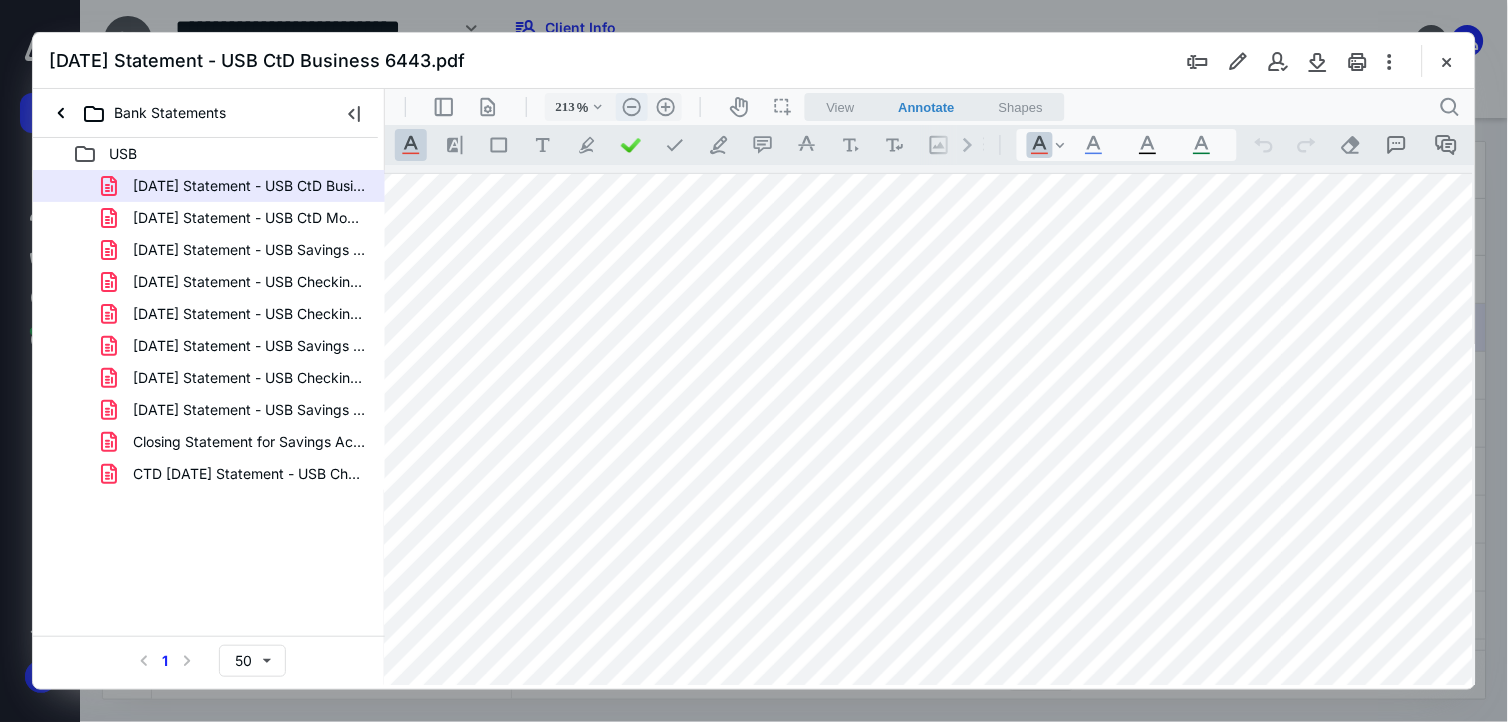 click on ".cls-1{fill:#abb0c4;} icon - header - zoom - out - line" at bounding box center (631, 106) 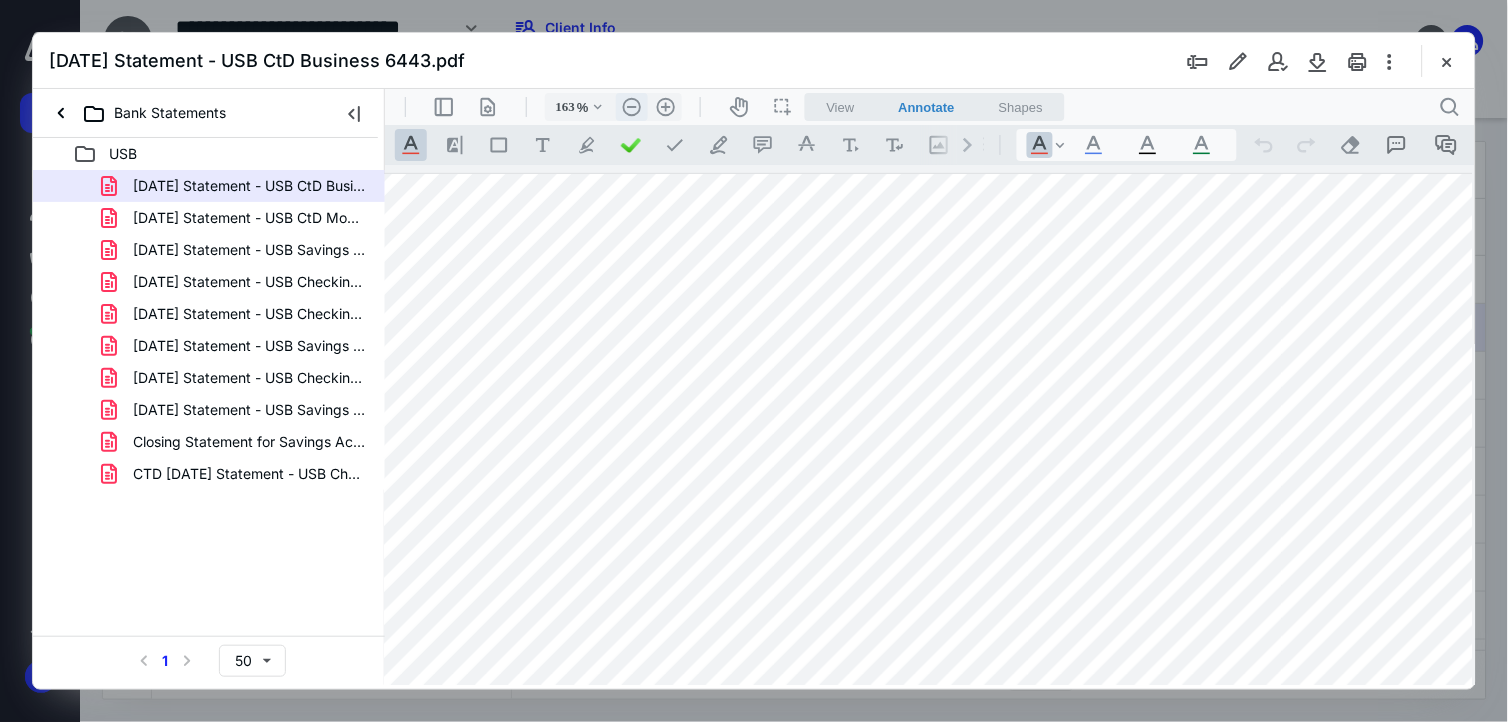 scroll, scrollTop: 0, scrollLeft: 0, axis: both 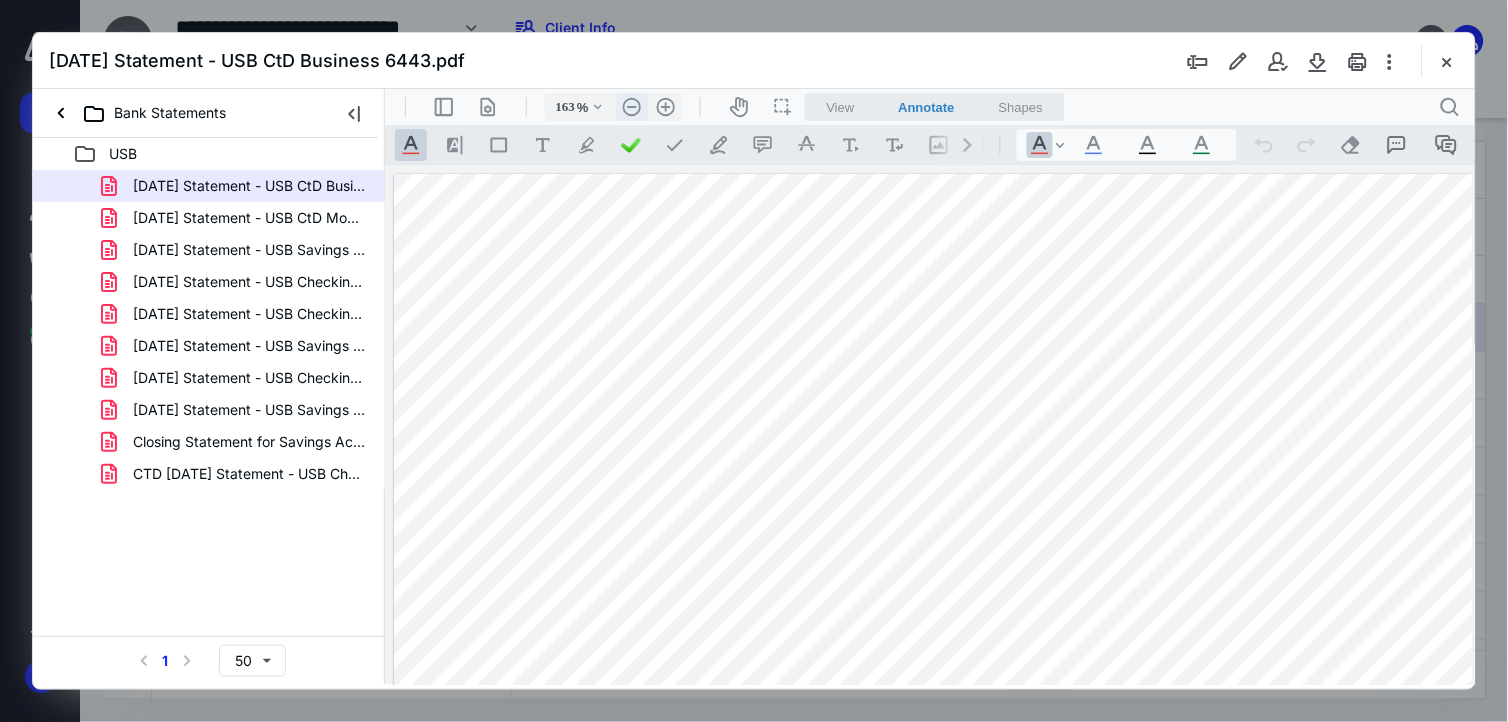 click on ".cls-1{fill:#abb0c4;} icon - header - zoom - out - line" at bounding box center (631, 106) 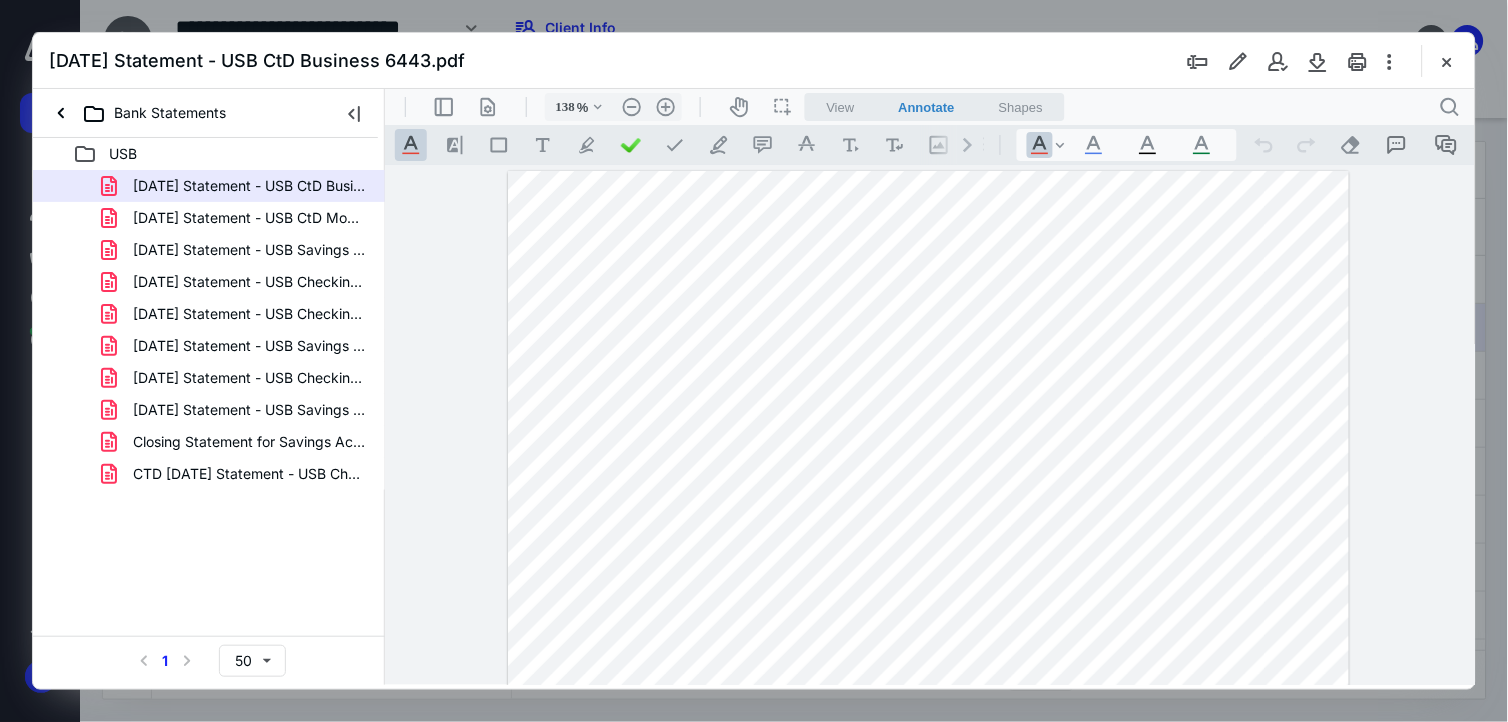 drag, startPoint x: 1441, startPoint y: 58, endPoint x: 1383, endPoint y: 80, distance: 62.03225 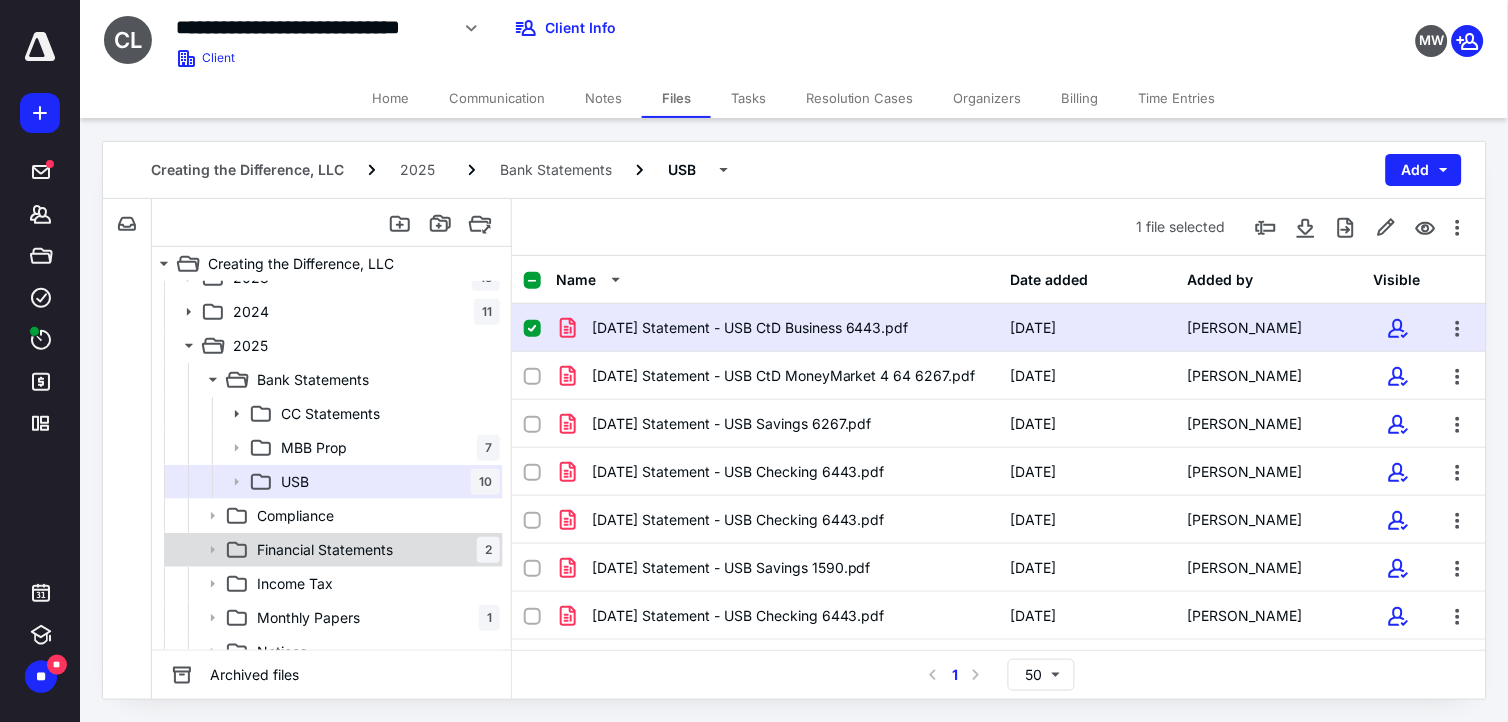 scroll, scrollTop: 344, scrollLeft: 0, axis: vertical 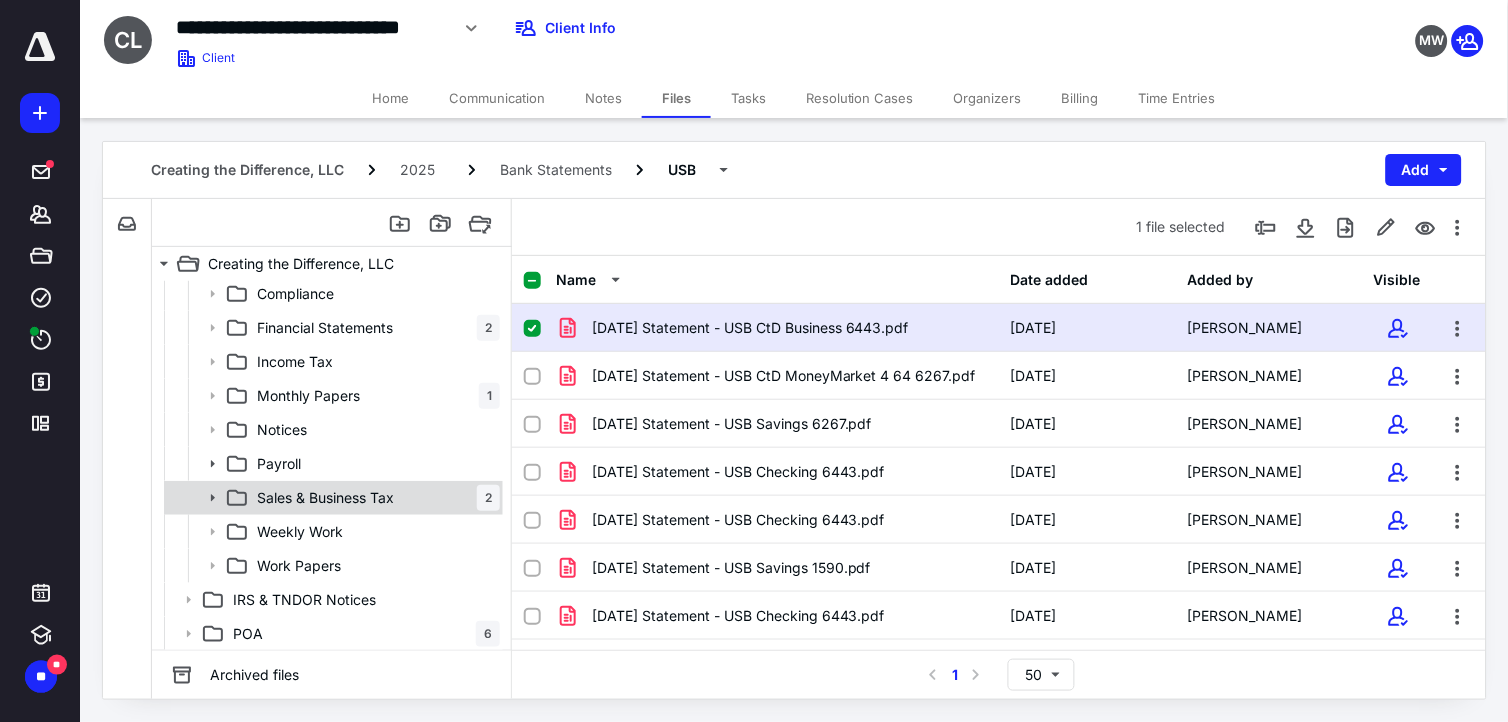 click 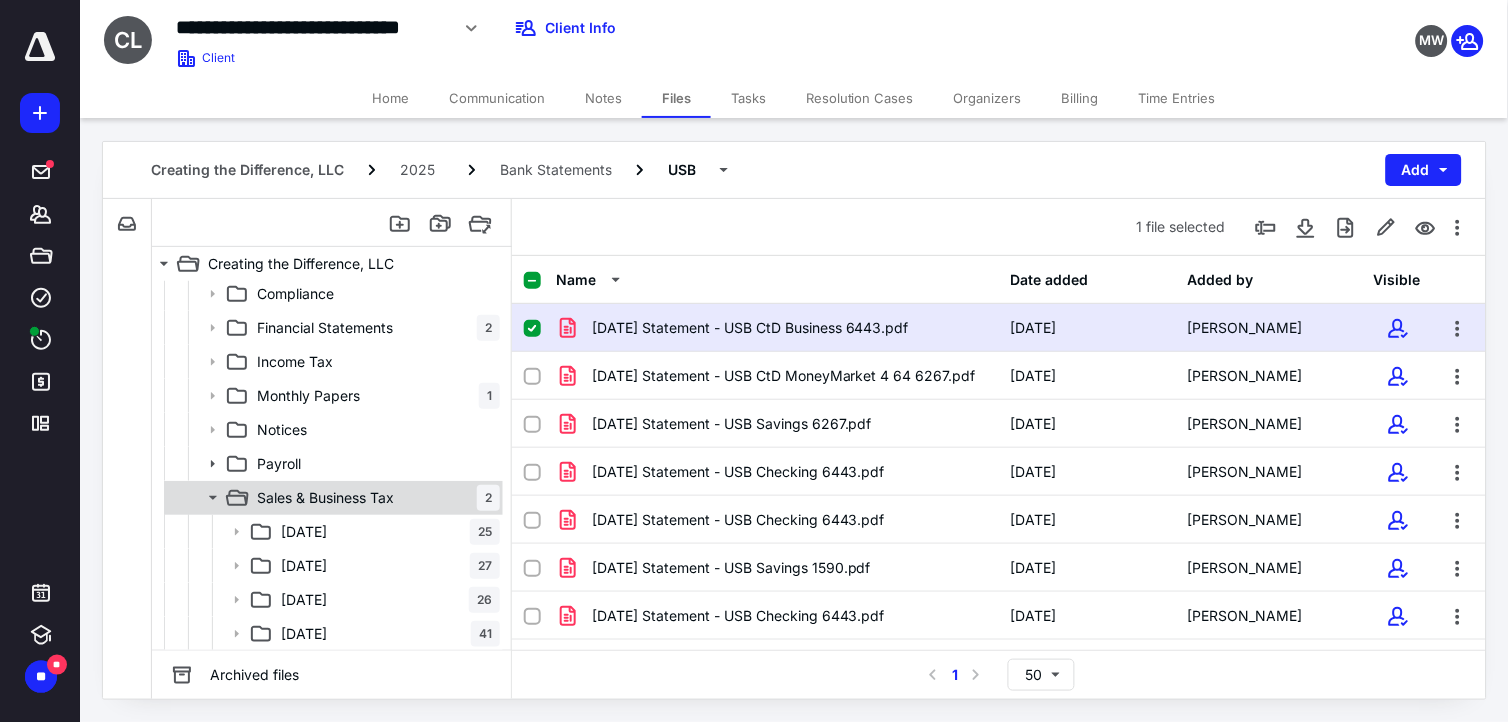 scroll, scrollTop: 455, scrollLeft: 0, axis: vertical 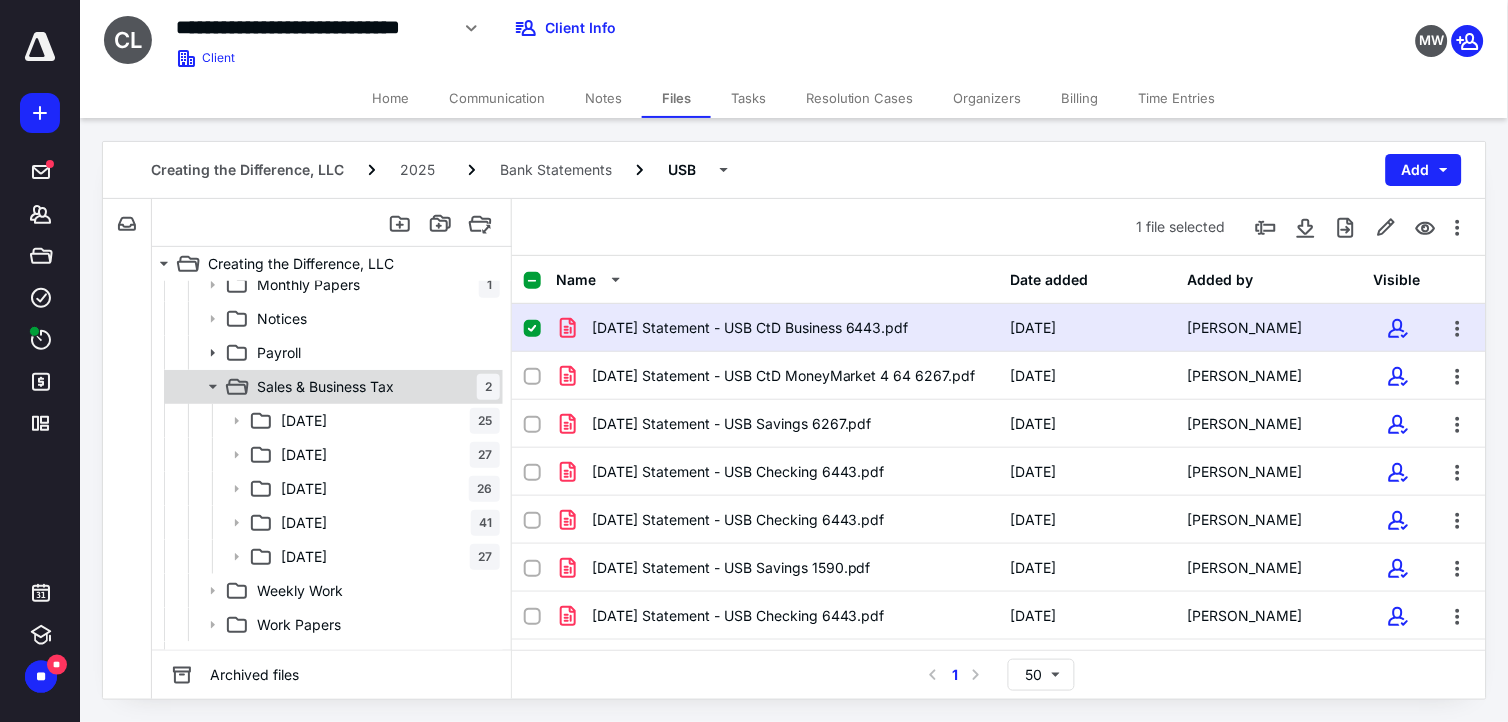 drag, startPoint x: 360, startPoint y: 386, endPoint x: 373, endPoint y: 368, distance: 22.203604 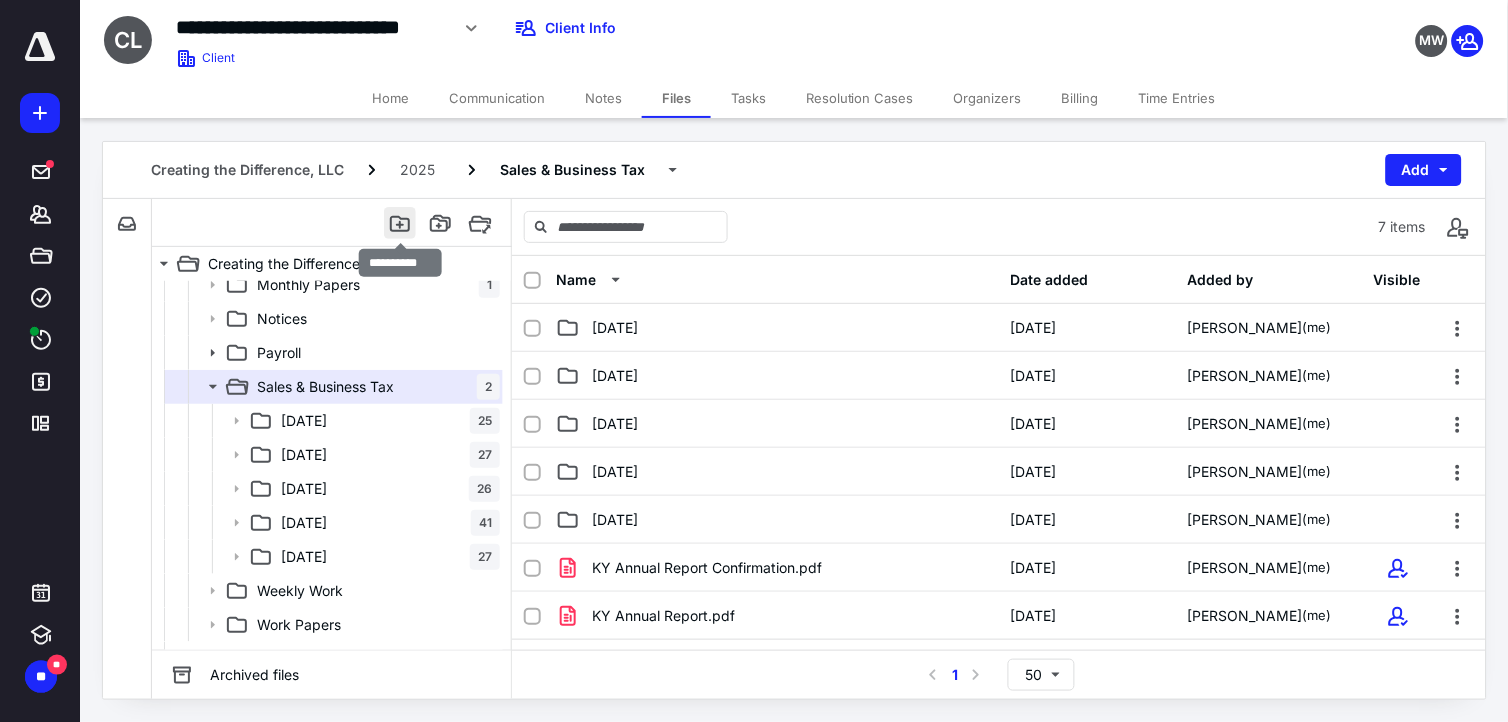 click at bounding box center [400, 223] 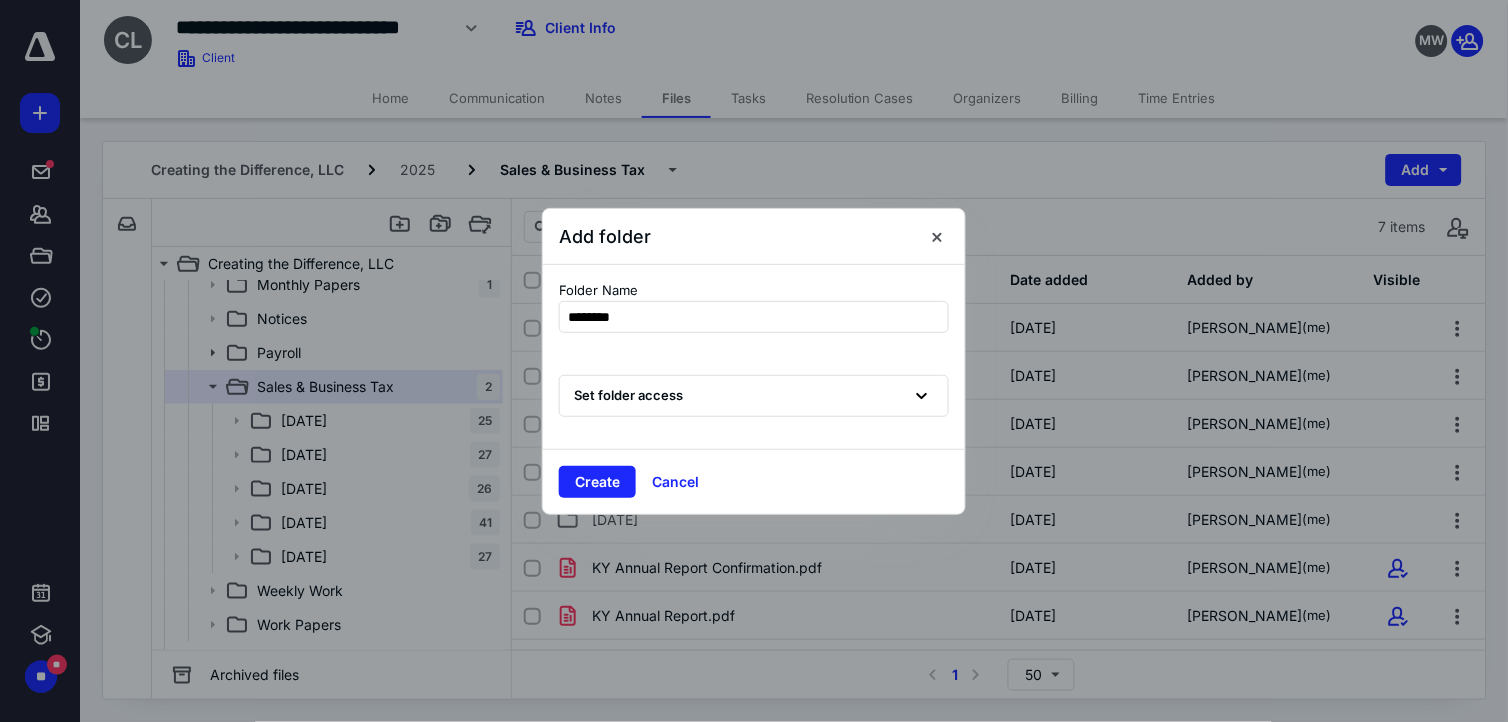 type on "*********" 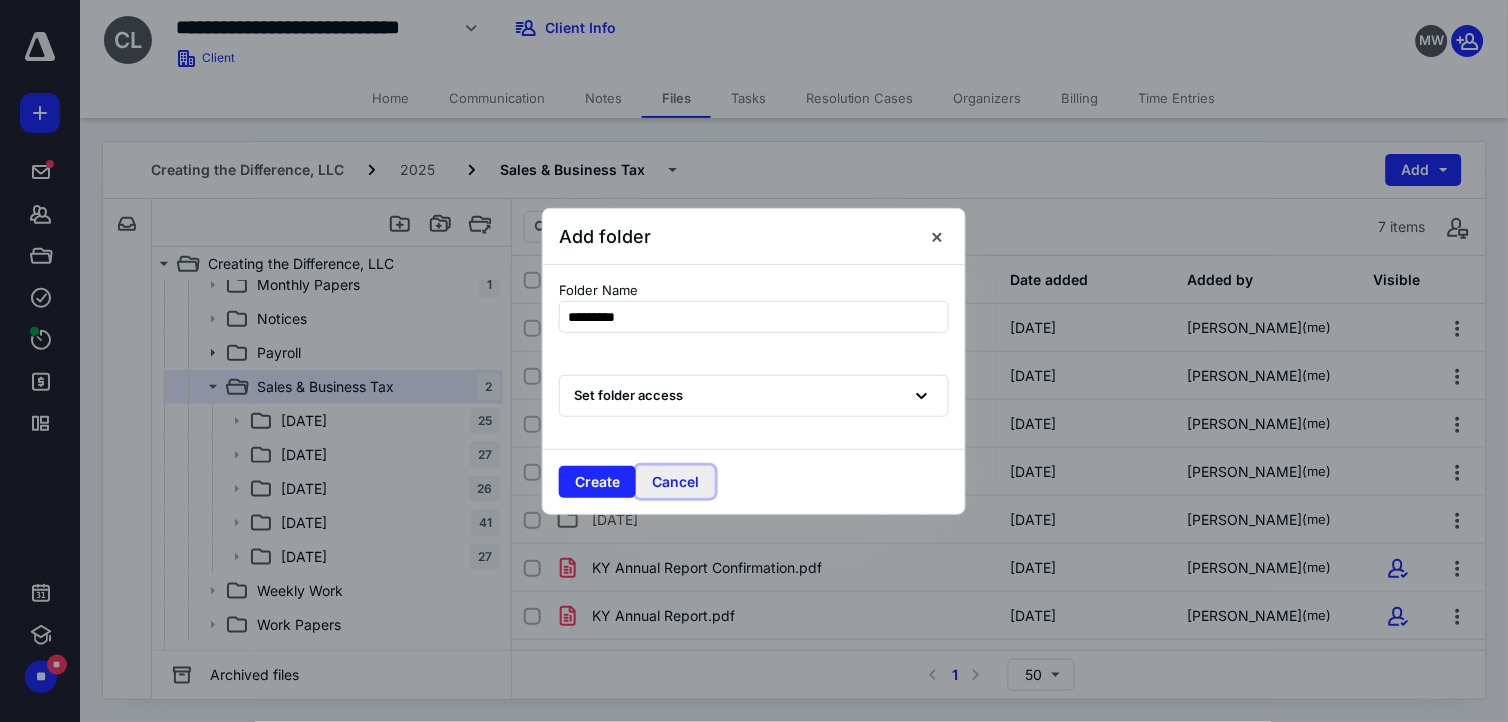 click on "Cancel" at bounding box center (675, 482) 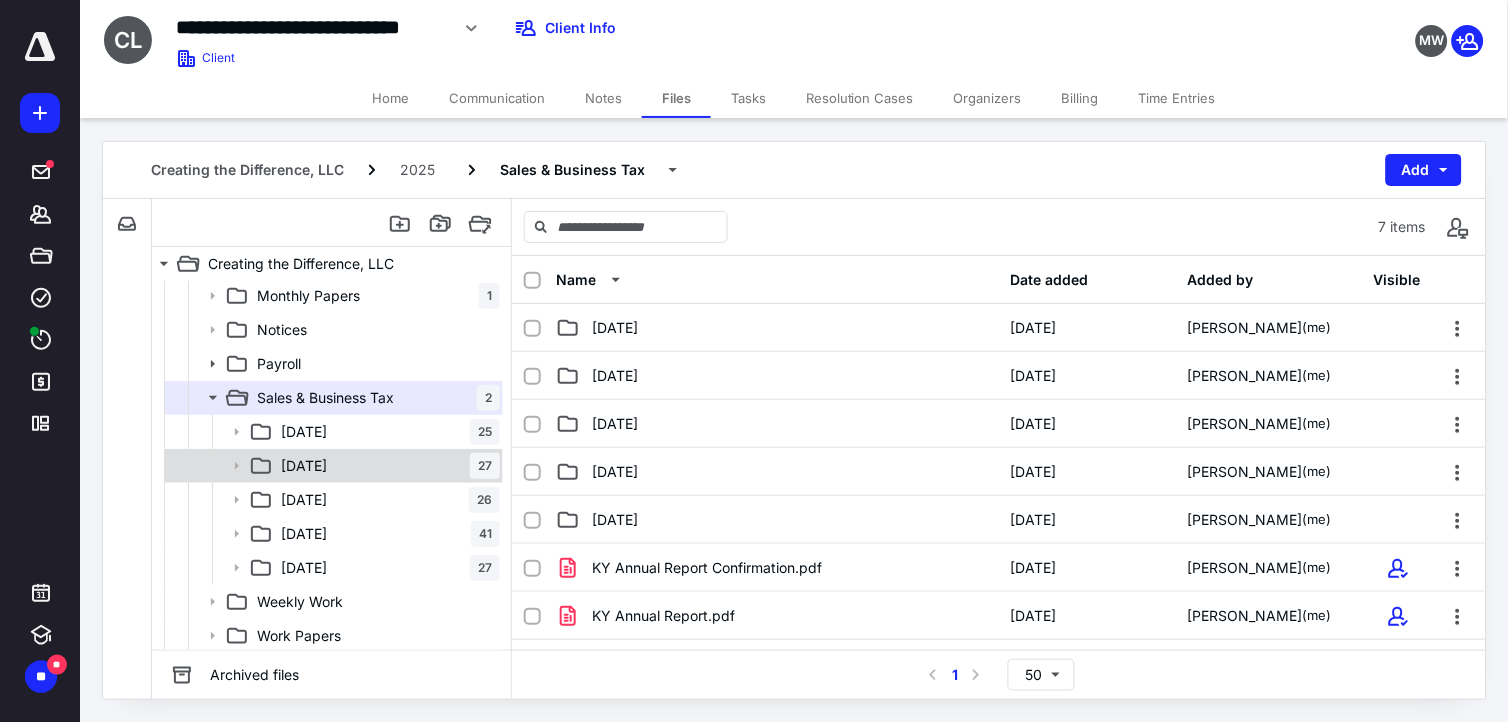 scroll, scrollTop: 514, scrollLeft: 0, axis: vertical 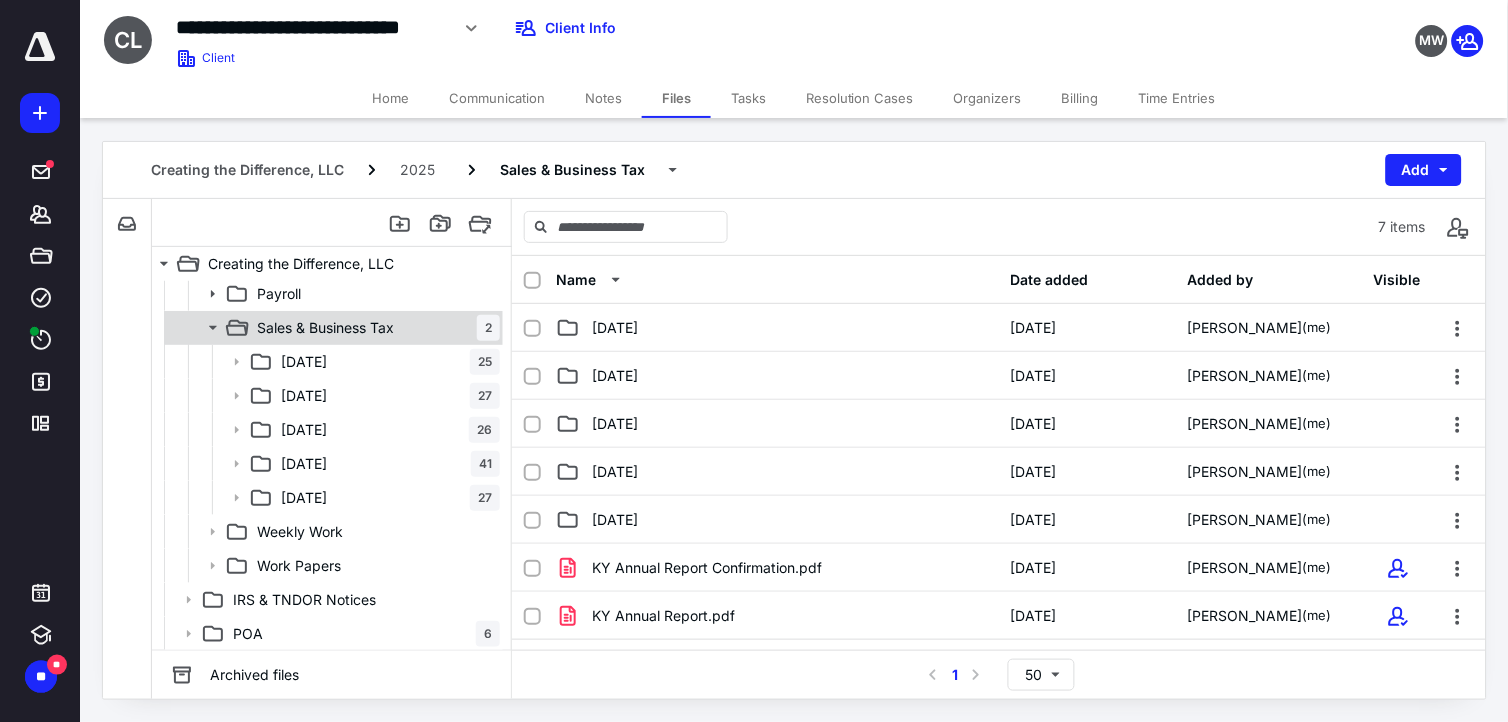 click 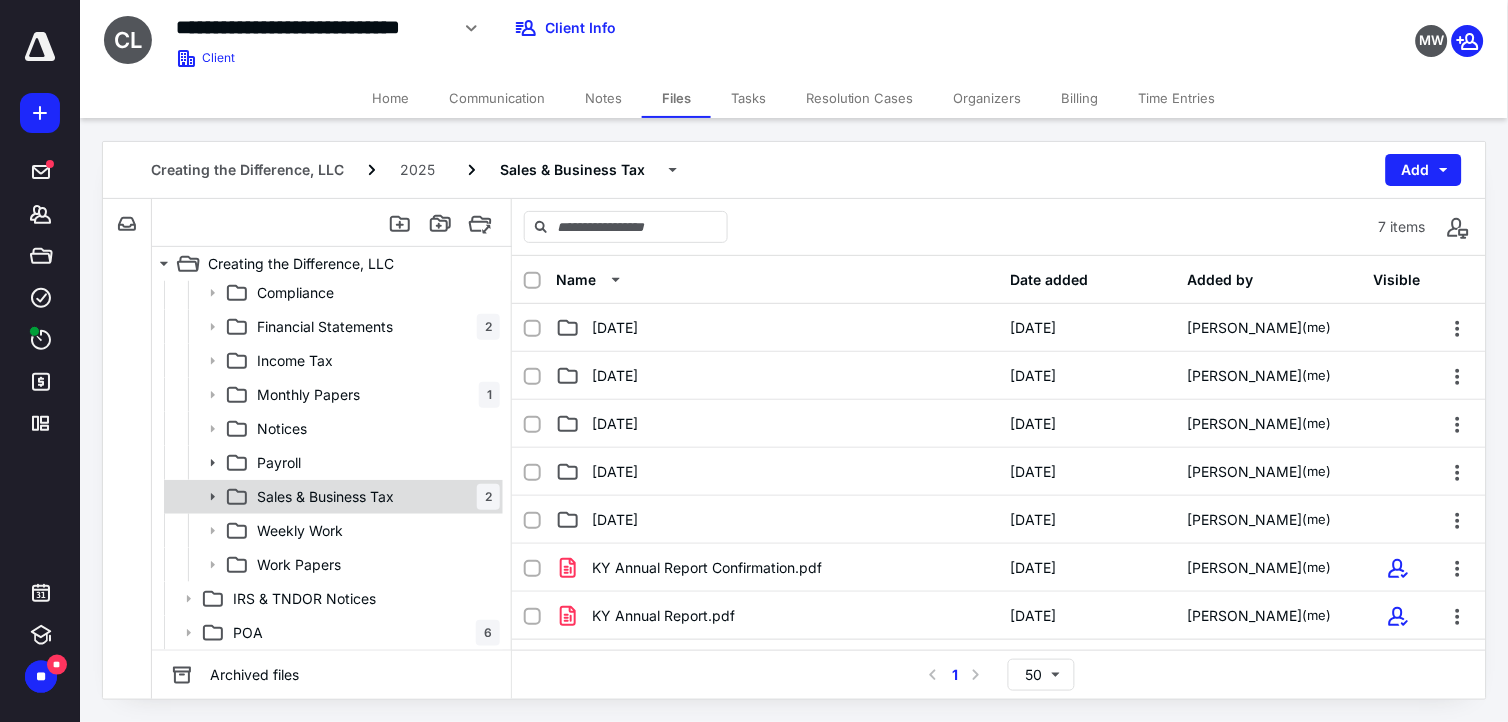 scroll, scrollTop: 344, scrollLeft: 0, axis: vertical 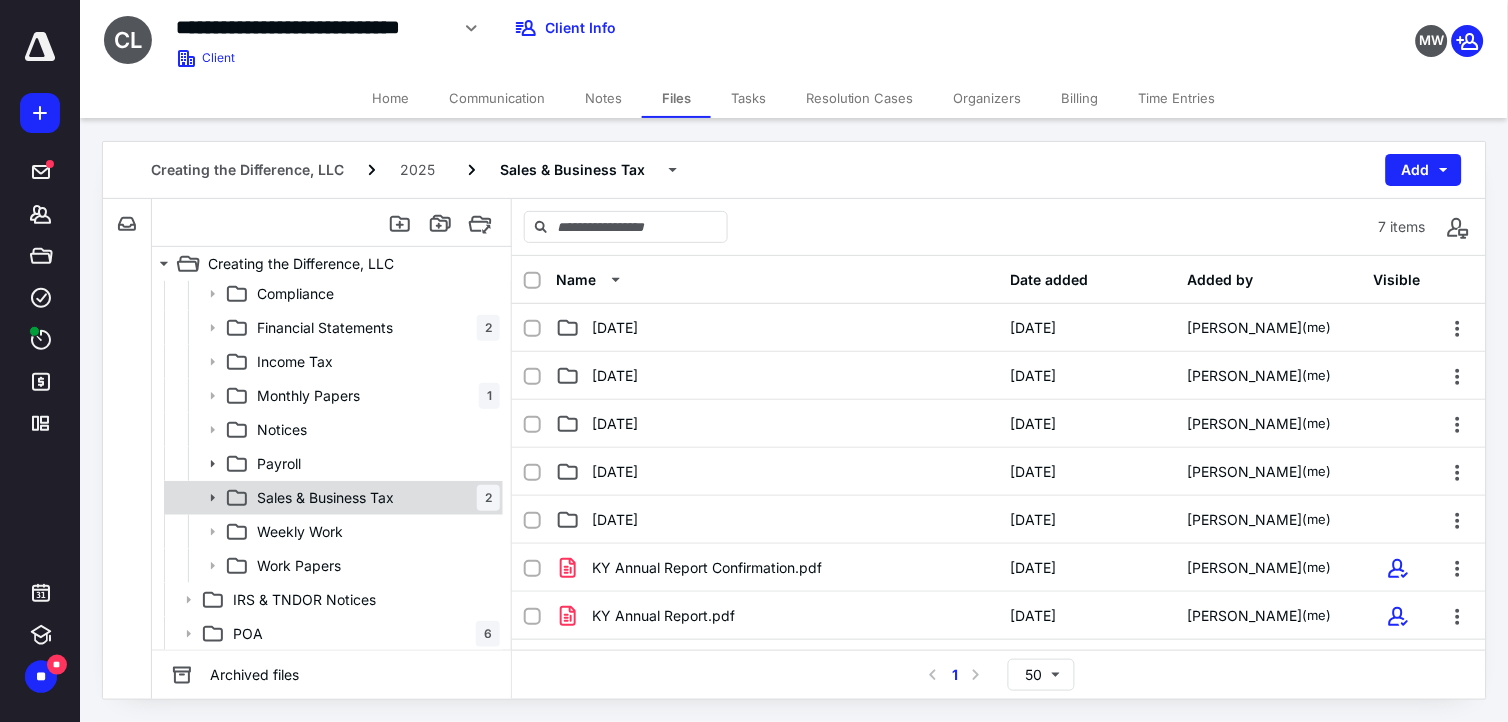 click 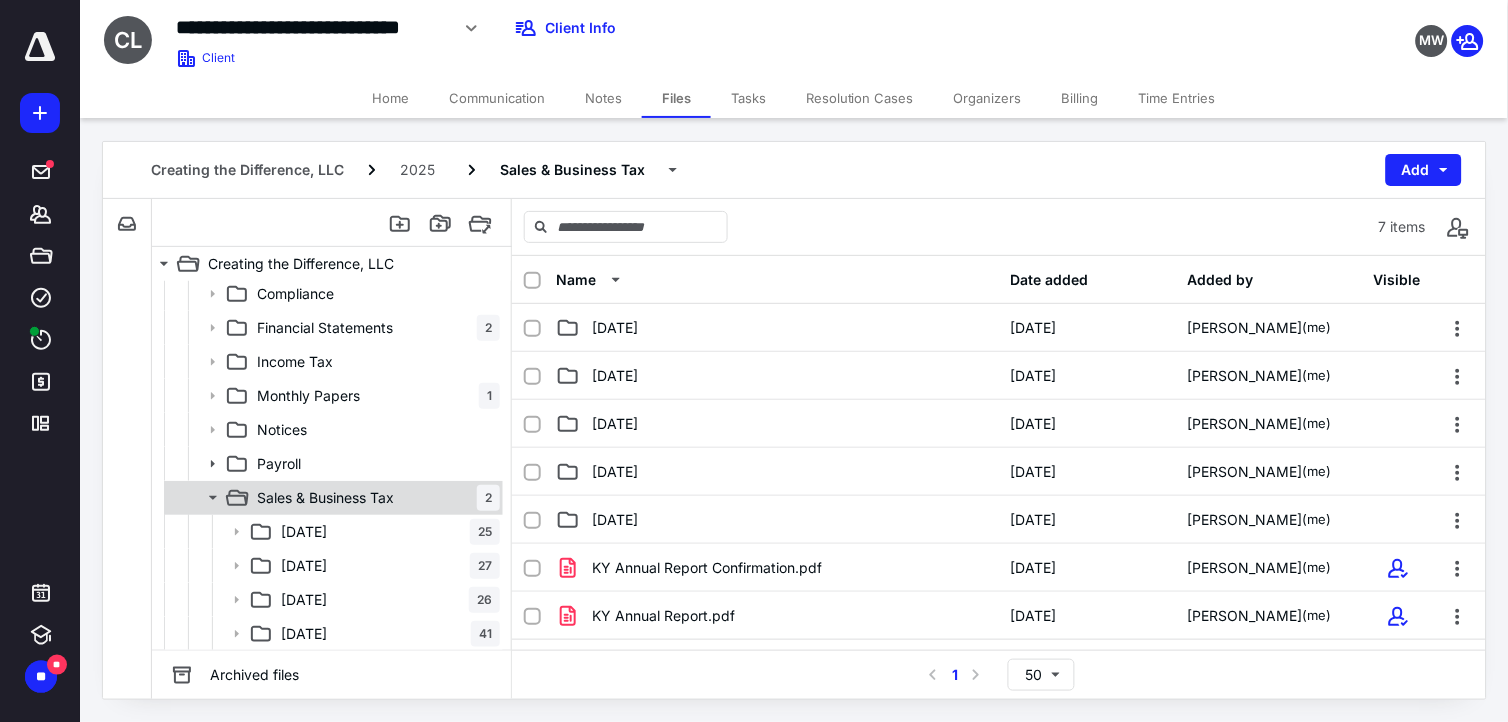 scroll, scrollTop: 514, scrollLeft: 0, axis: vertical 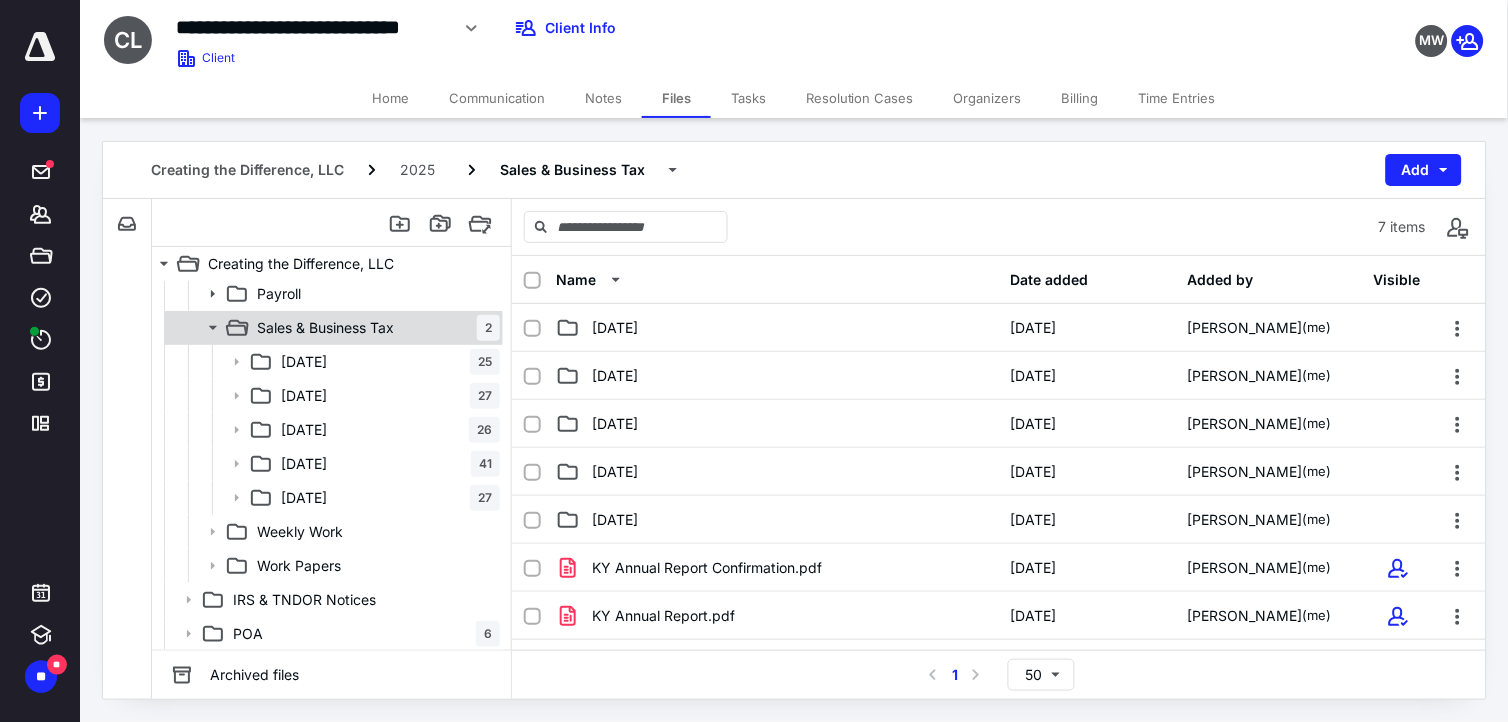 click on "Sales & Business Tax 2" at bounding box center (374, 328) 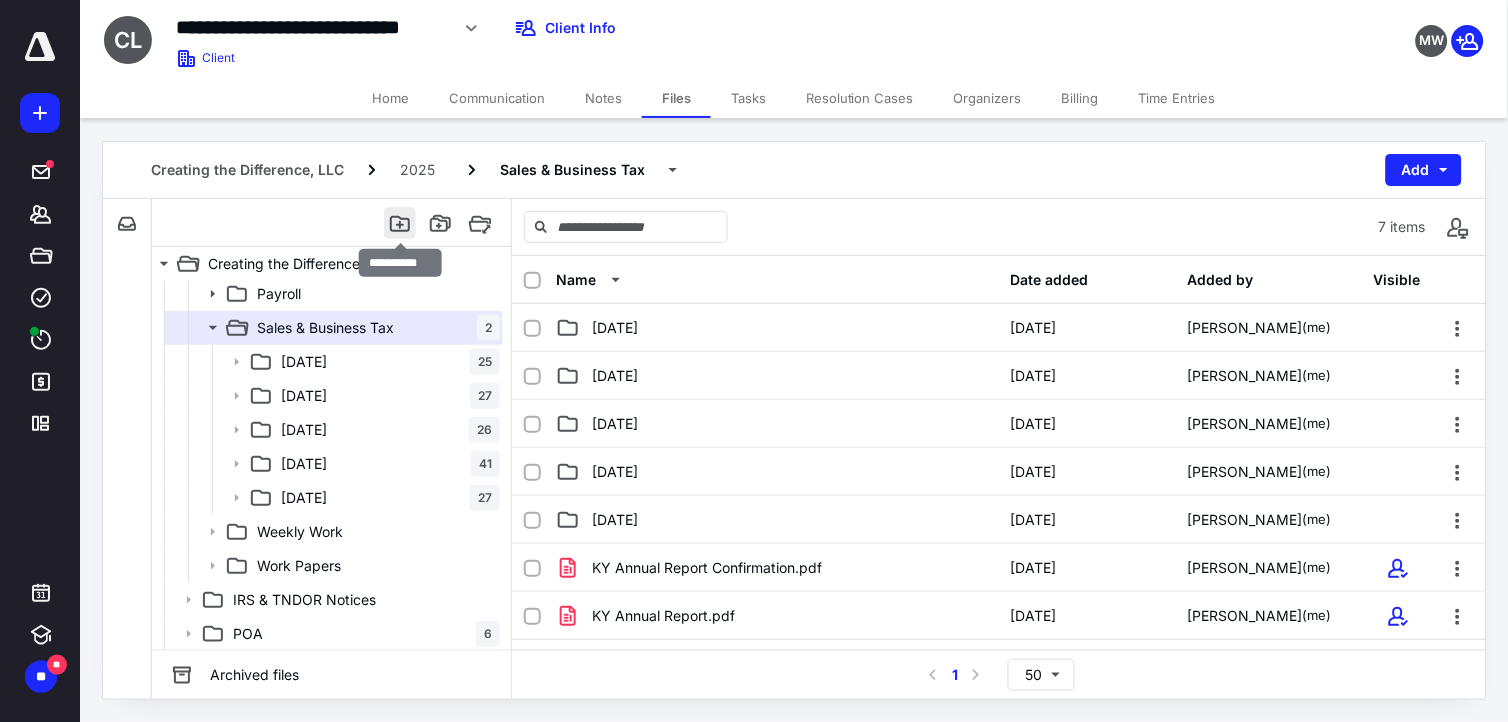 click at bounding box center [400, 223] 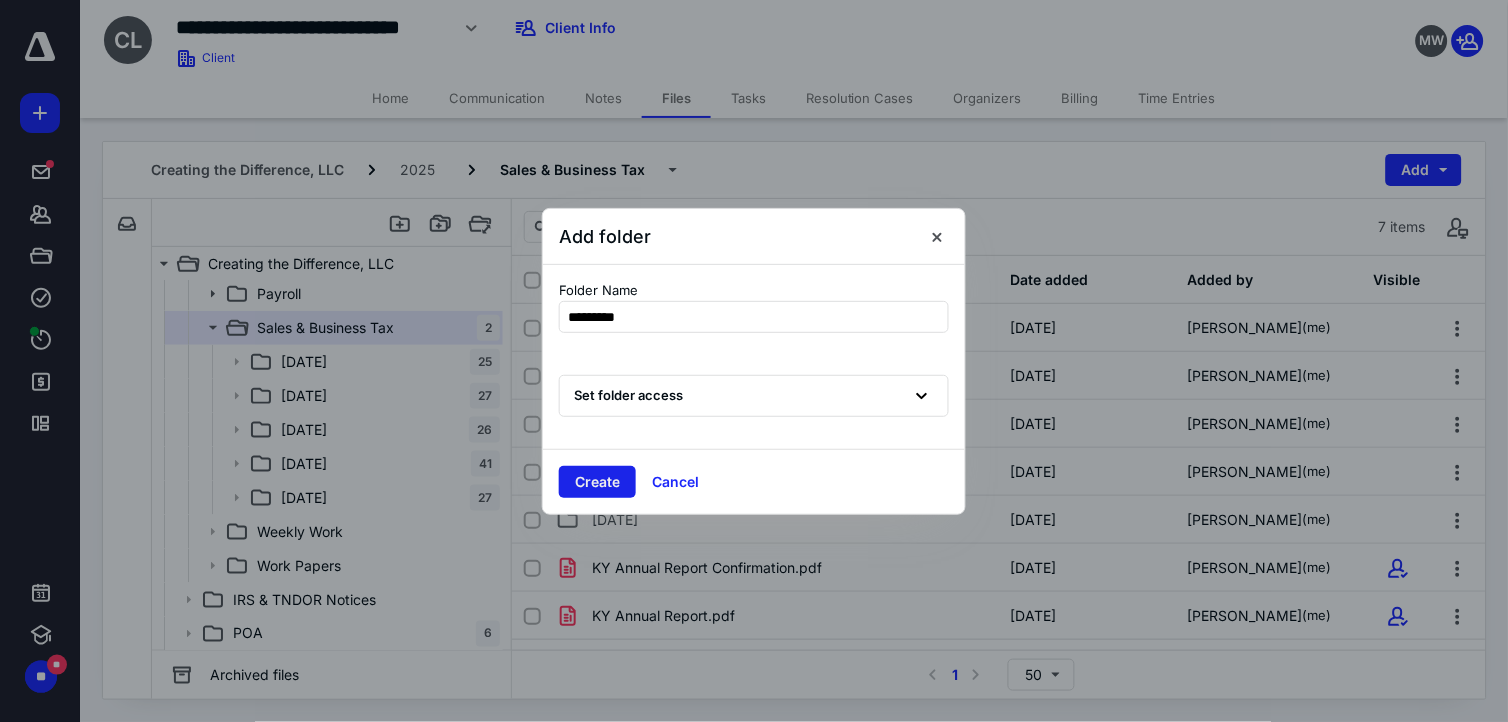 type on "*********" 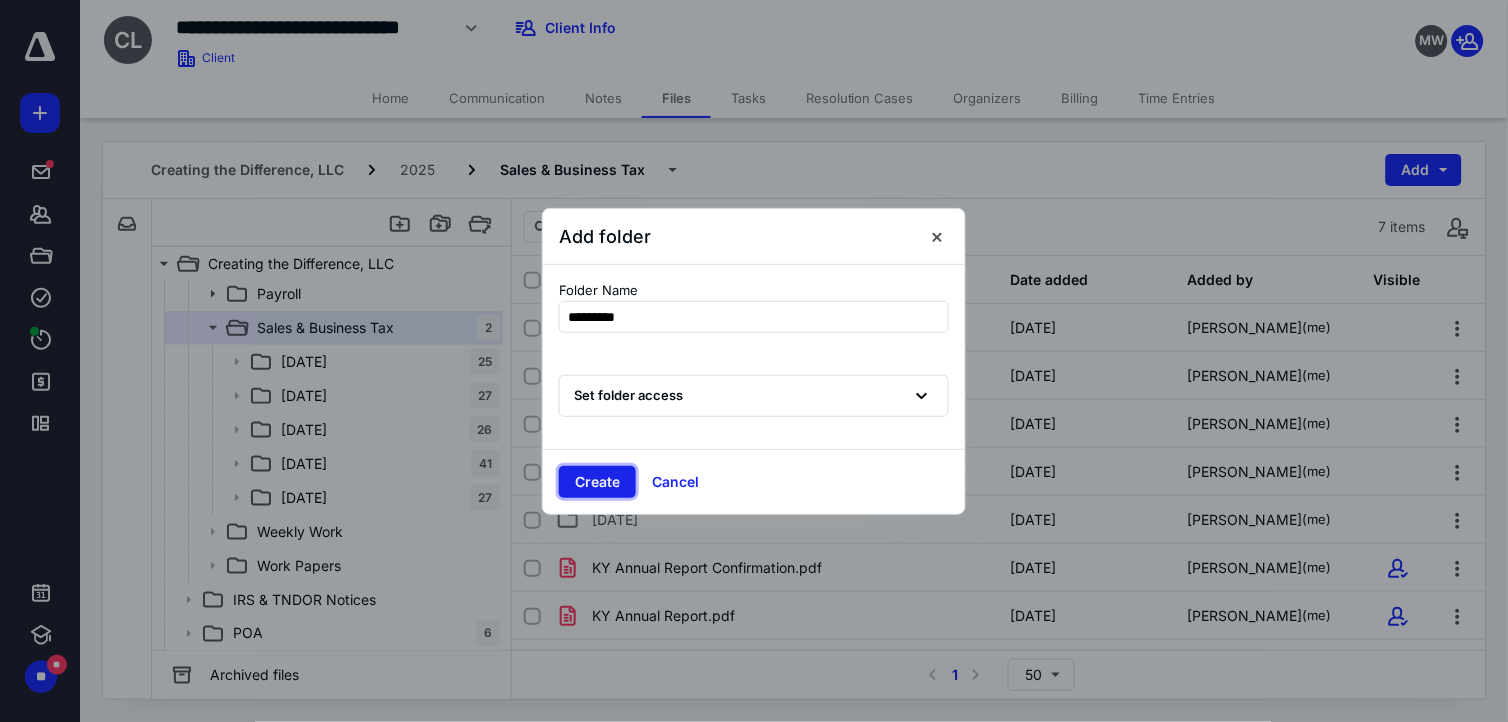click on "Create" at bounding box center [597, 482] 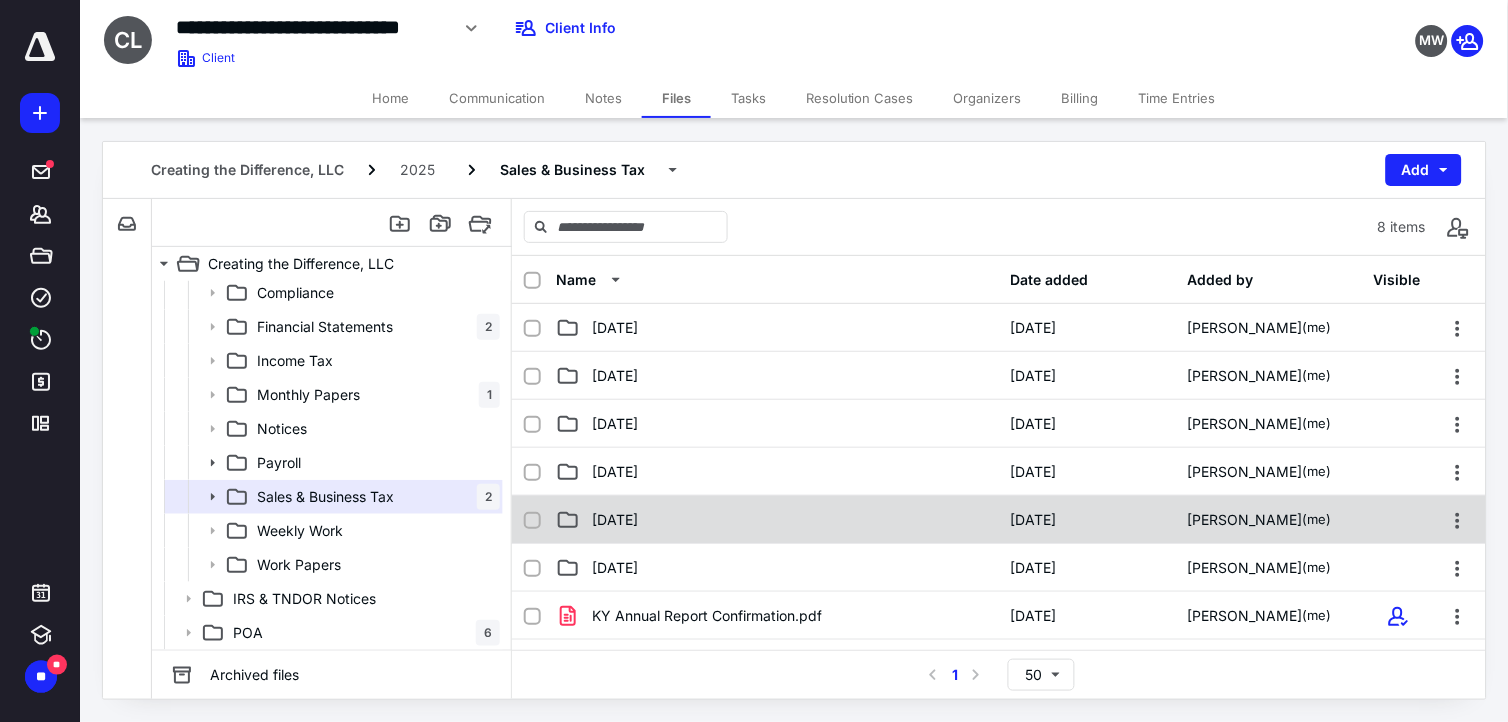 scroll, scrollTop: 344, scrollLeft: 0, axis: vertical 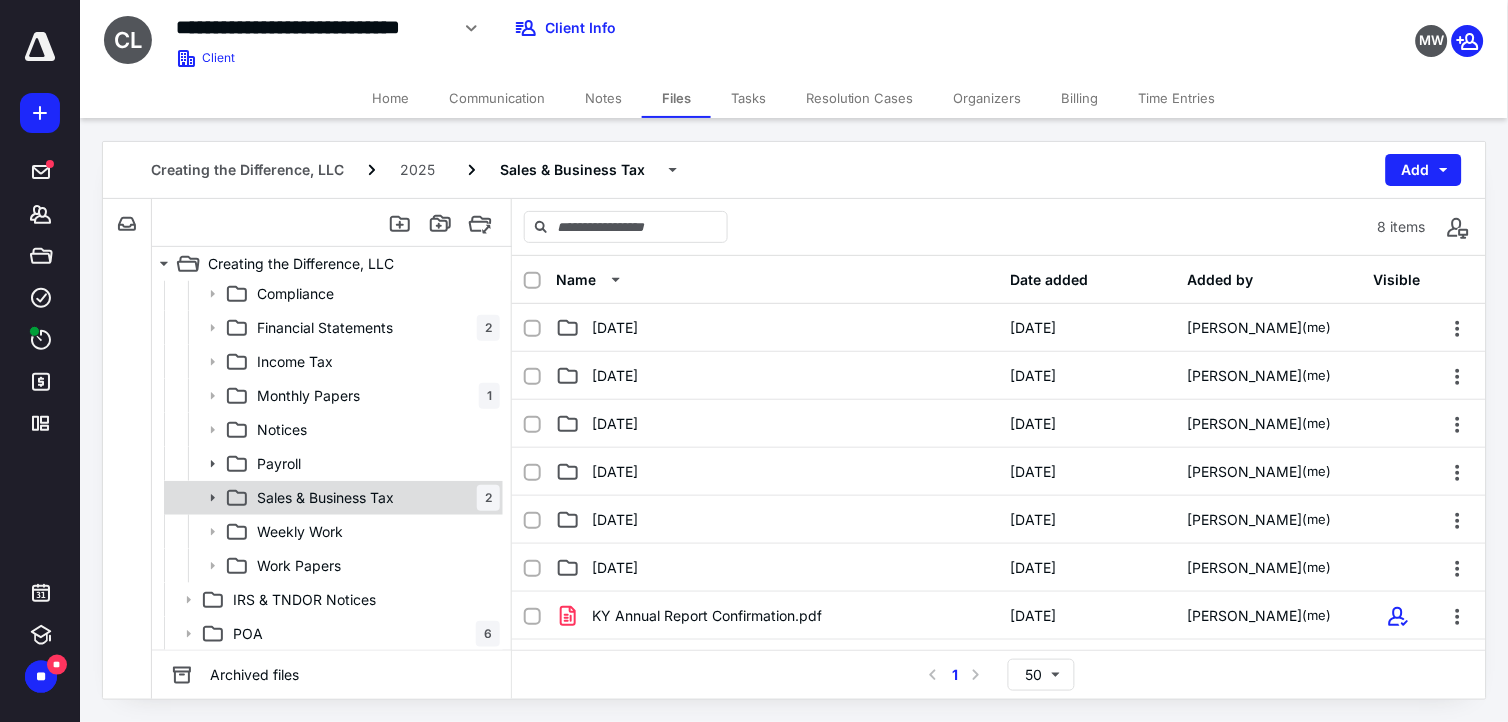 click 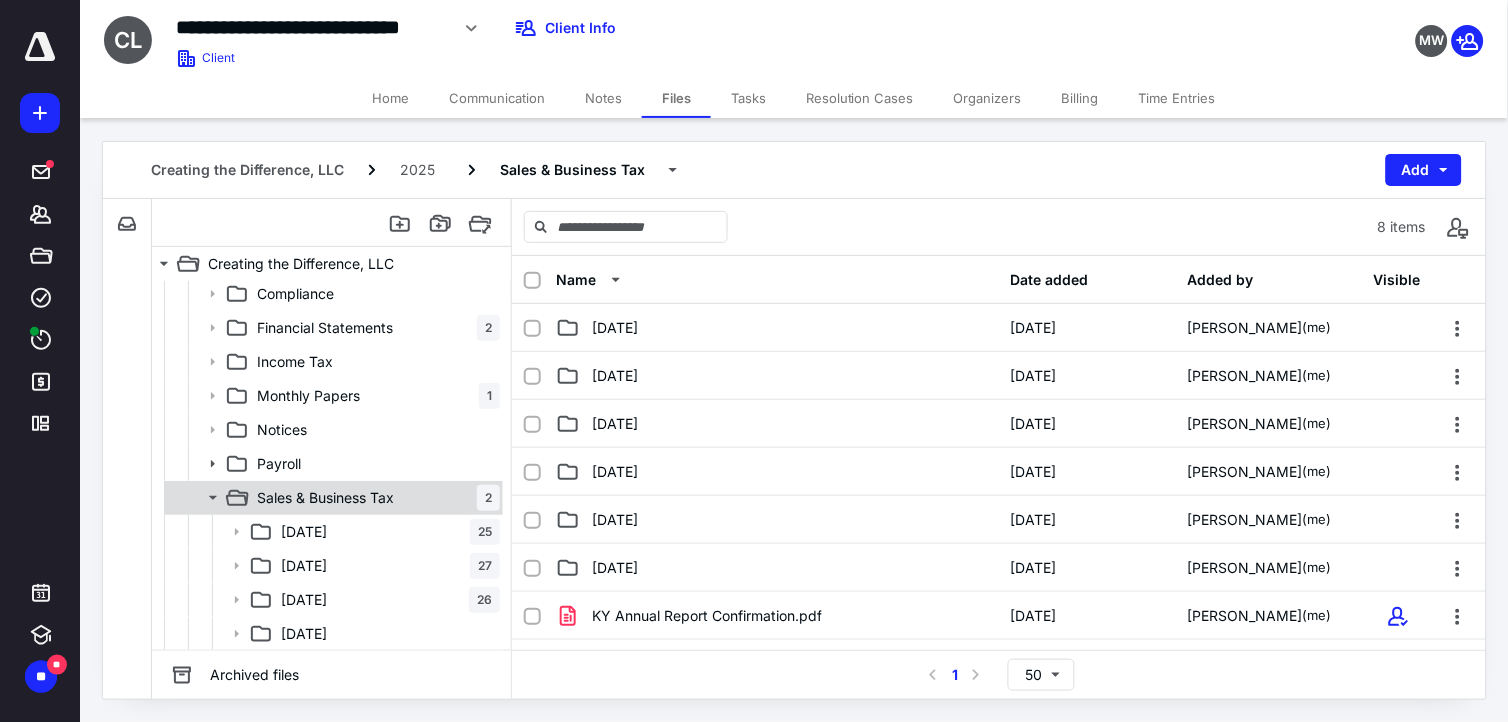 scroll, scrollTop: 548, scrollLeft: 0, axis: vertical 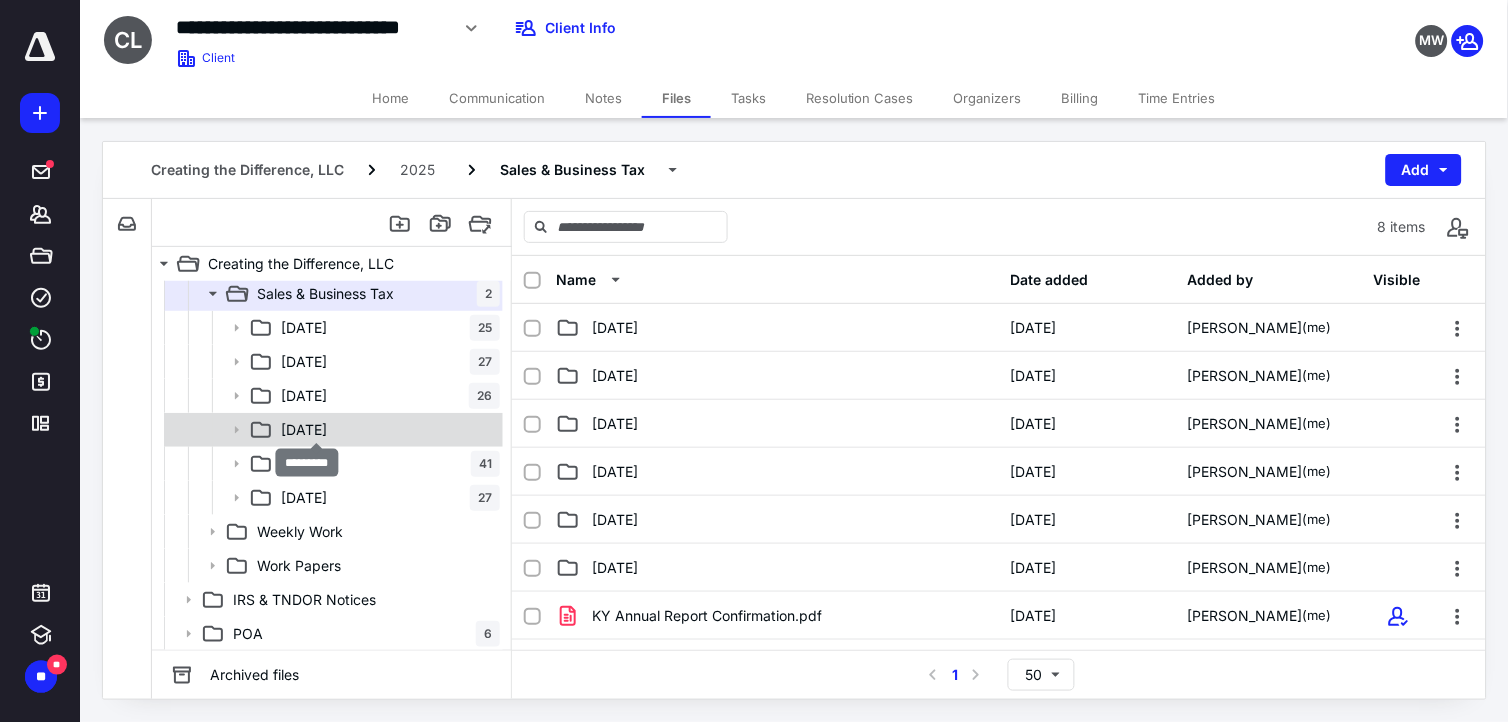 click on "[DATE]" at bounding box center (304, 430) 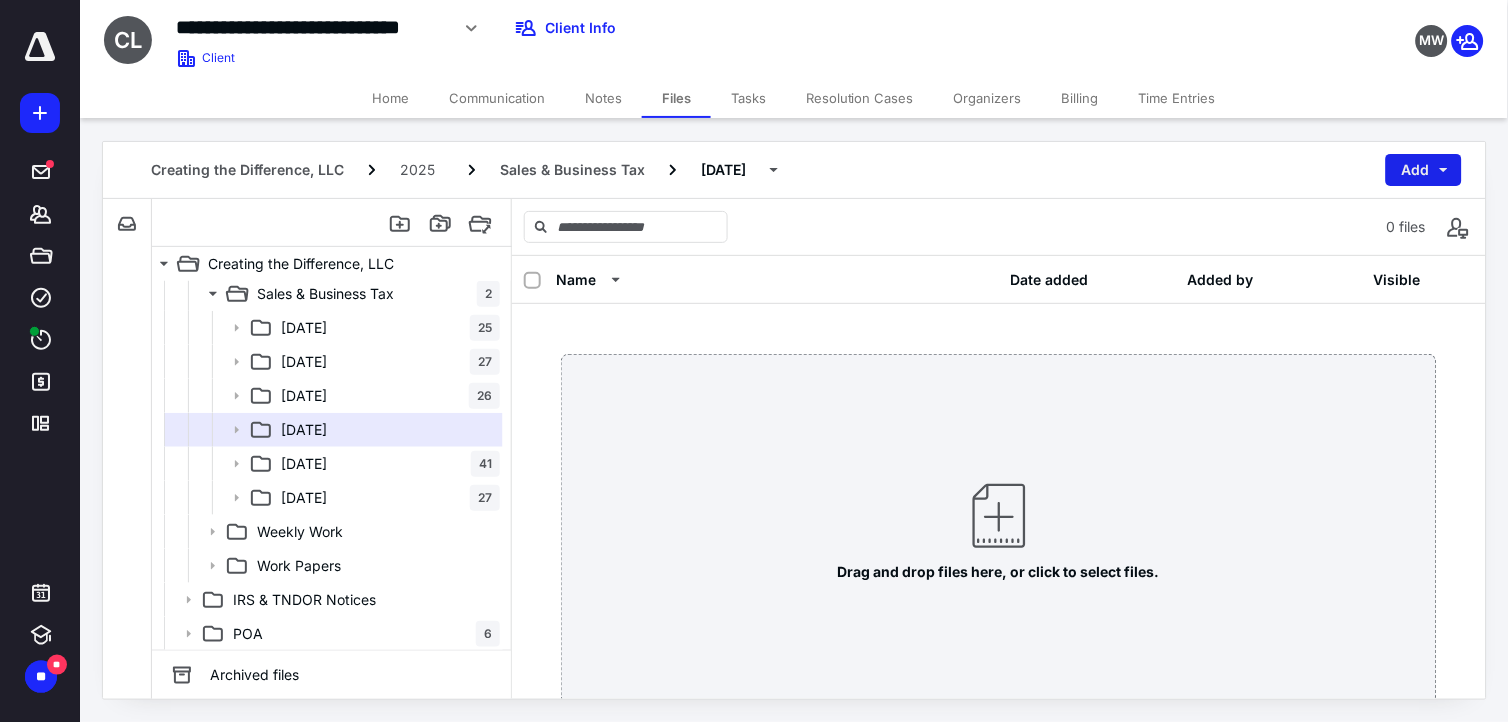 click on "Add" at bounding box center (1424, 170) 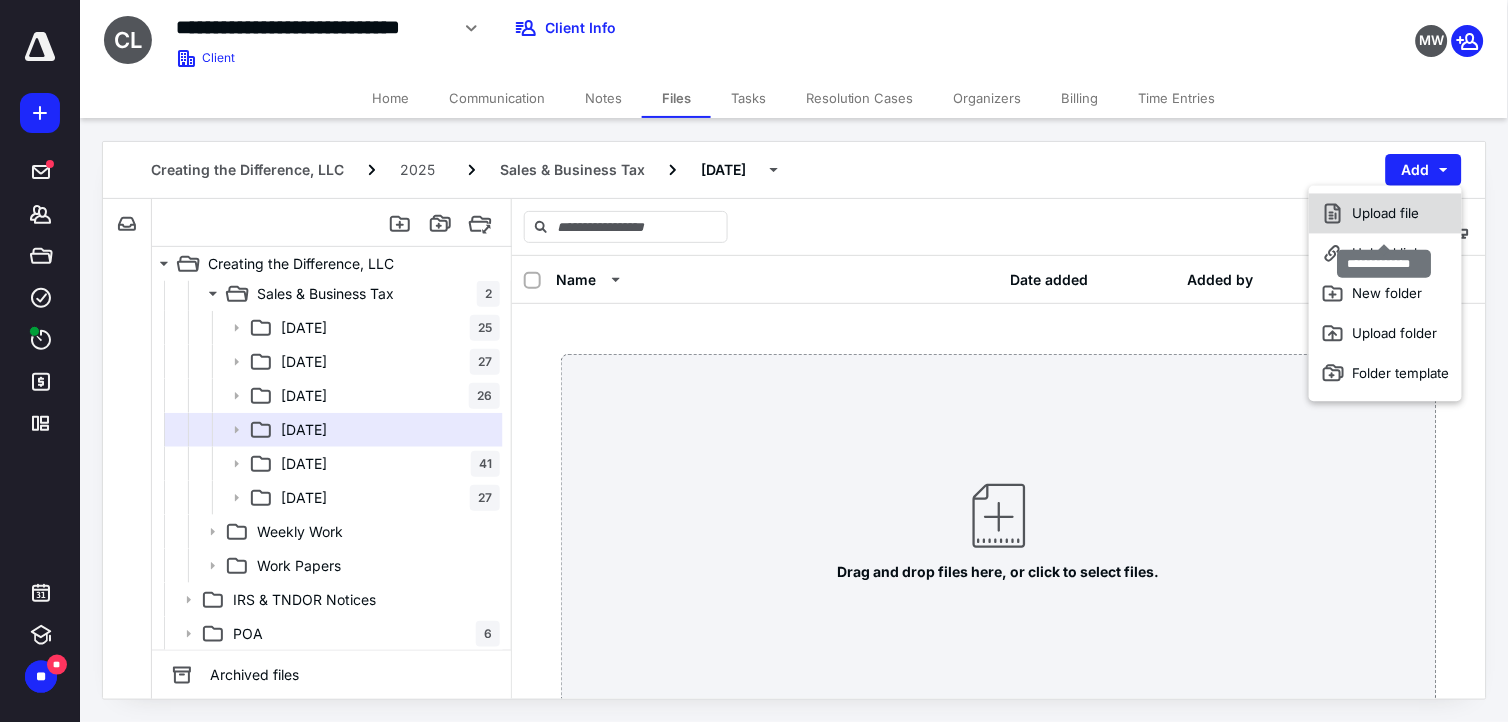 click on "Upload file" at bounding box center (1385, 214) 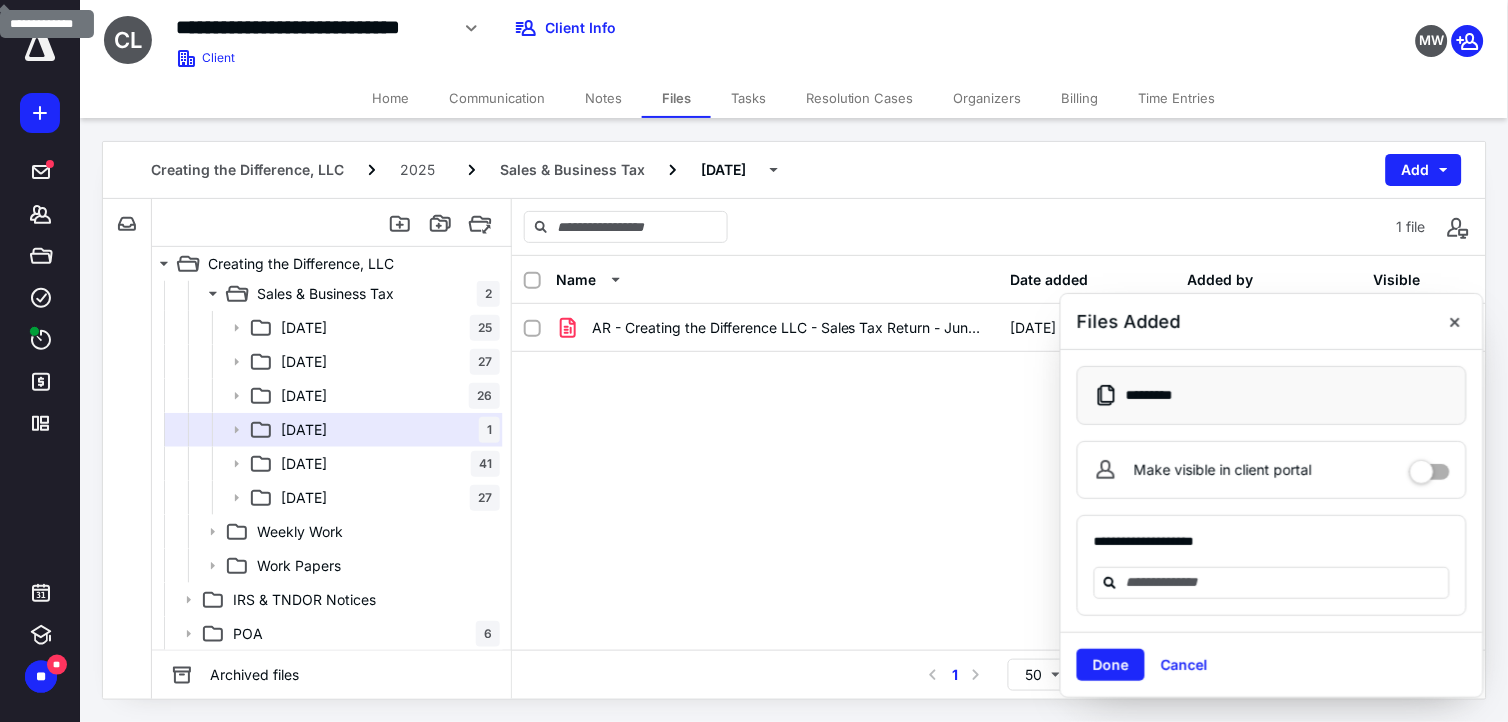 click at bounding box center [1430, 465] 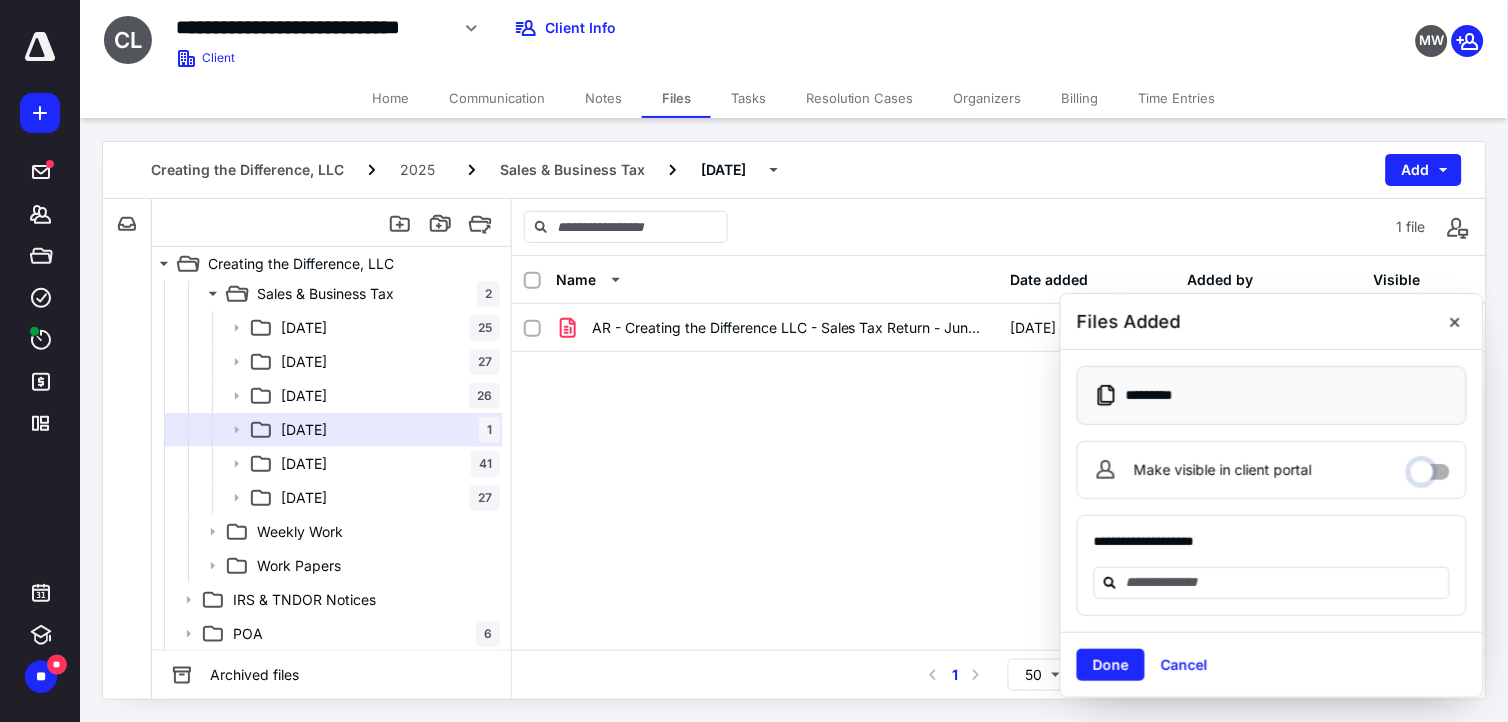 click on "Make visible in client portal" at bounding box center [1430, 467] 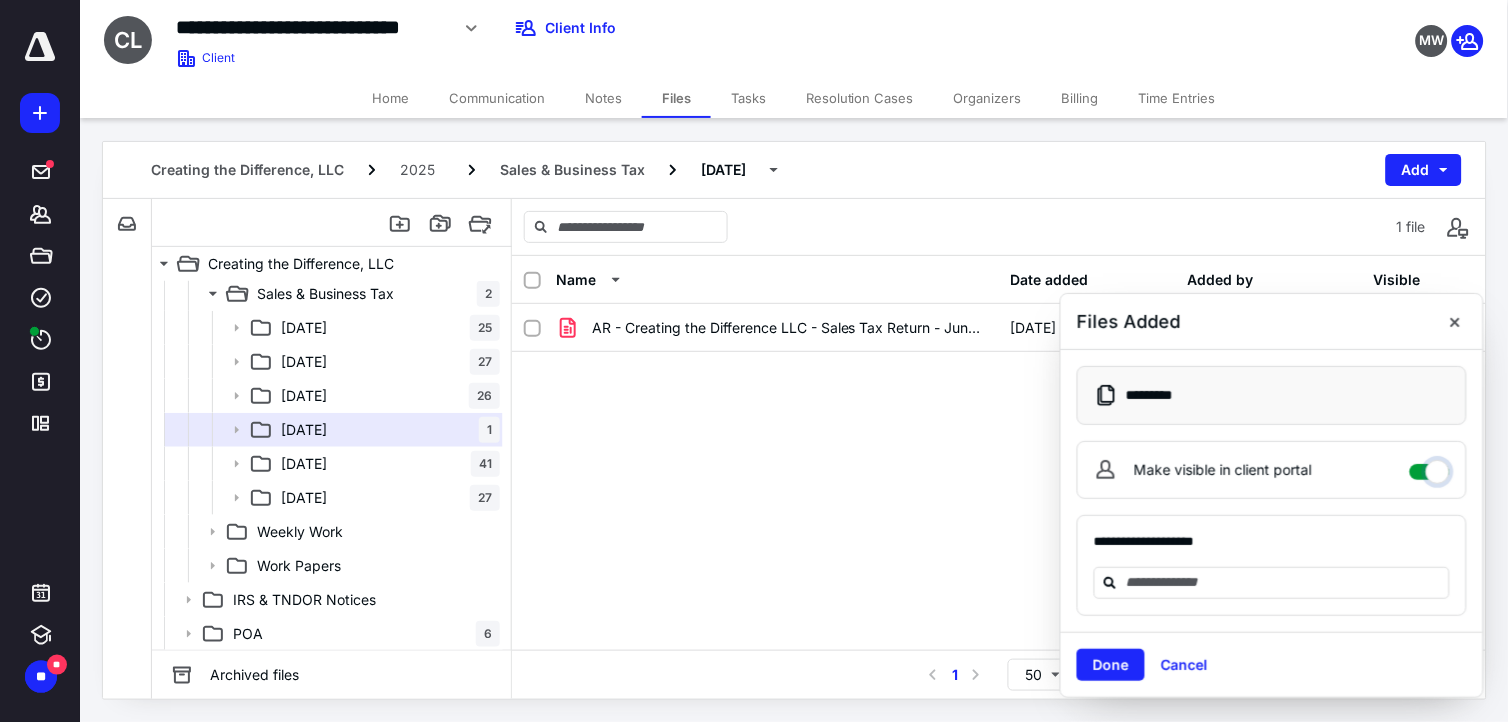 checkbox on "****" 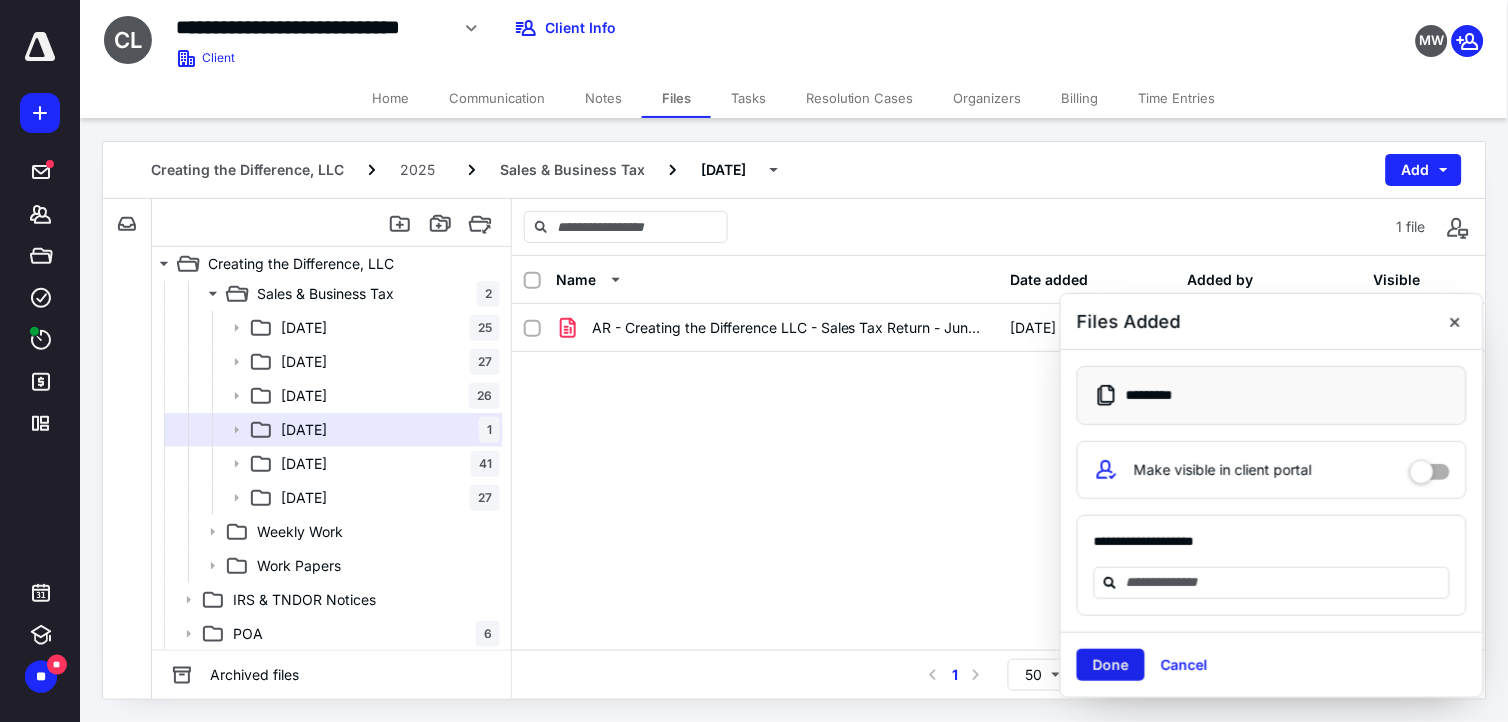 click on "Done" at bounding box center [1111, 665] 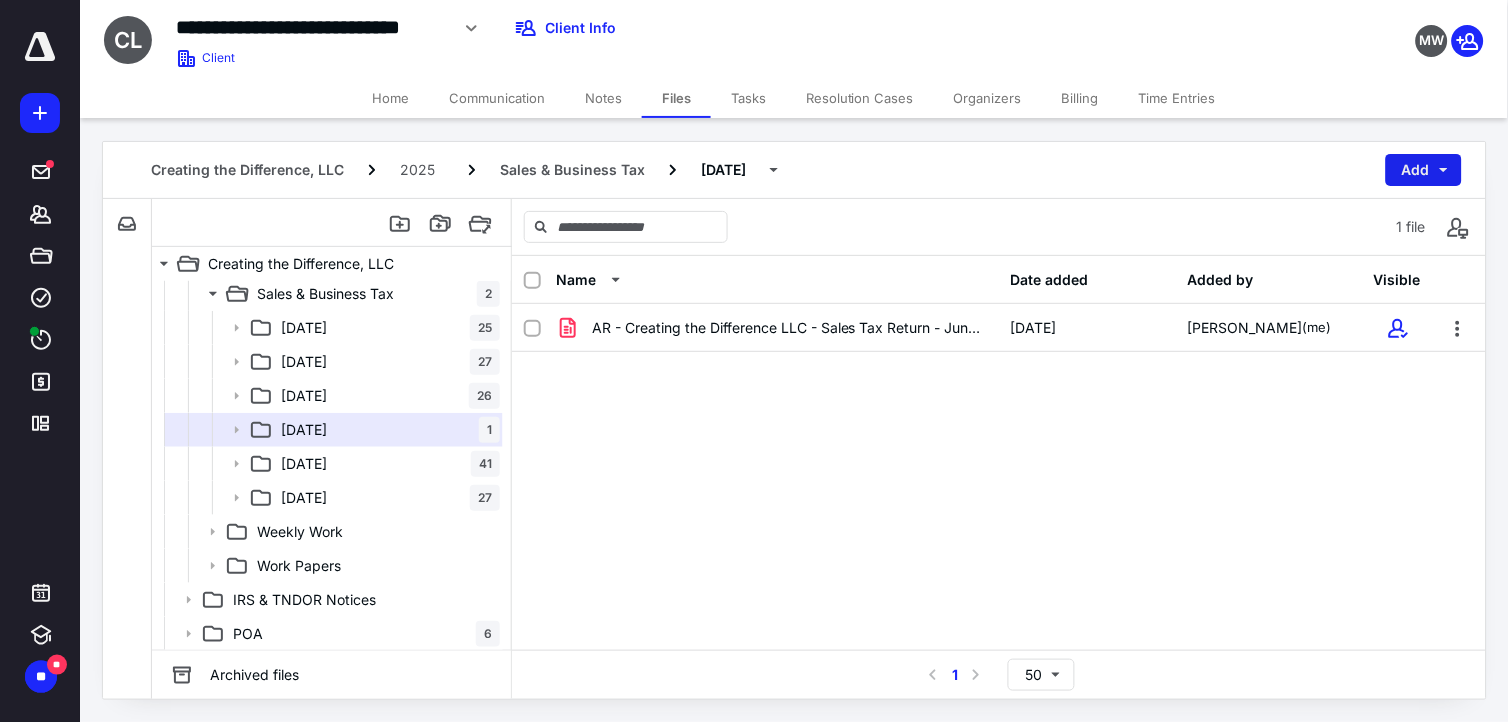click on "Add" at bounding box center (1424, 170) 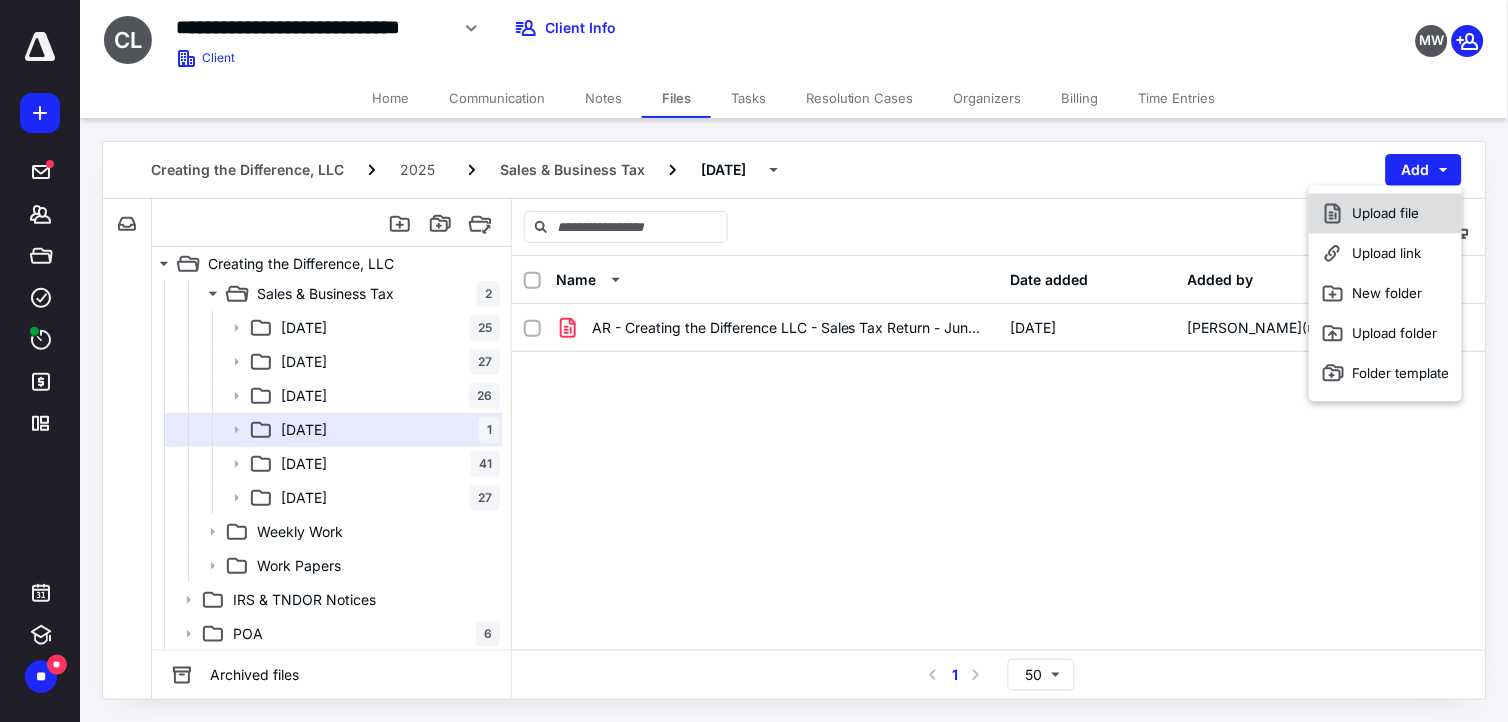 click on "Upload file" at bounding box center (1385, 214) 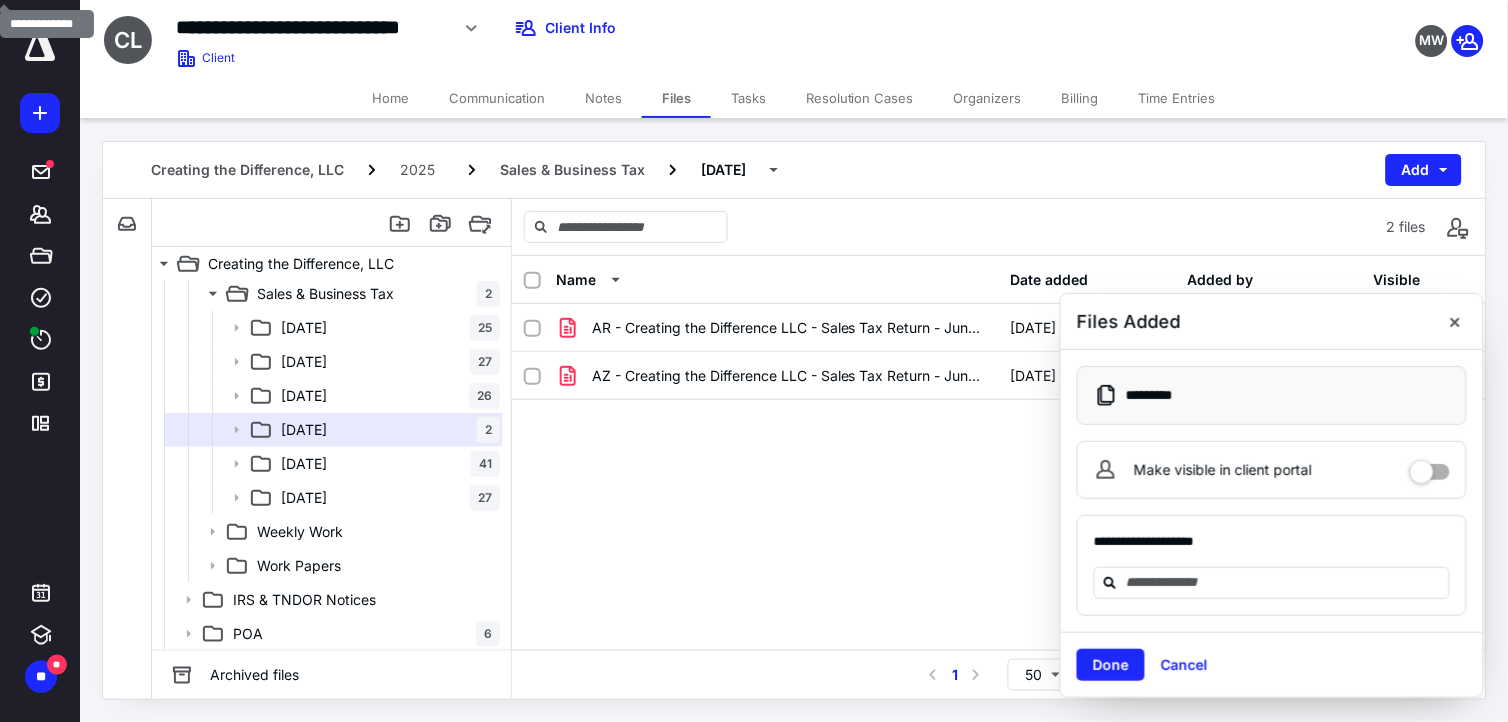 click at bounding box center [1430, 465] 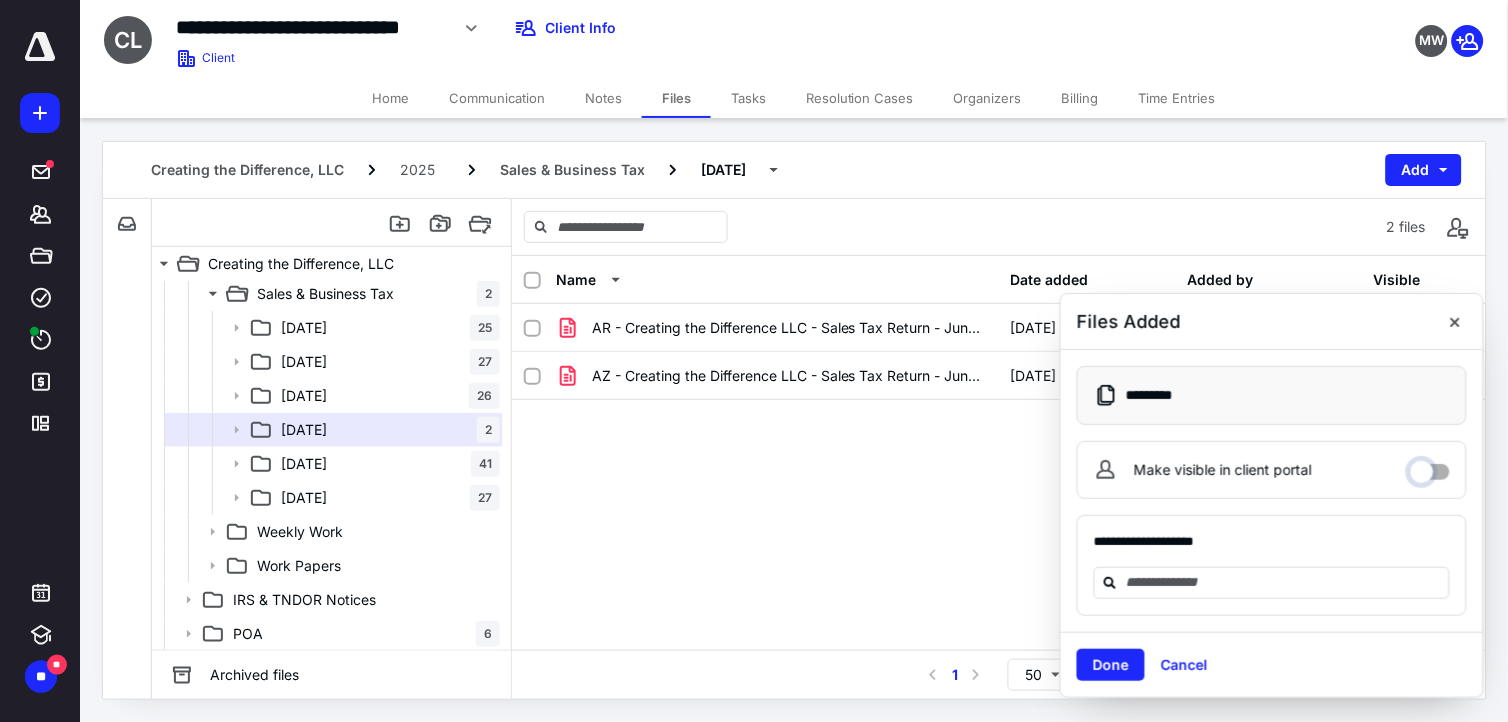 click on "Make visible in client portal" at bounding box center (1430, 467) 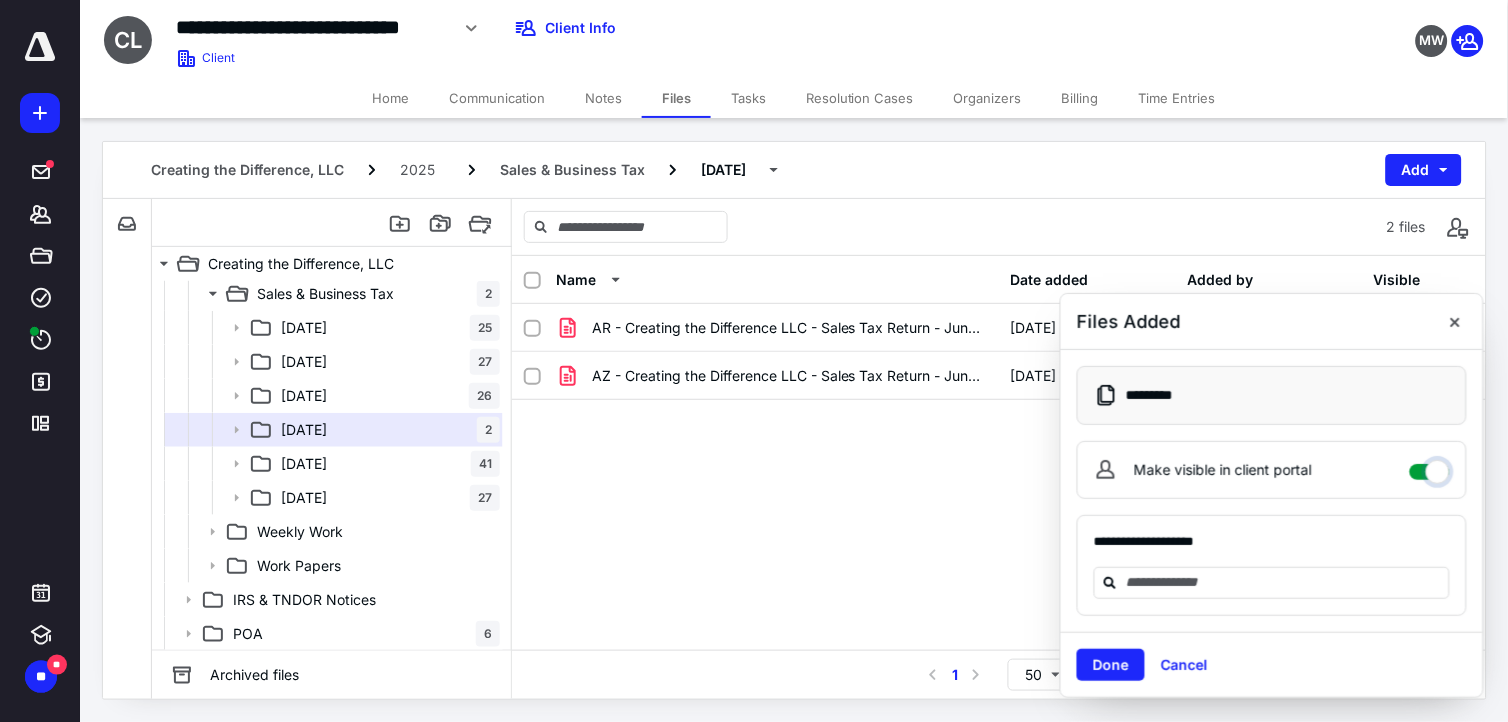 checkbox on "****" 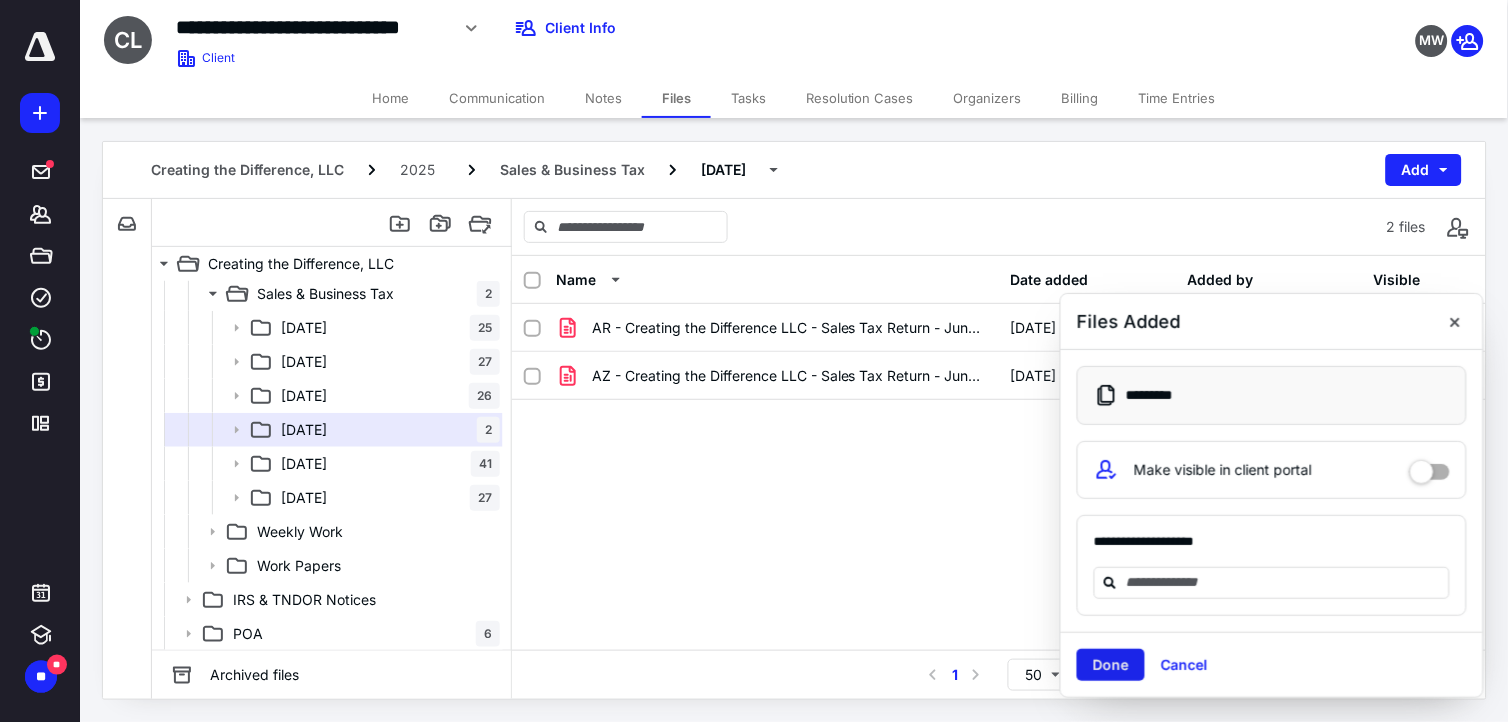 click on "Done" at bounding box center [1111, 665] 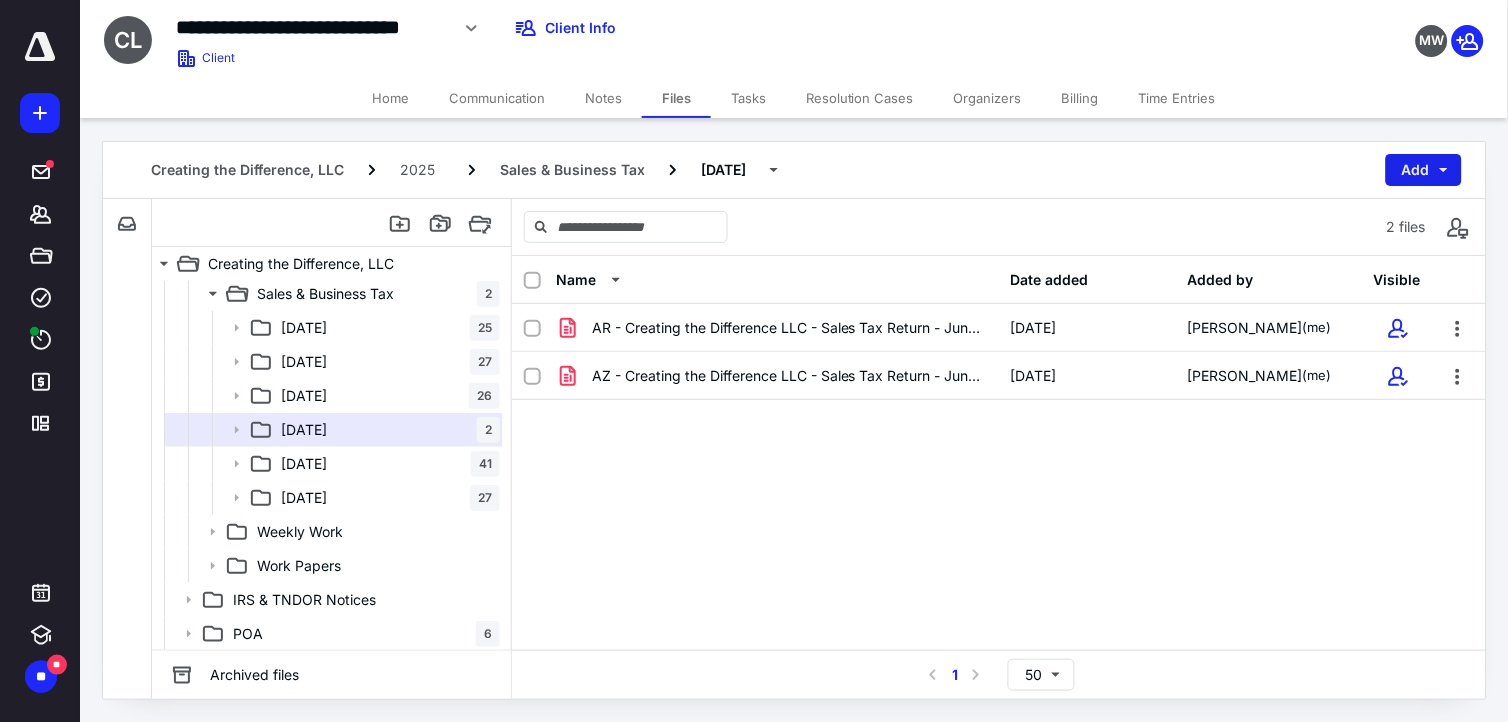 click on "Add" at bounding box center [1424, 170] 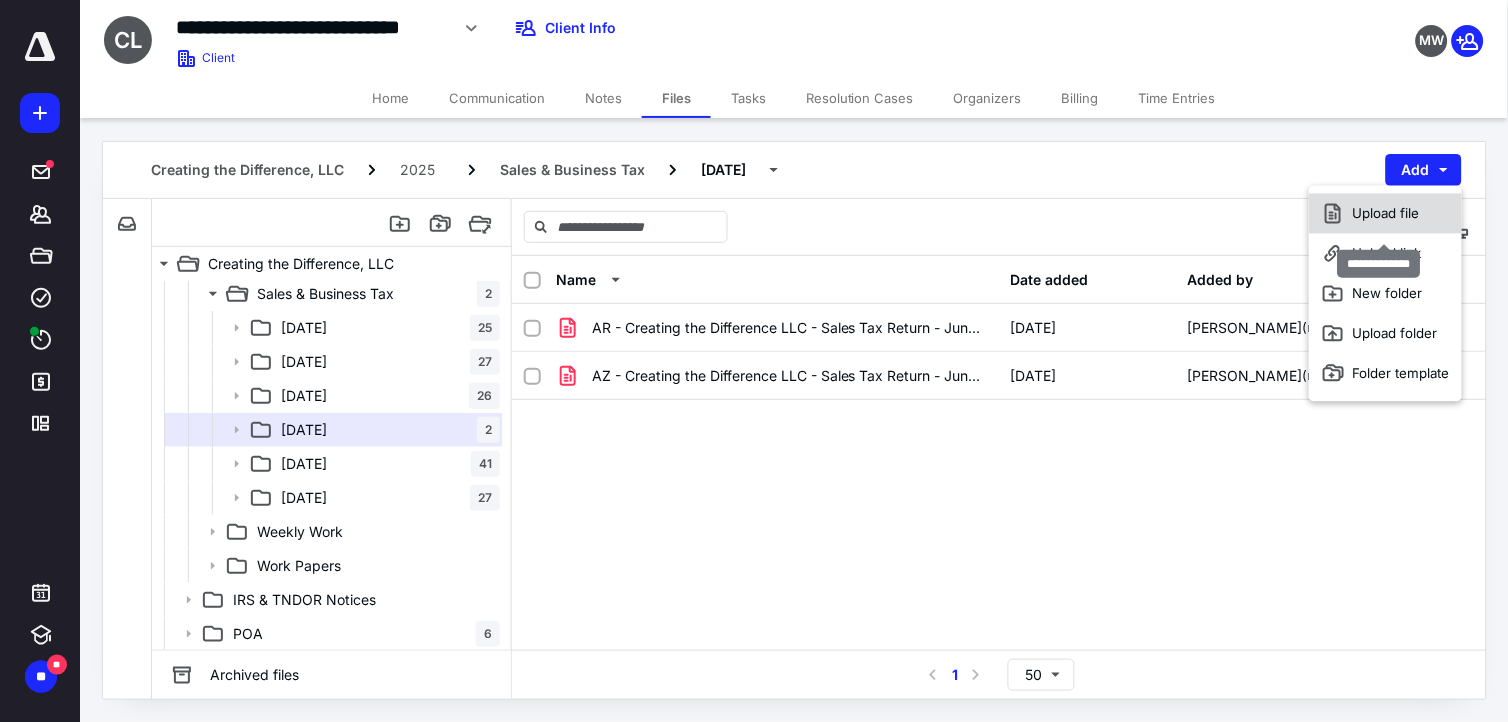 click on "Upload file" at bounding box center [1385, 214] 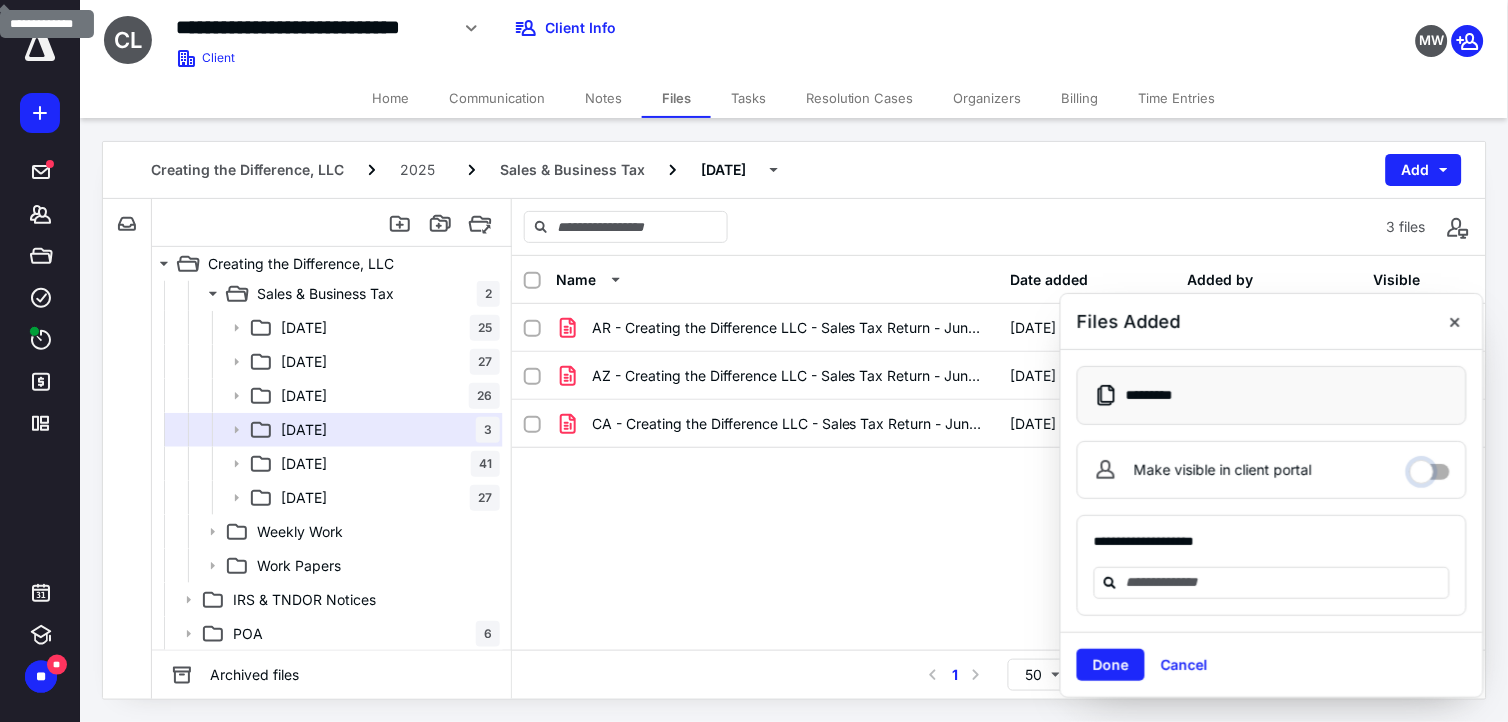 click on "Make visible in client portal" at bounding box center [1430, 467] 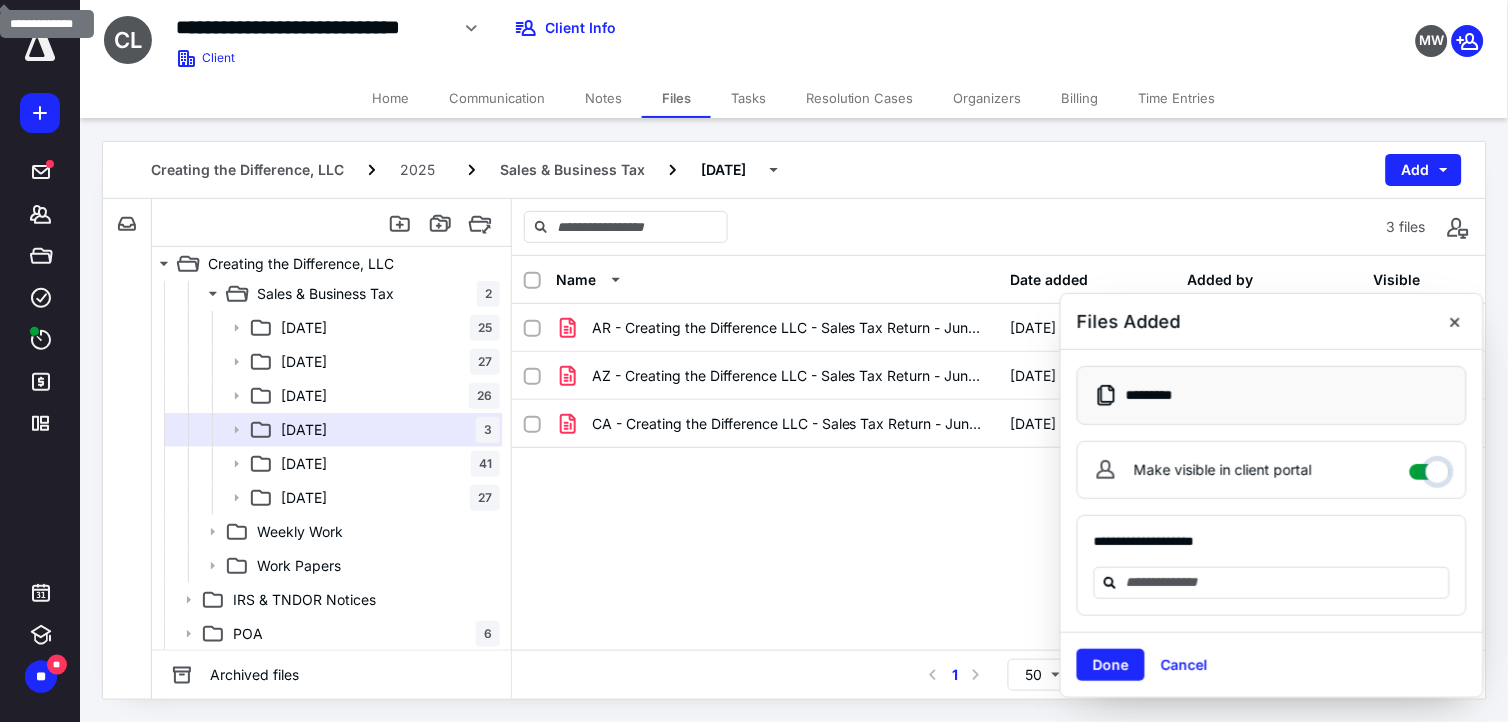 checkbox on "****" 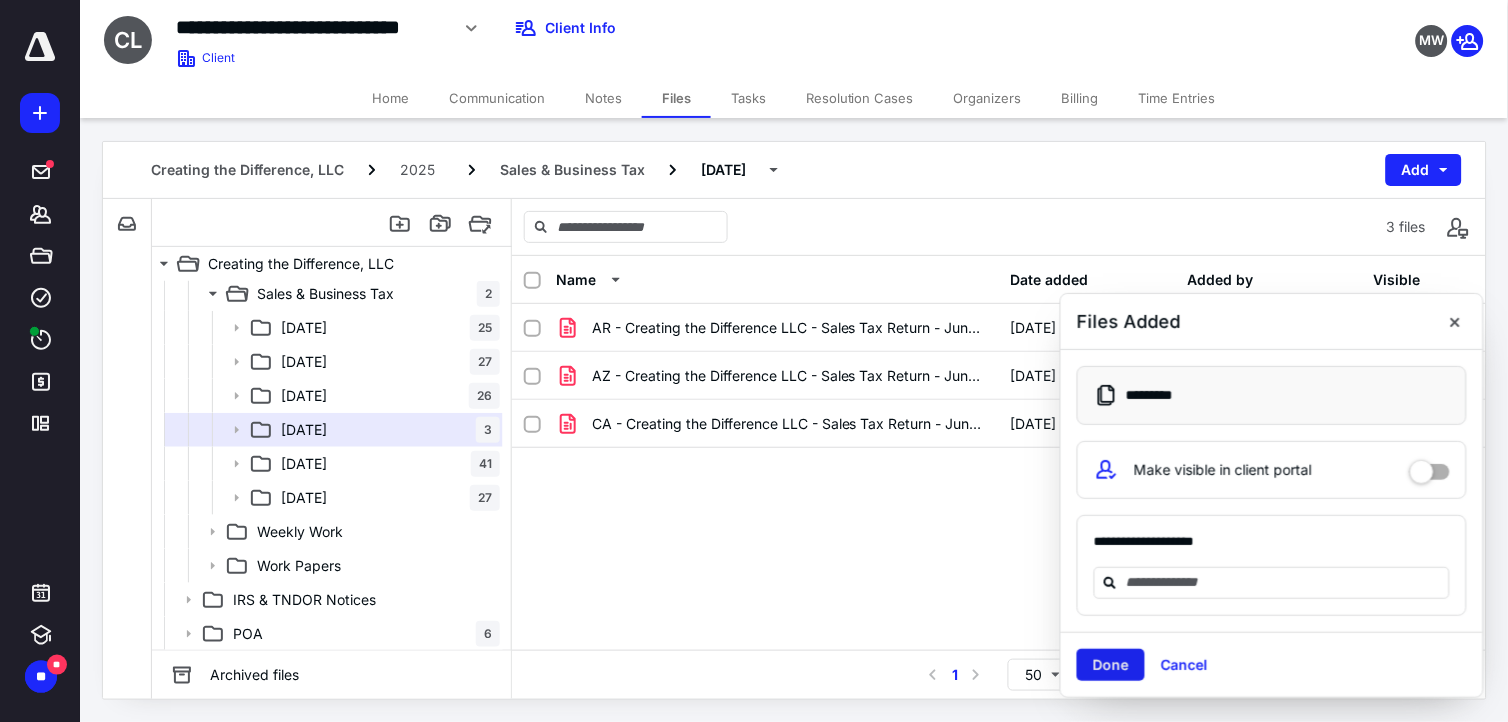 click on "Done" at bounding box center (1111, 665) 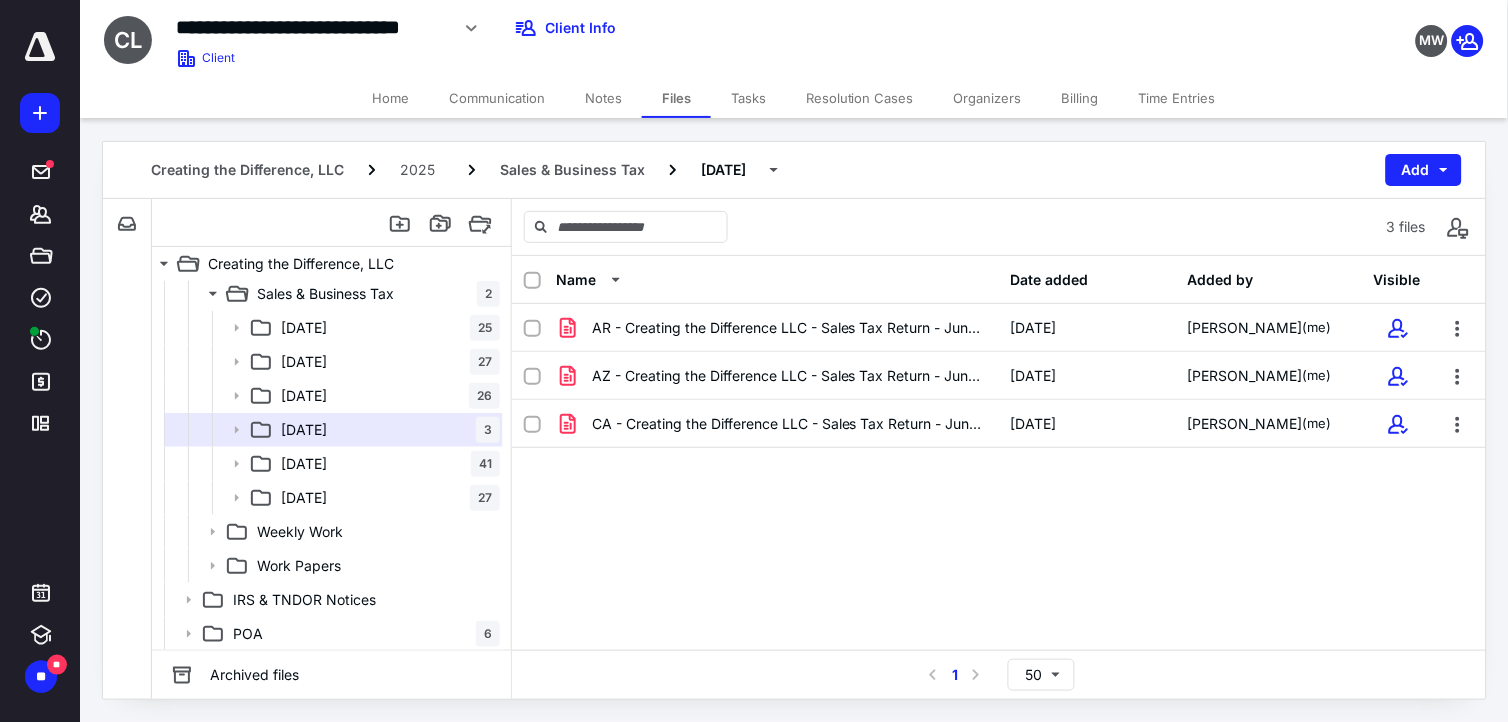 click on "Creating the Difference, LLC 2025 Sales & Business Tax [DATE]   Add" at bounding box center (794, 170) 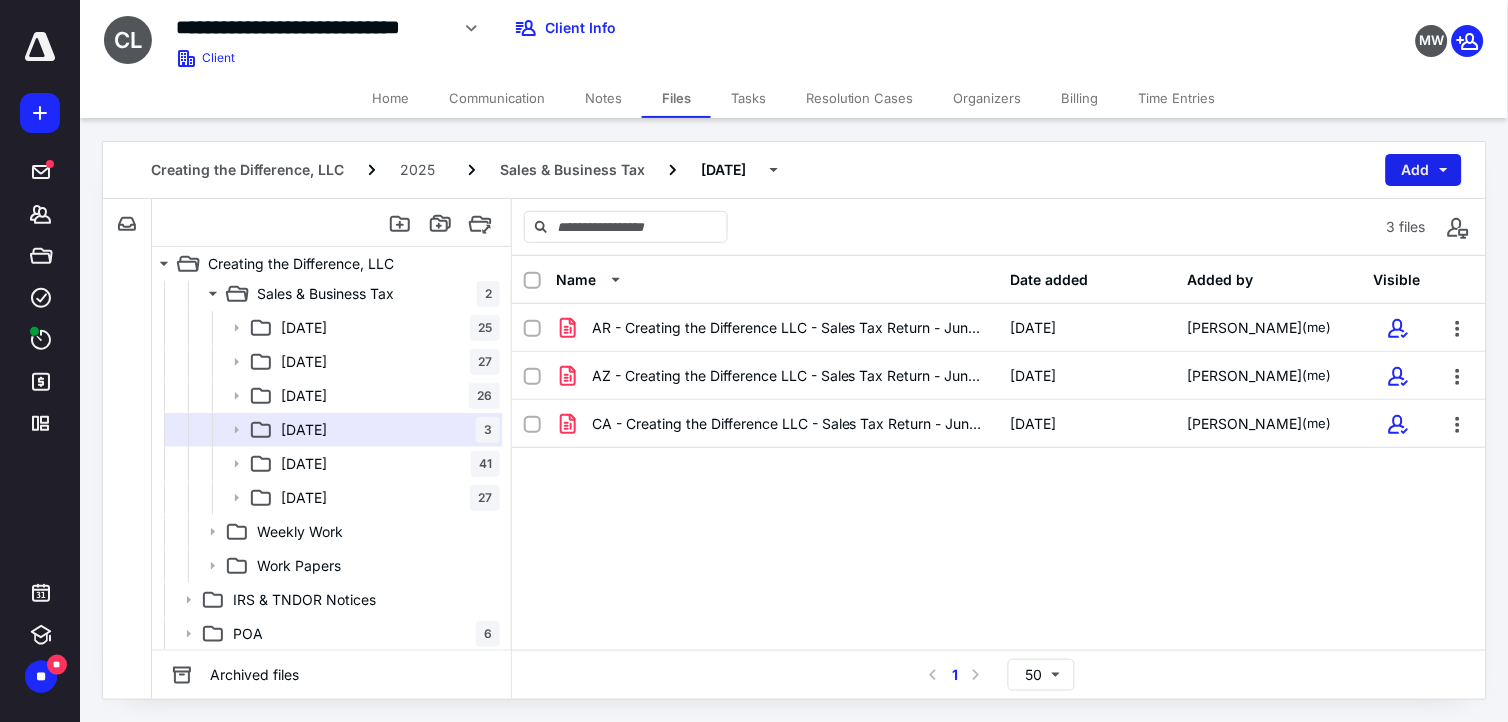 click on "Add" at bounding box center [1424, 170] 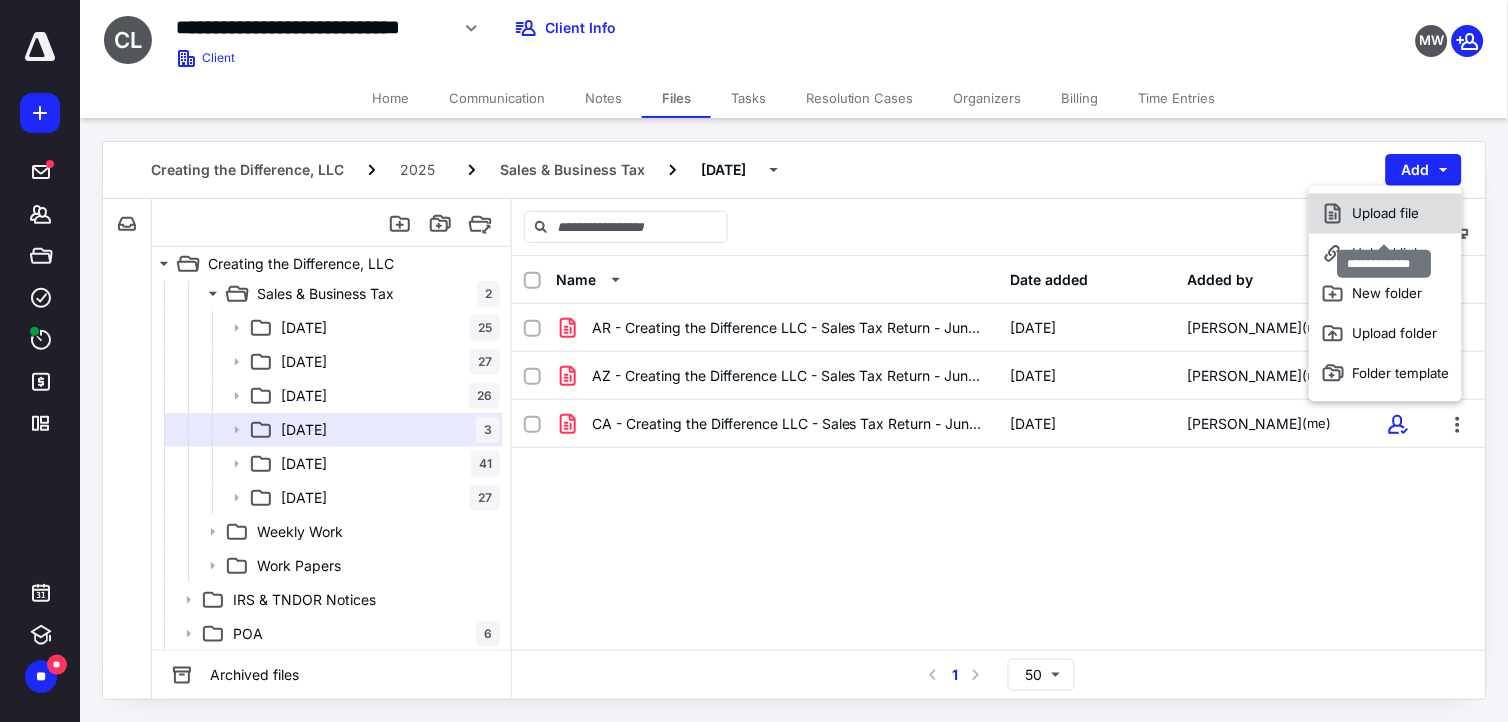 click on "Upload file" at bounding box center [1385, 214] 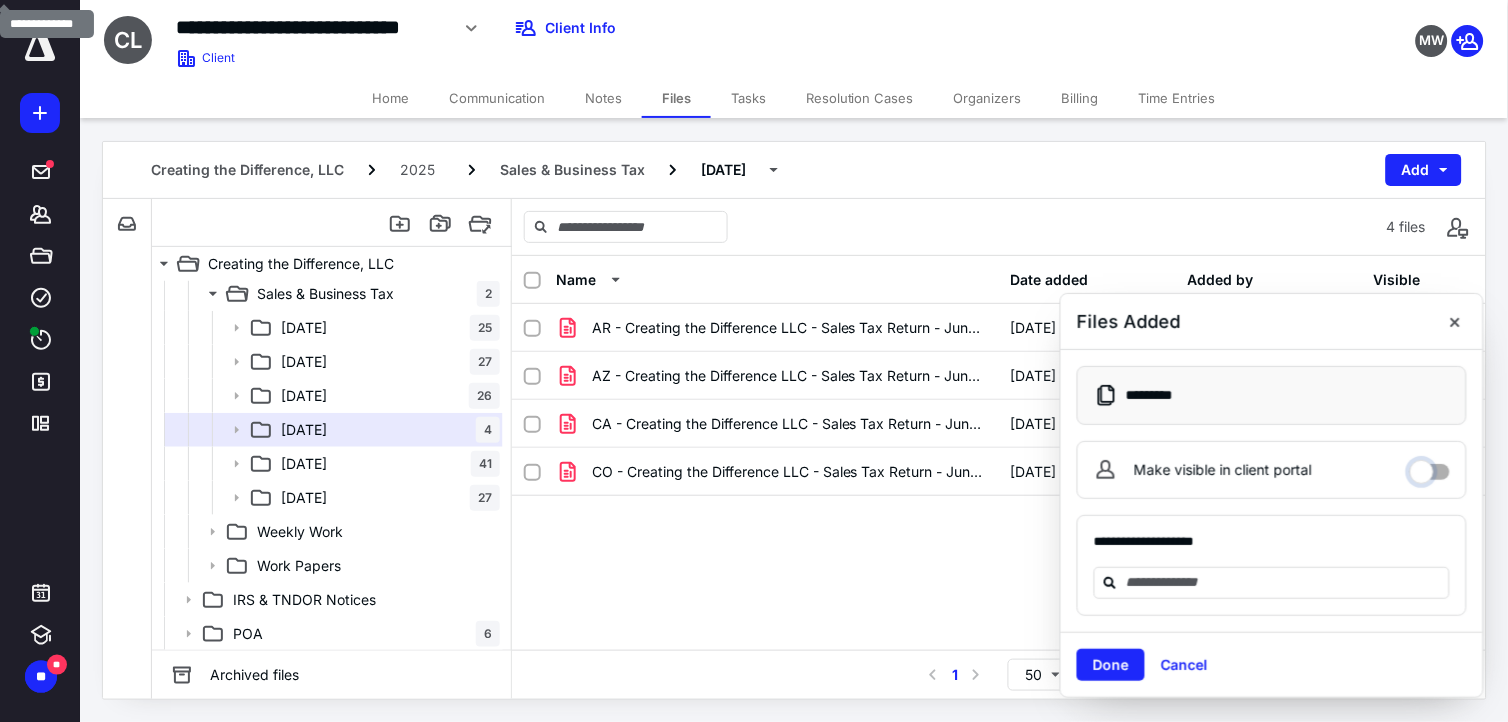 click on "Make visible in client portal" at bounding box center (1430, 467) 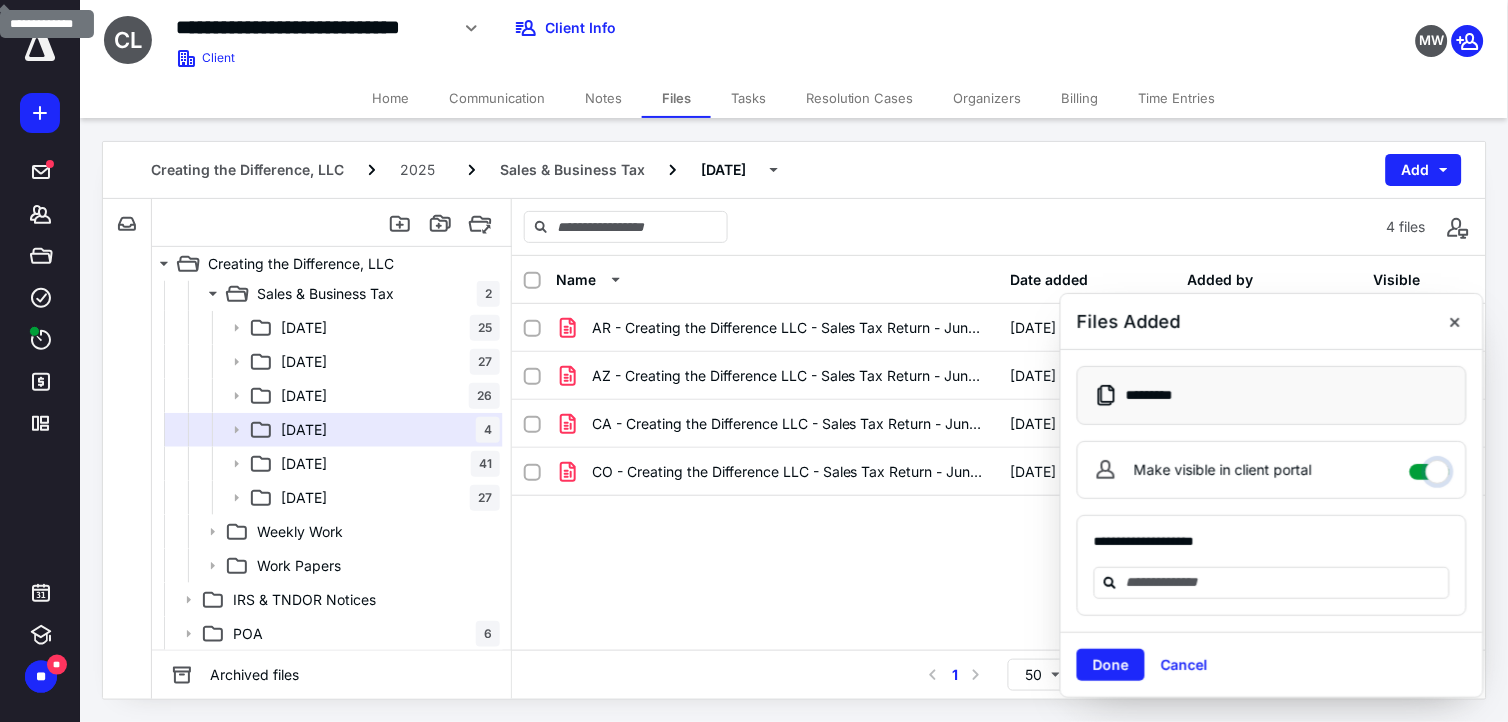 checkbox on "****" 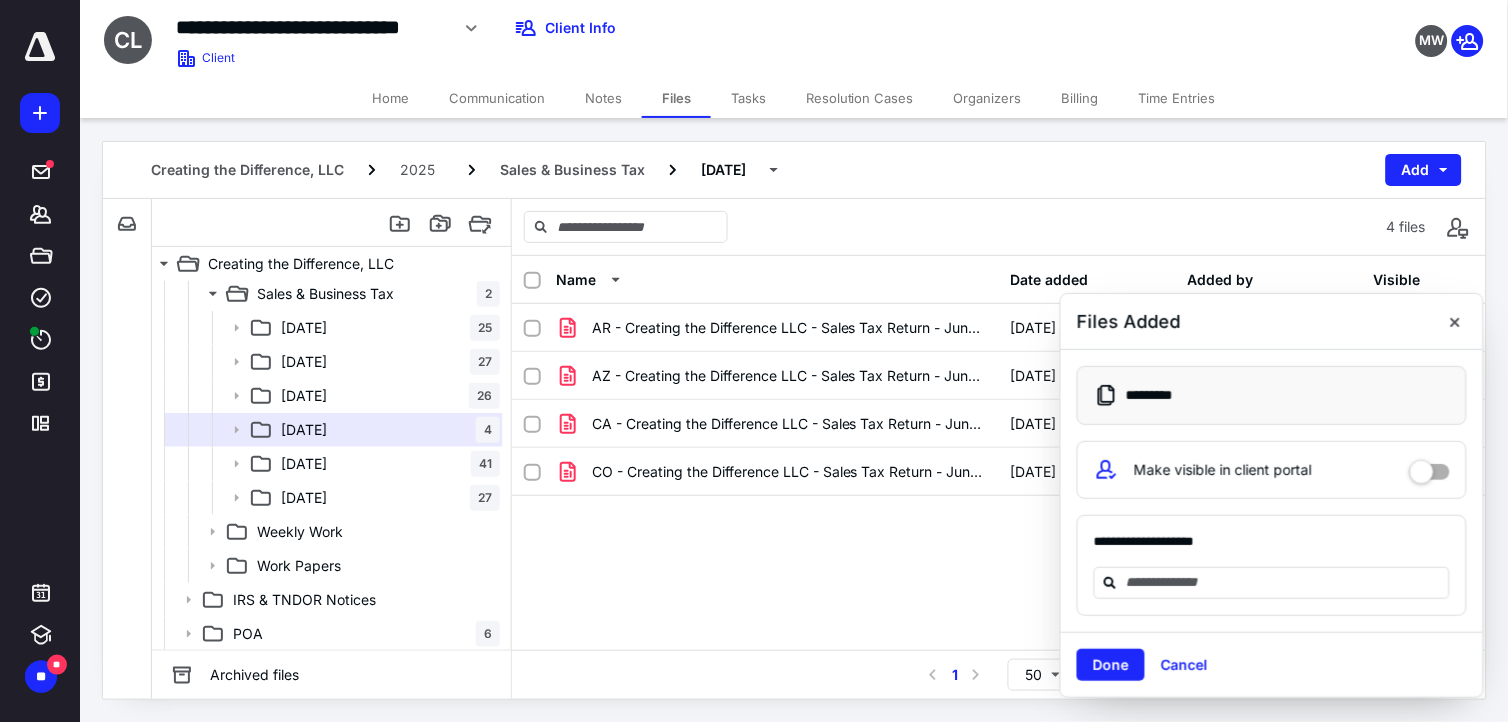 click on "Done" at bounding box center (1111, 665) 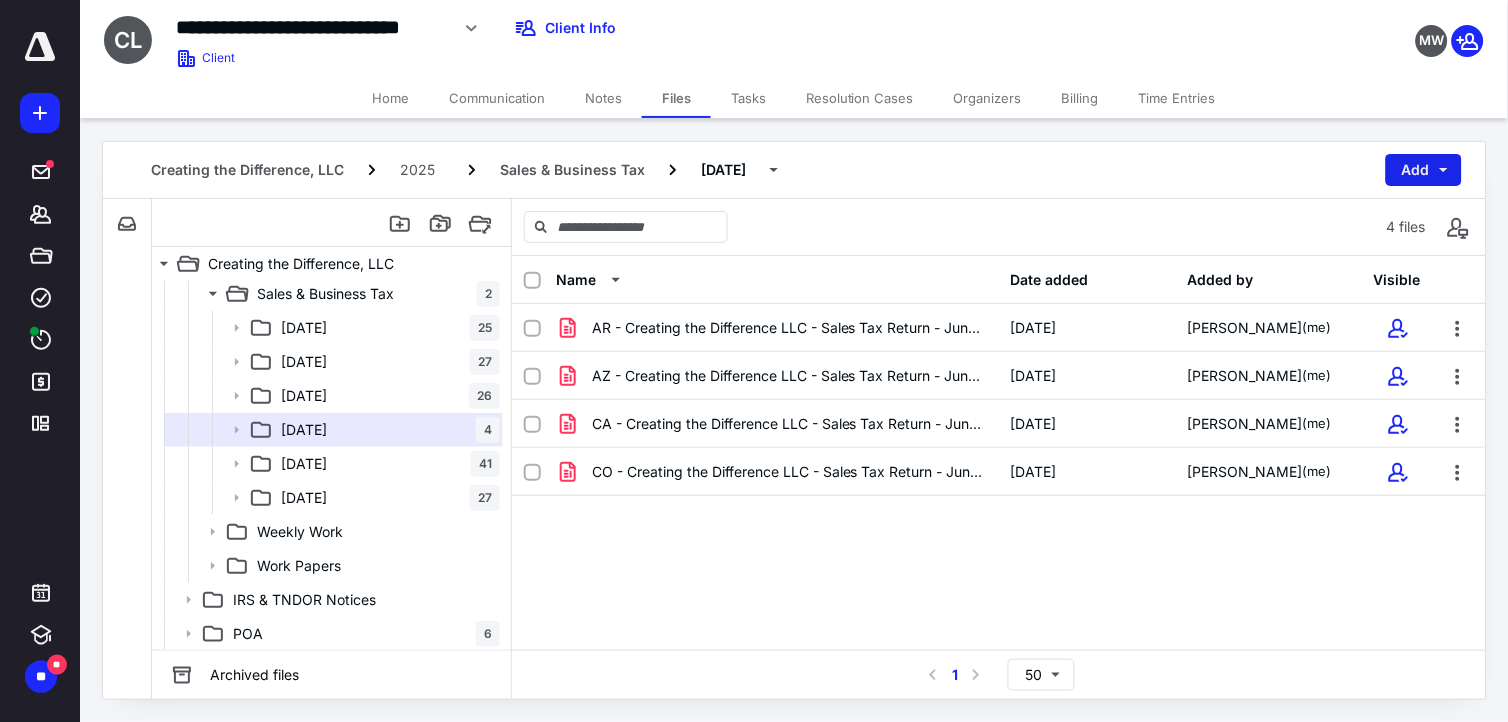 click on "Add" at bounding box center (1424, 170) 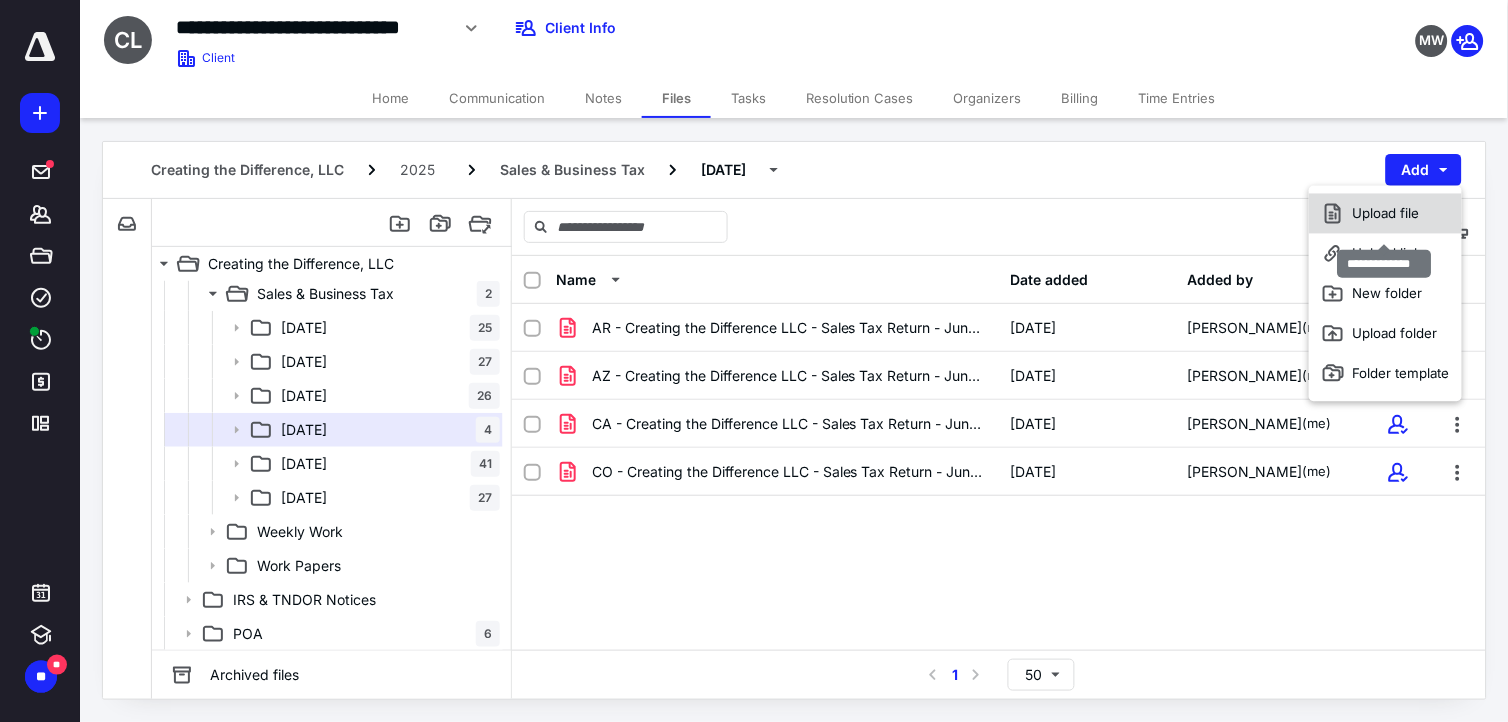 click on "Upload file" at bounding box center [1385, 214] 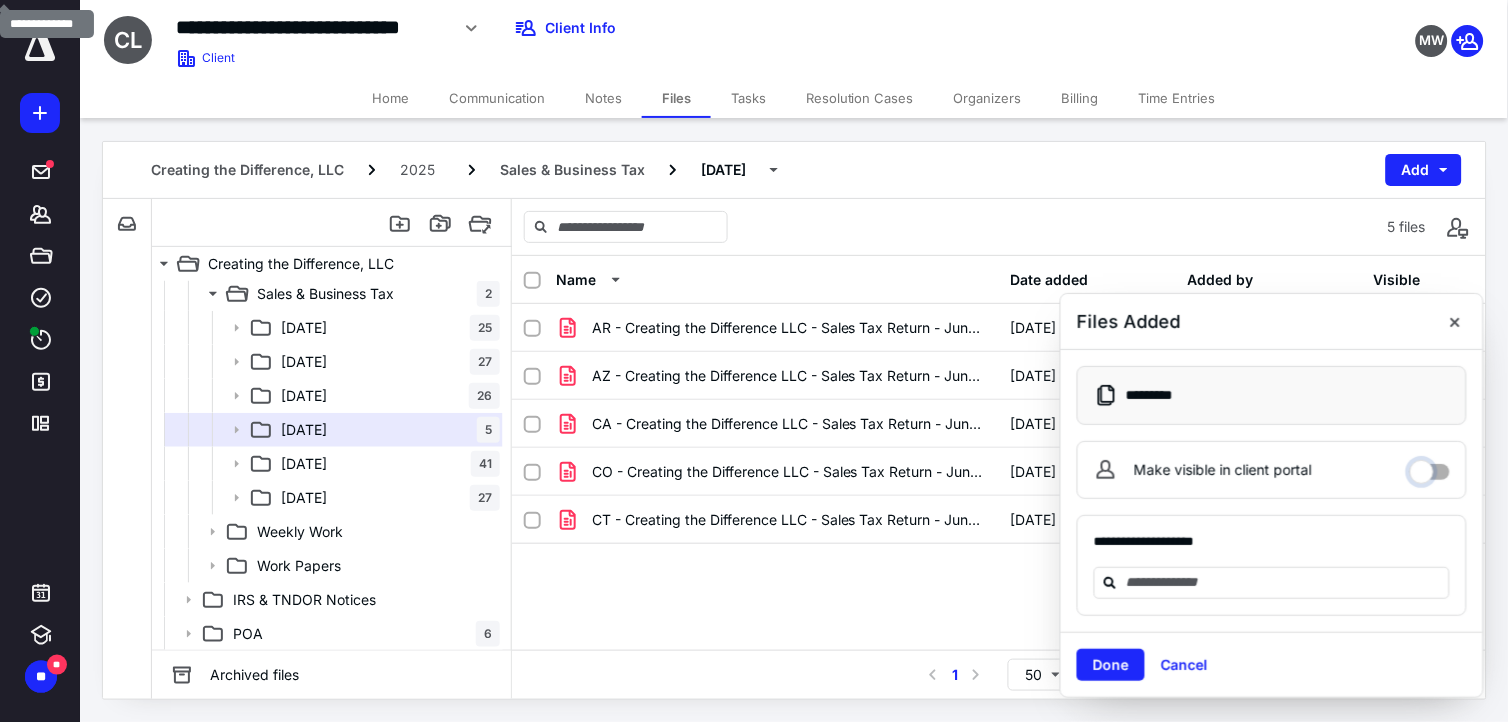 click on "Make visible in client portal" at bounding box center (1430, 467) 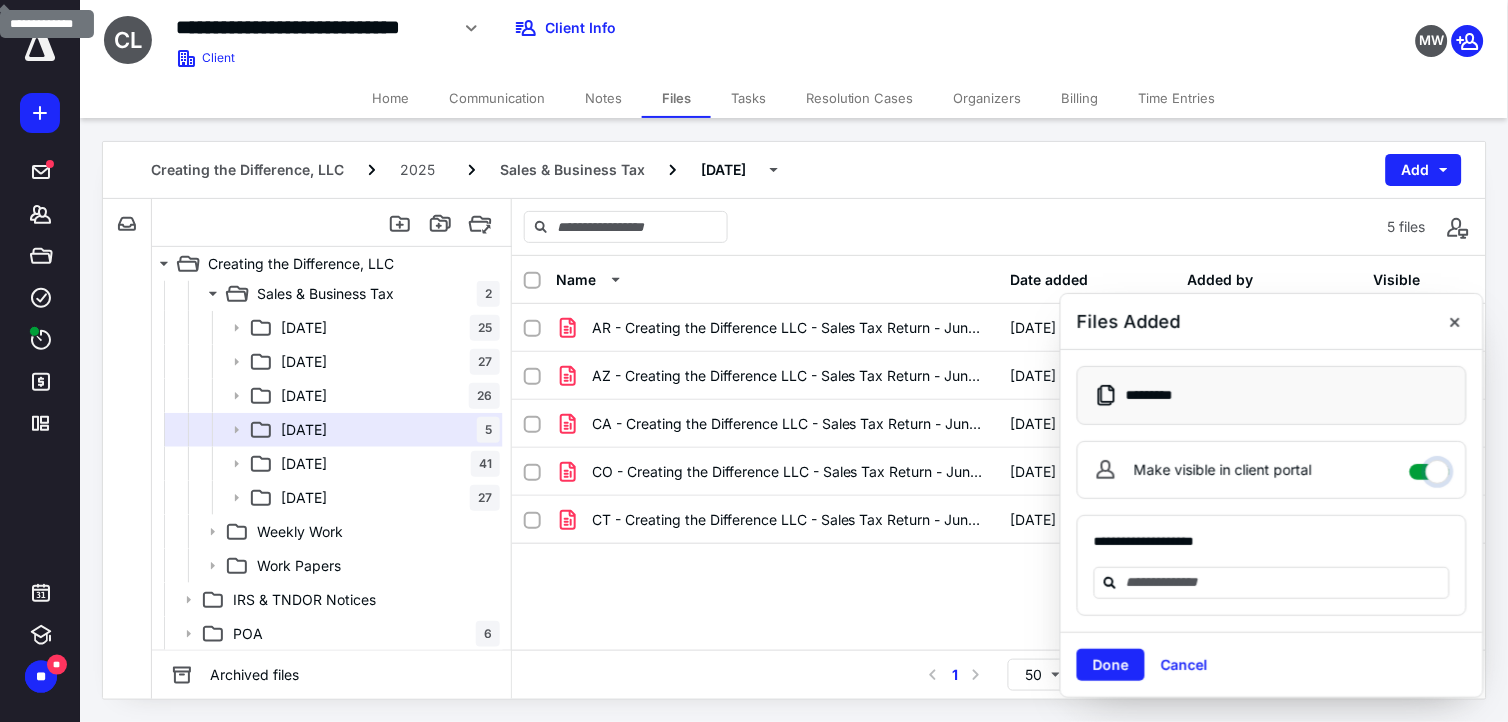 checkbox on "****" 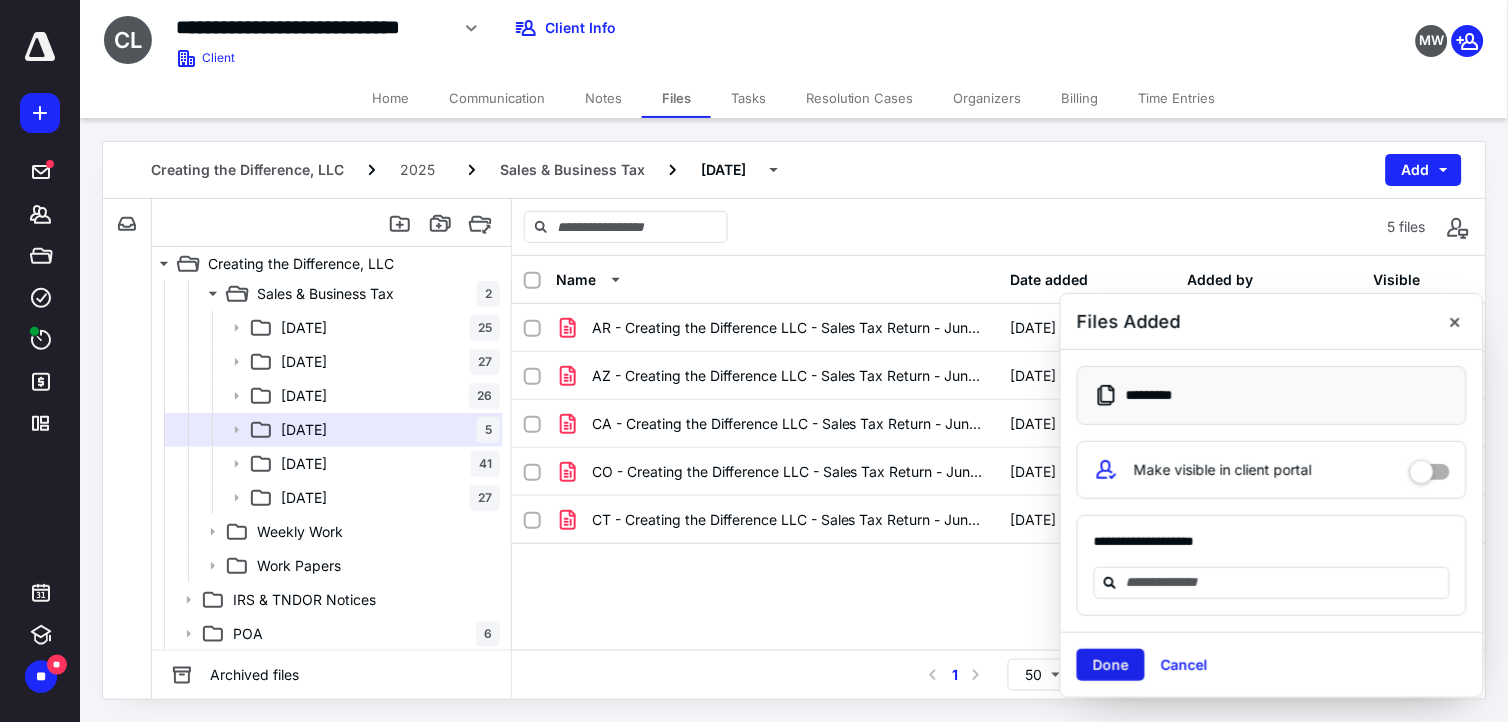 click on "Done" at bounding box center (1111, 665) 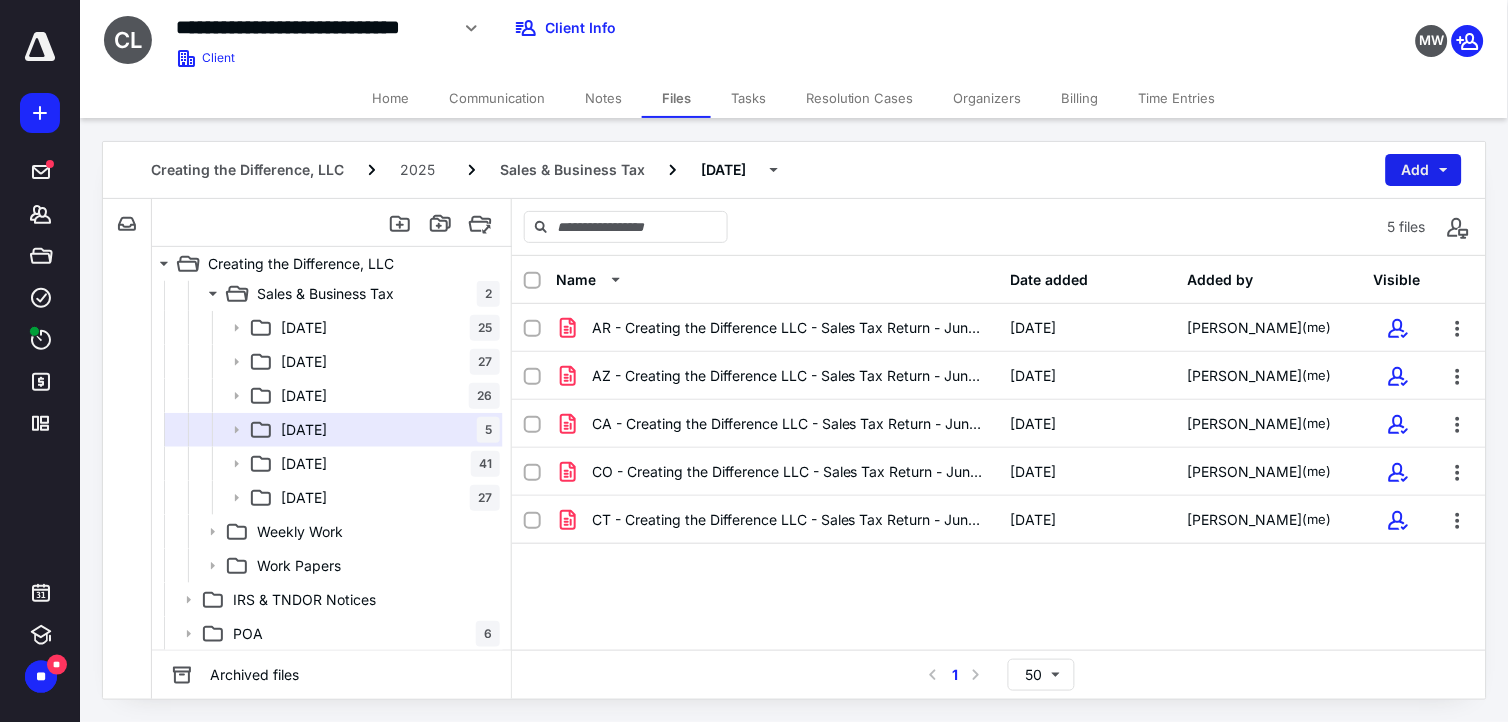 click on "Add" at bounding box center [1424, 170] 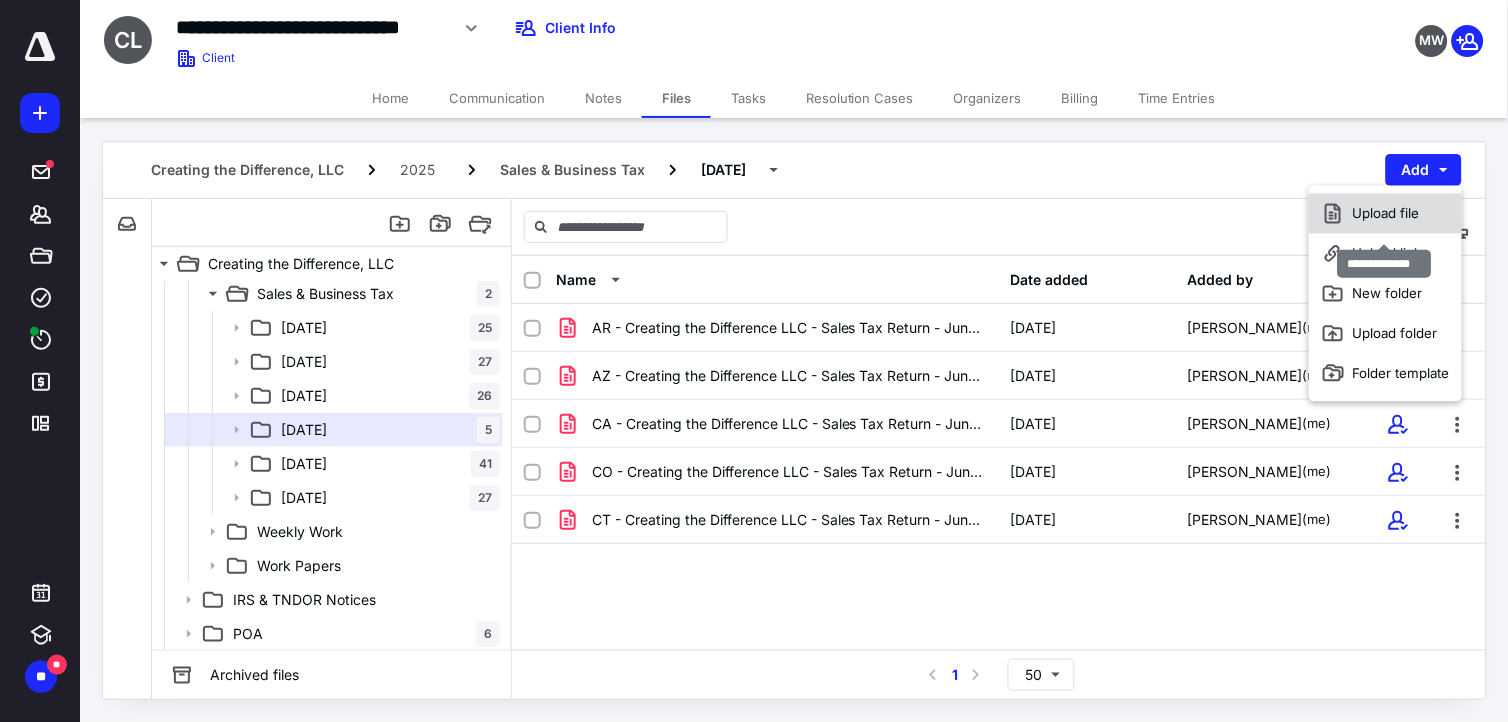 click on "Upload file" at bounding box center (1385, 214) 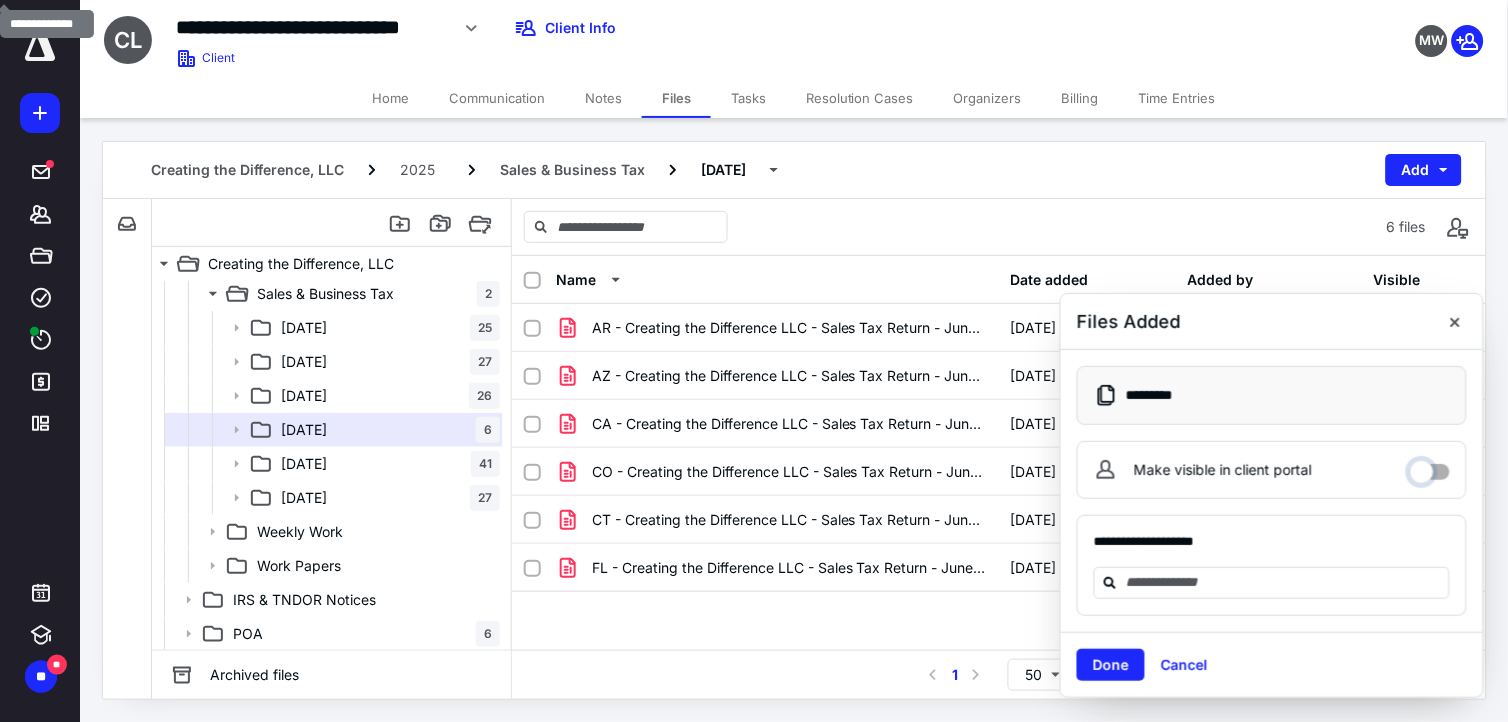 drag, startPoint x: 1431, startPoint y: 467, endPoint x: 1420, endPoint y: 467, distance: 11 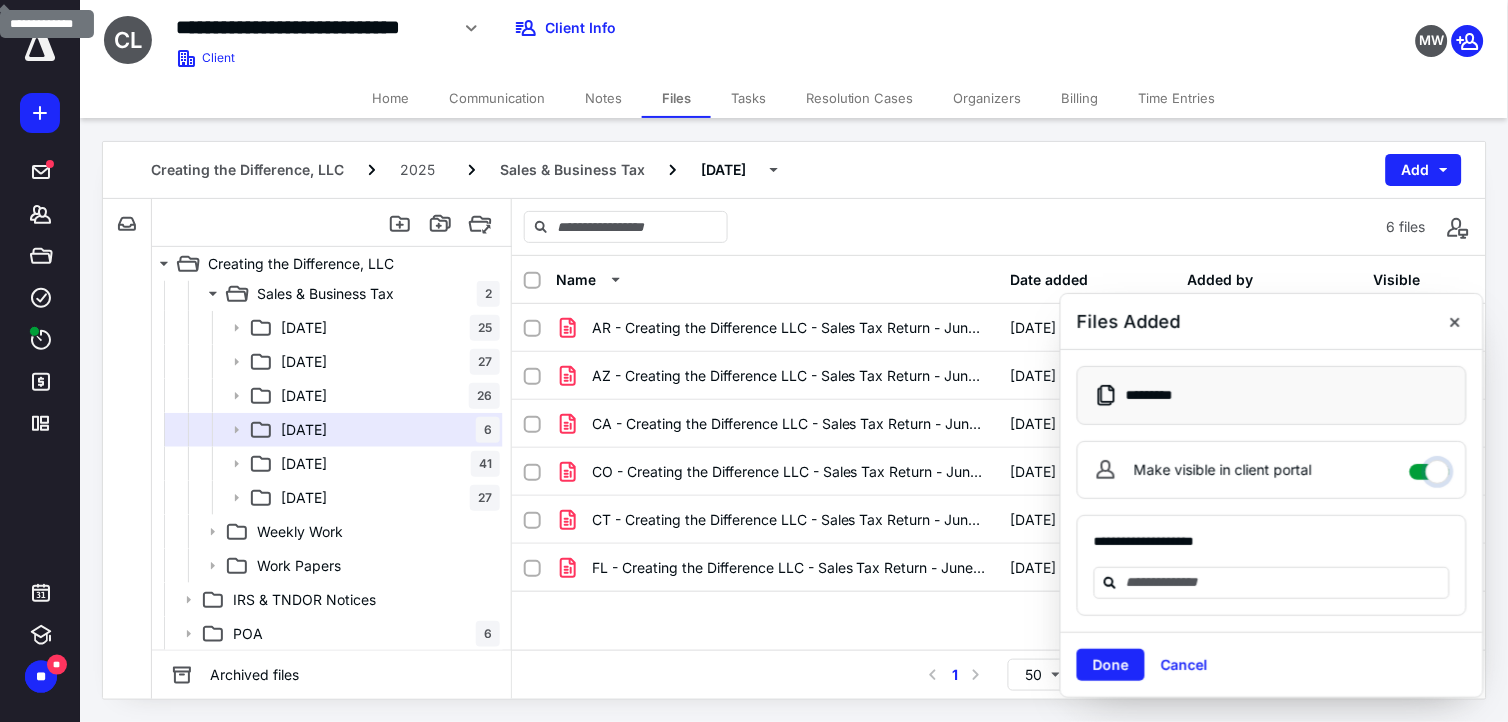 checkbox on "****" 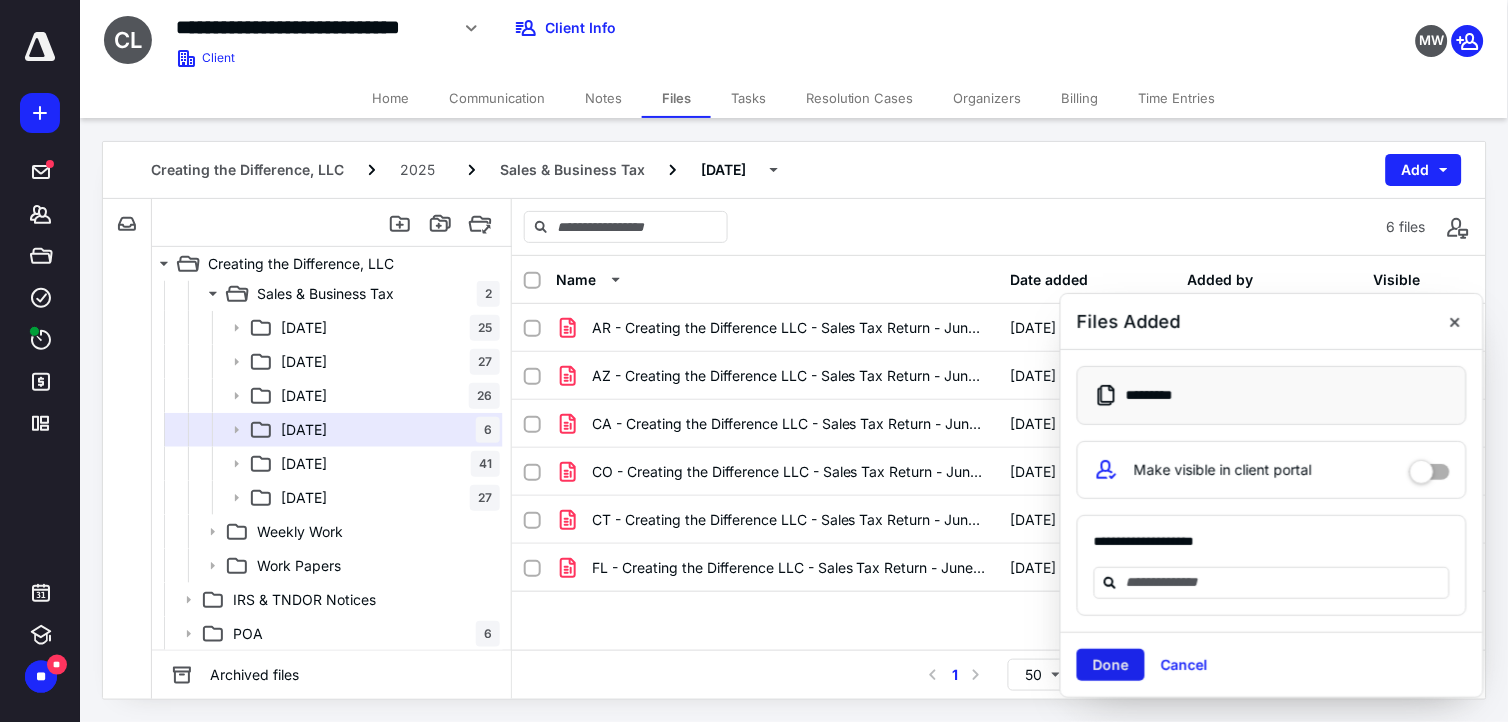click on "Done" at bounding box center [1111, 665] 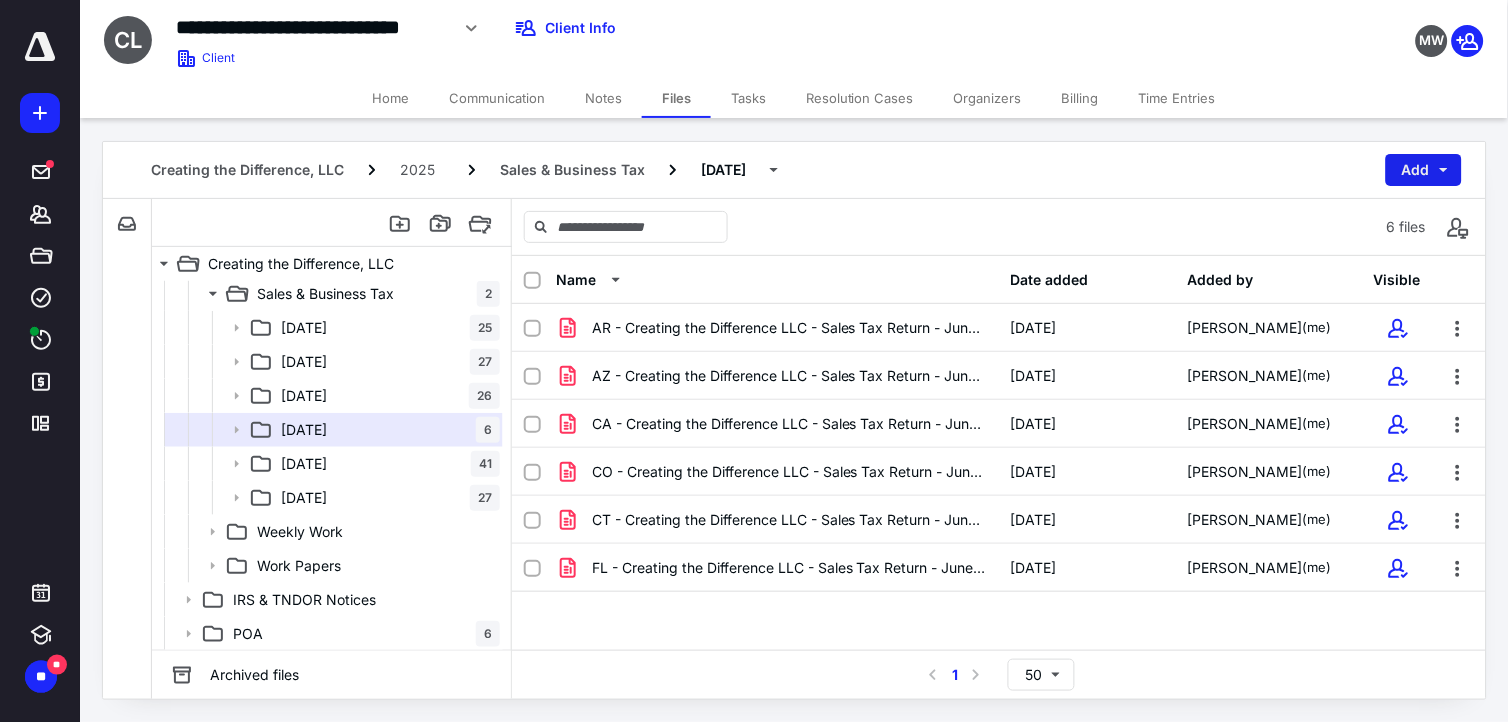 click on "Add" at bounding box center (1424, 170) 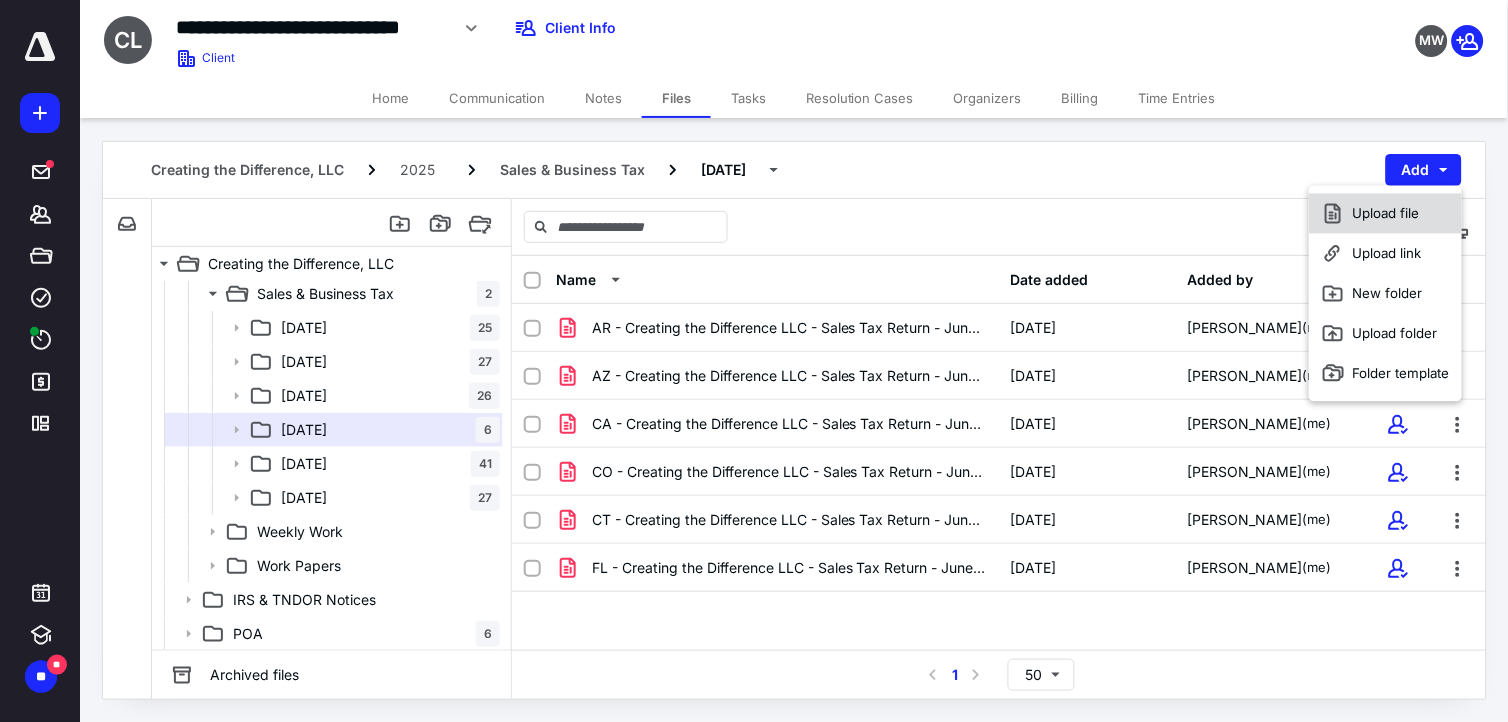 click on "Upload file" at bounding box center [1385, 214] 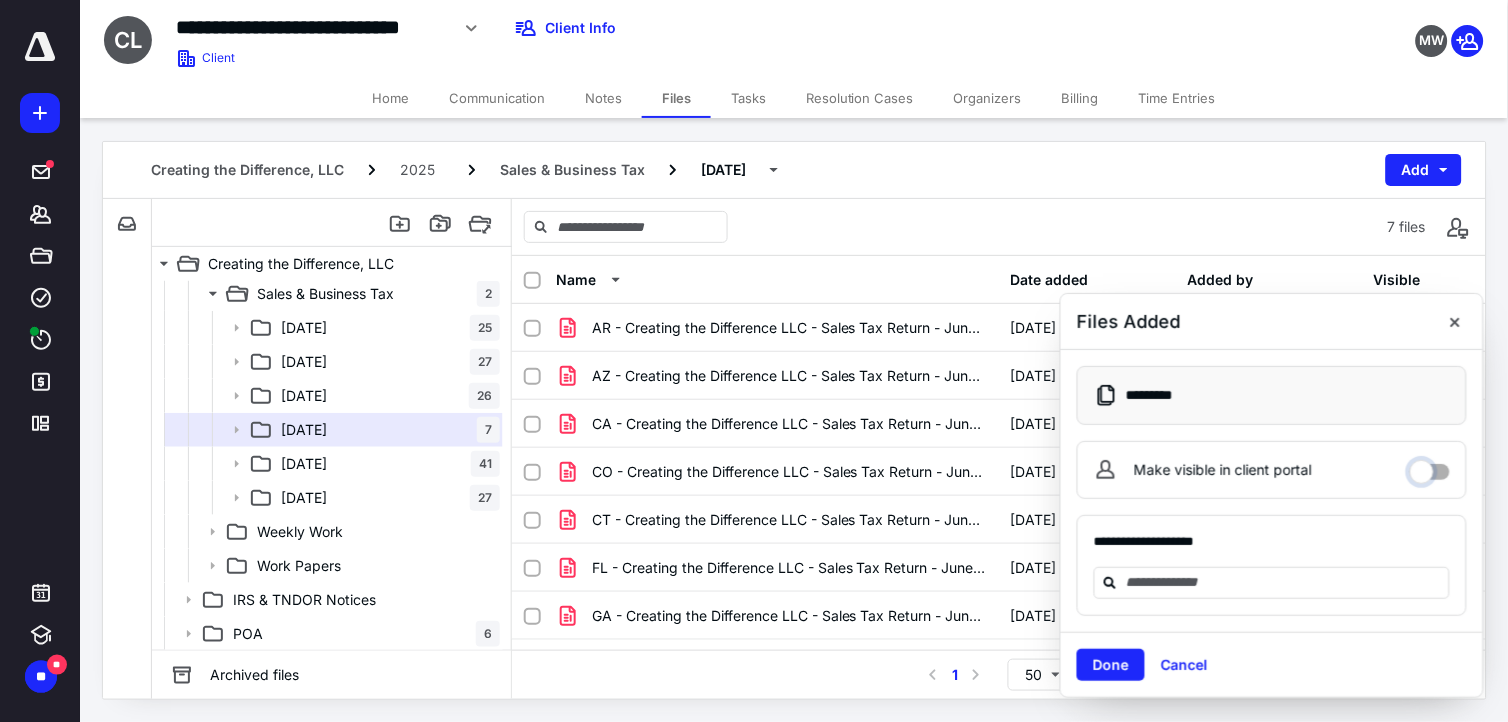 click on "Make visible in client portal" at bounding box center [1430, 467] 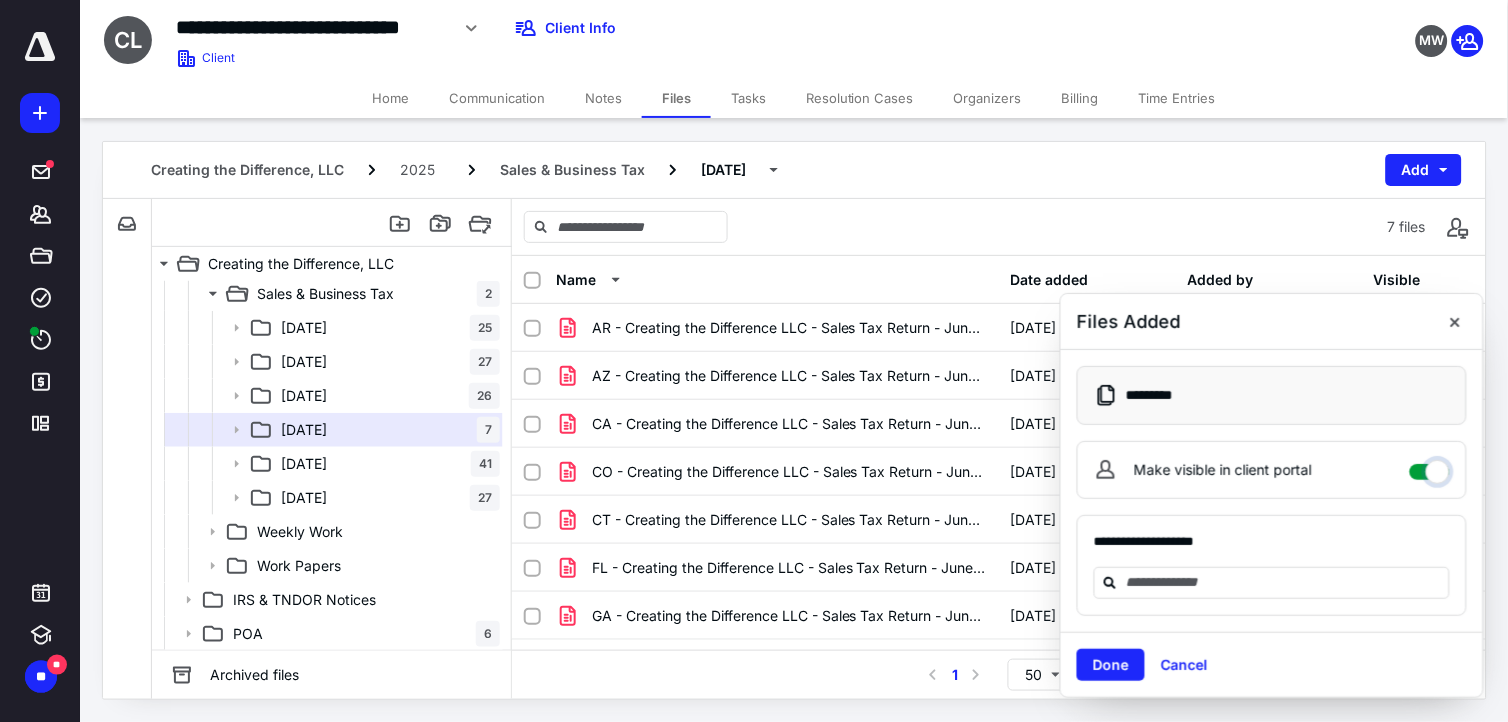 checkbox on "****" 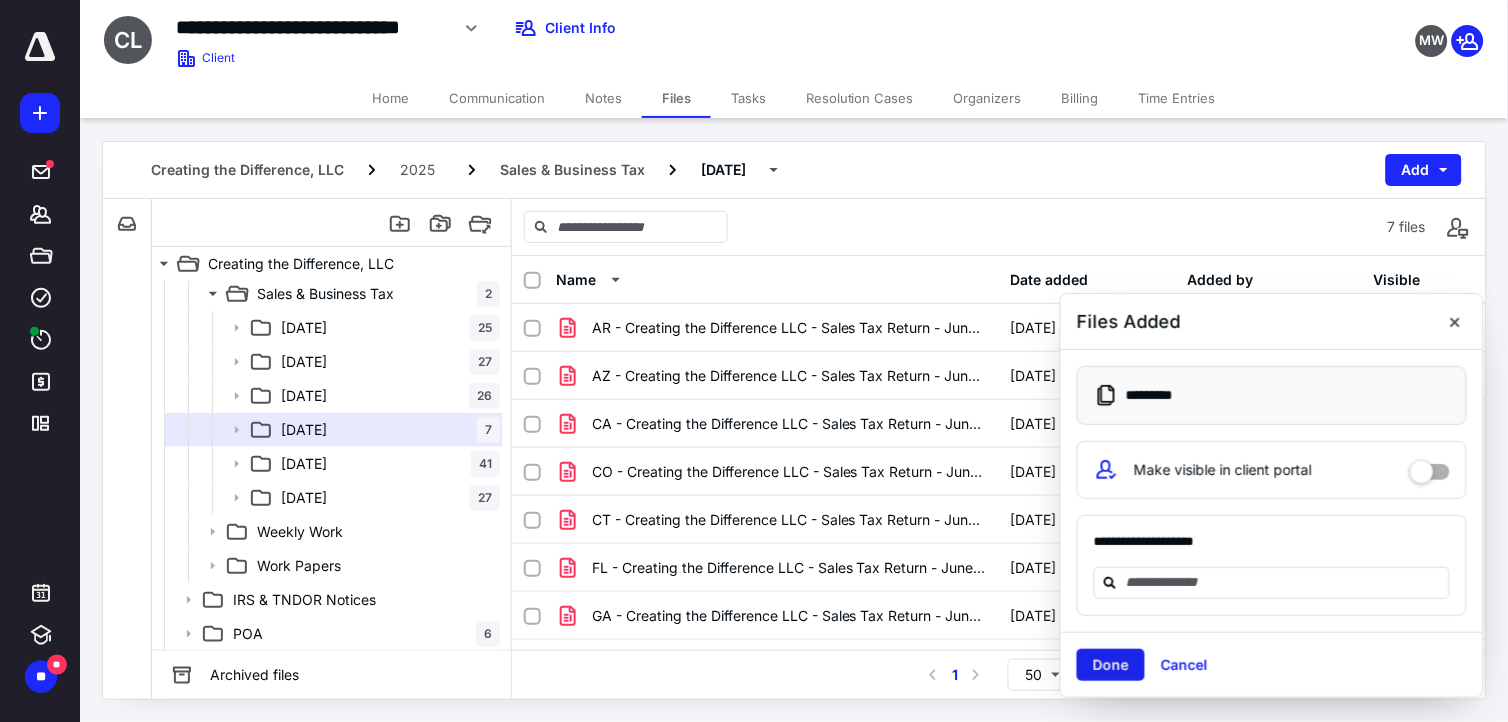click on "Done" at bounding box center [1111, 665] 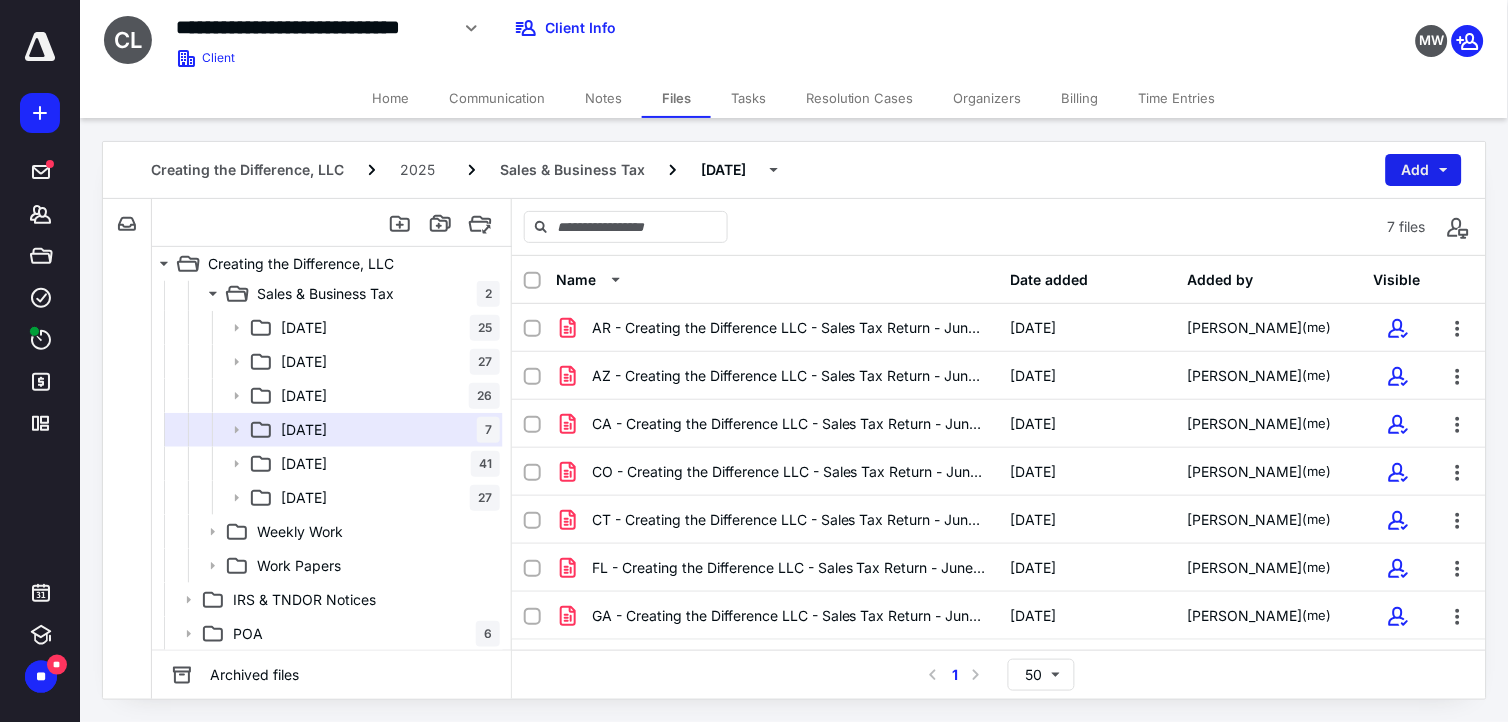 click on "Add" at bounding box center (1424, 170) 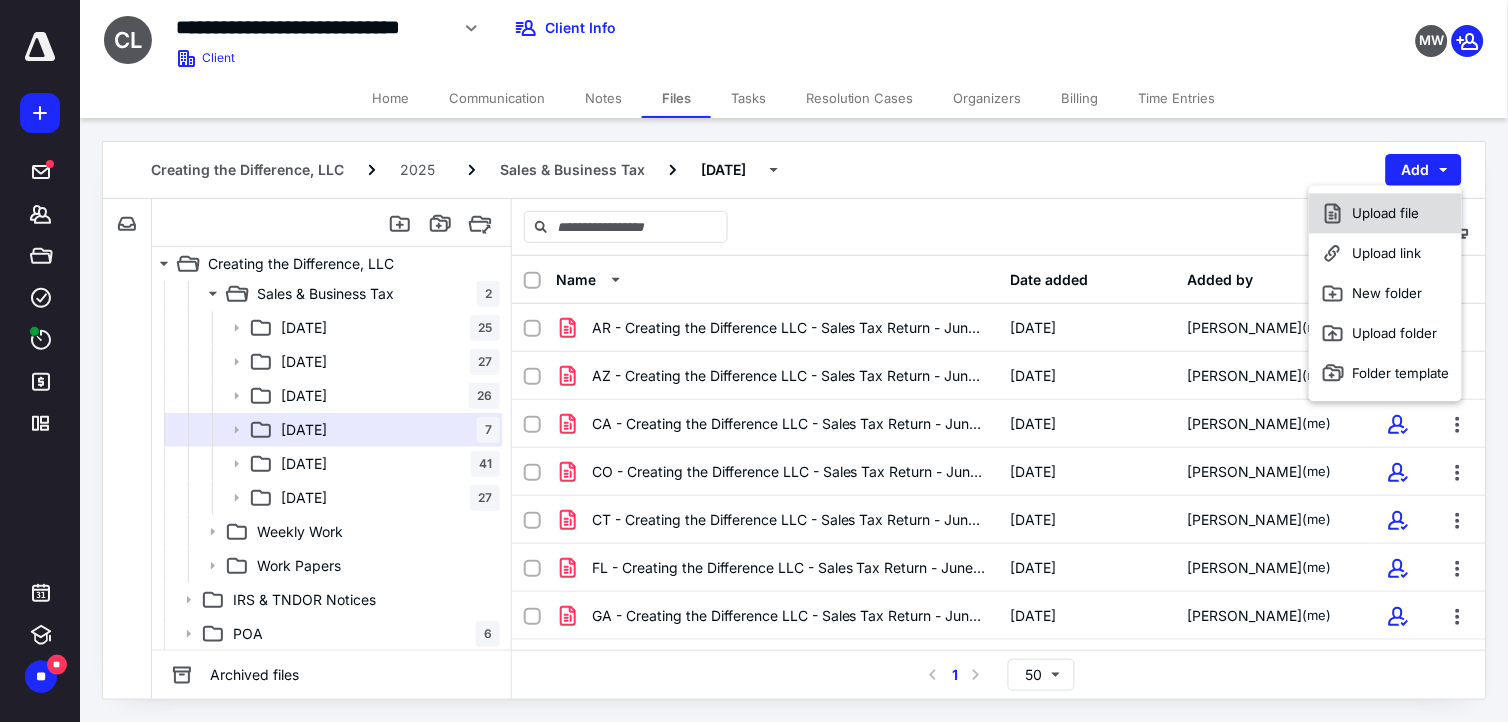 click on "Upload file" at bounding box center (1385, 214) 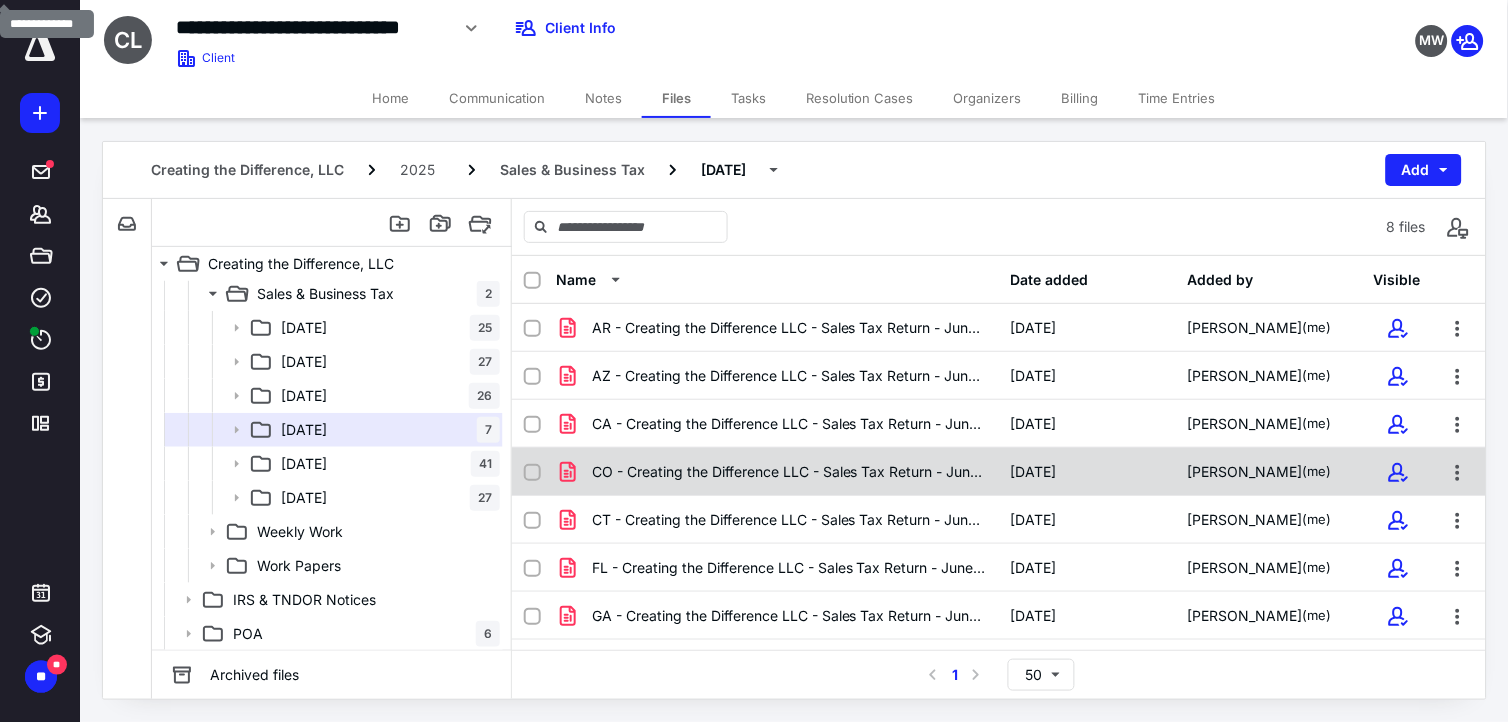 scroll, scrollTop: 38, scrollLeft: 0, axis: vertical 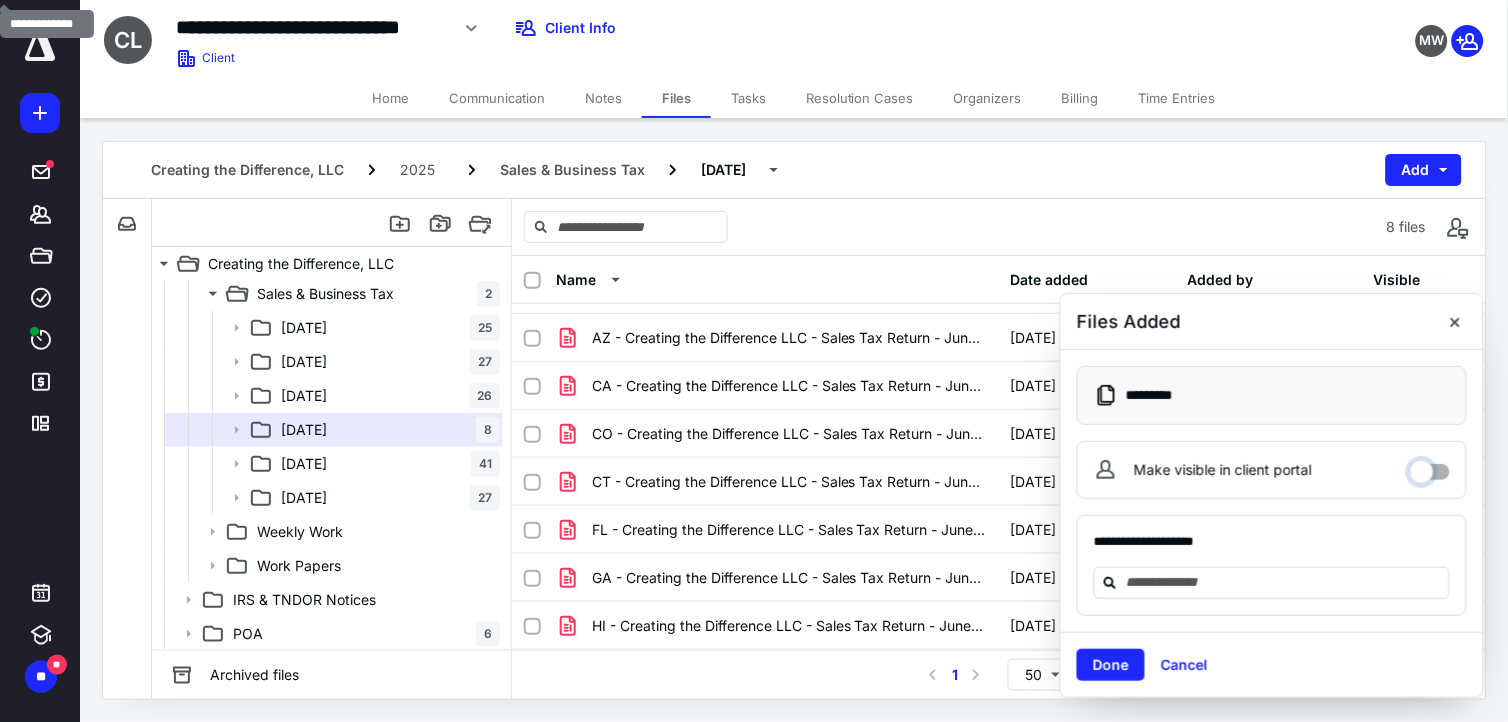 click on "Make visible in client portal" at bounding box center [1430, 467] 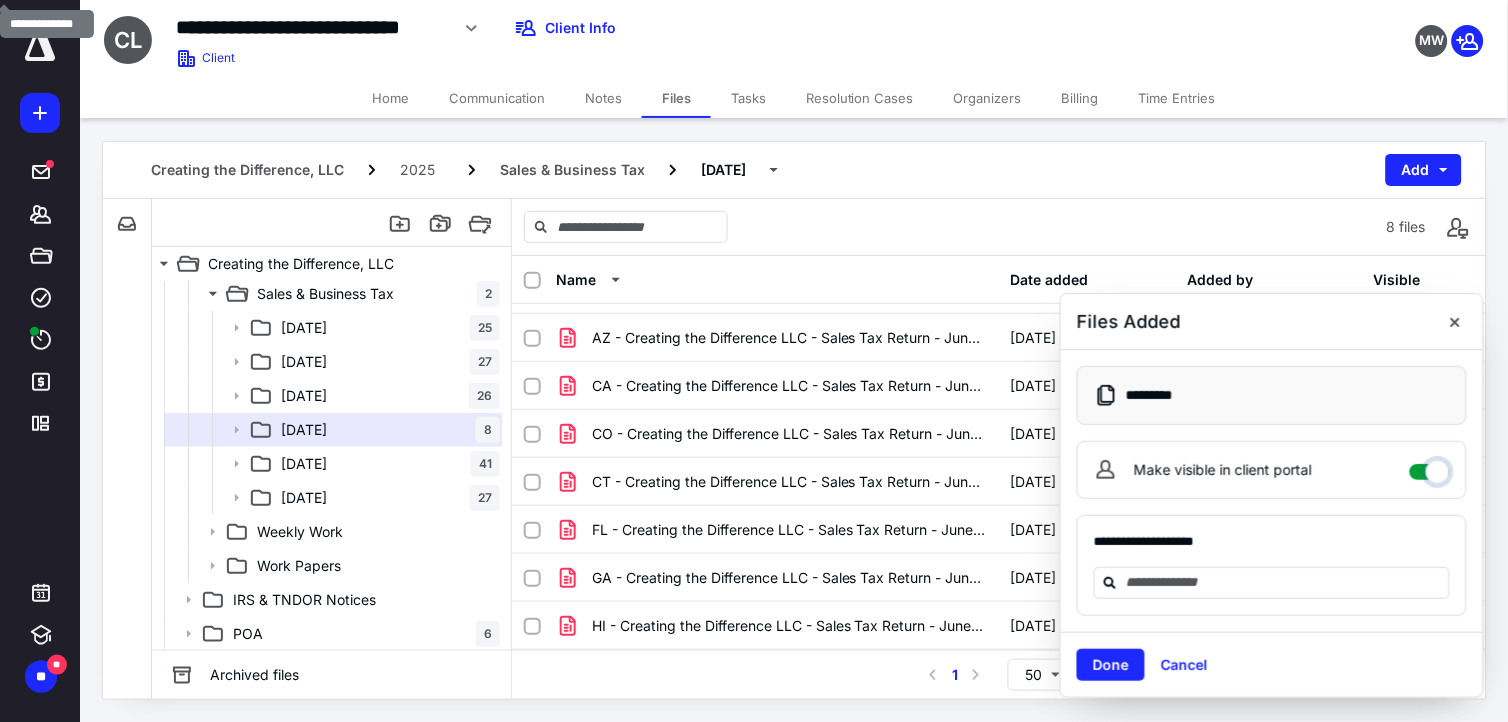 checkbox on "****" 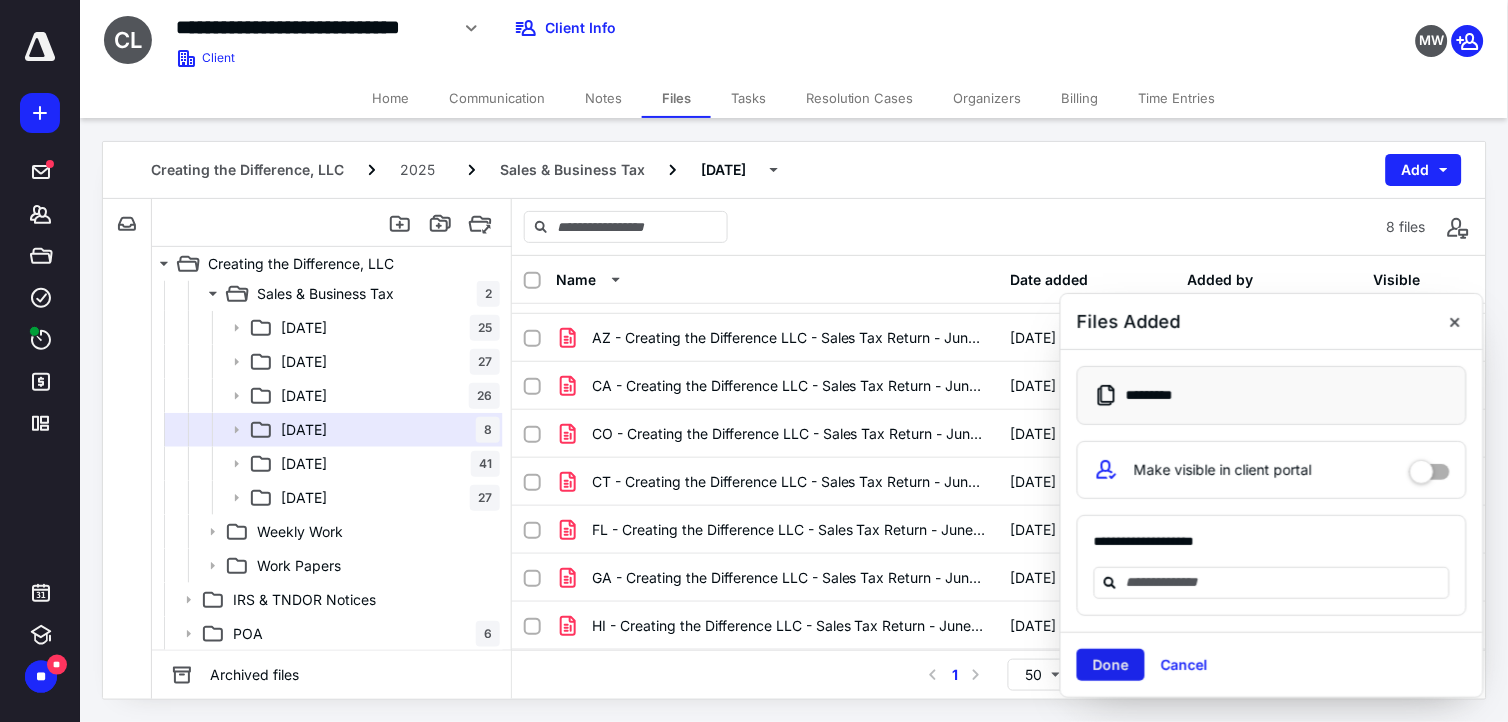 click on "Done" at bounding box center [1111, 665] 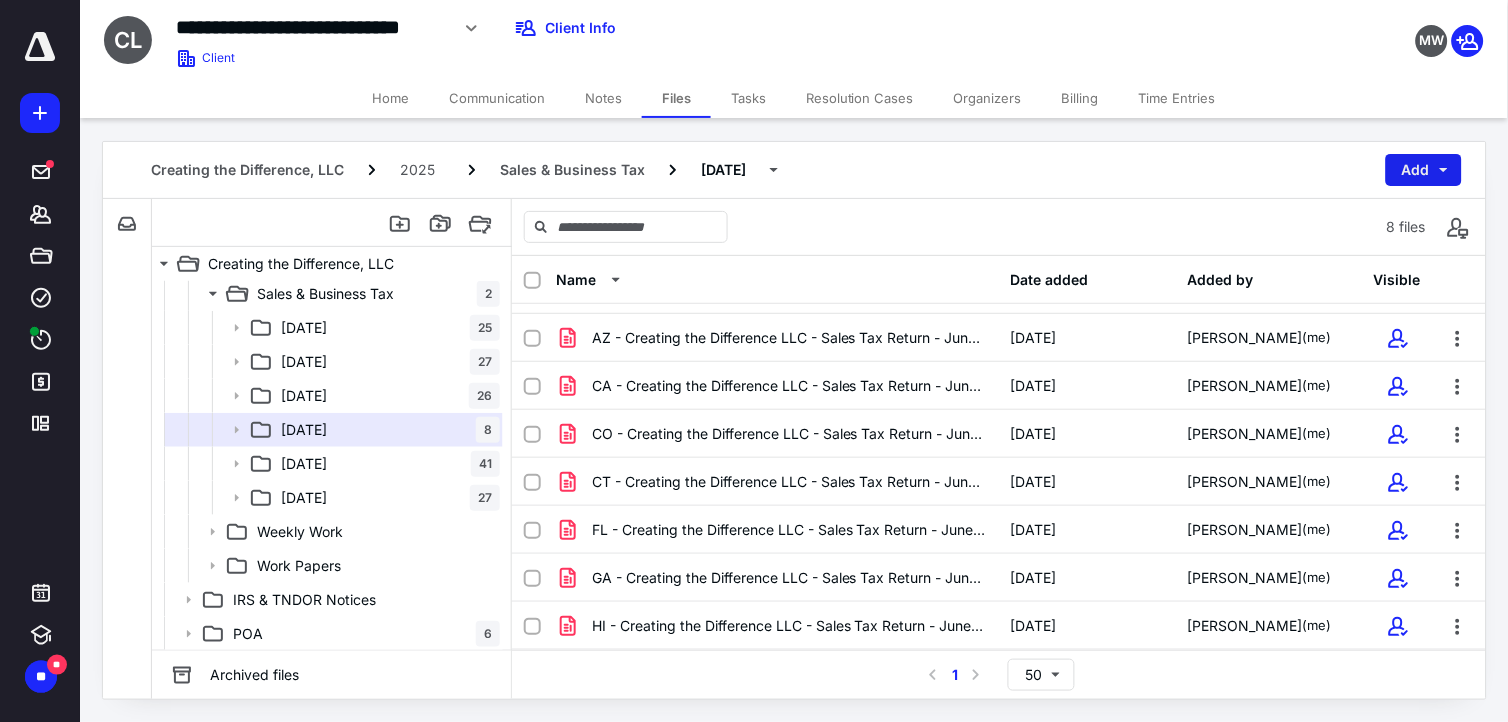 click on "Add" at bounding box center [1424, 170] 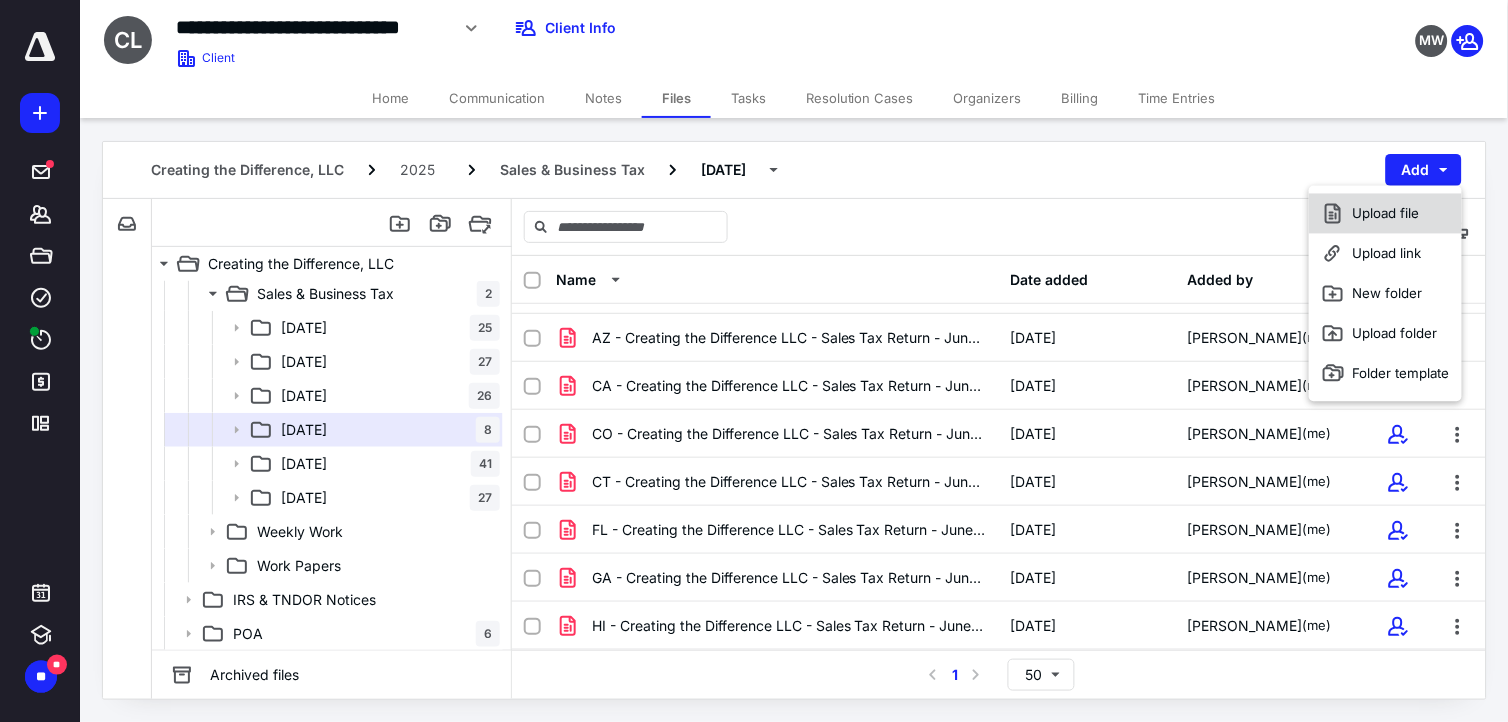 click on "Upload file" at bounding box center (1385, 214) 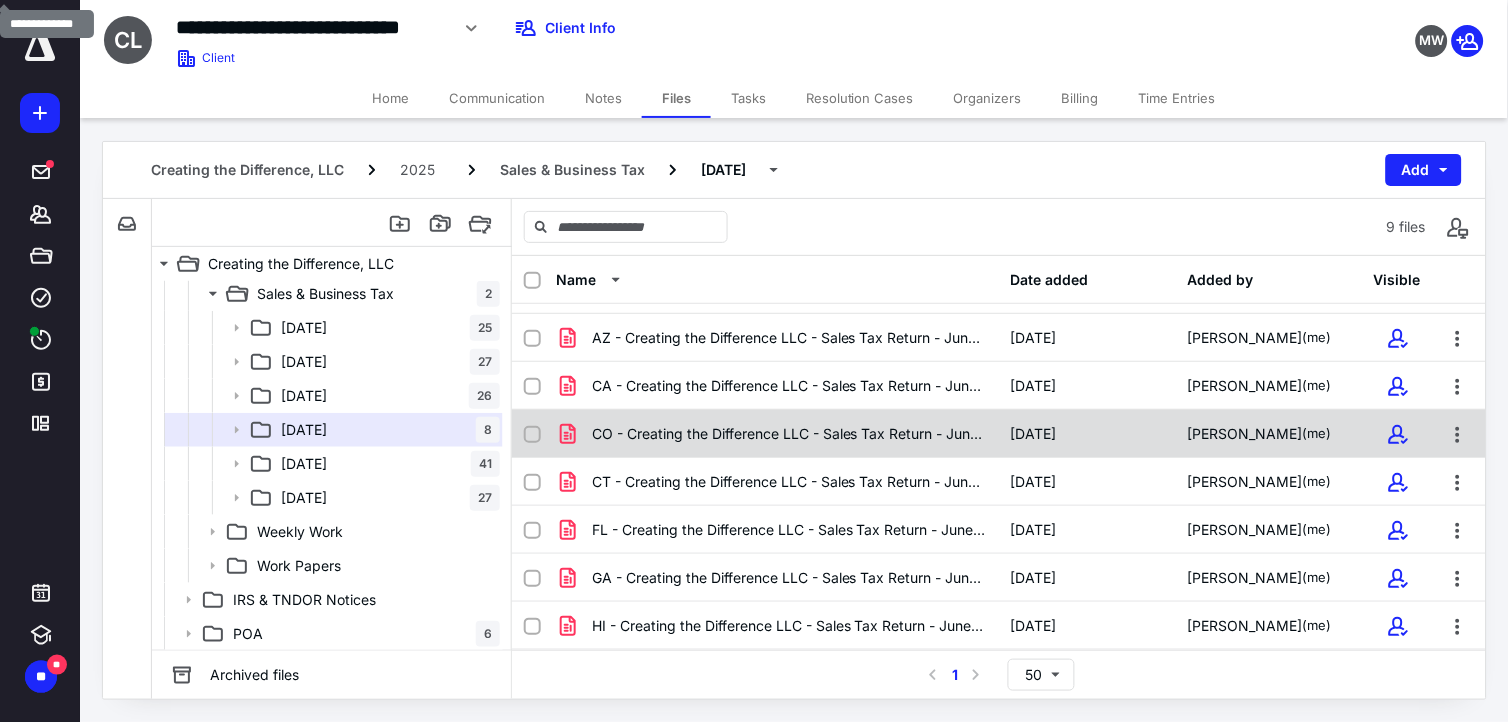 scroll, scrollTop: 86, scrollLeft: 0, axis: vertical 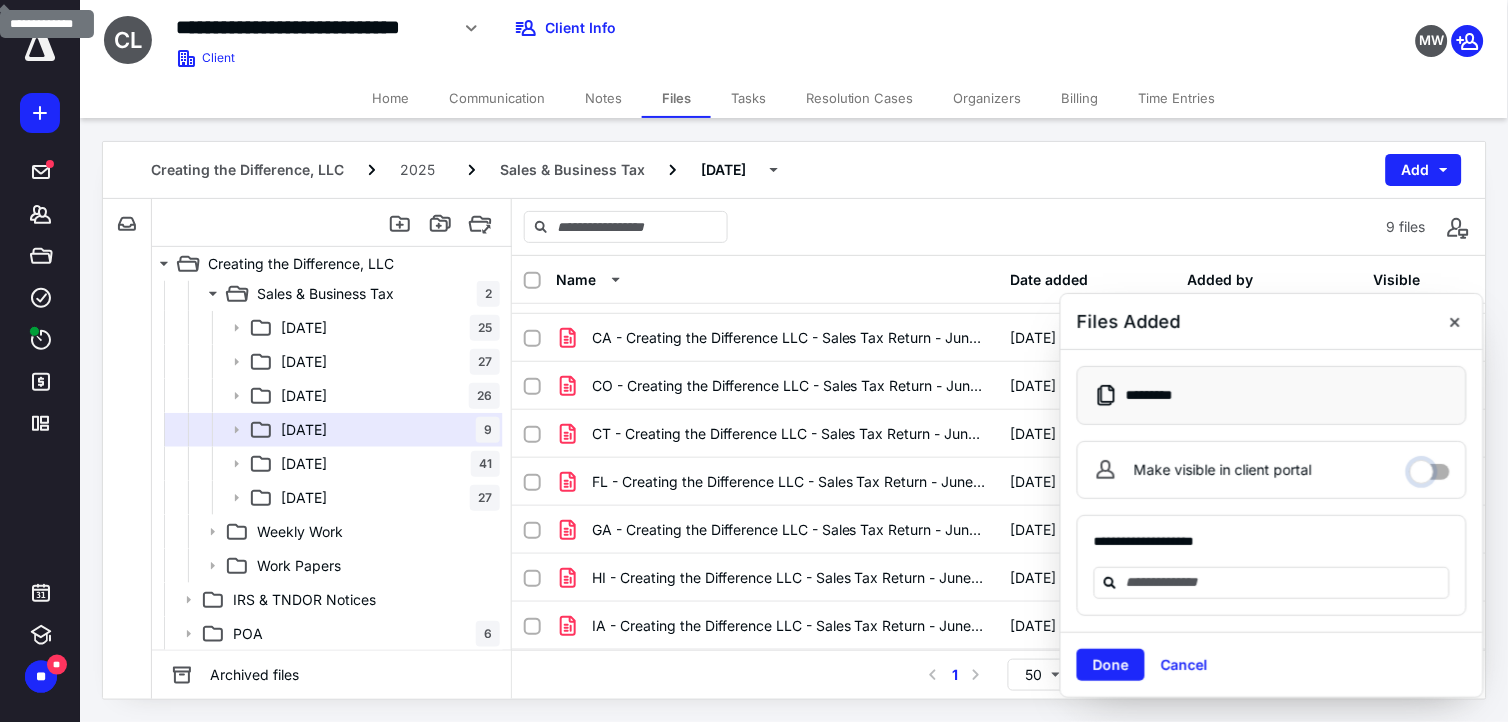 drag, startPoint x: 1425, startPoint y: 465, endPoint x: 1384, endPoint y: 510, distance: 60.876926 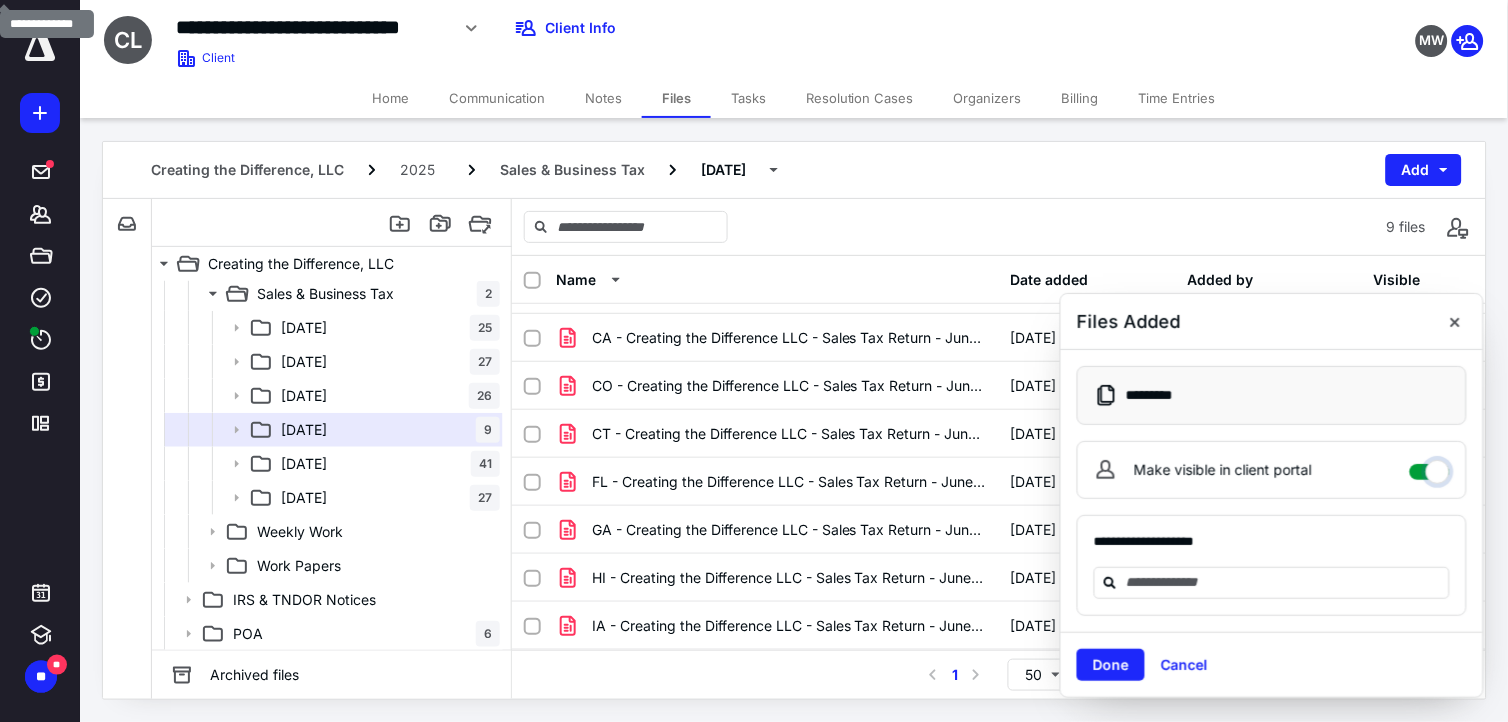 checkbox on "****" 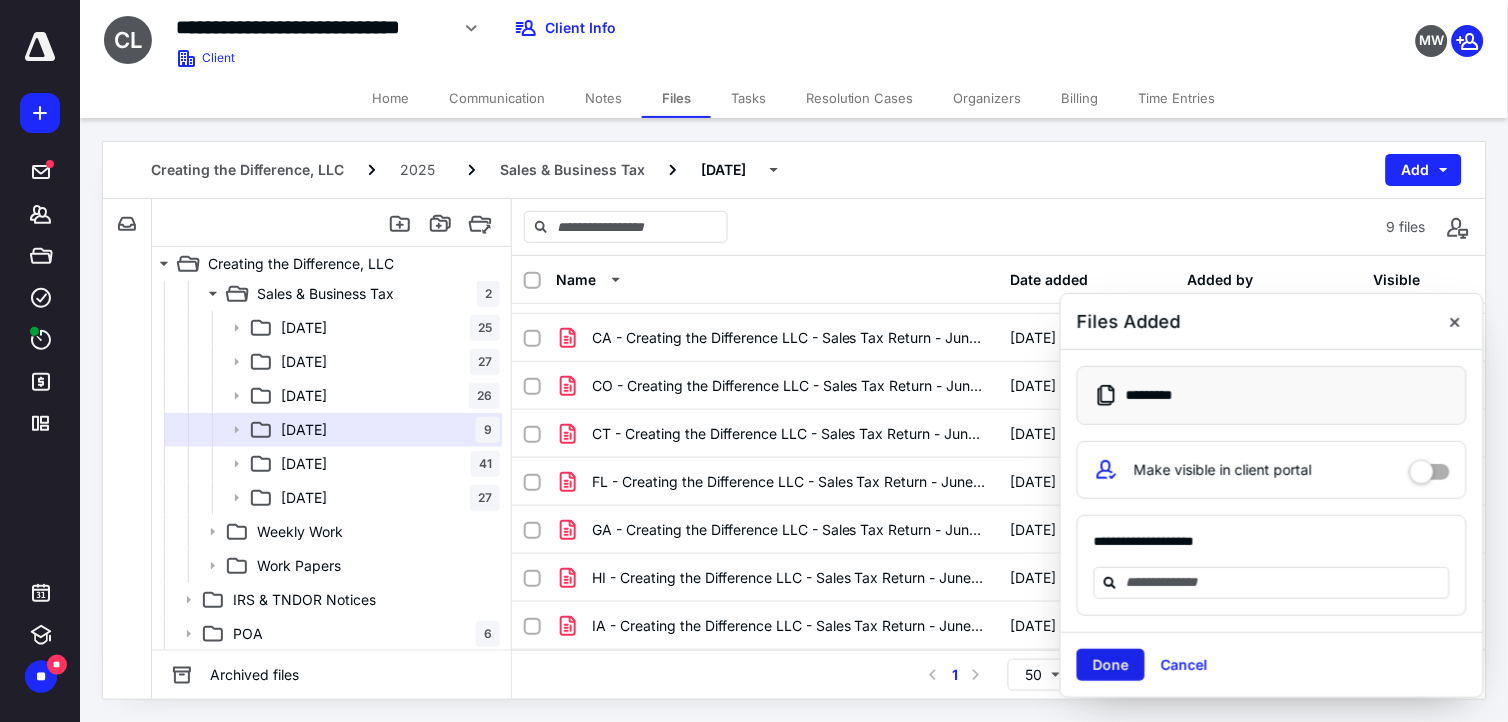 click on "Done" at bounding box center [1111, 665] 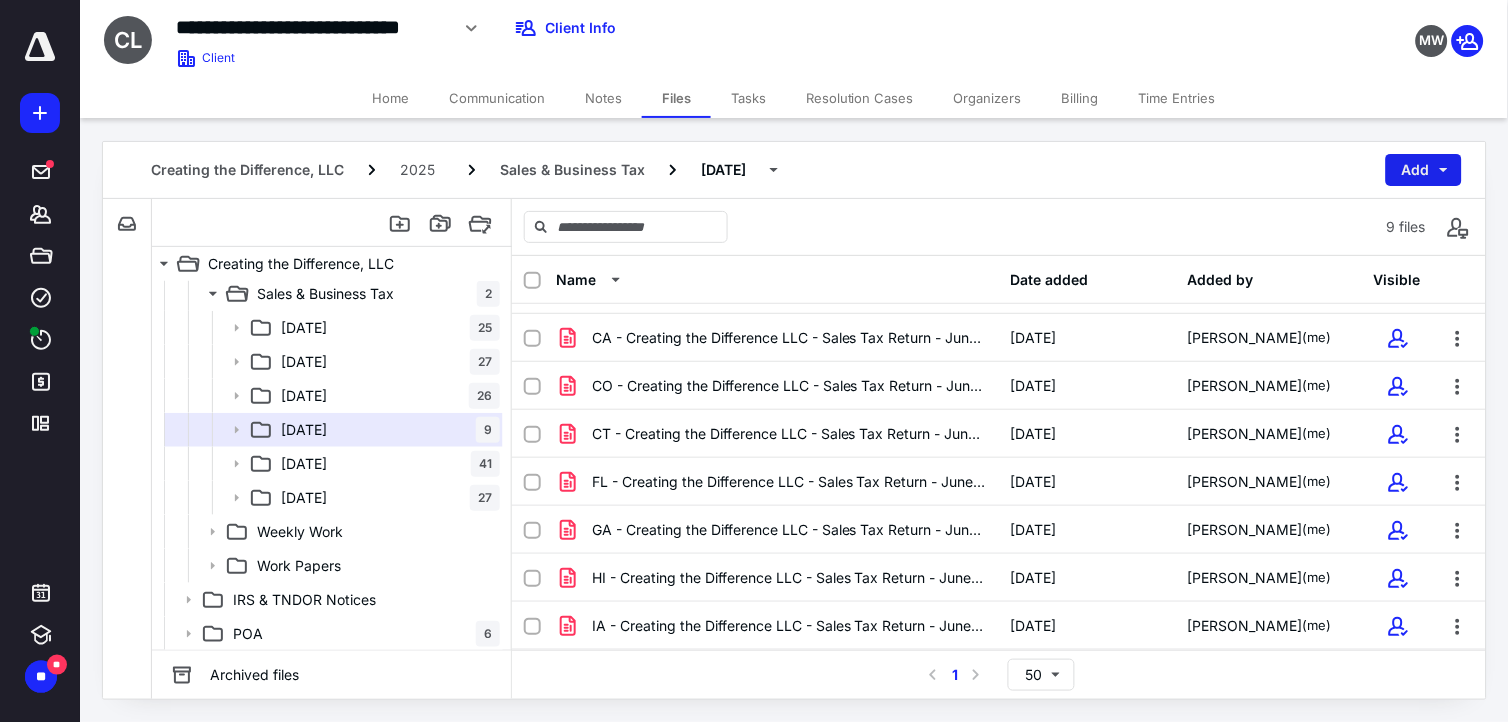 click on "Add" at bounding box center [1424, 170] 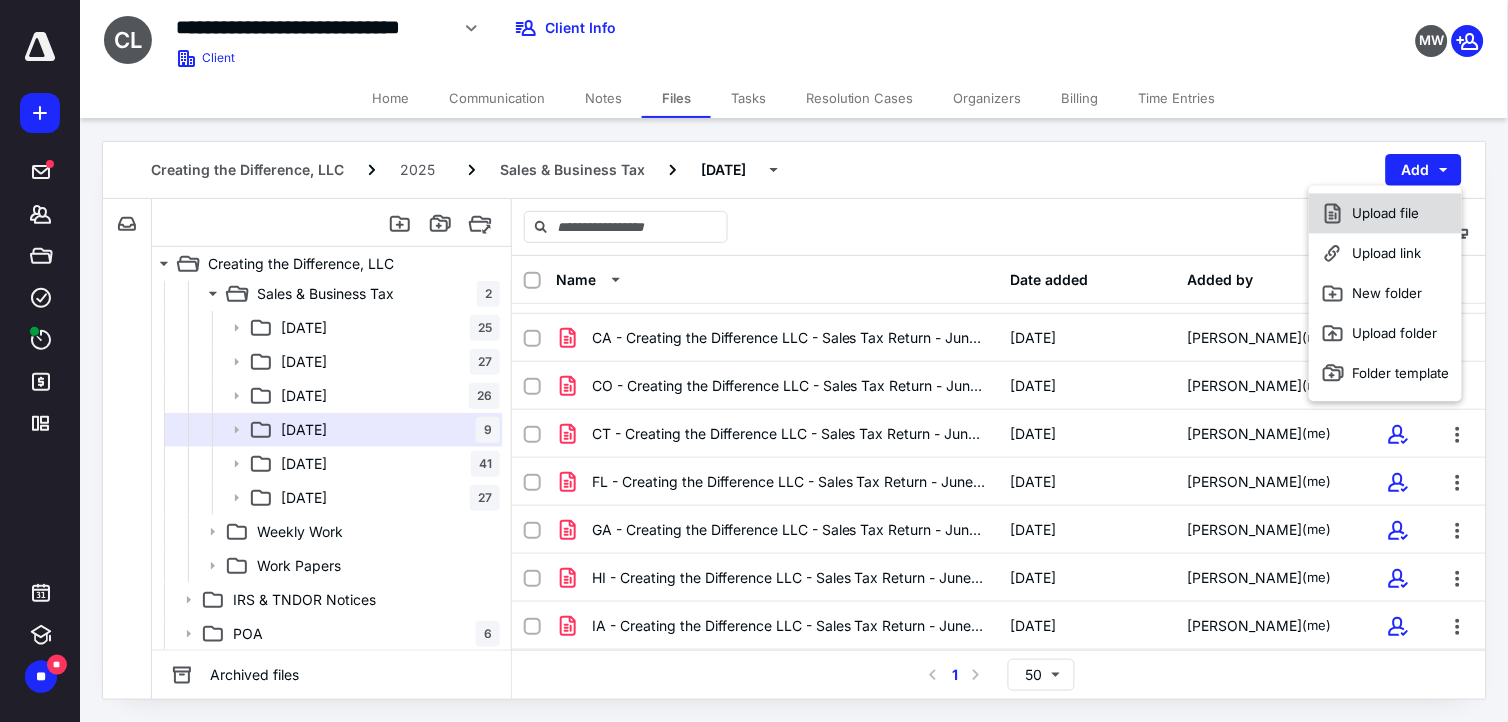 click on "Upload file" at bounding box center [1385, 214] 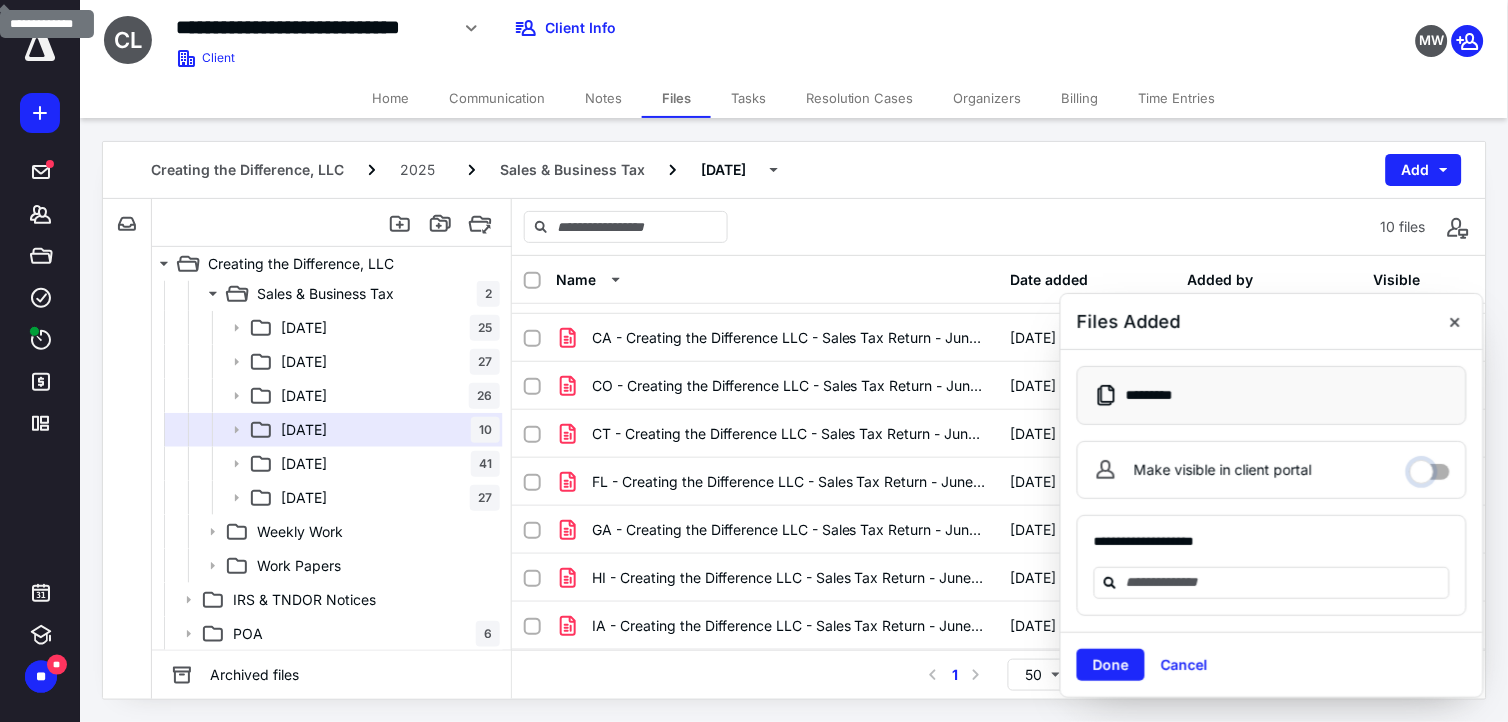 click on "Make visible in client portal" at bounding box center [1430, 467] 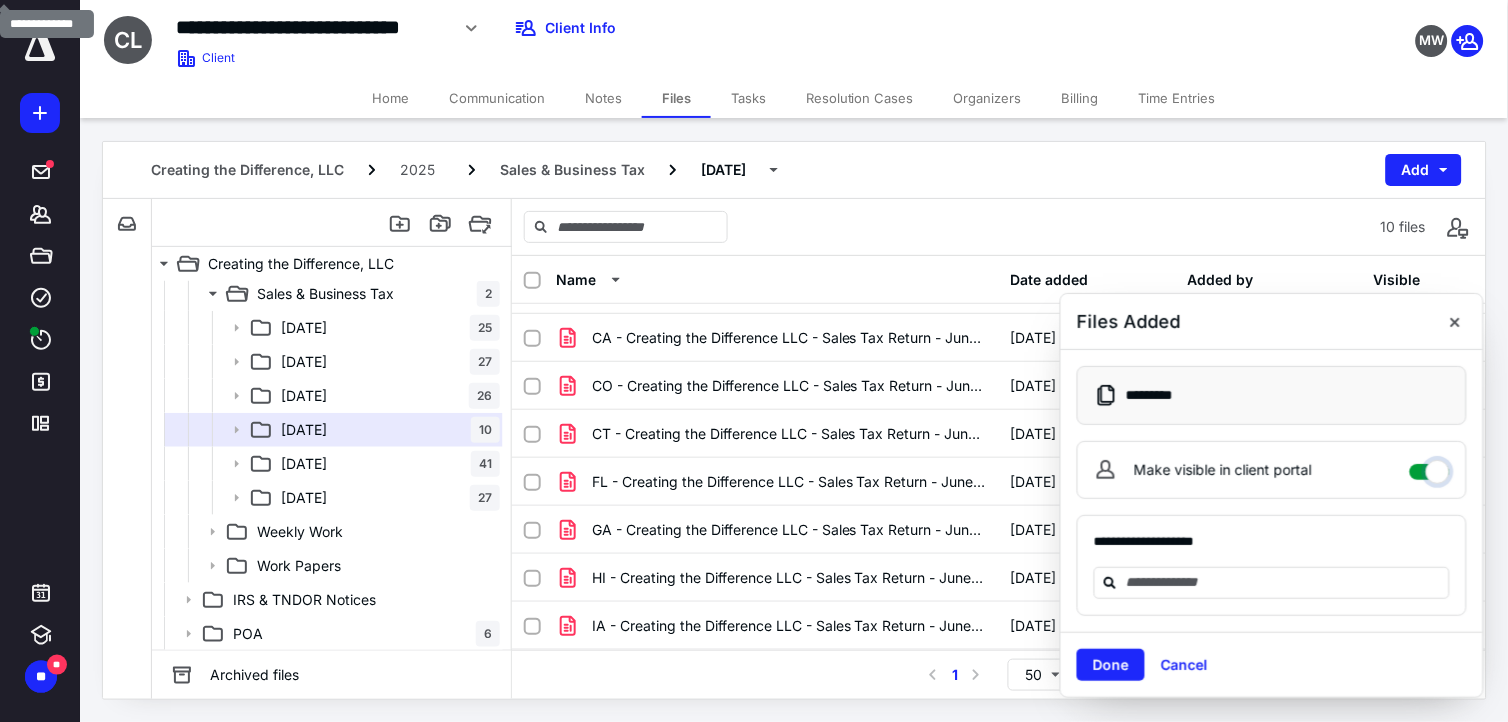 checkbox on "****" 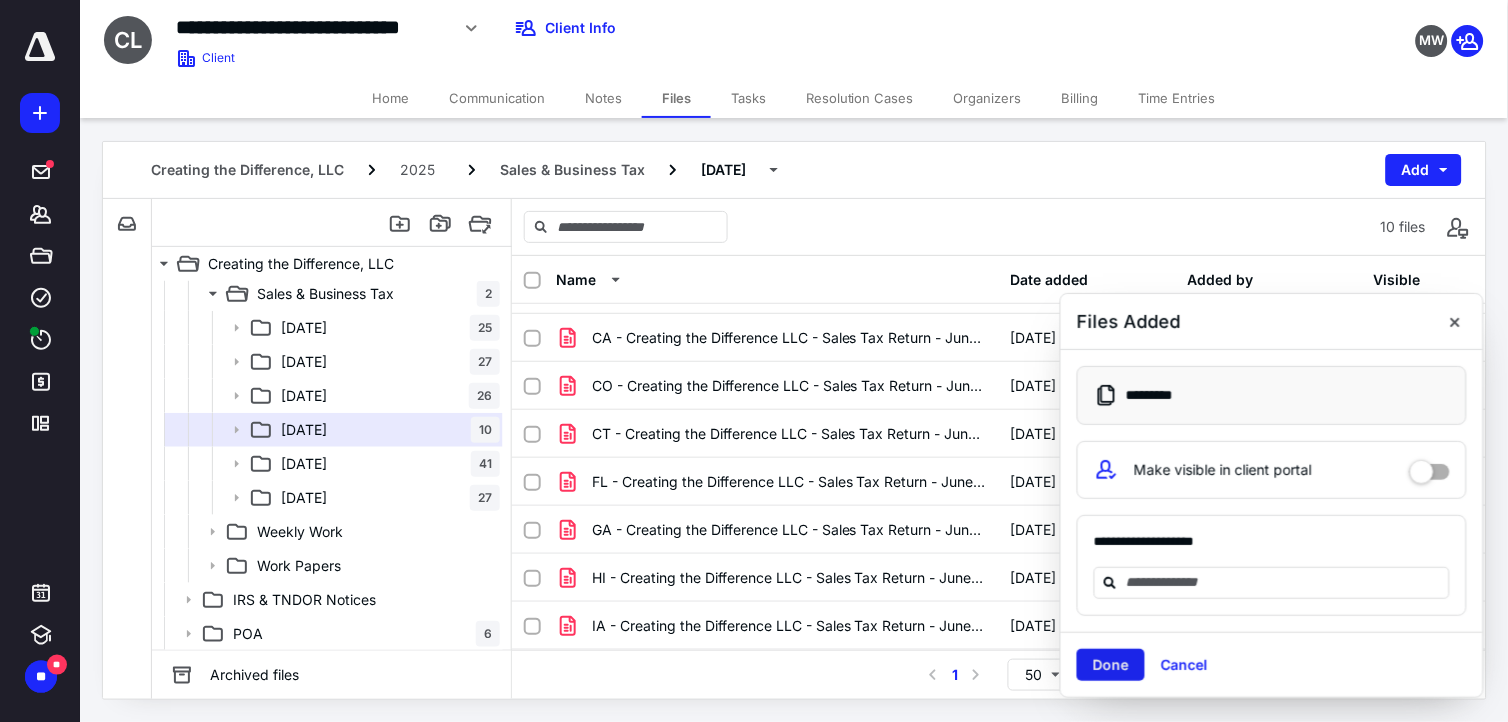 click on "Done" at bounding box center [1111, 665] 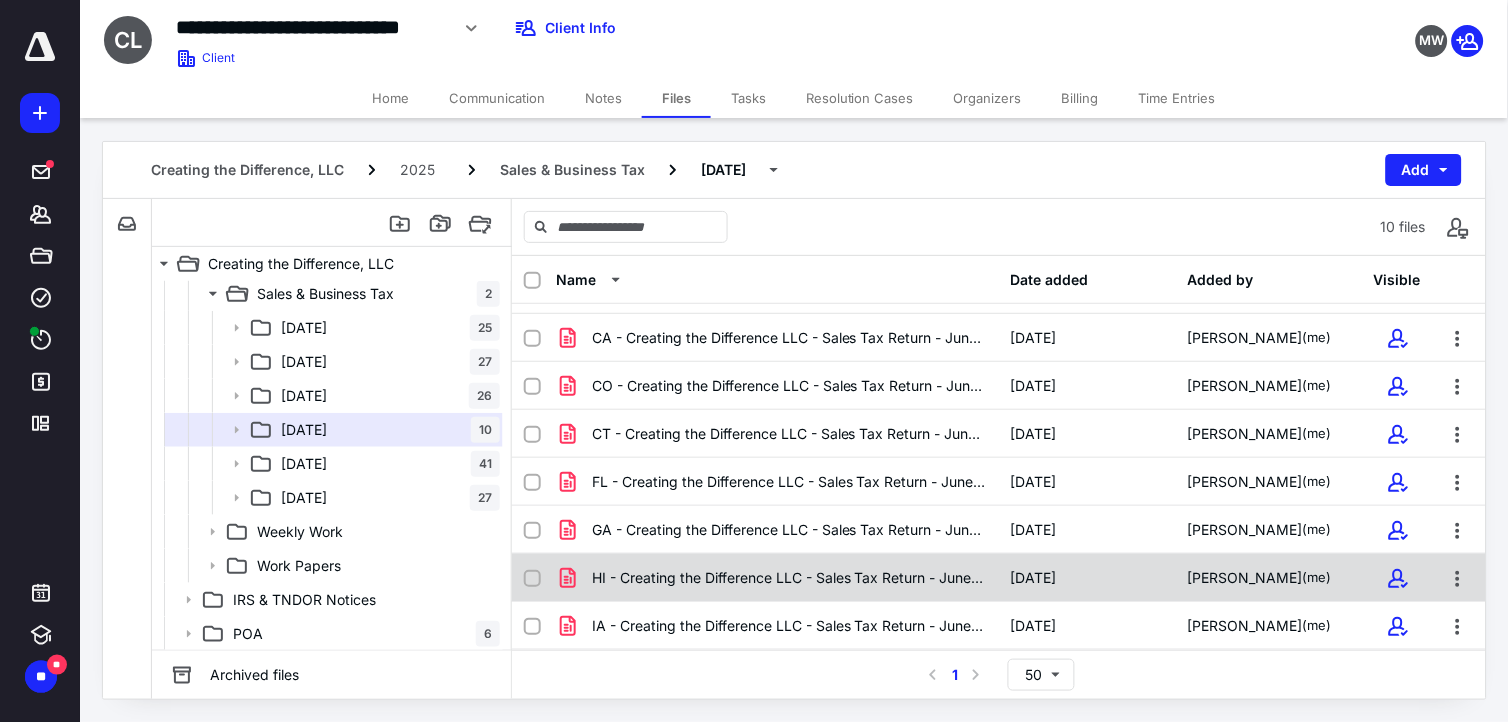 scroll, scrollTop: 135, scrollLeft: 0, axis: vertical 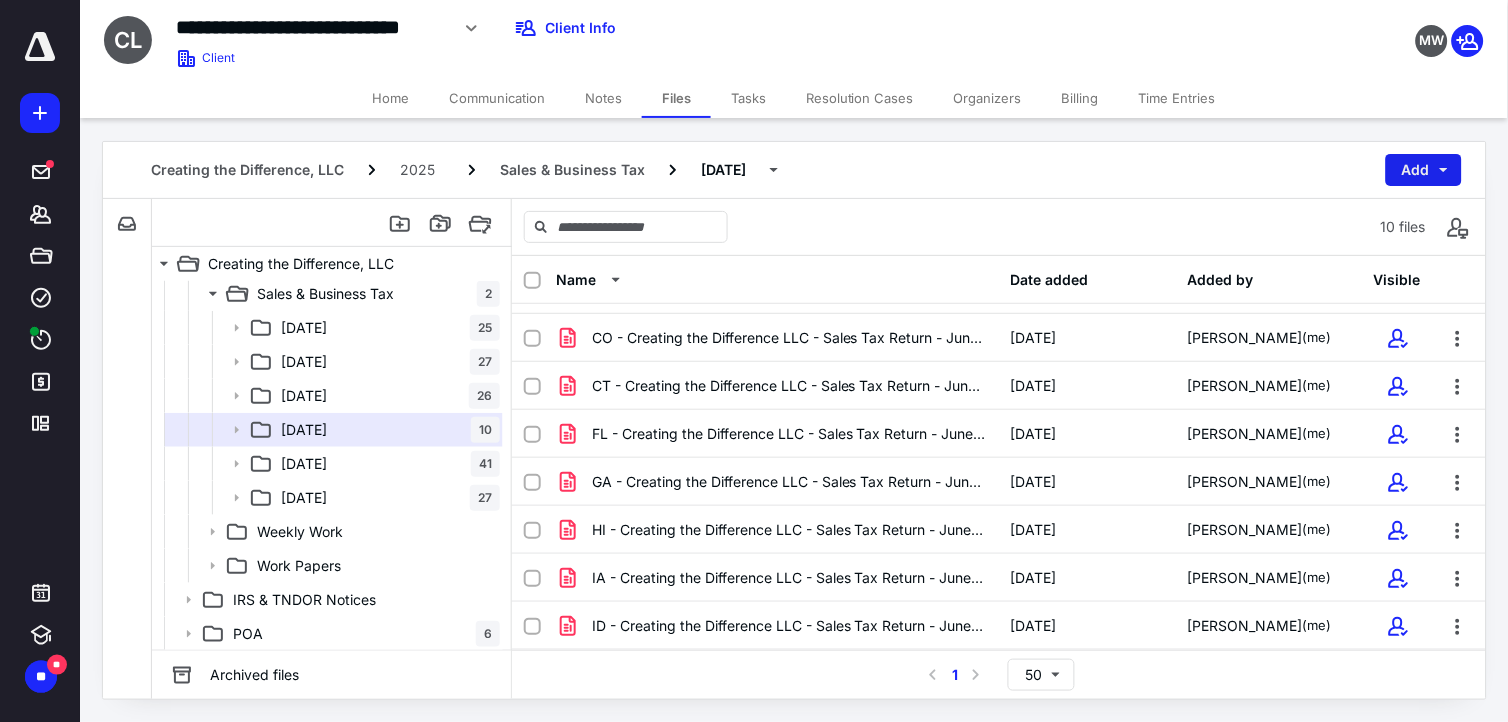 click on "Add" at bounding box center (1424, 170) 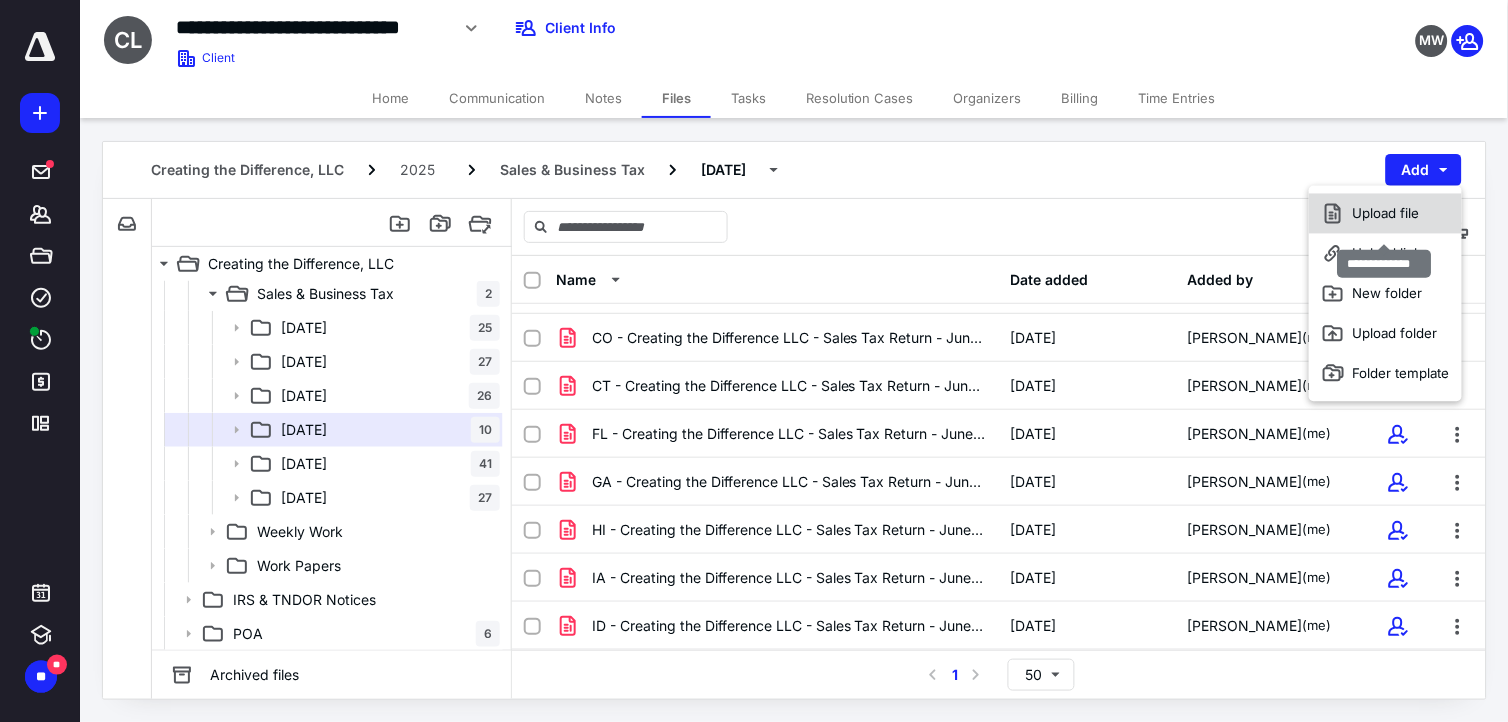 click on "Upload file" at bounding box center [1385, 214] 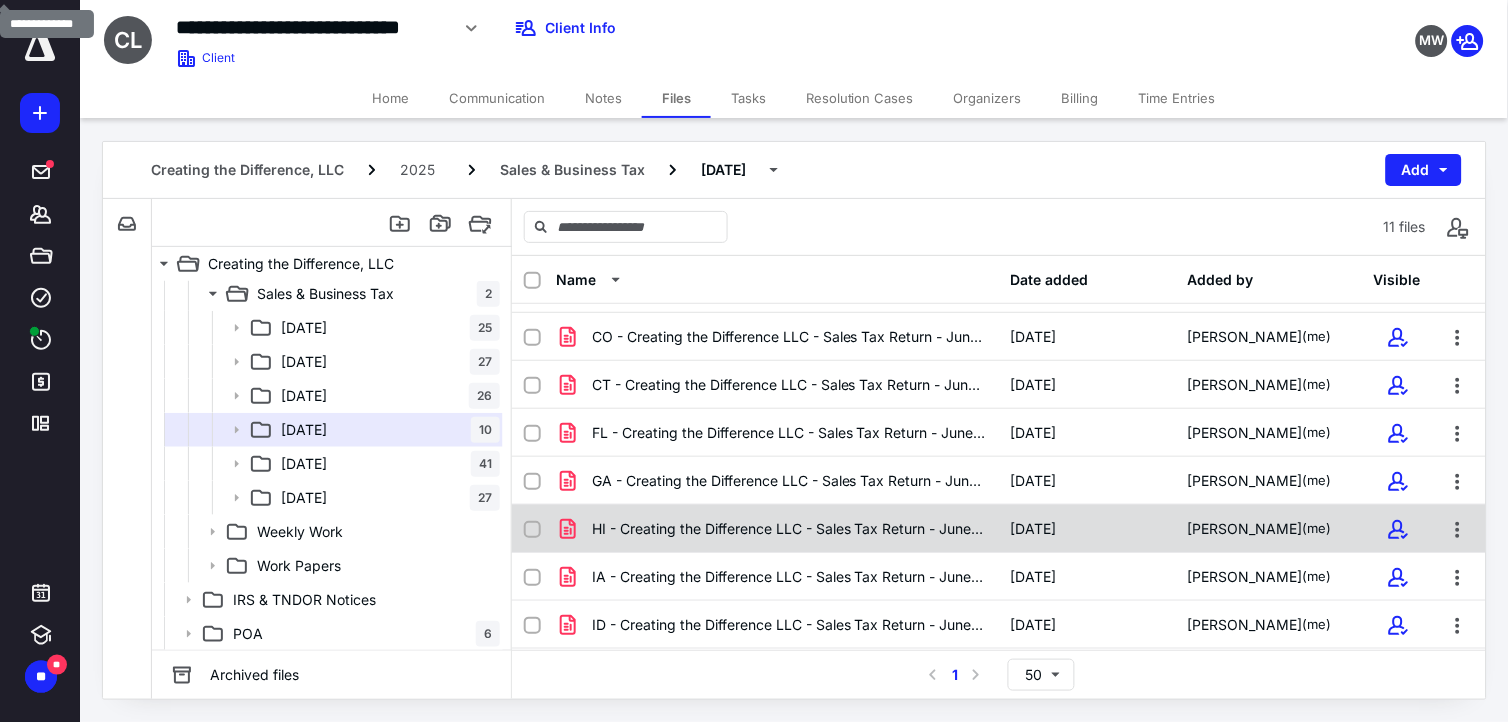 scroll, scrollTop: 183, scrollLeft: 0, axis: vertical 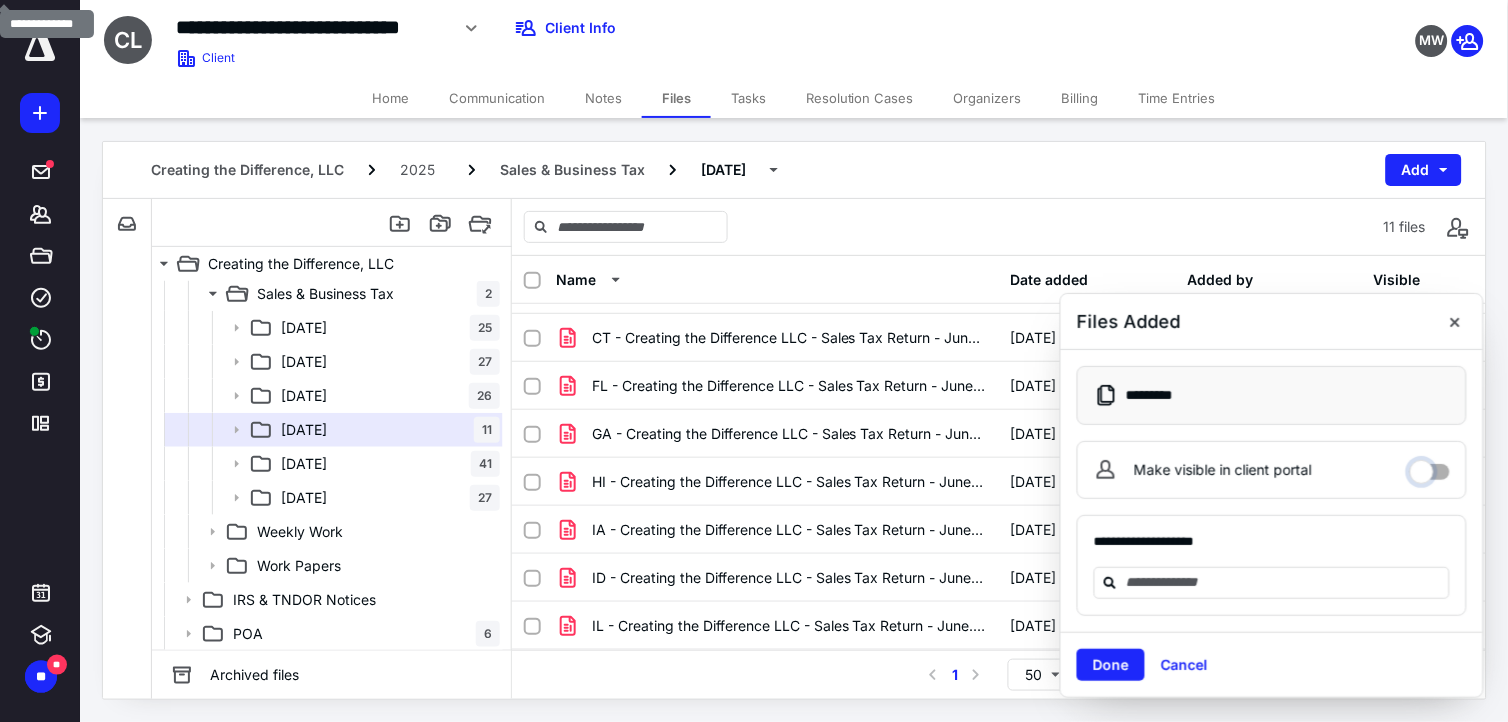 click on "Make visible in client portal" at bounding box center (1430, 467) 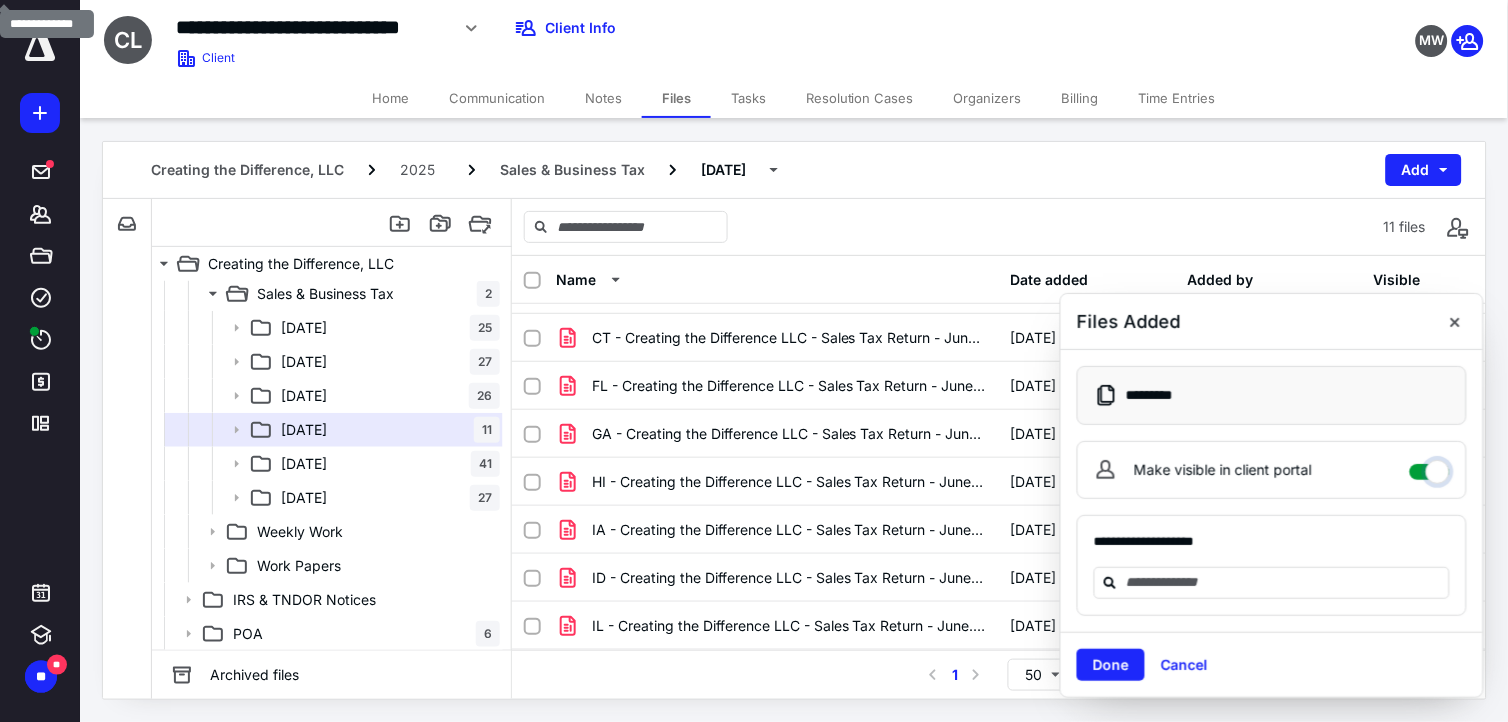 checkbox on "****" 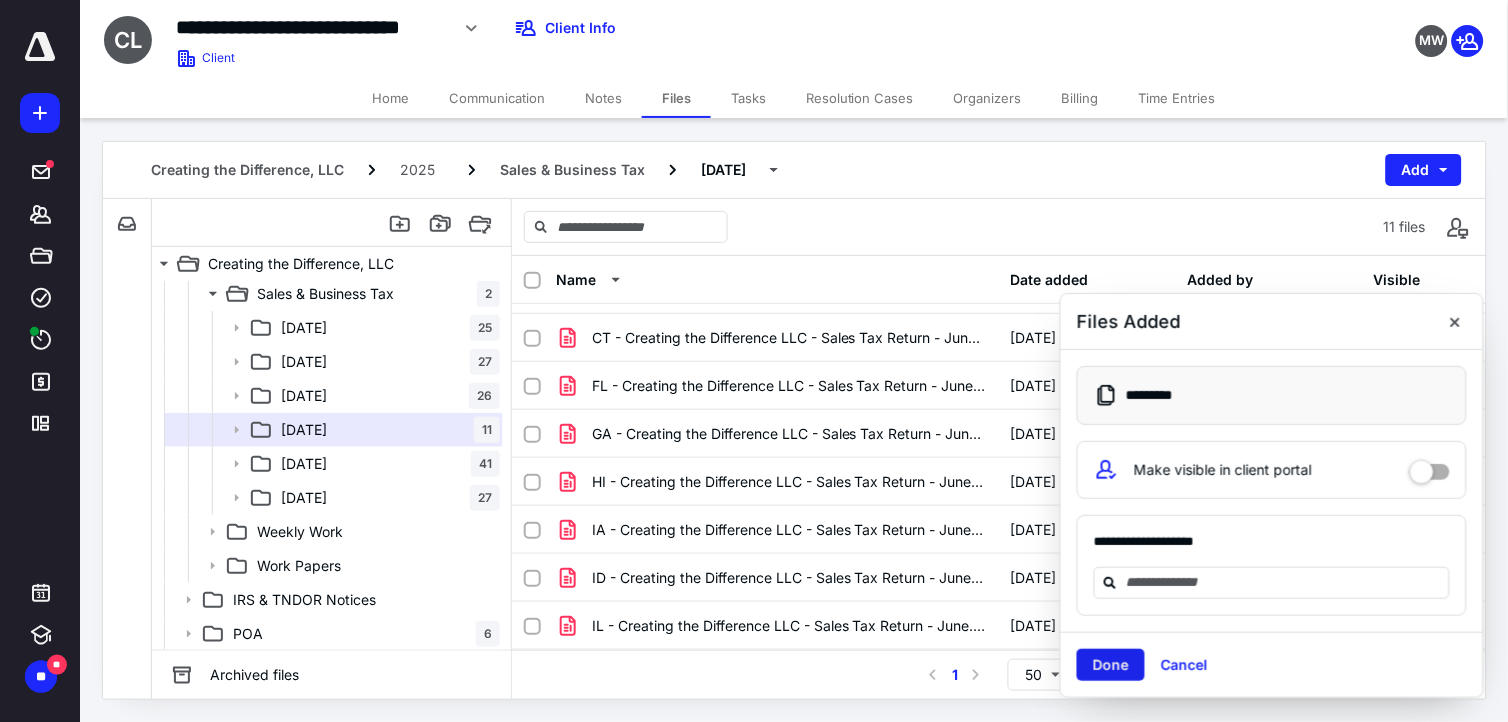 click on "Done" at bounding box center (1111, 665) 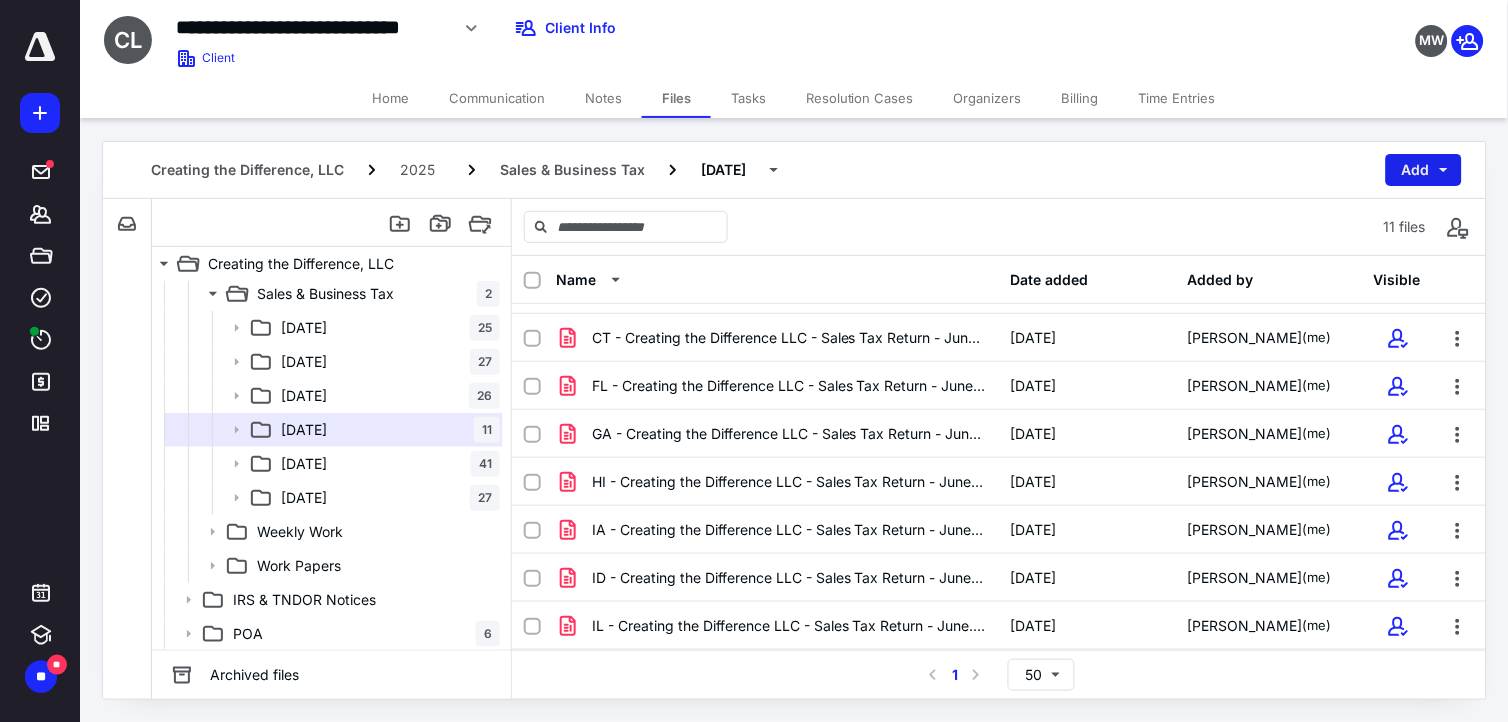 click on "Add" at bounding box center [1424, 170] 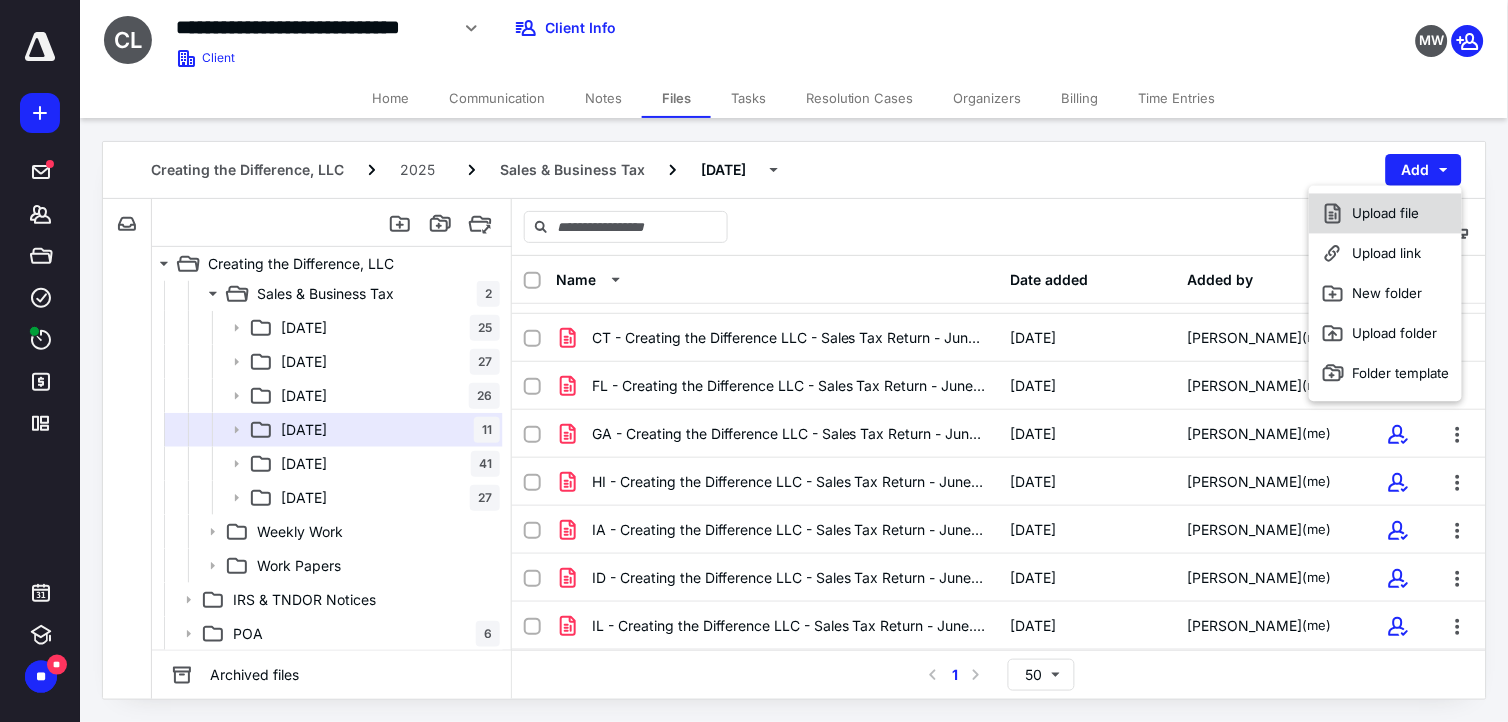 click on "Upload file" at bounding box center [1385, 214] 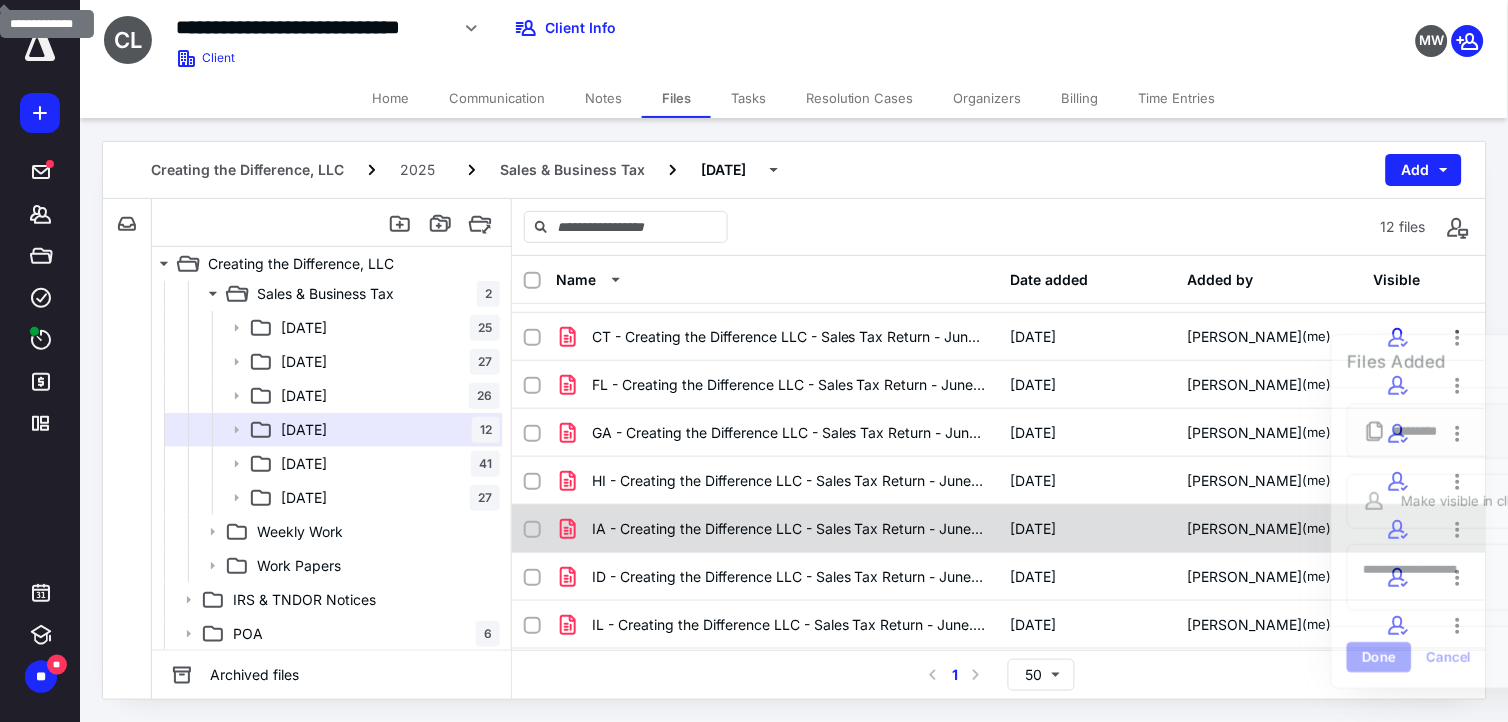 scroll, scrollTop: 231, scrollLeft: 0, axis: vertical 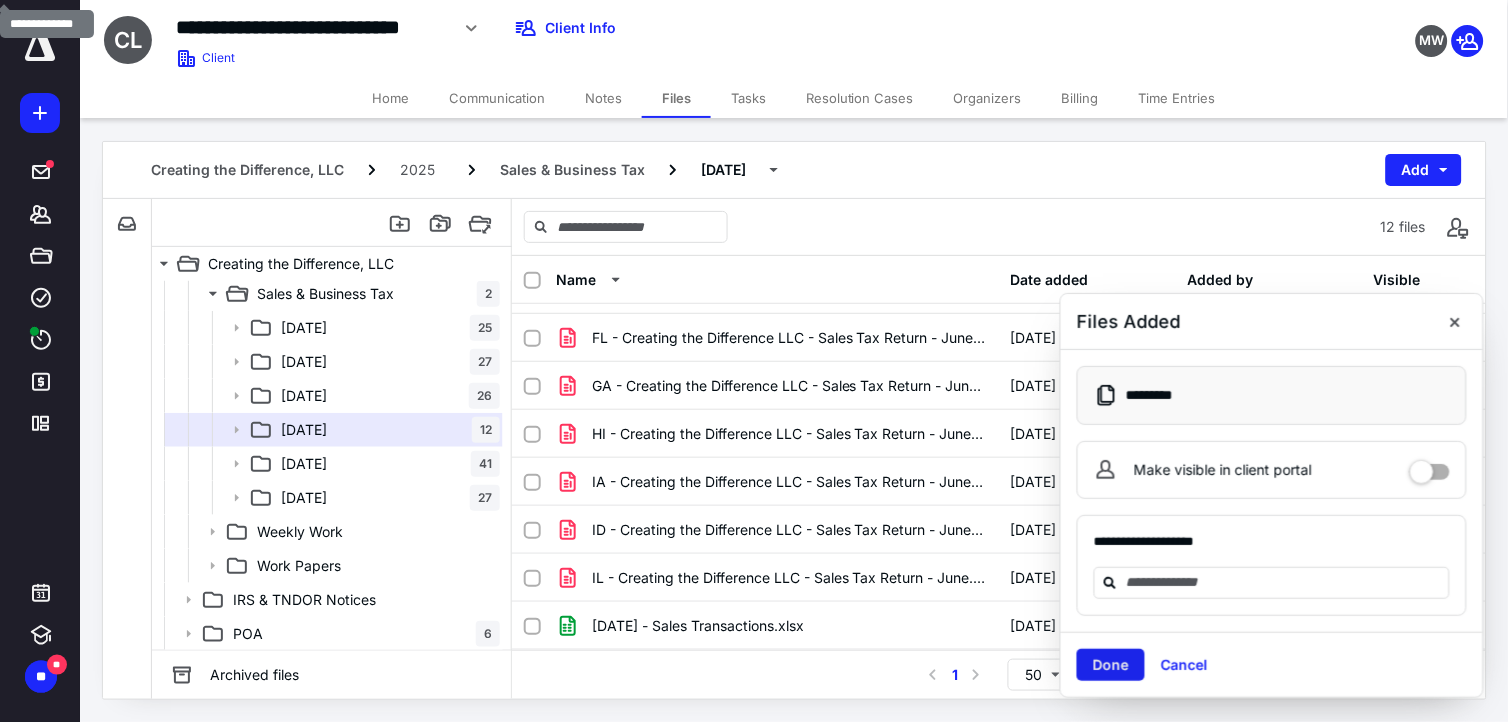 click on "Done" at bounding box center (1111, 665) 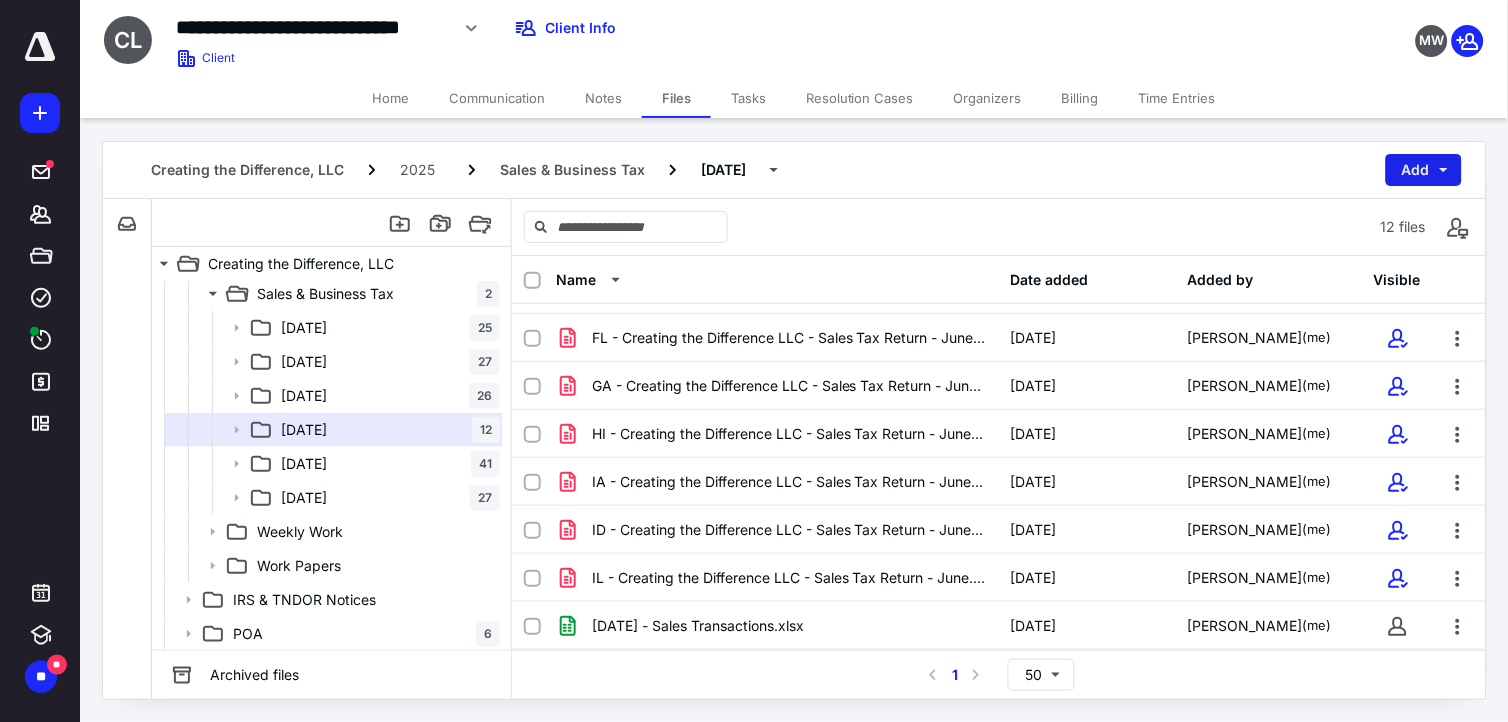 click on "Add" at bounding box center (1424, 170) 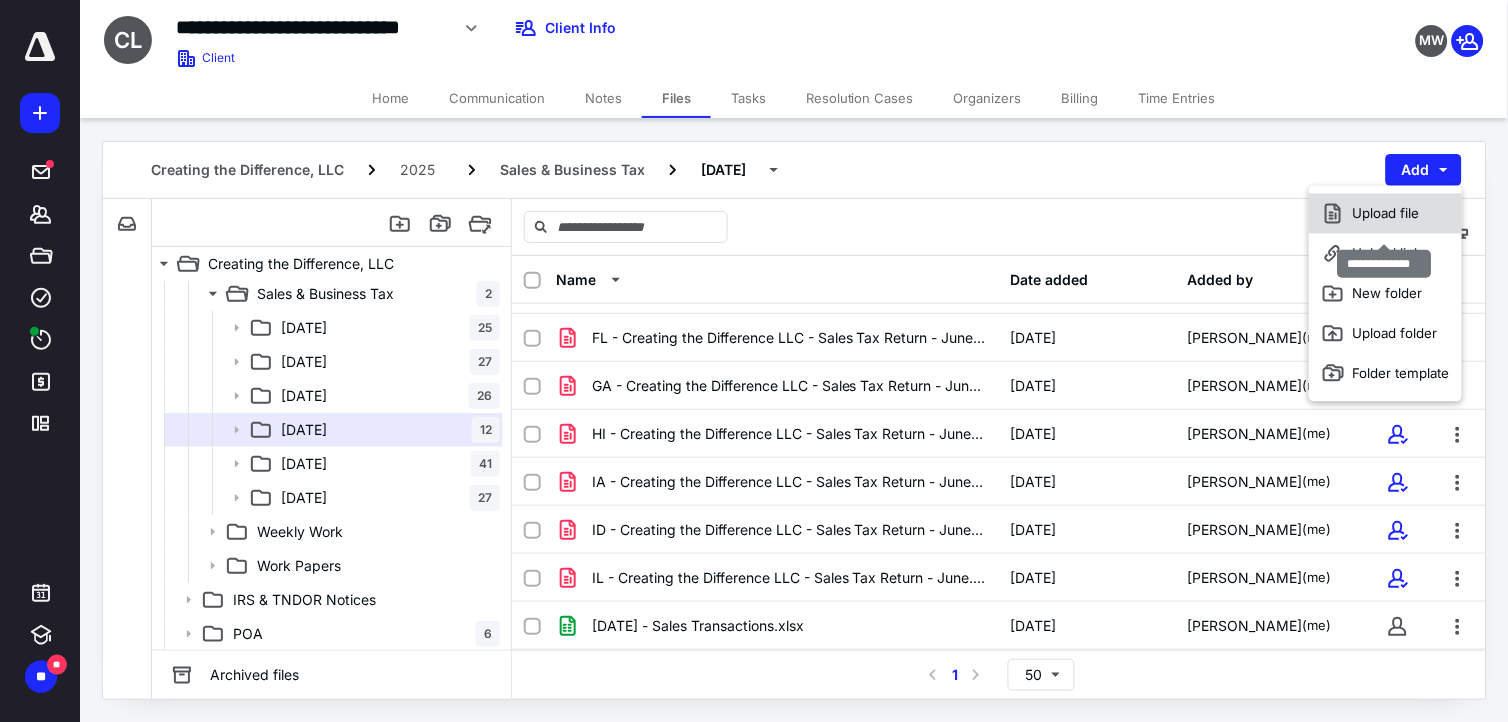 click on "Upload file" at bounding box center (1385, 214) 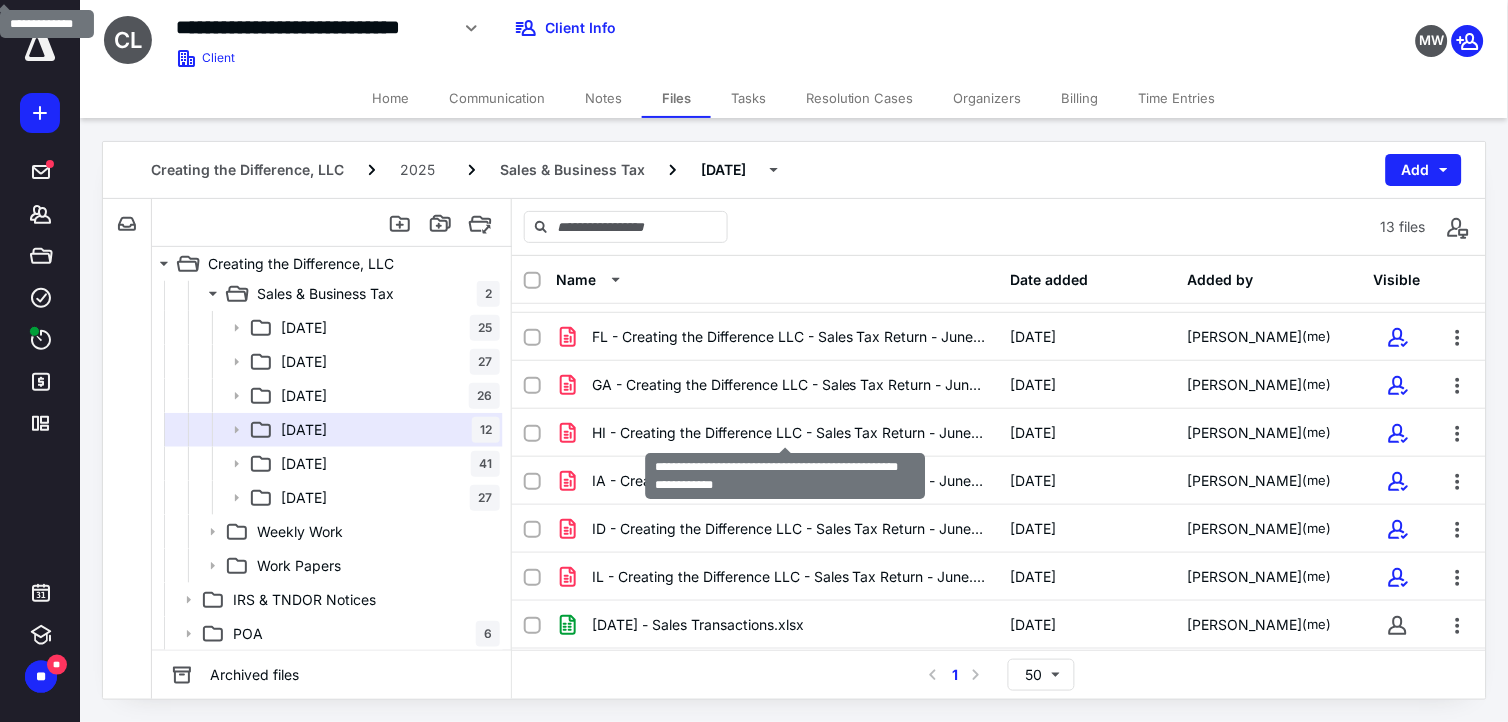 scroll, scrollTop: 280, scrollLeft: 0, axis: vertical 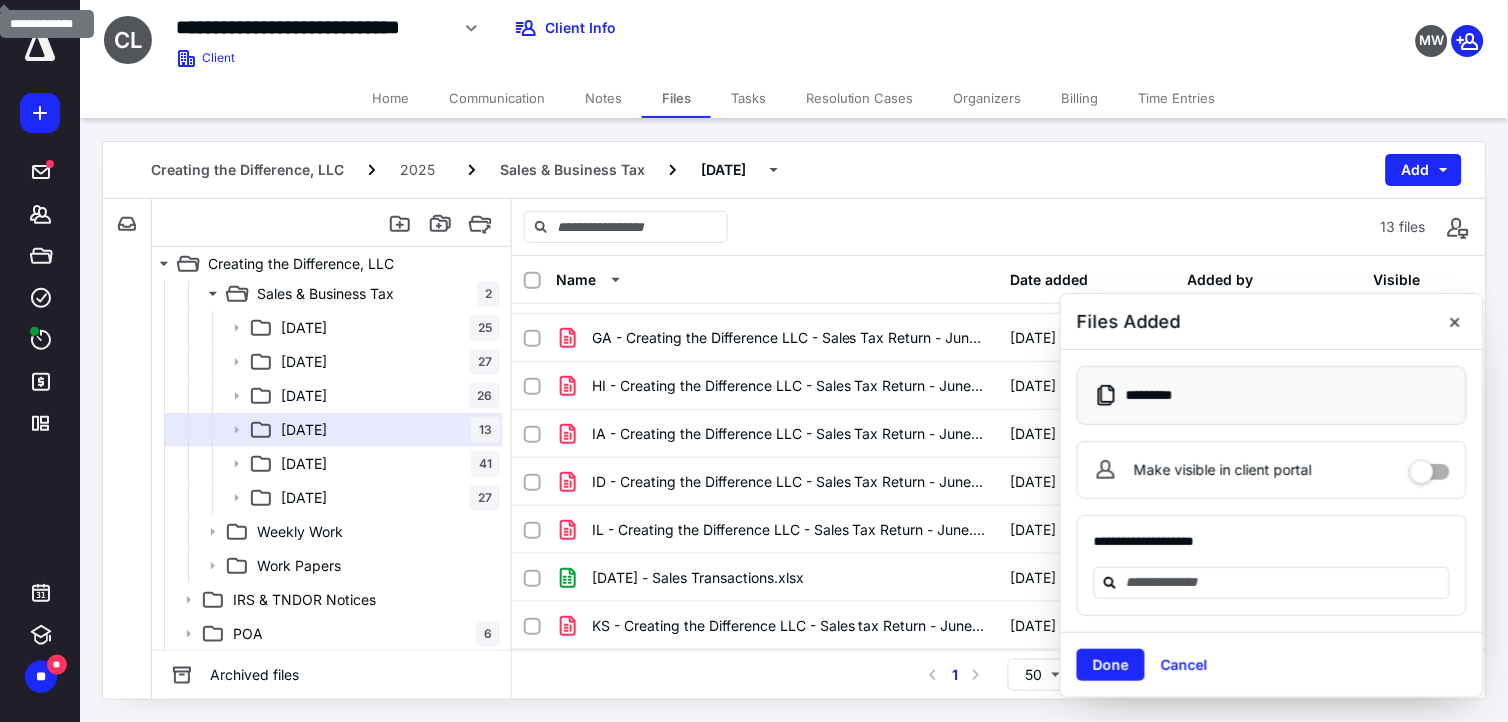 click on "Make visible in client portal" at bounding box center [1272, 470] 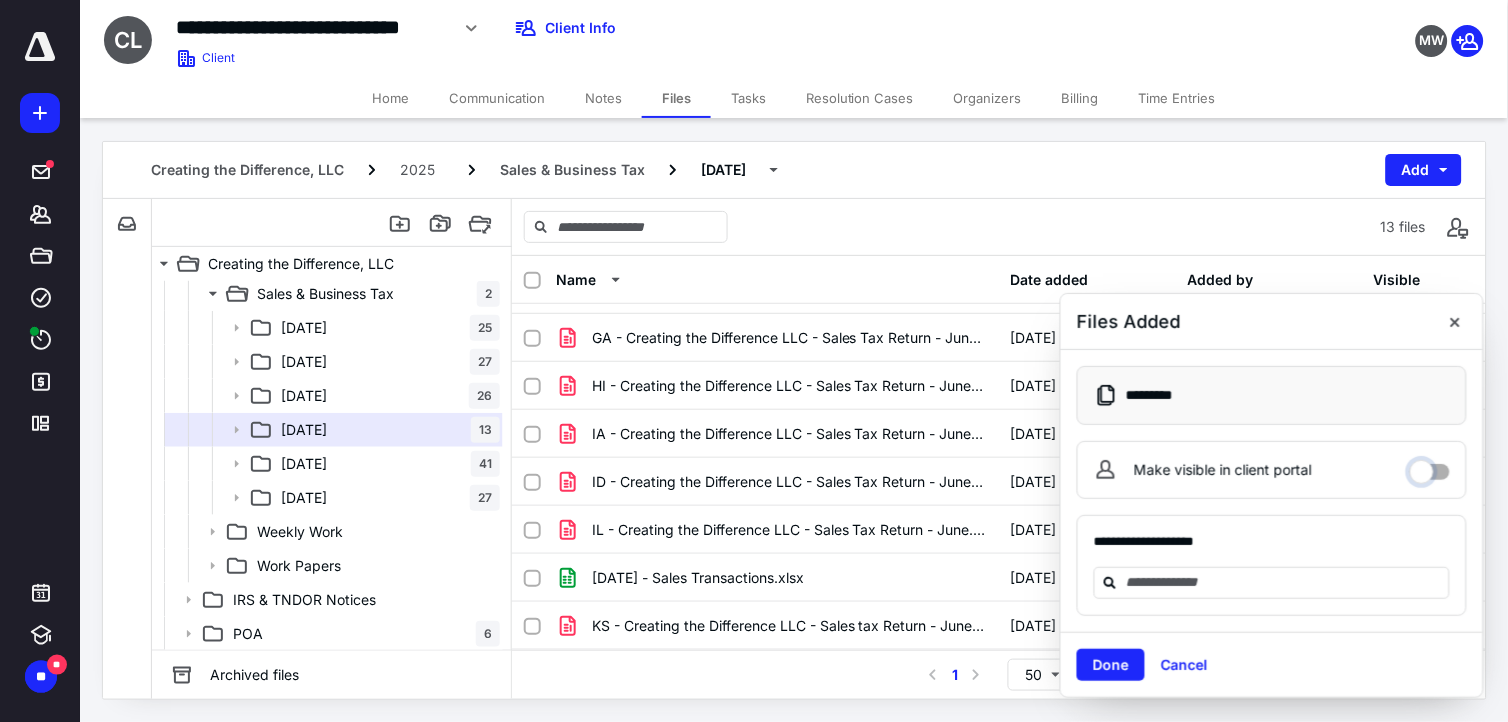 click on "Make visible in client portal" at bounding box center [1430, 467] 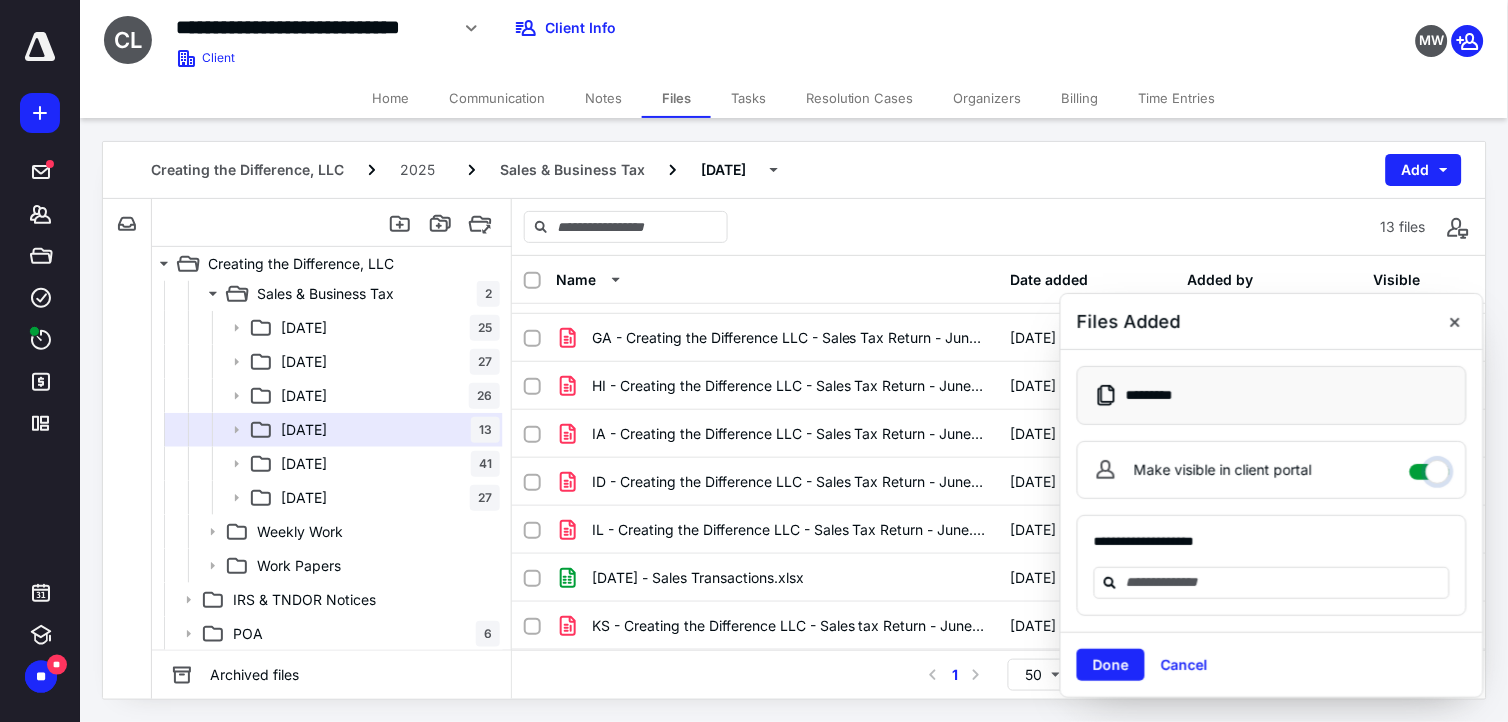 checkbox on "****" 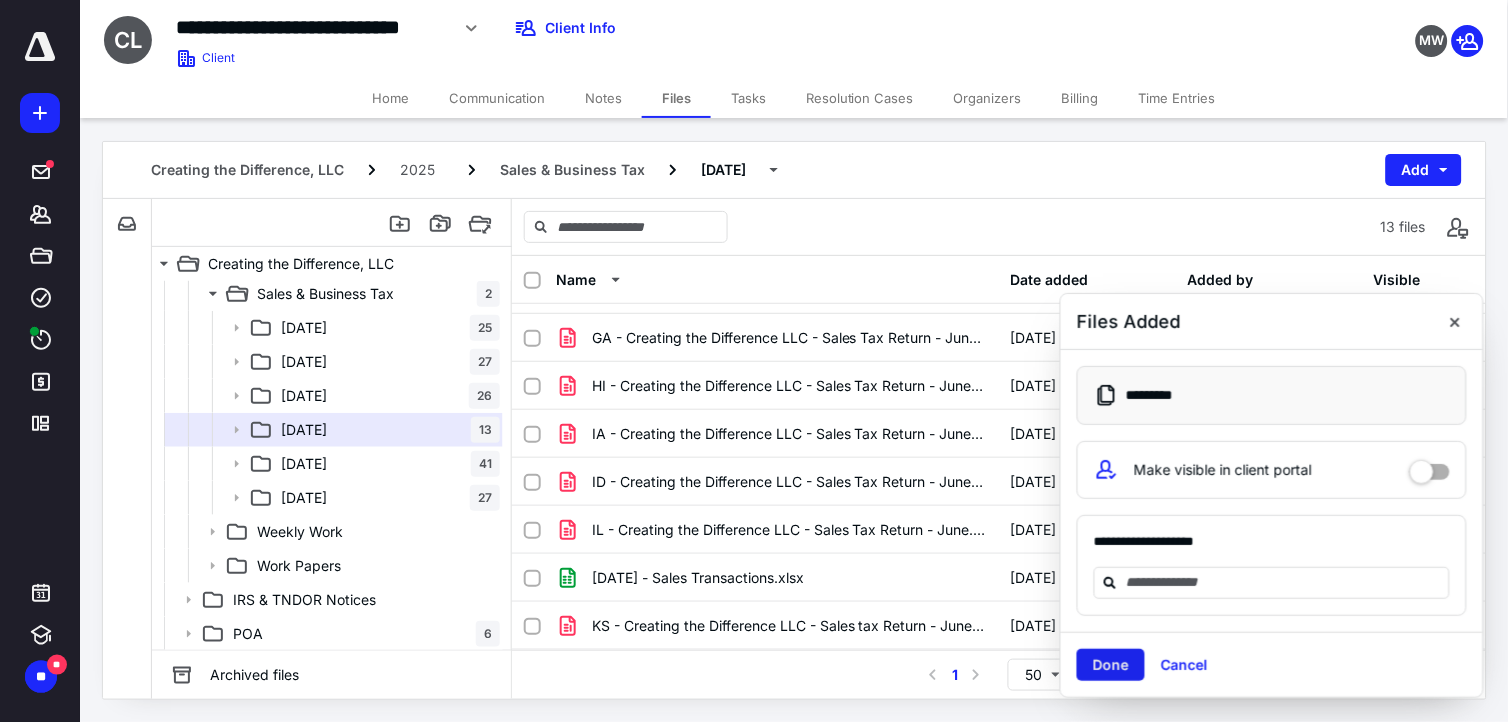 click on "Done" at bounding box center (1111, 665) 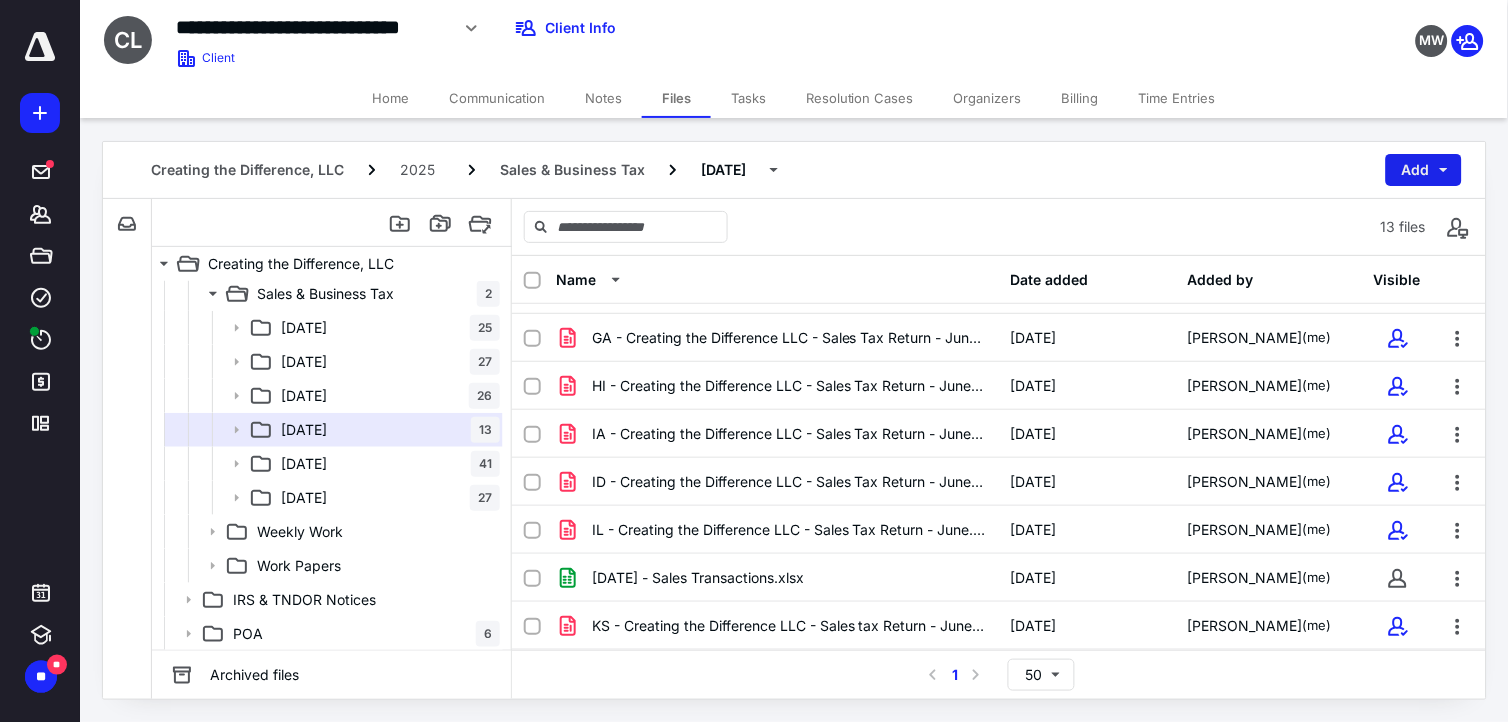 click on "Add" at bounding box center (1424, 170) 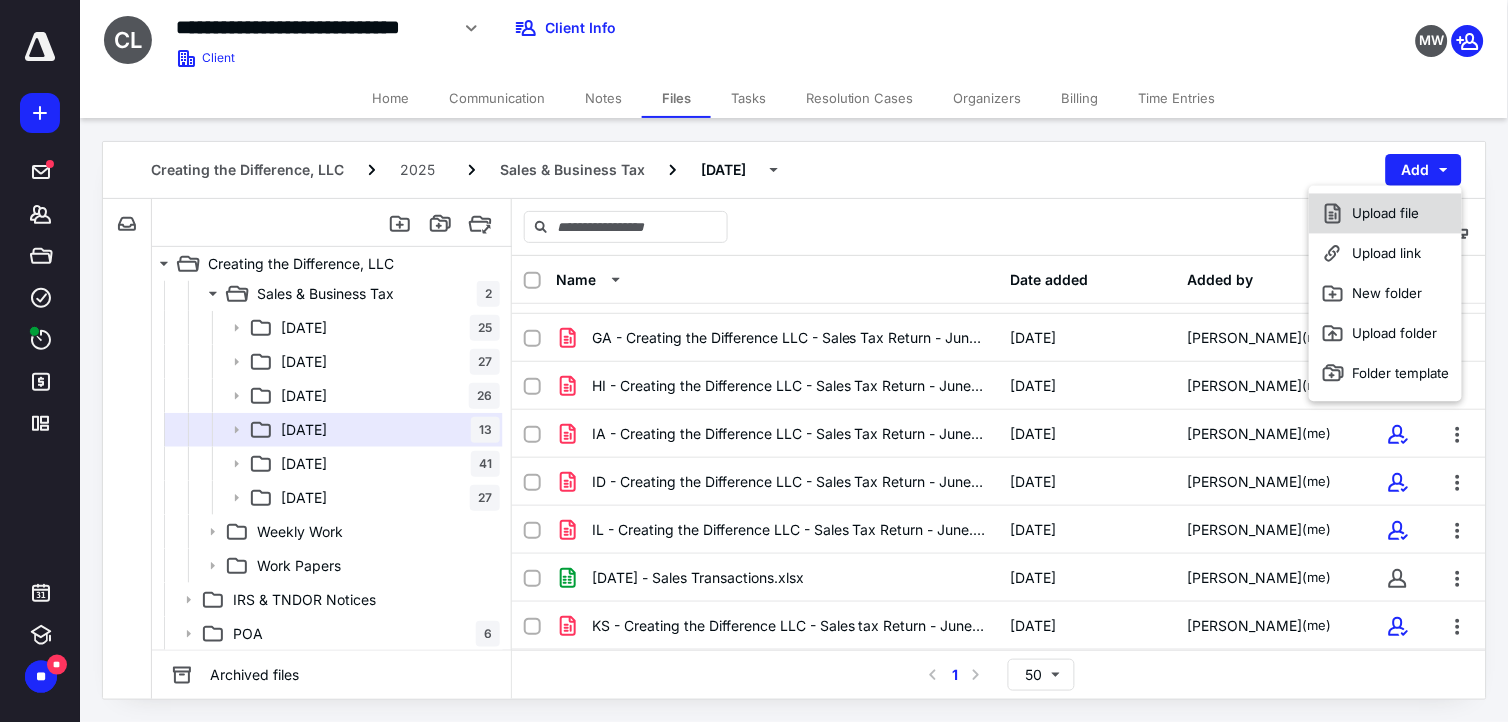 click on "Upload file" at bounding box center [1385, 214] 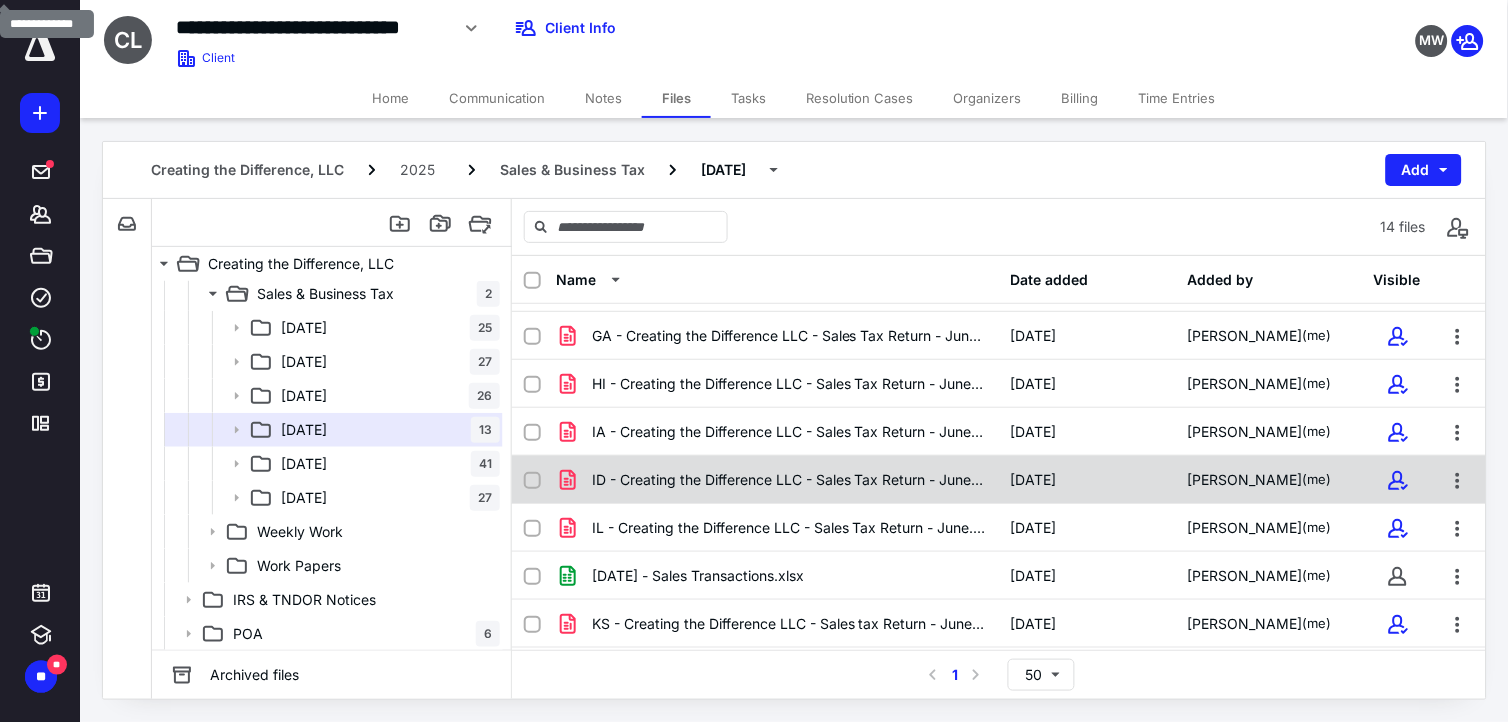 scroll, scrollTop: 327, scrollLeft: 0, axis: vertical 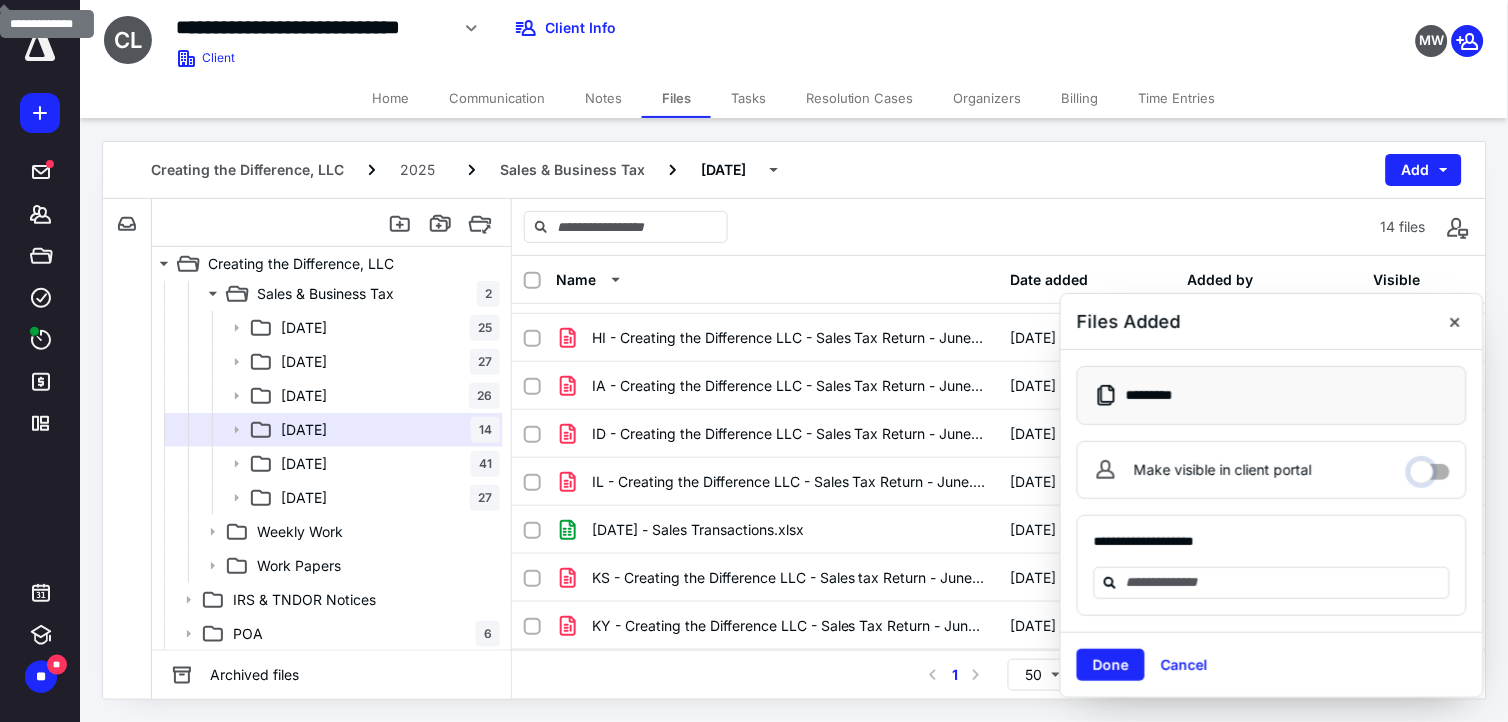 click on "Make visible in client portal" at bounding box center [1430, 467] 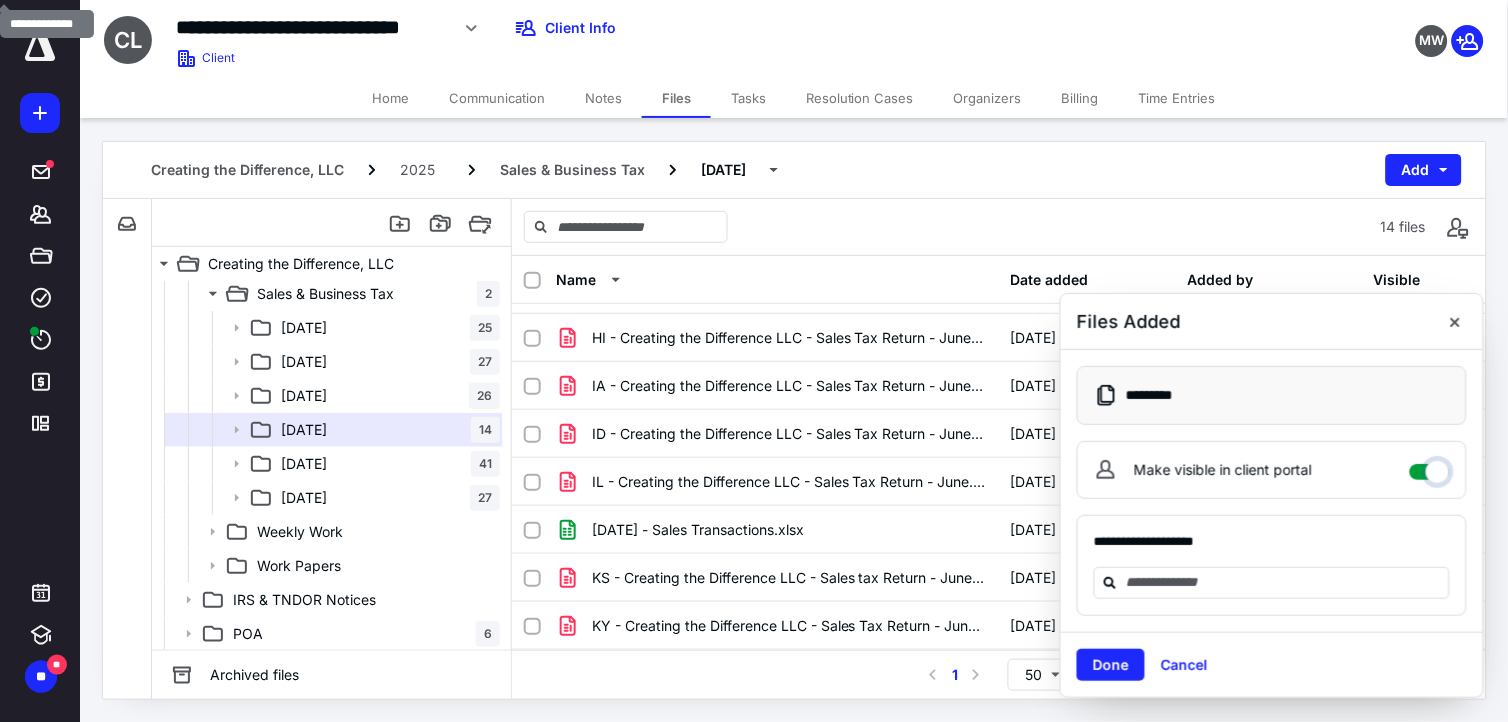 checkbox on "****" 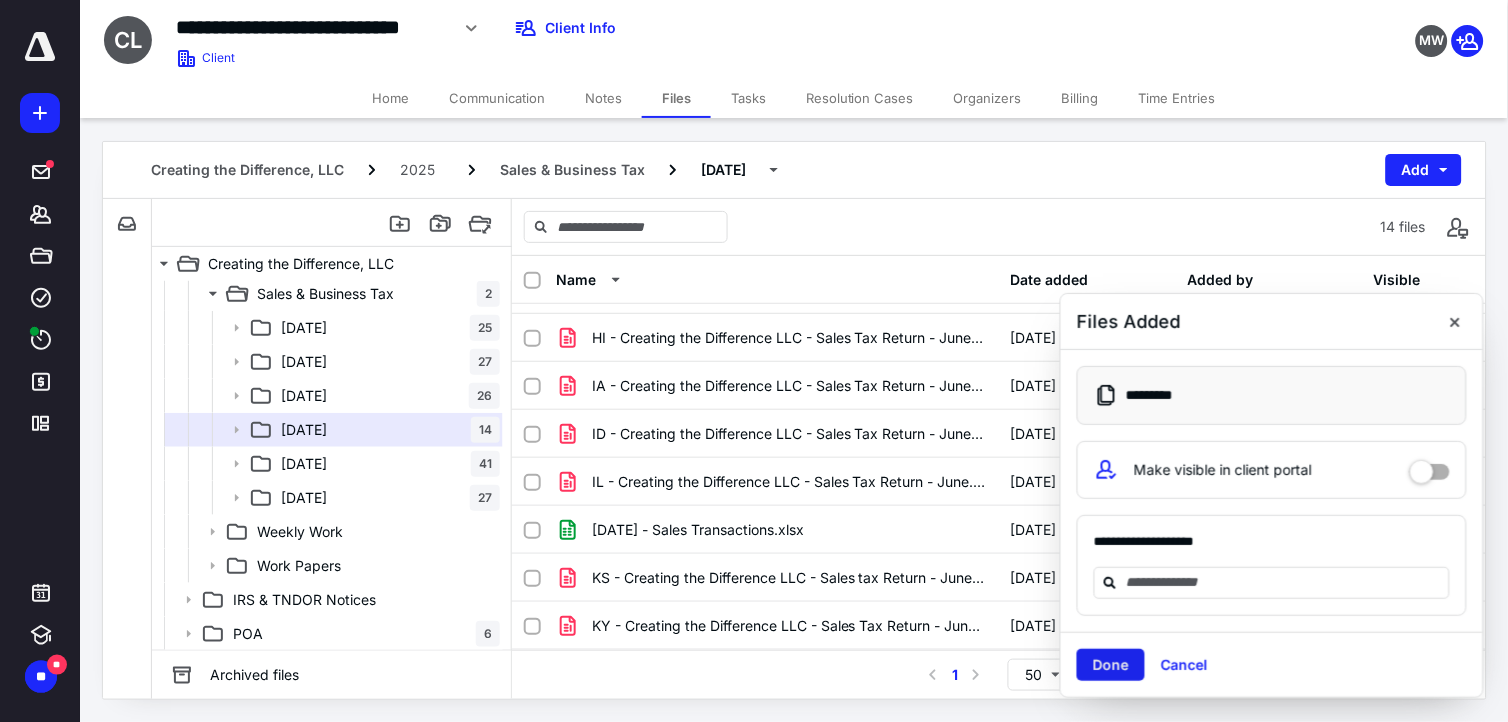 click on "Done" at bounding box center [1111, 665] 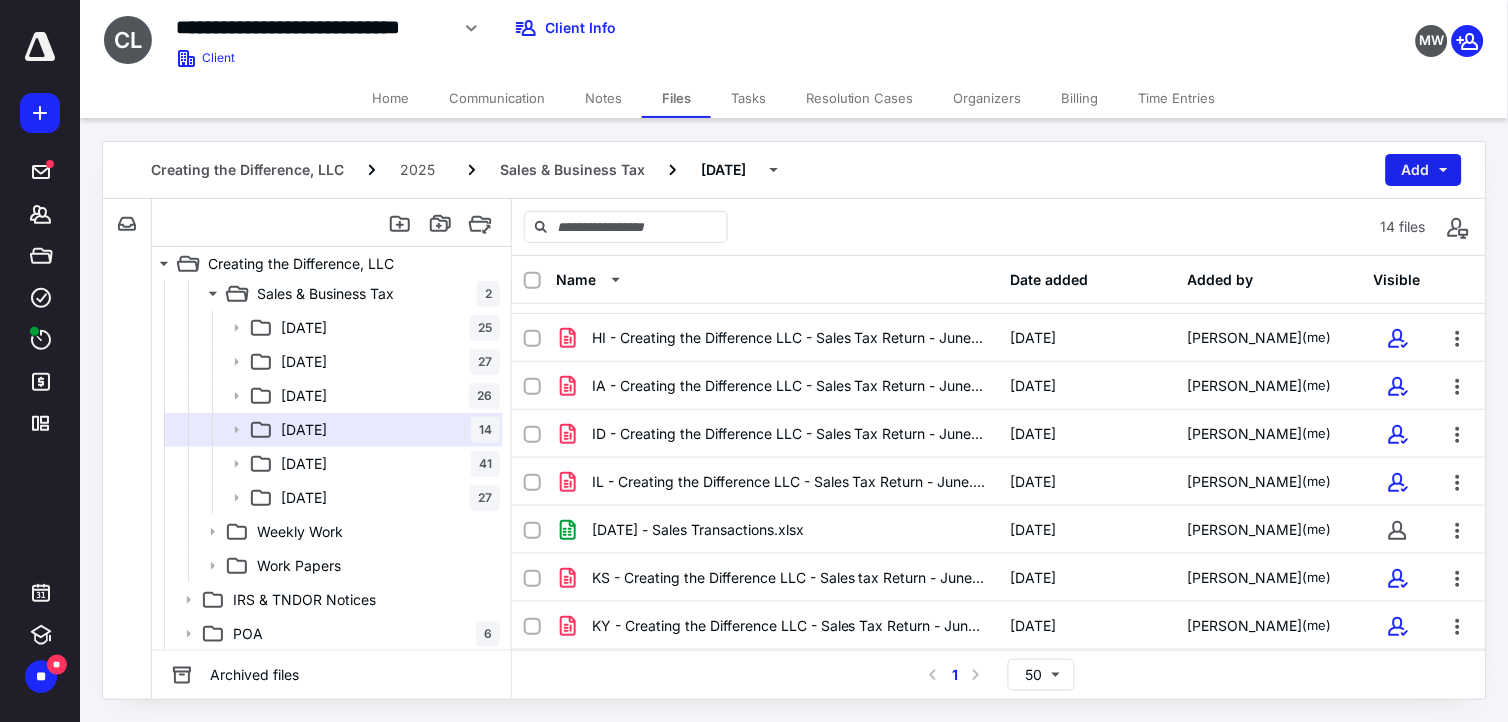 click on "Add" at bounding box center (1424, 170) 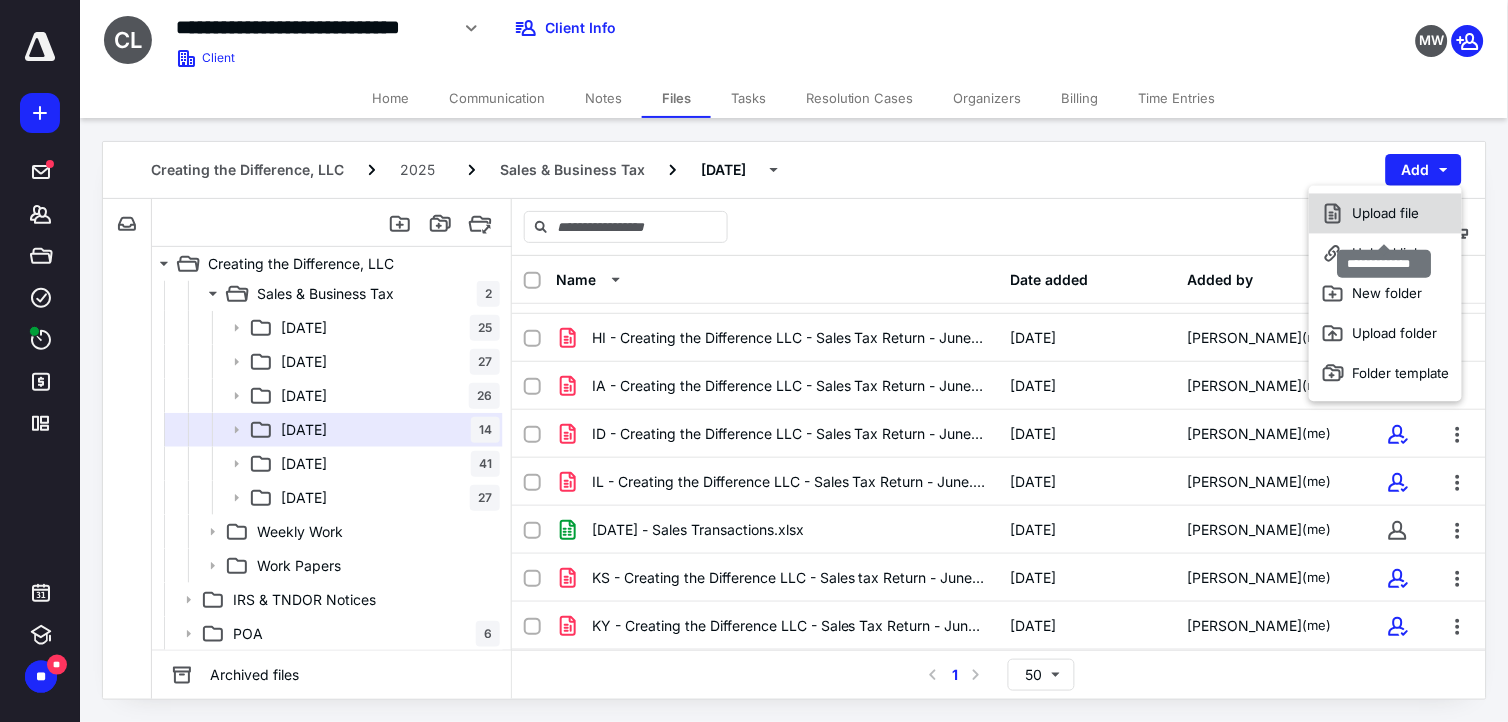 click on "Upload file" at bounding box center [1385, 214] 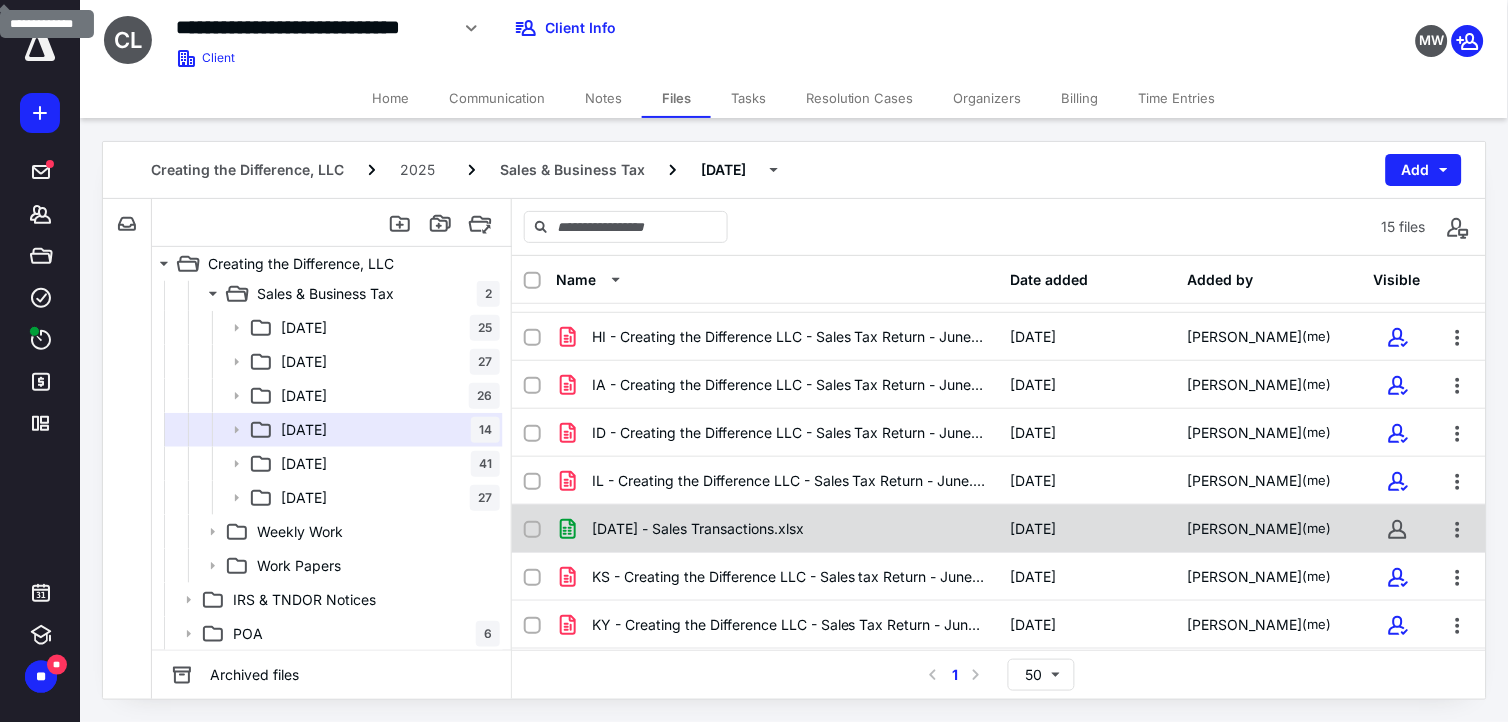 scroll, scrollTop: 375, scrollLeft: 0, axis: vertical 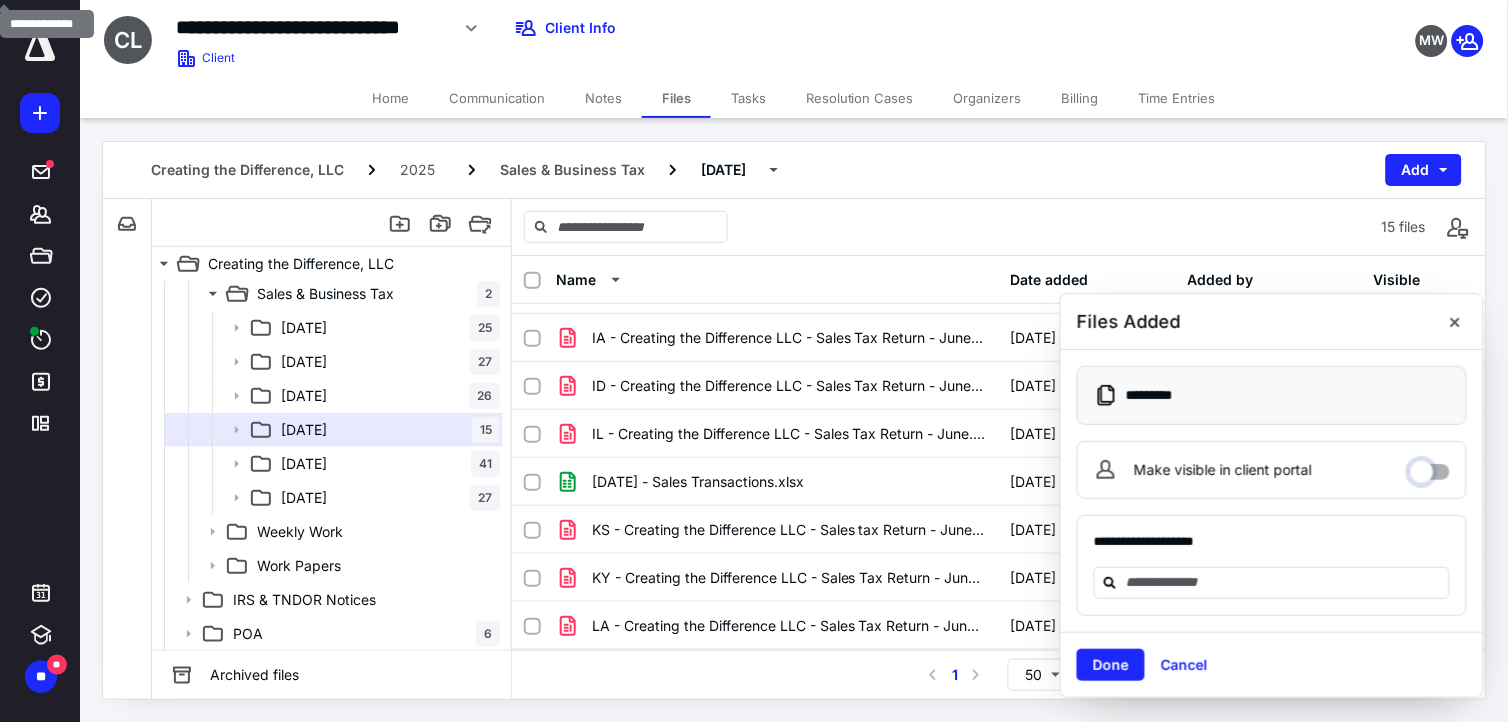 click on "Make visible in client portal" at bounding box center (1430, 467) 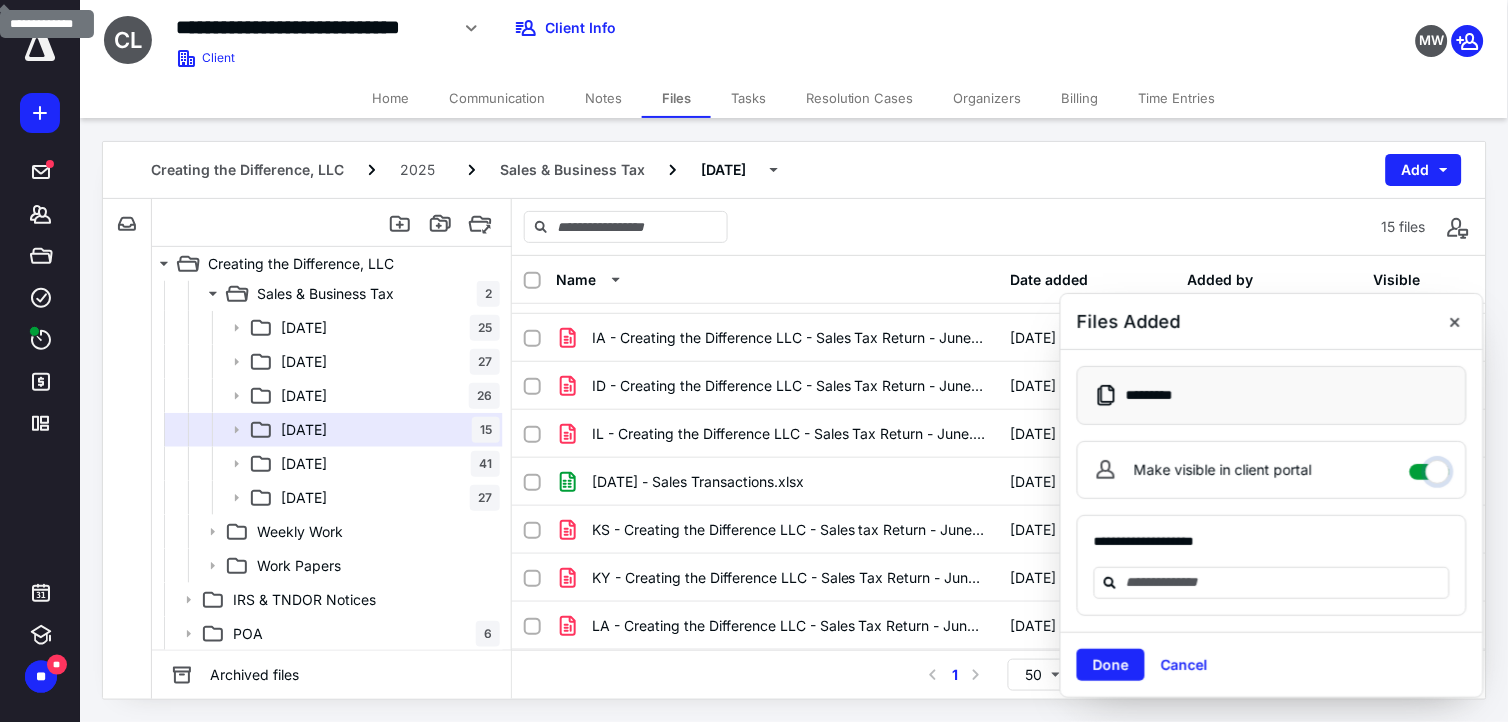checkbox on "****" 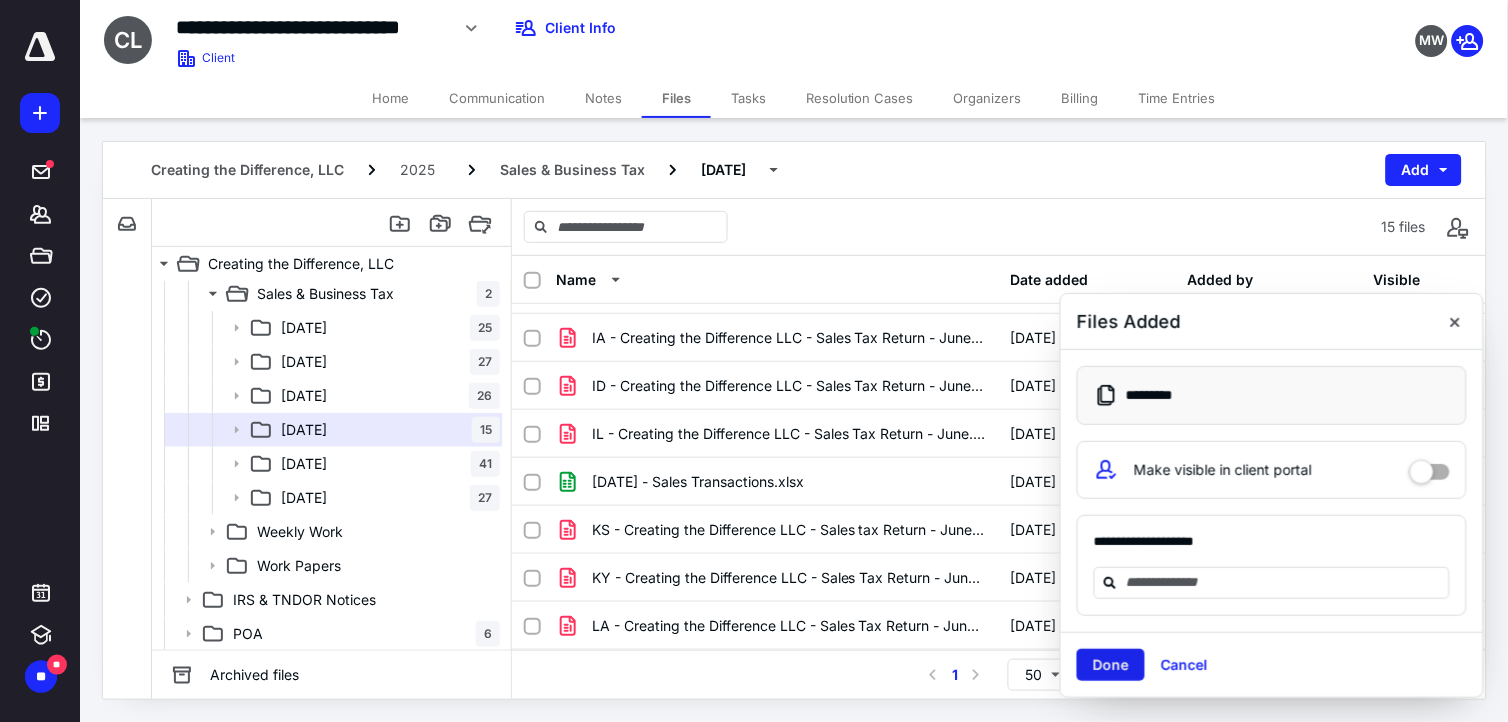 click on "Done" at bounding box center (1111, 665) 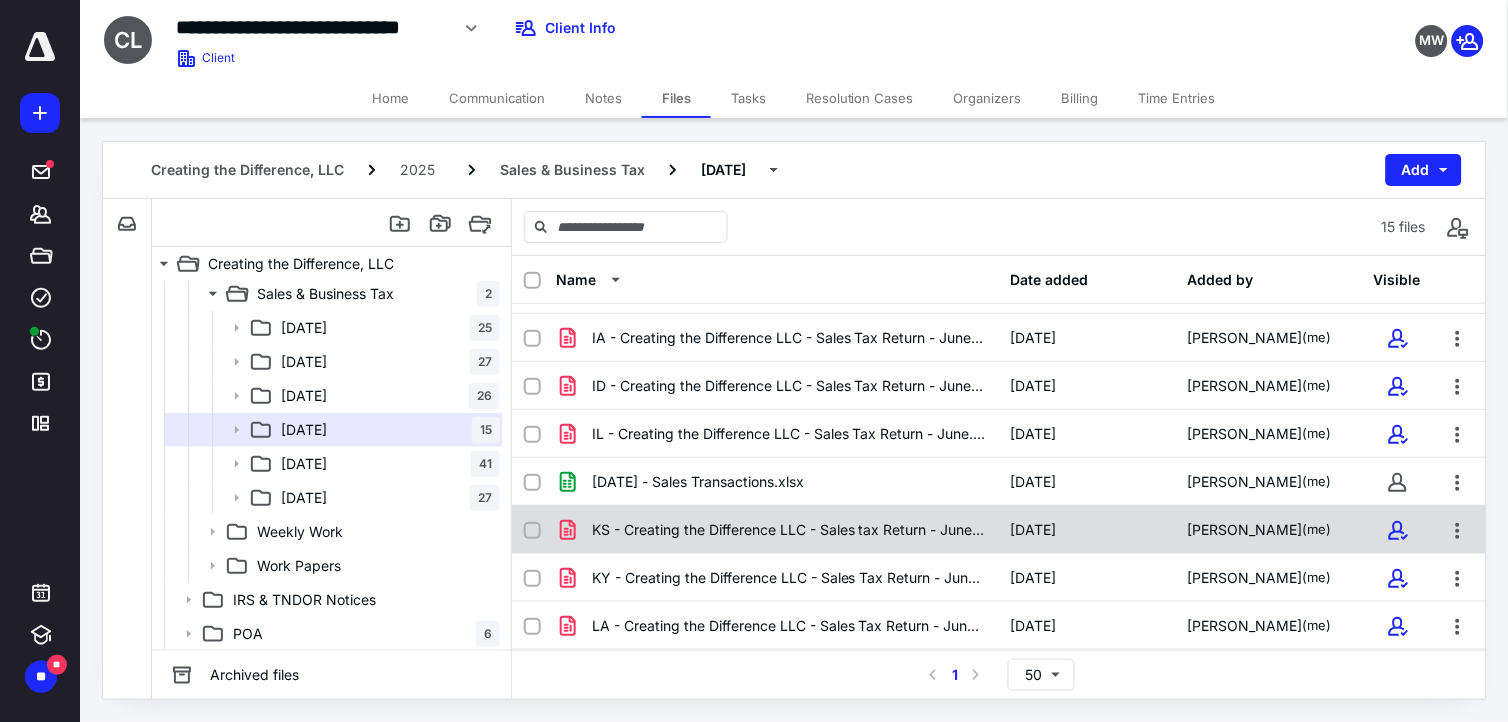 scroll, scrollTop: 375, scrollLeft: 0, axis: vertical 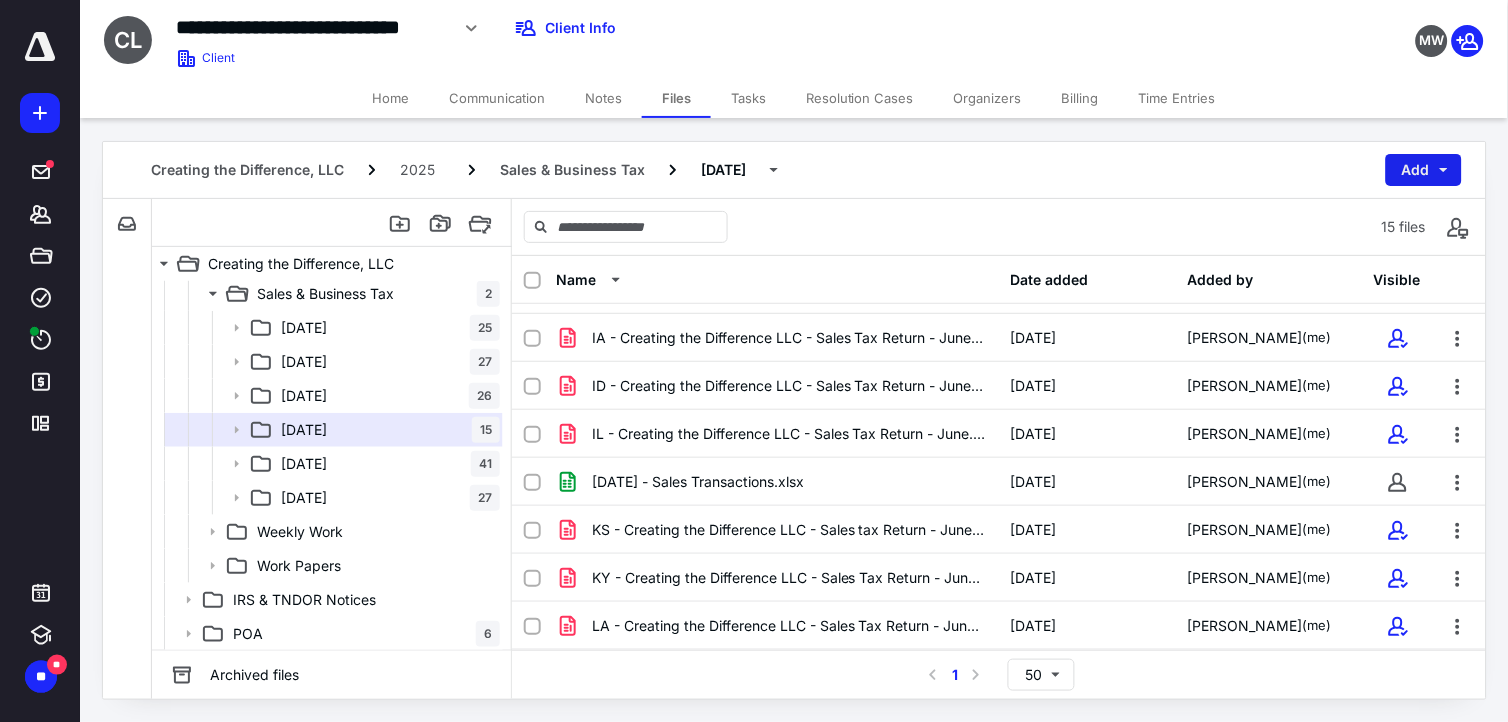 click on "Add" at bounding box center [1424, 170] 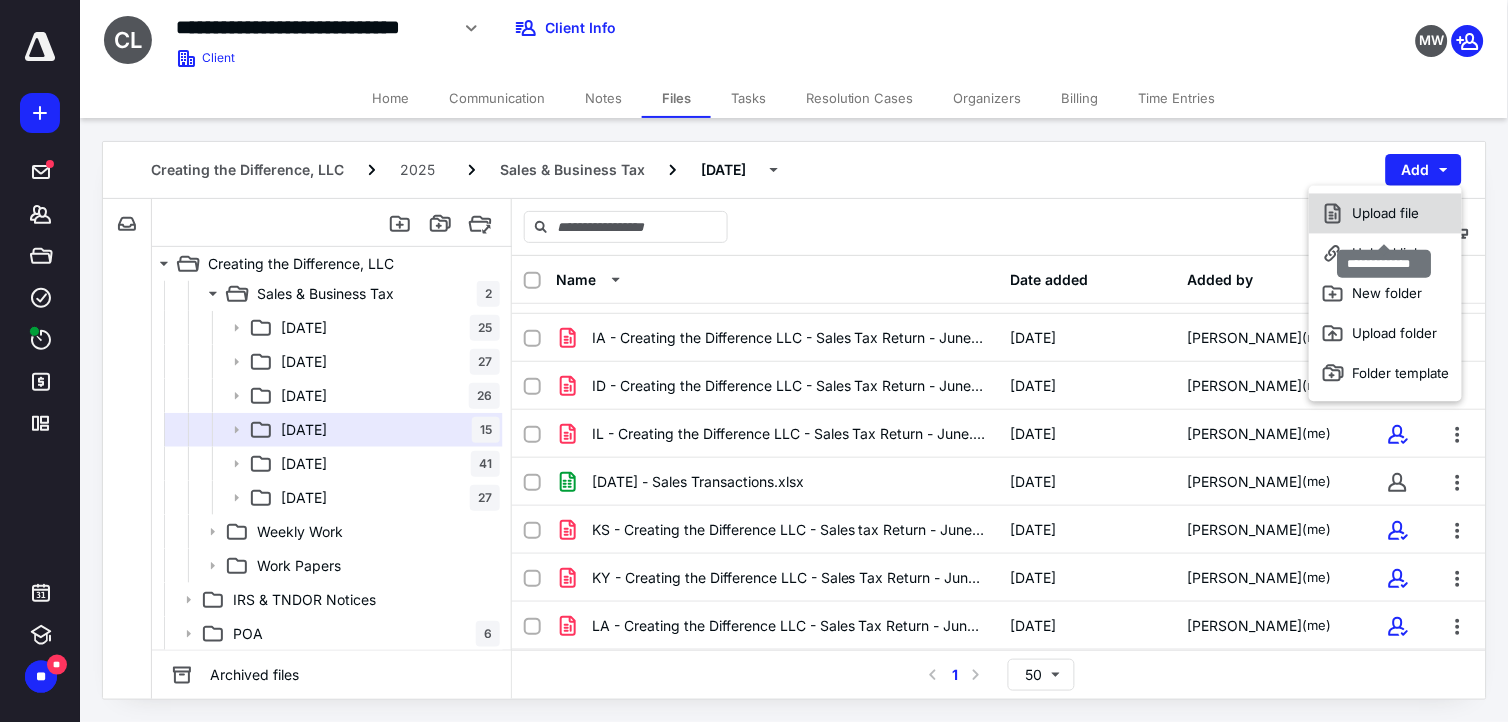 click on "Upload file" at bounding box center (1385, 214) 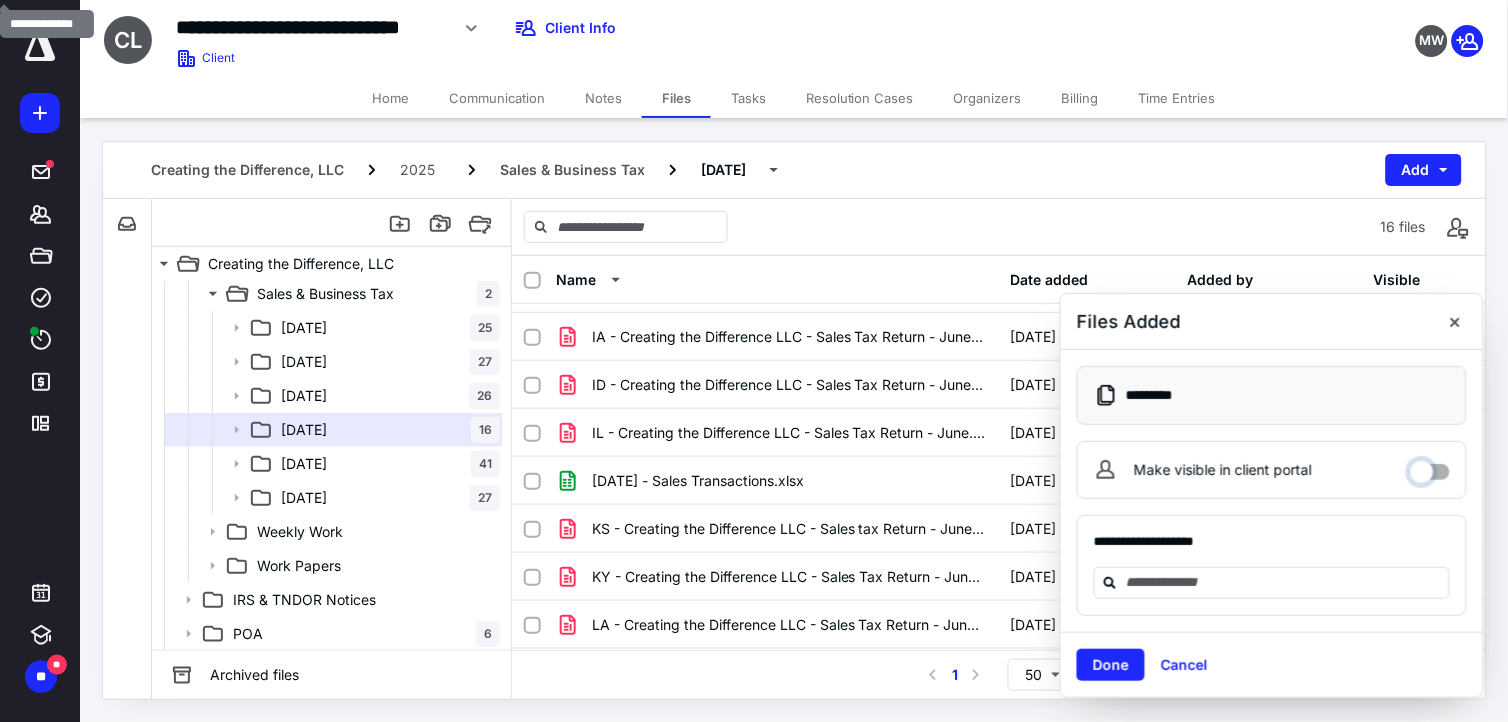 click on "Make visible in client portal" at bounding box center (1430, 467) 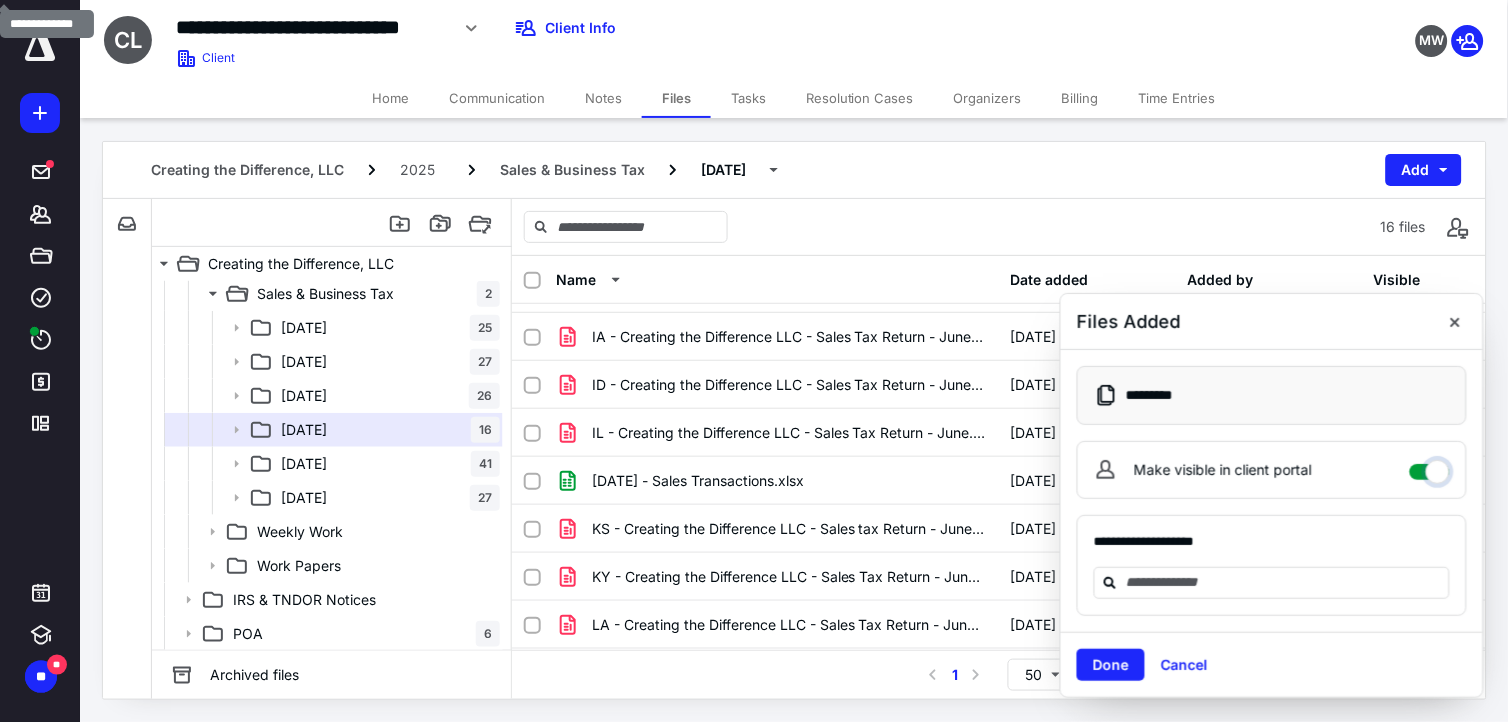 checkbox on "****" 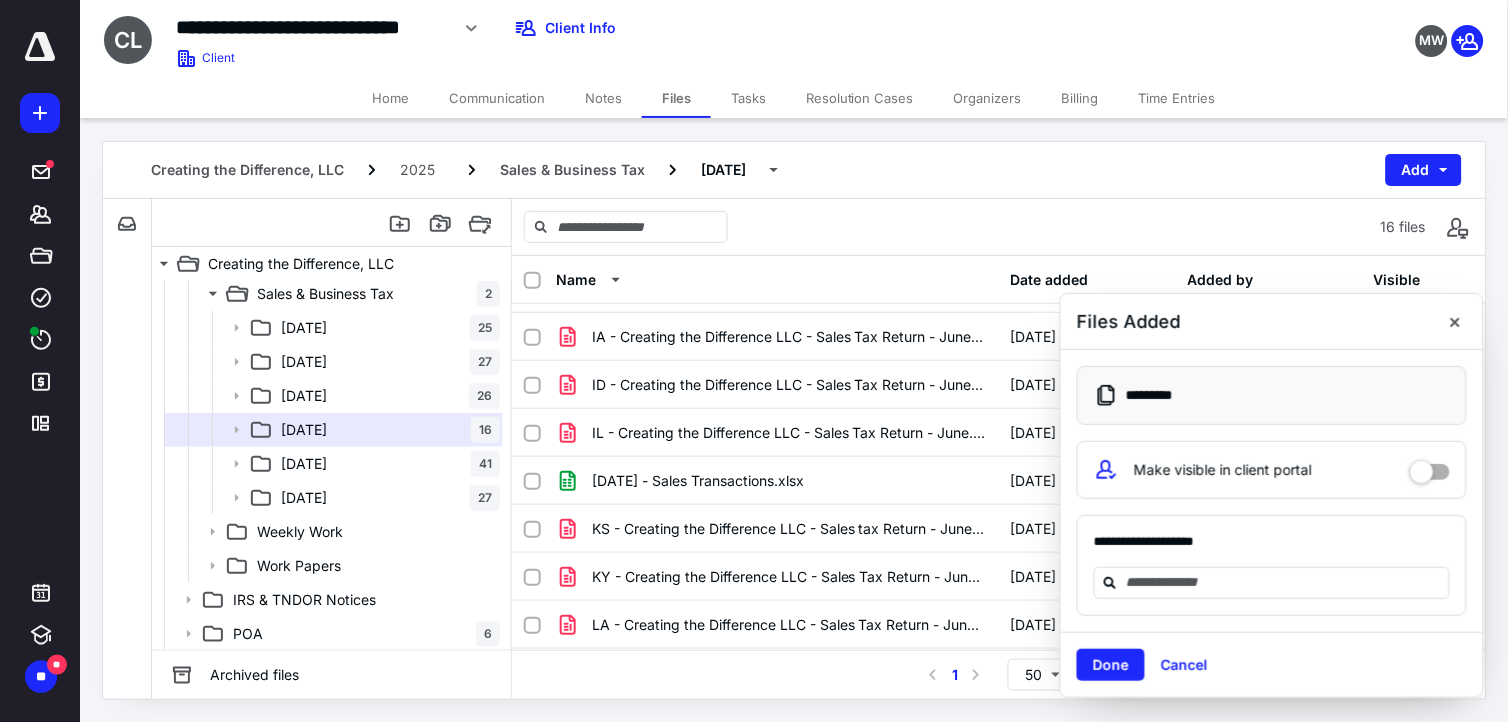 click on "Done" at bounding box center (1111, 665) 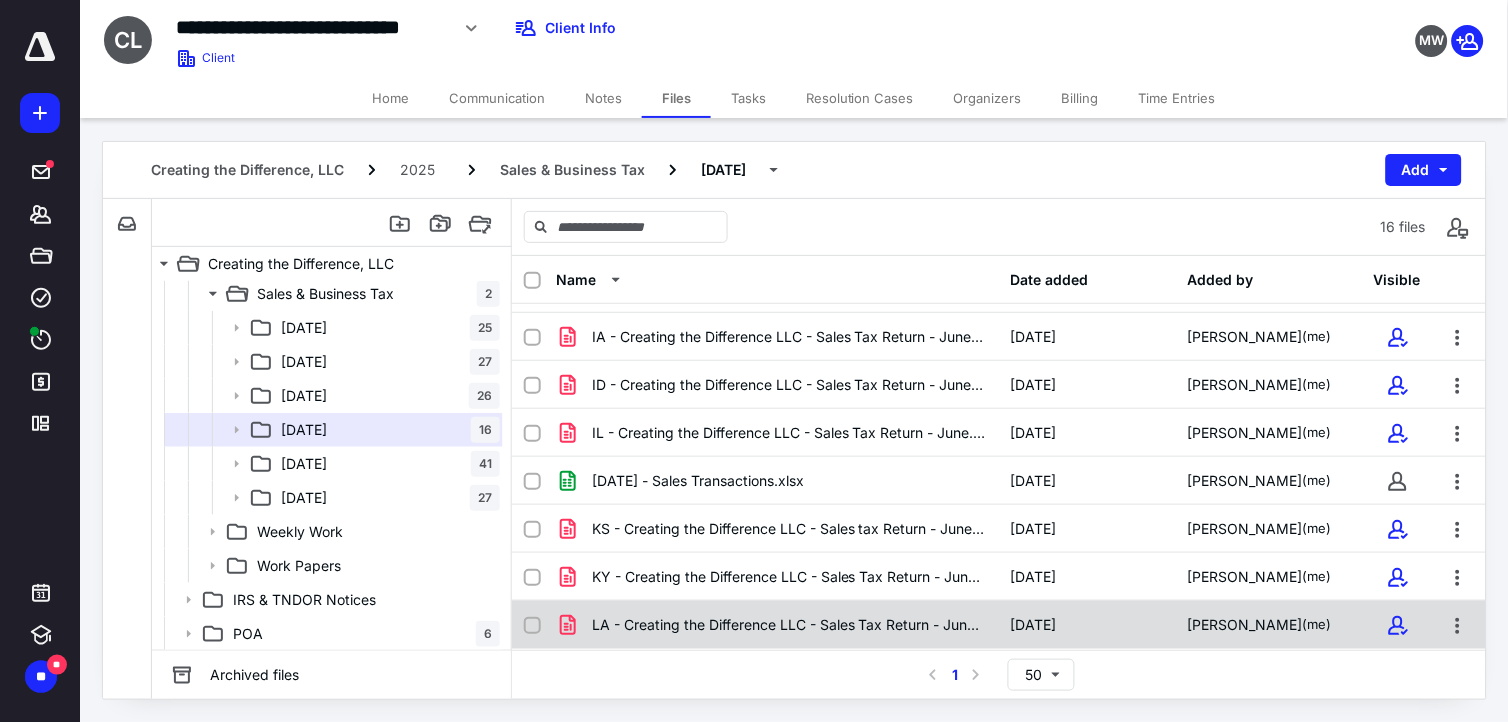 scroll, scrollTop: 423, scrollLeft: 0, axis: vertical 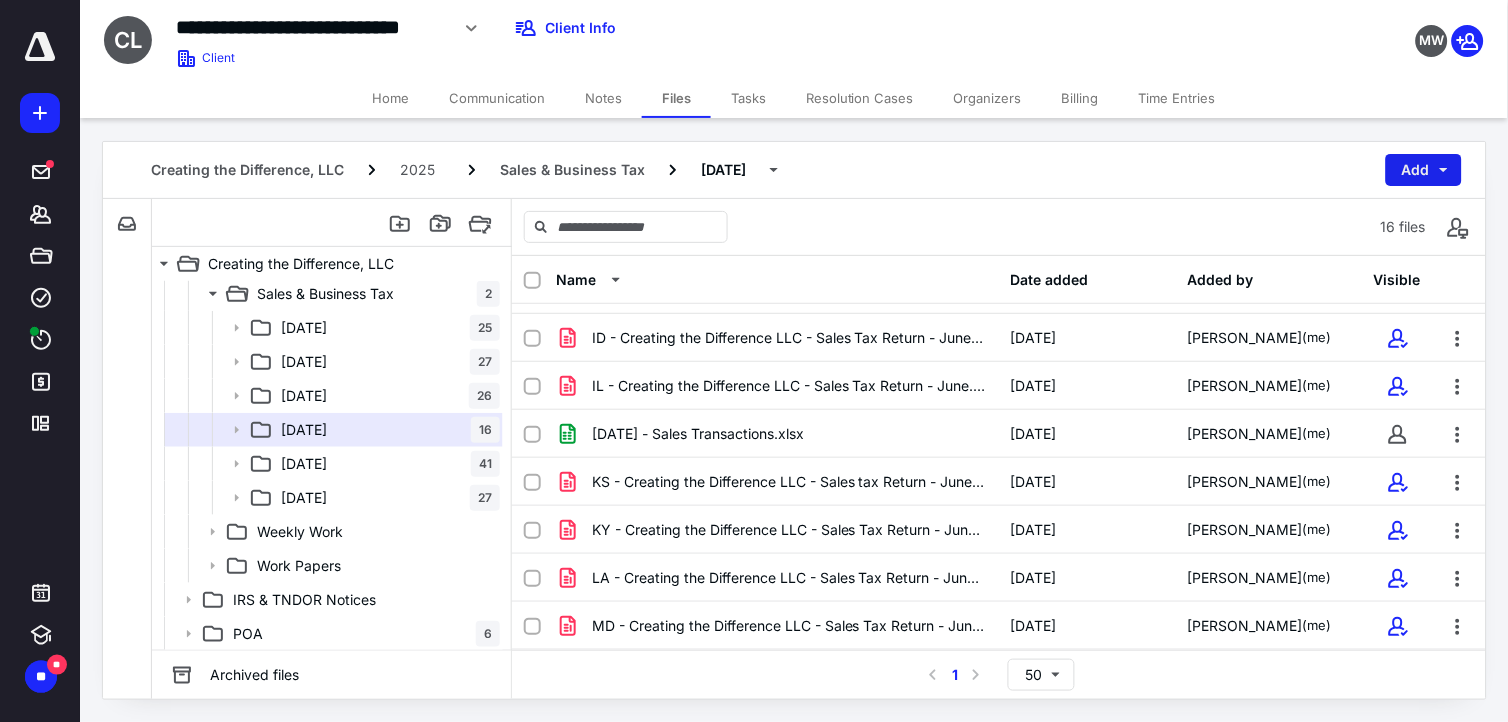 click on "Add" at bounding box center (1424, 170) 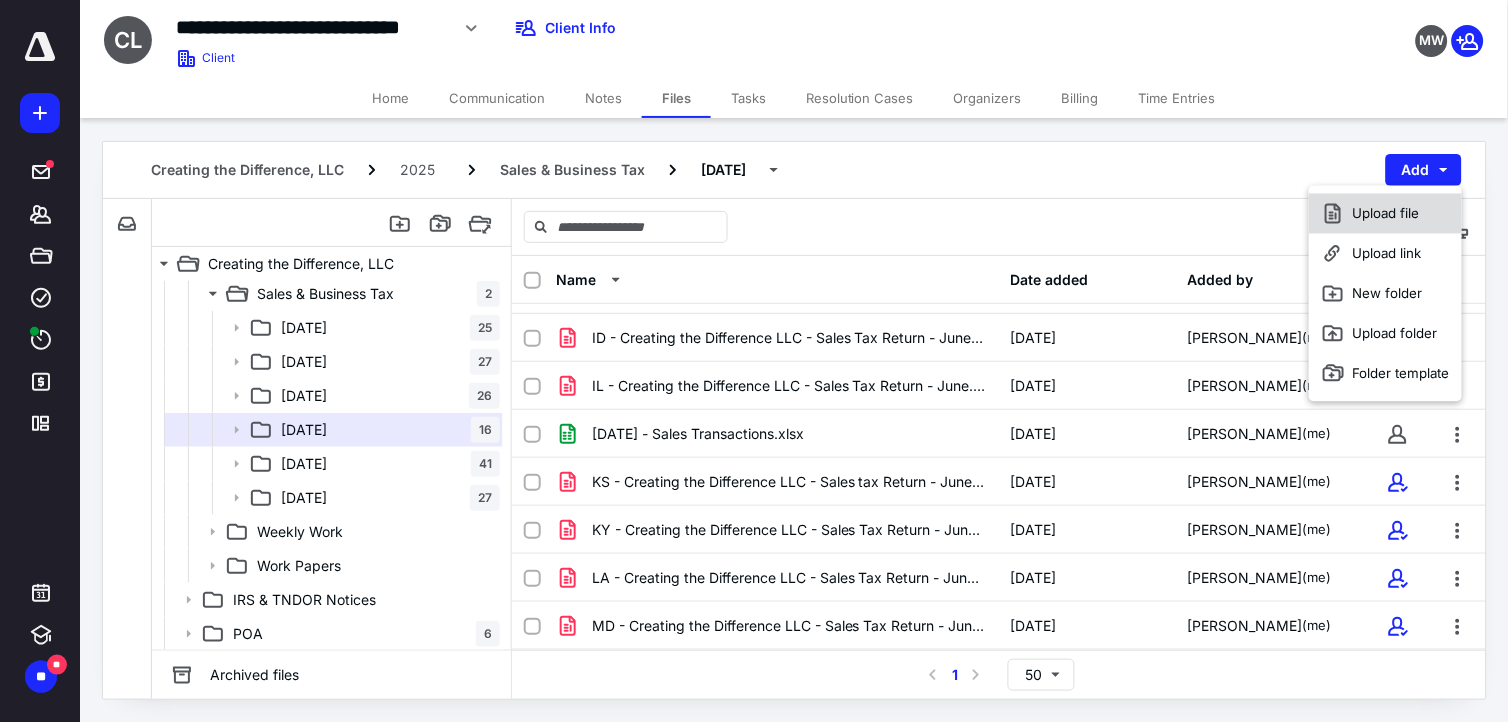 click on "Upload file" at bounding box center (1385, 214) 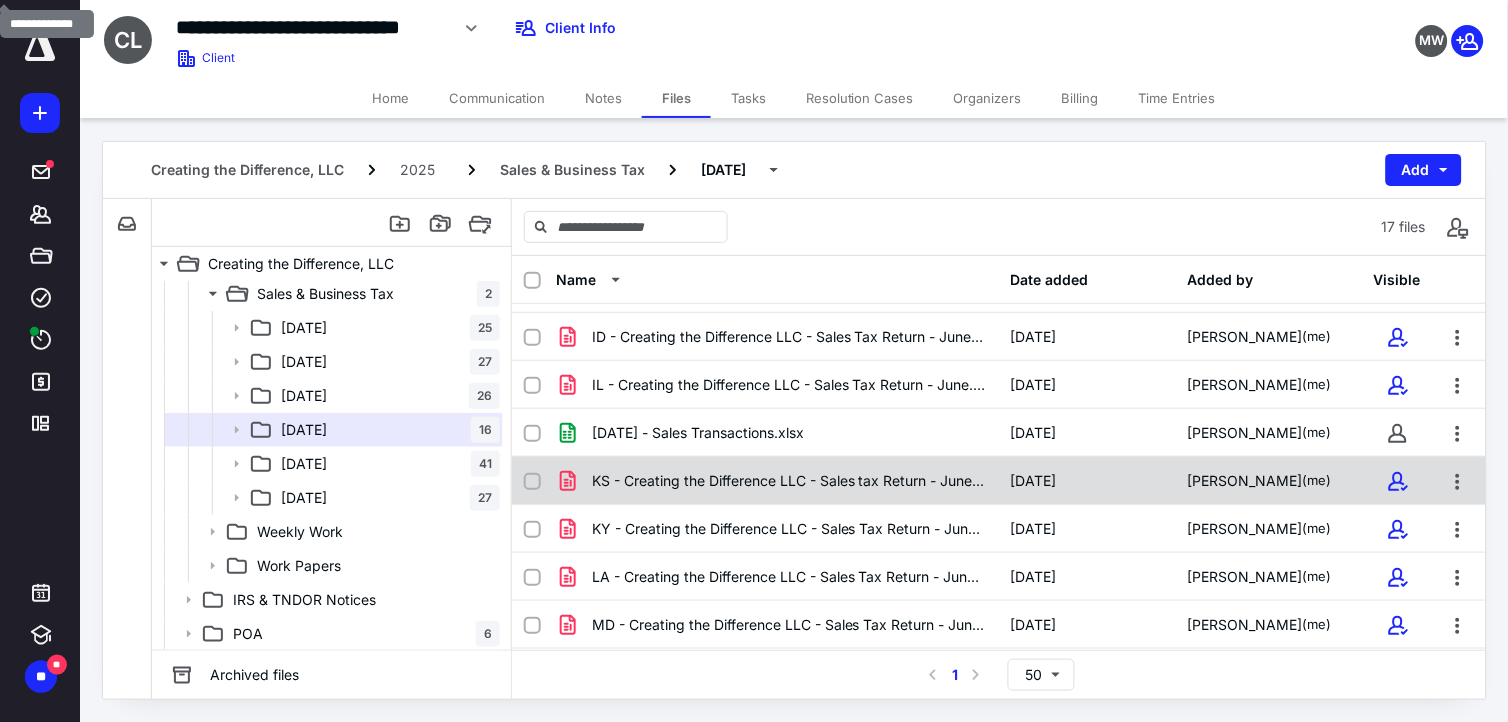 scroll, scrollTop: 472, scrollLeft: 0, axis: vertical 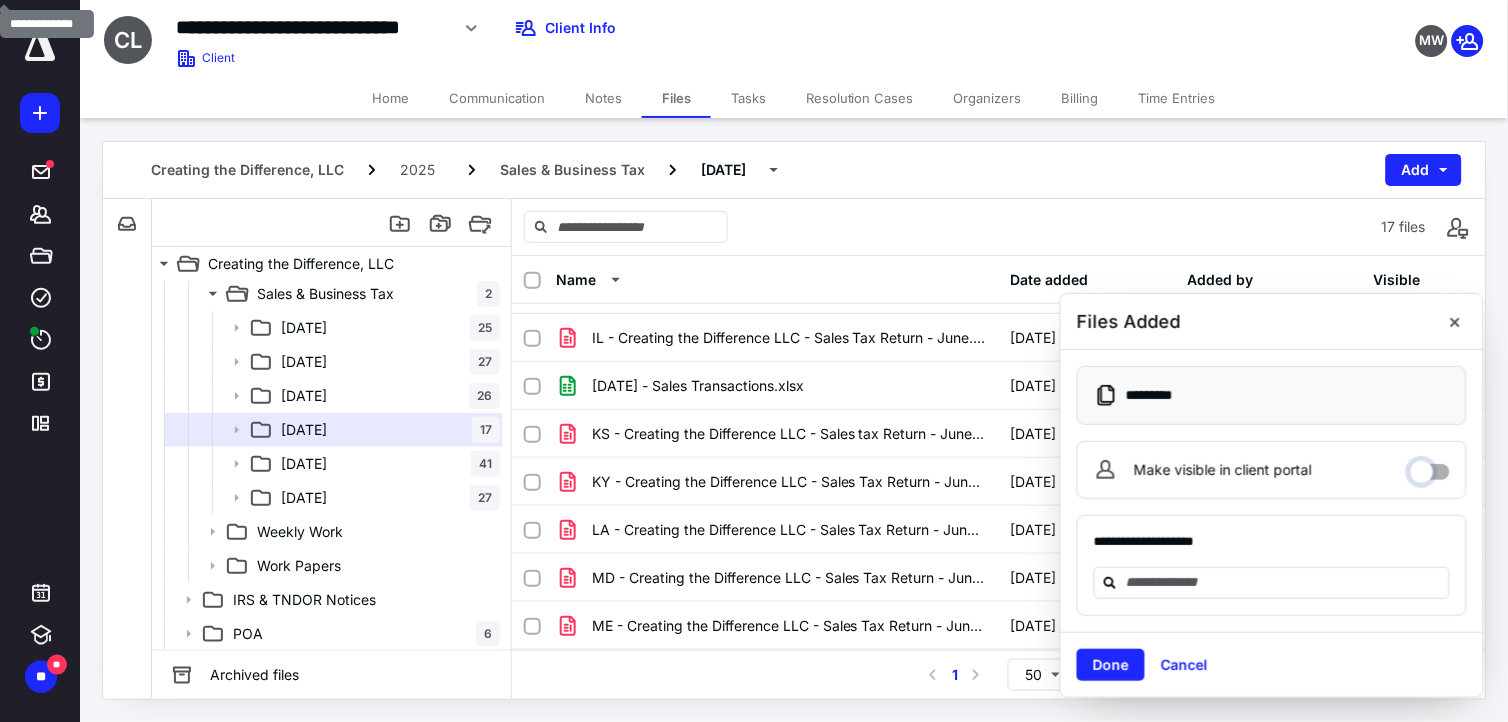 drag, startPoint x: 1425, startPoint y: 460, endPoint x: 1317, endPoint y: 576, distance: 158.4929 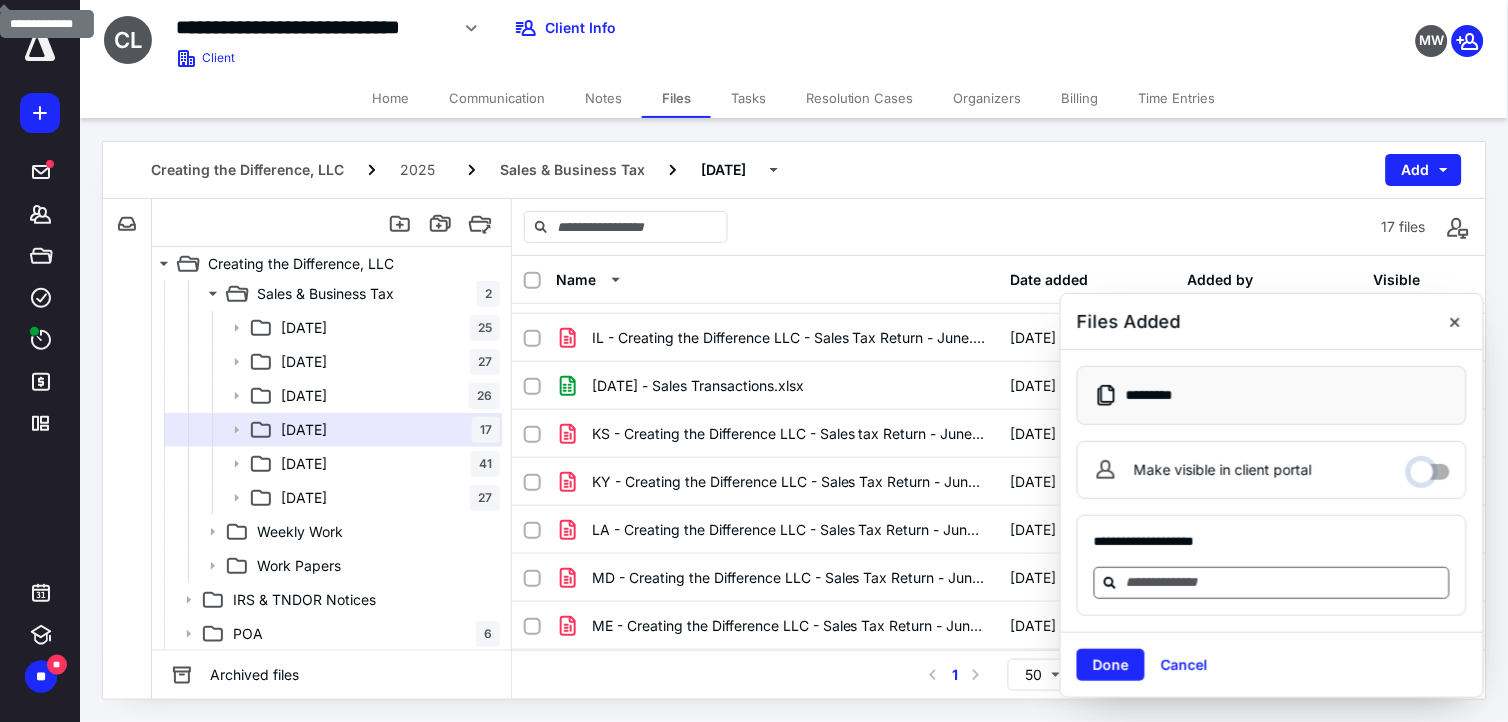 click on "Make visible in client portal" at bounding box center (1430, 467) 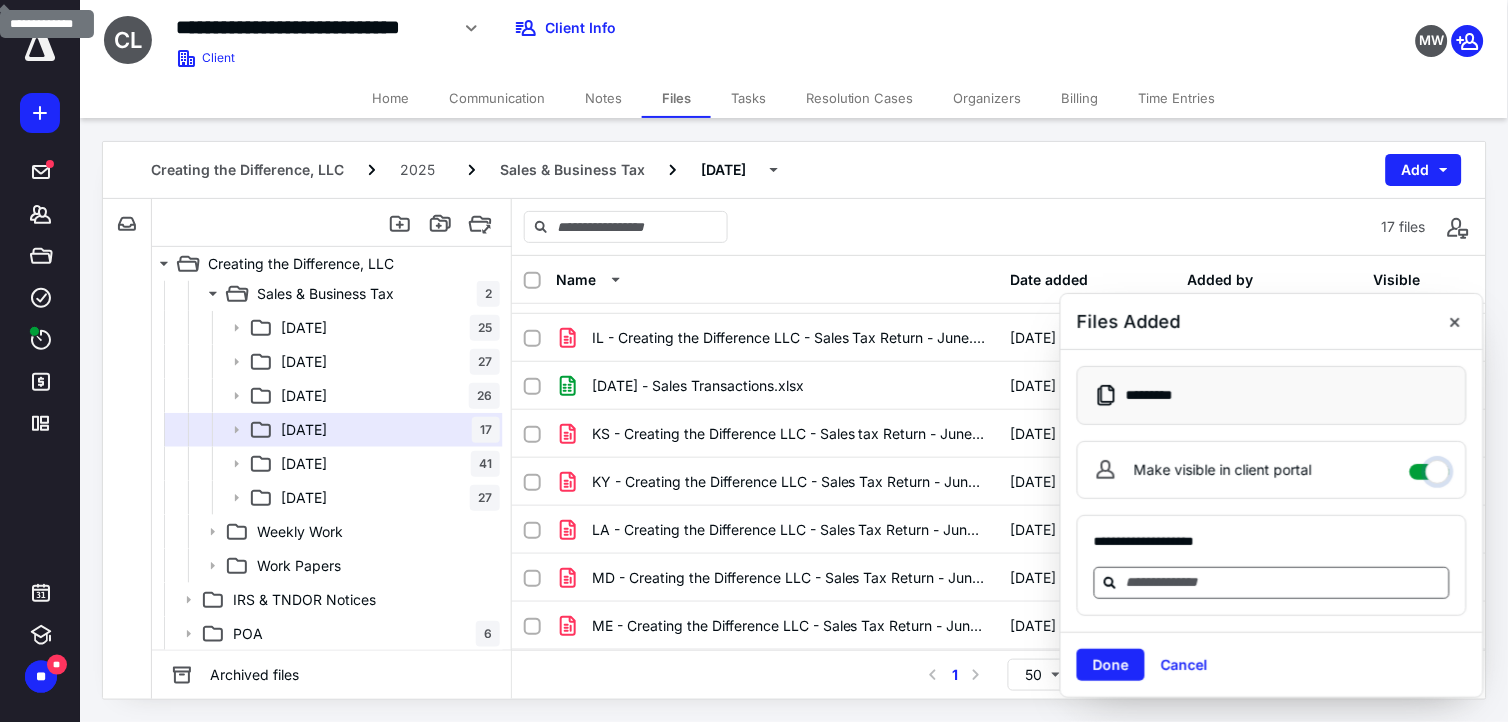 checkbox on "****" 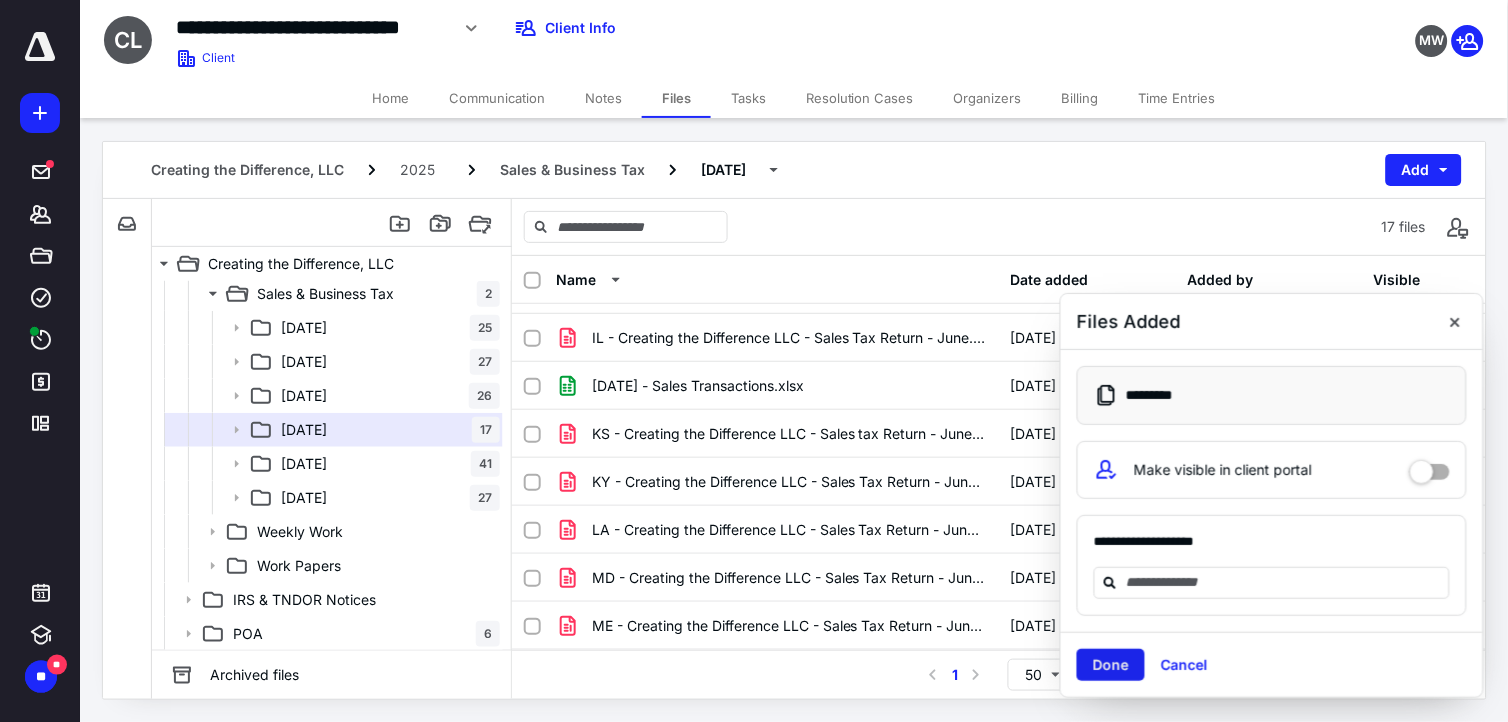 click on "Done" at bounding box center (1111, 665) 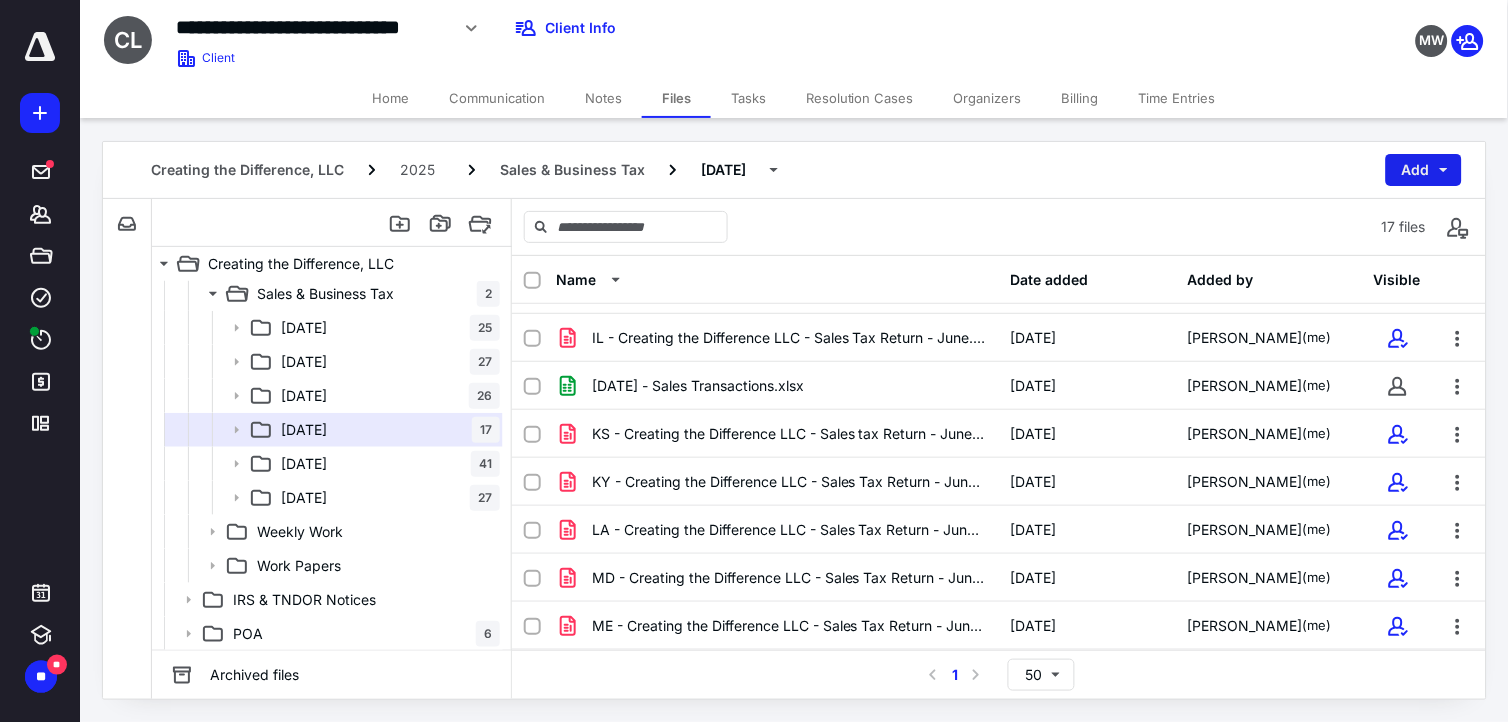 click on "Add" at bounding box center (1424, 170) 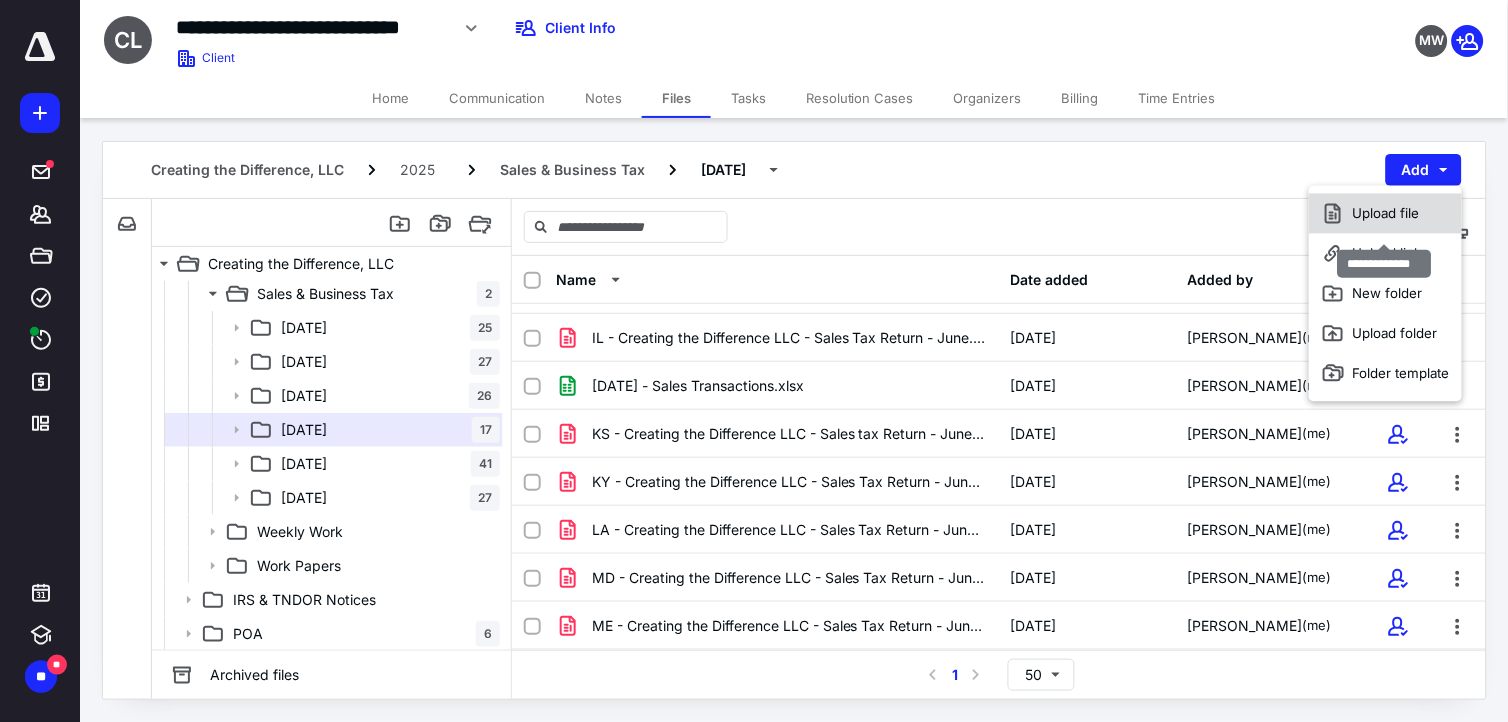 click on "Upload file" at bounding box center [1385, 214] 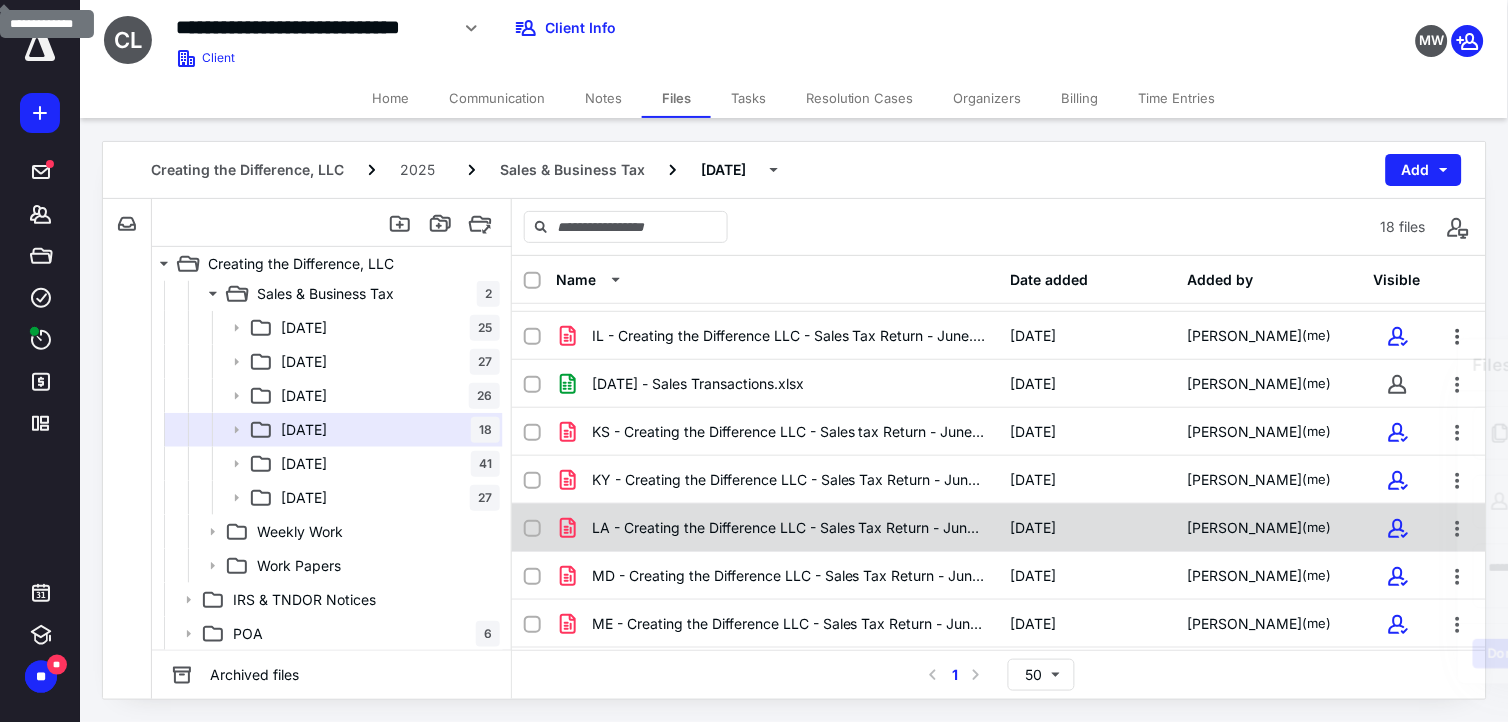 scroll, scrollTop: 520, scrollLeft: 0, axis: vertical 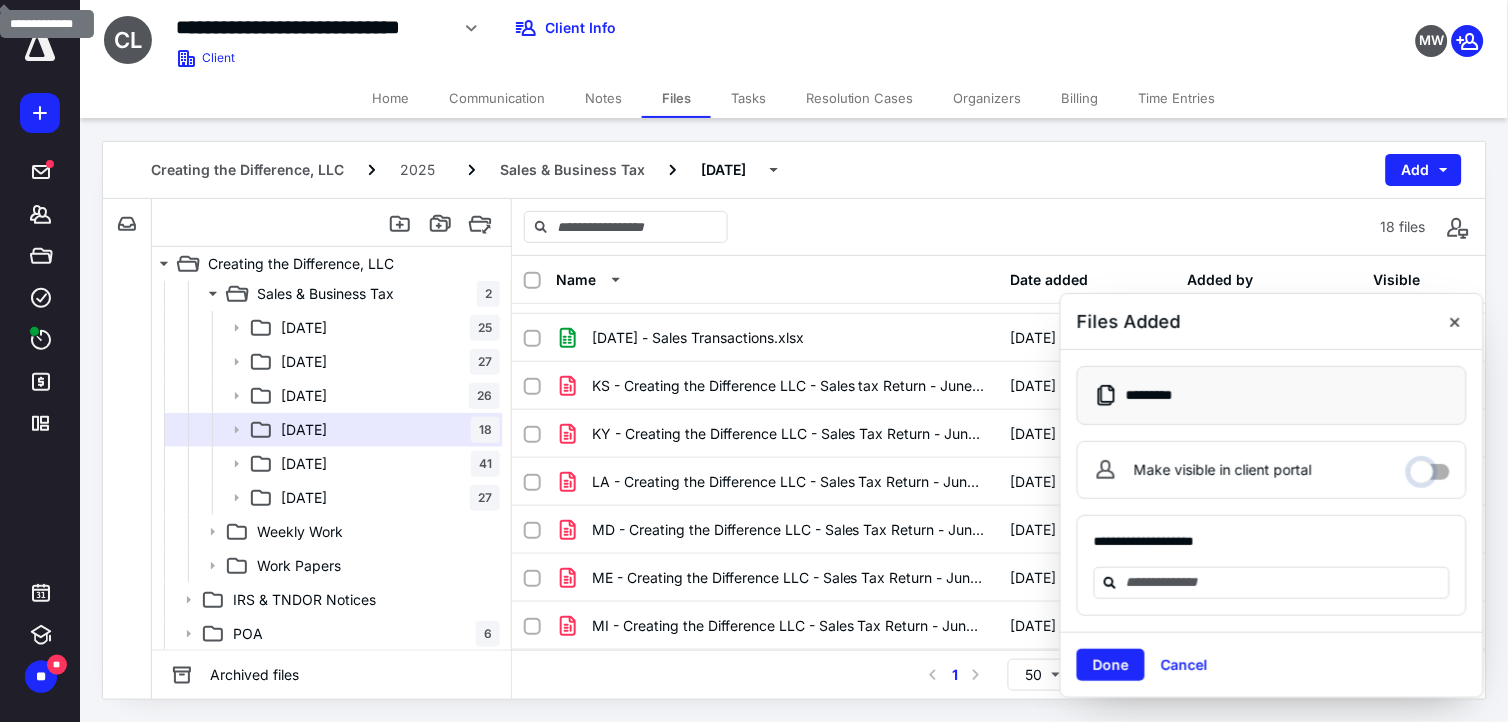 click on "Make visible in client portal" at bounding box center (1430, 467) 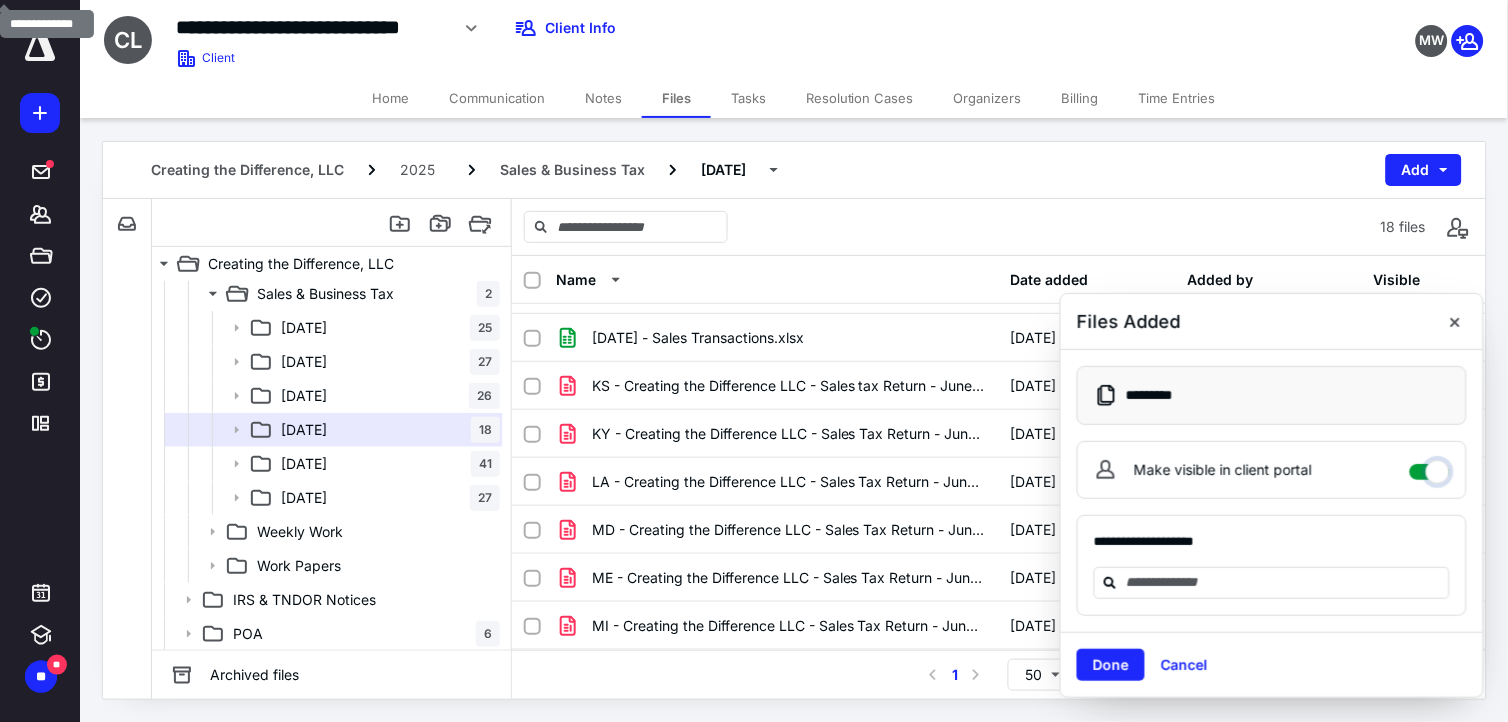 checkbox on "****" 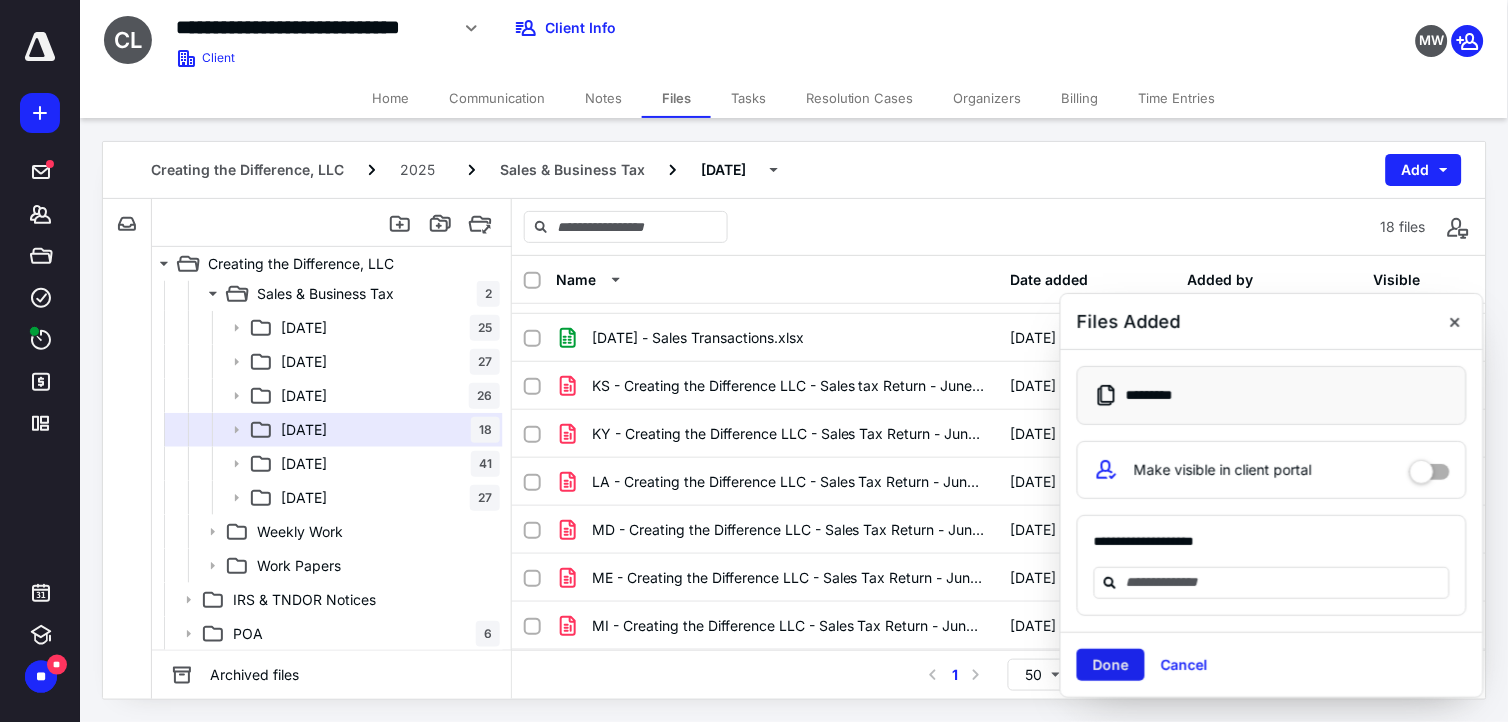 click on "Done" at bounding box center (1111, 665) 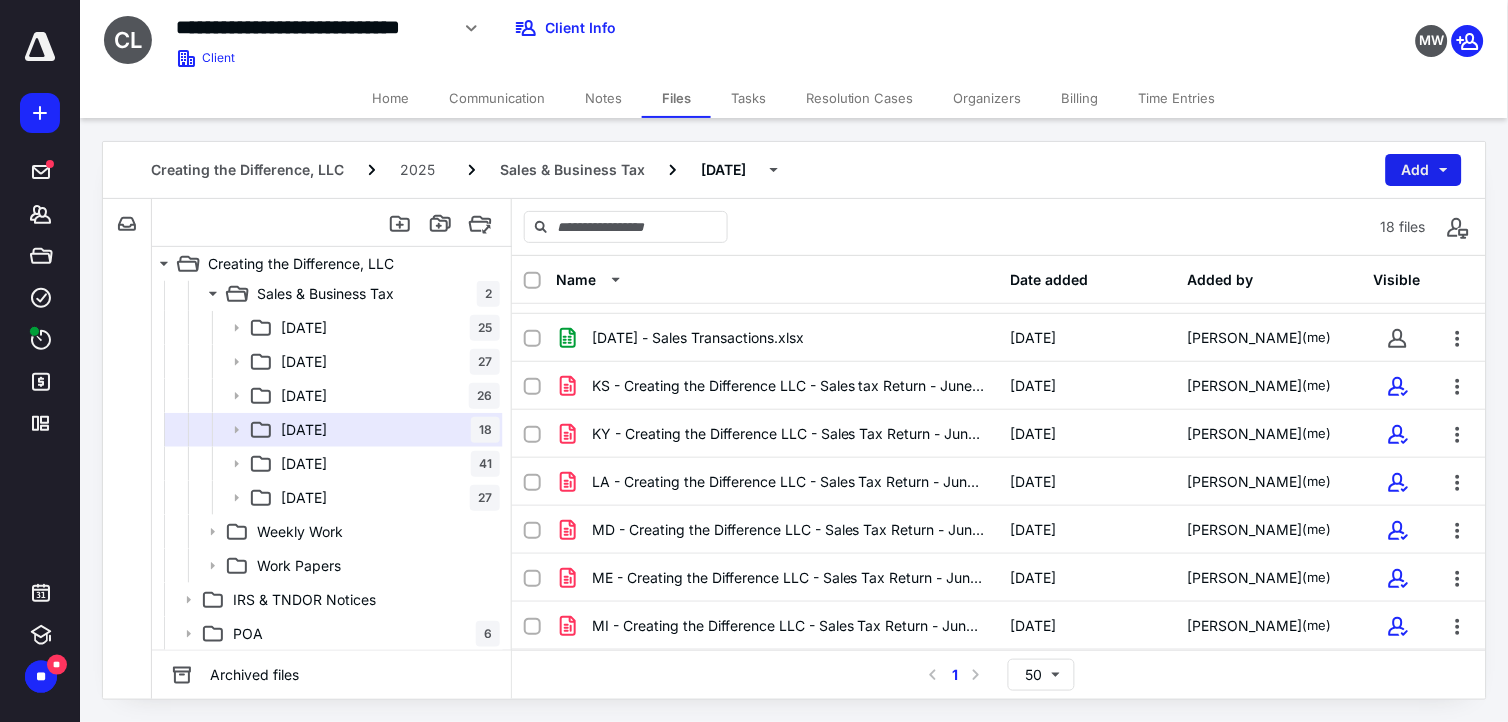 click on "Add" at bounding box center [1424, 170] 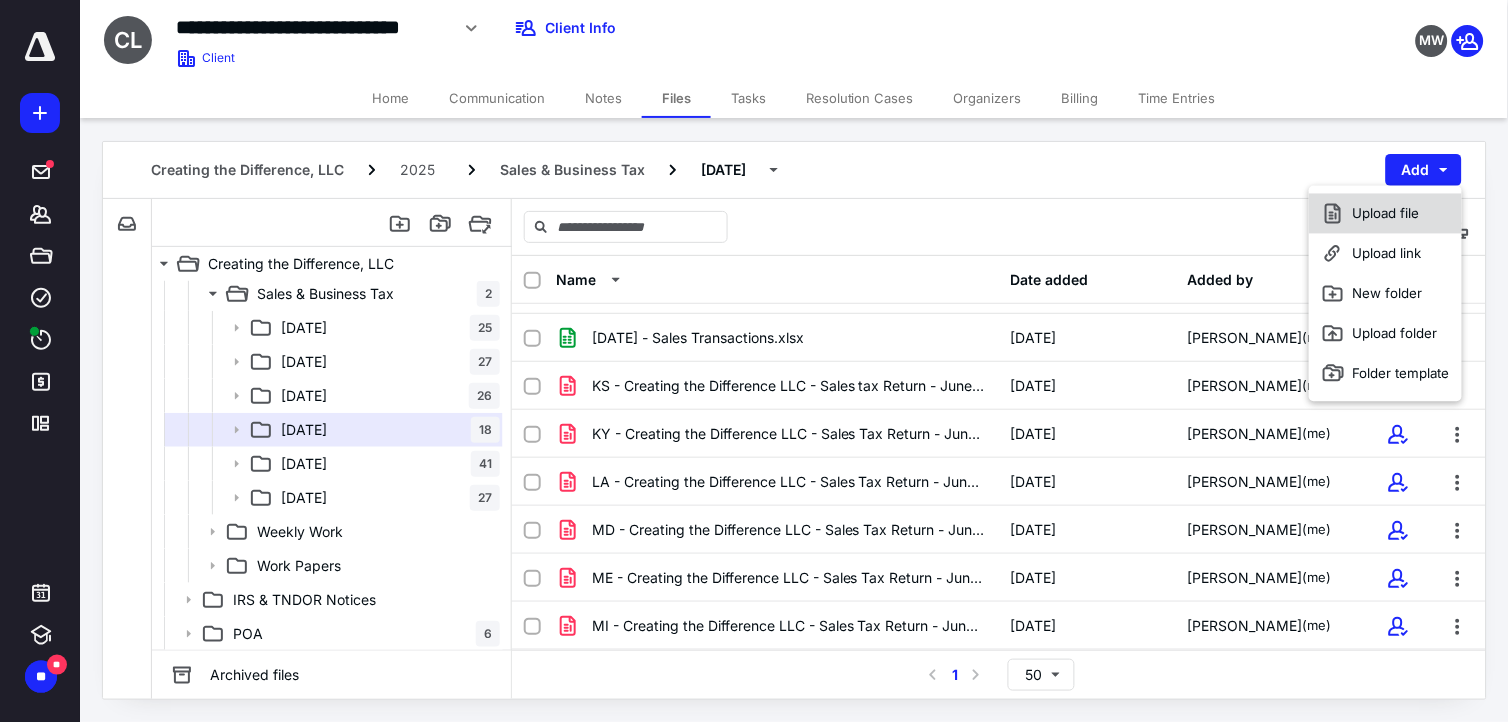 click on "Upload file" at bounding box center [1385, 214] 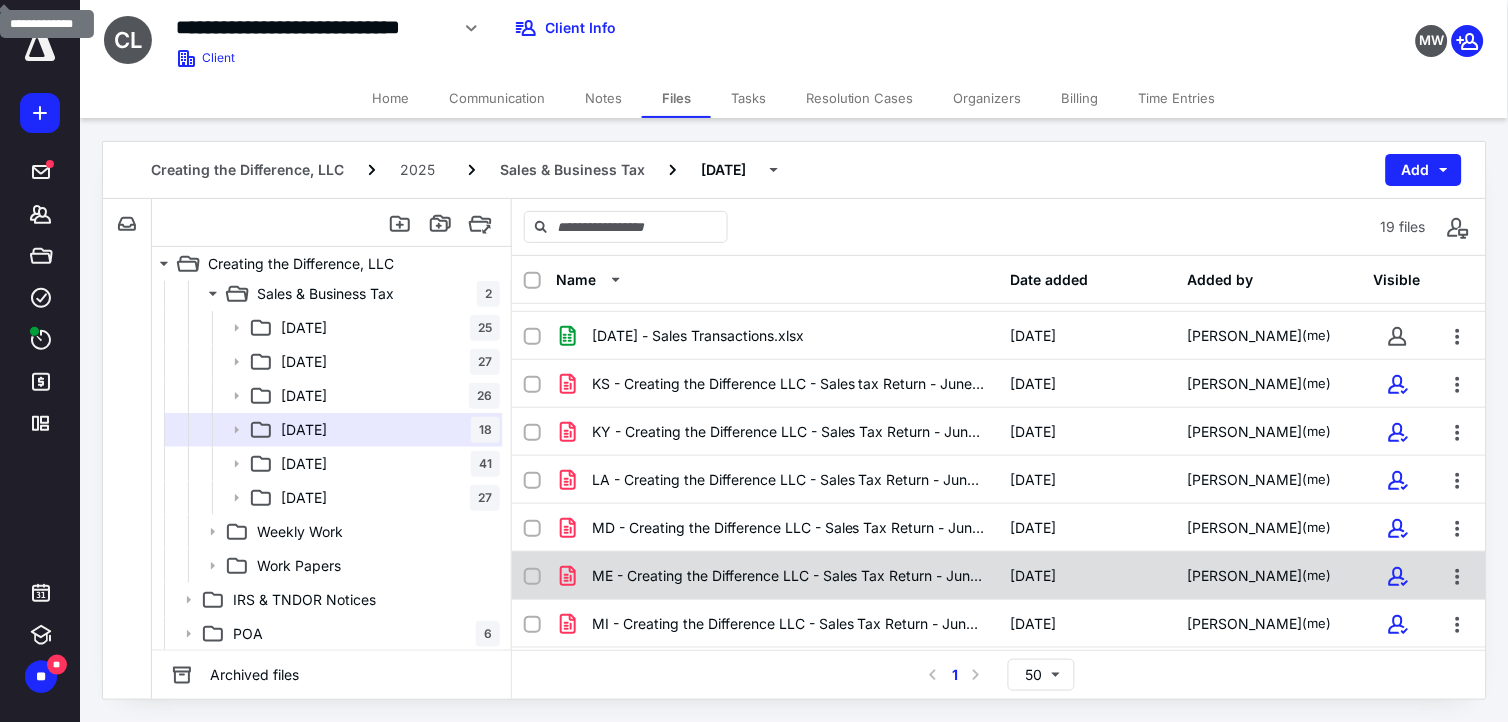 scroll, scrollTop: 567, scrollLeft: 0, axis: vertical 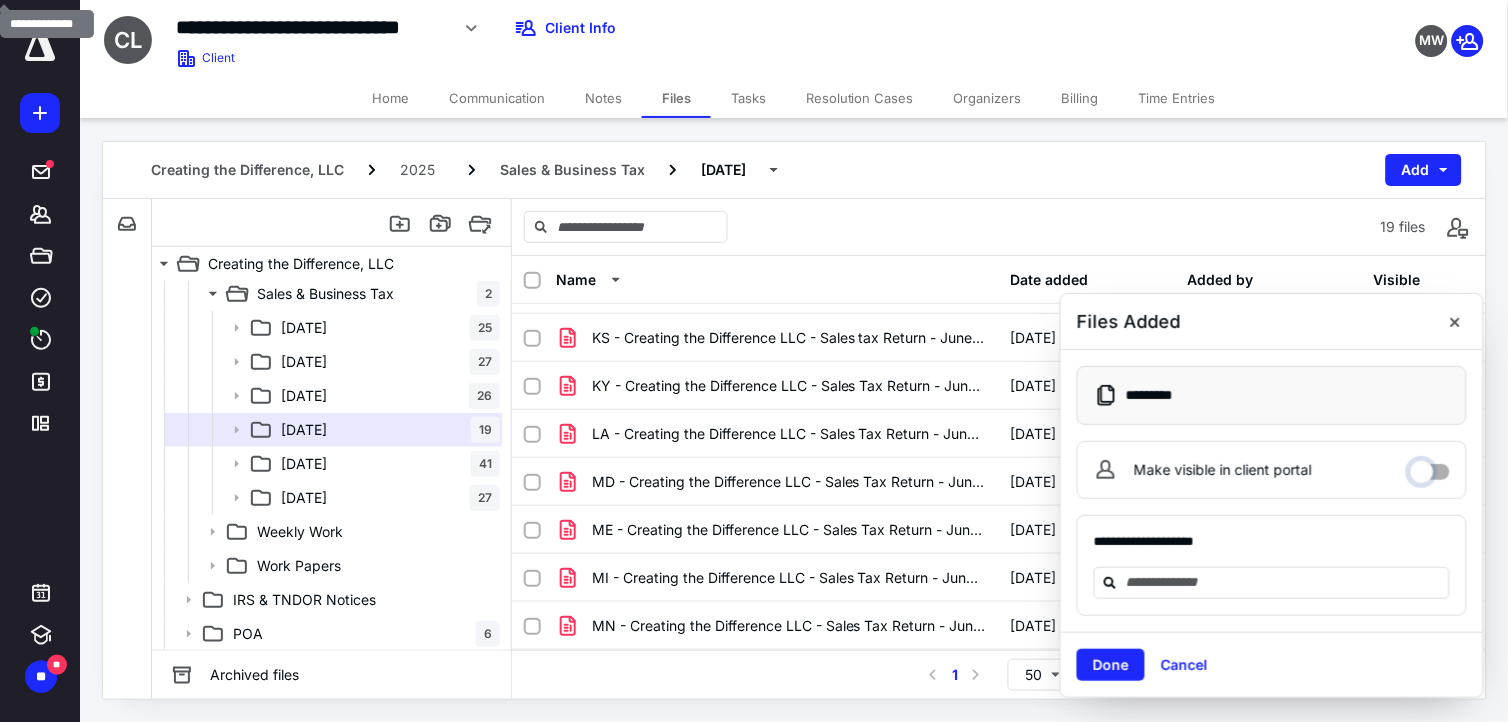 drag, startPoint x: 1421, startPoint y: 464, endPoint x: 1413, endPoint y: 497, distance: 33.955853 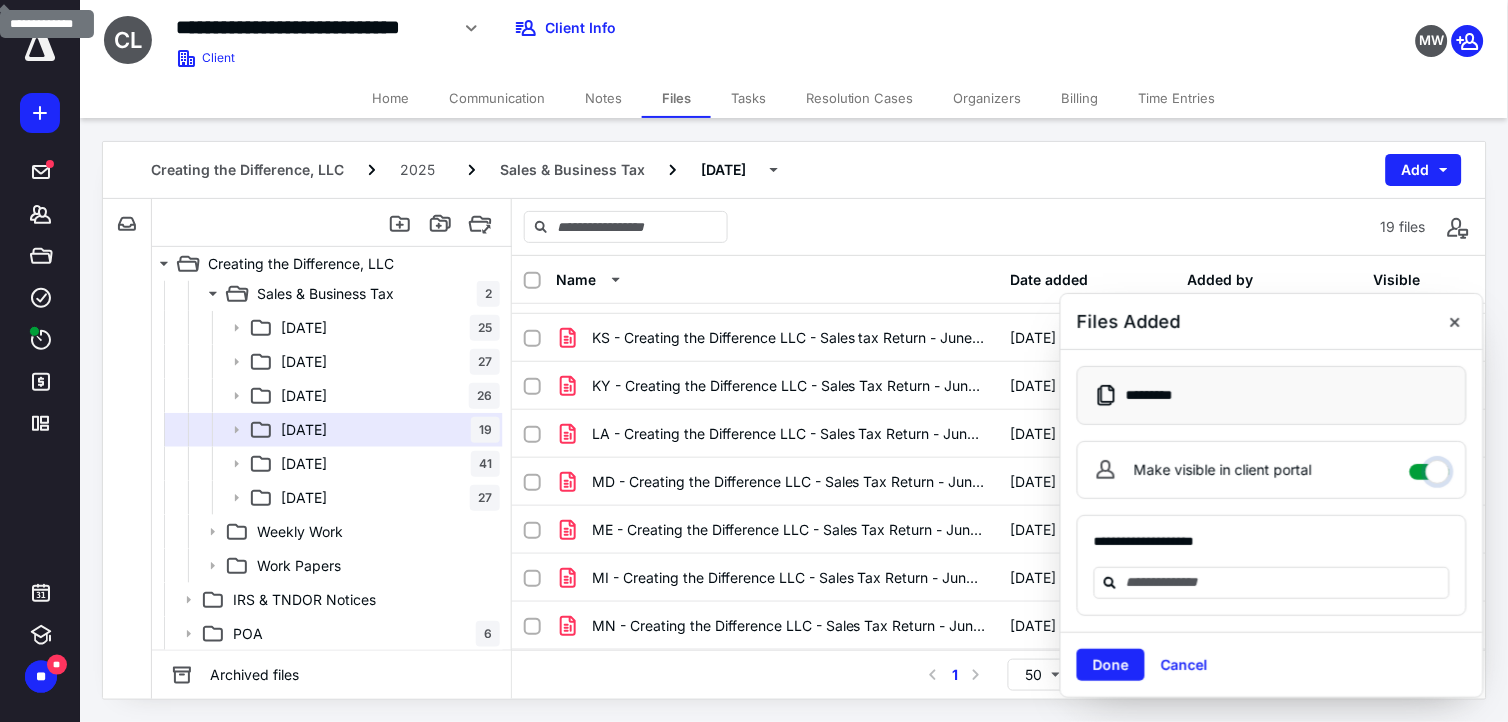 checkbox on "****" 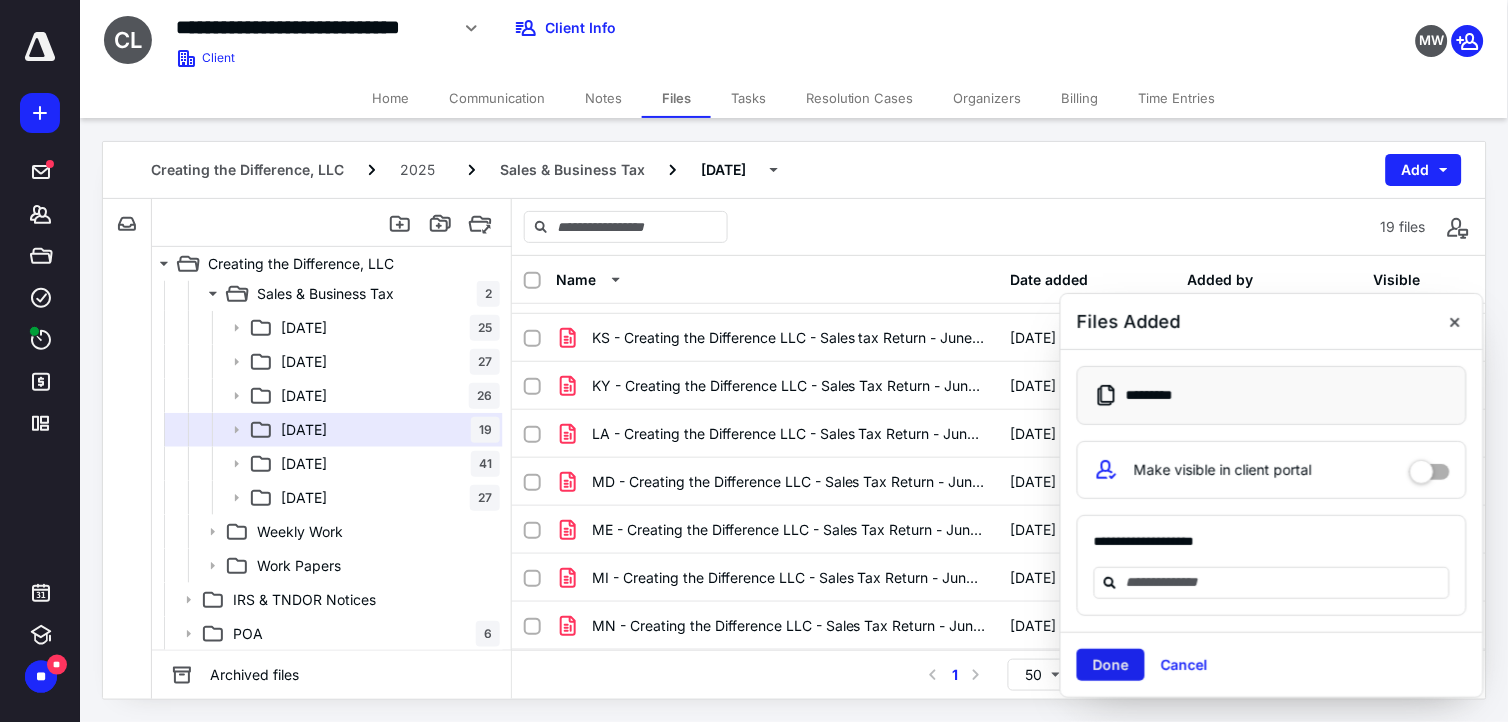 click on "Done" at bounding box center (1111, 665) 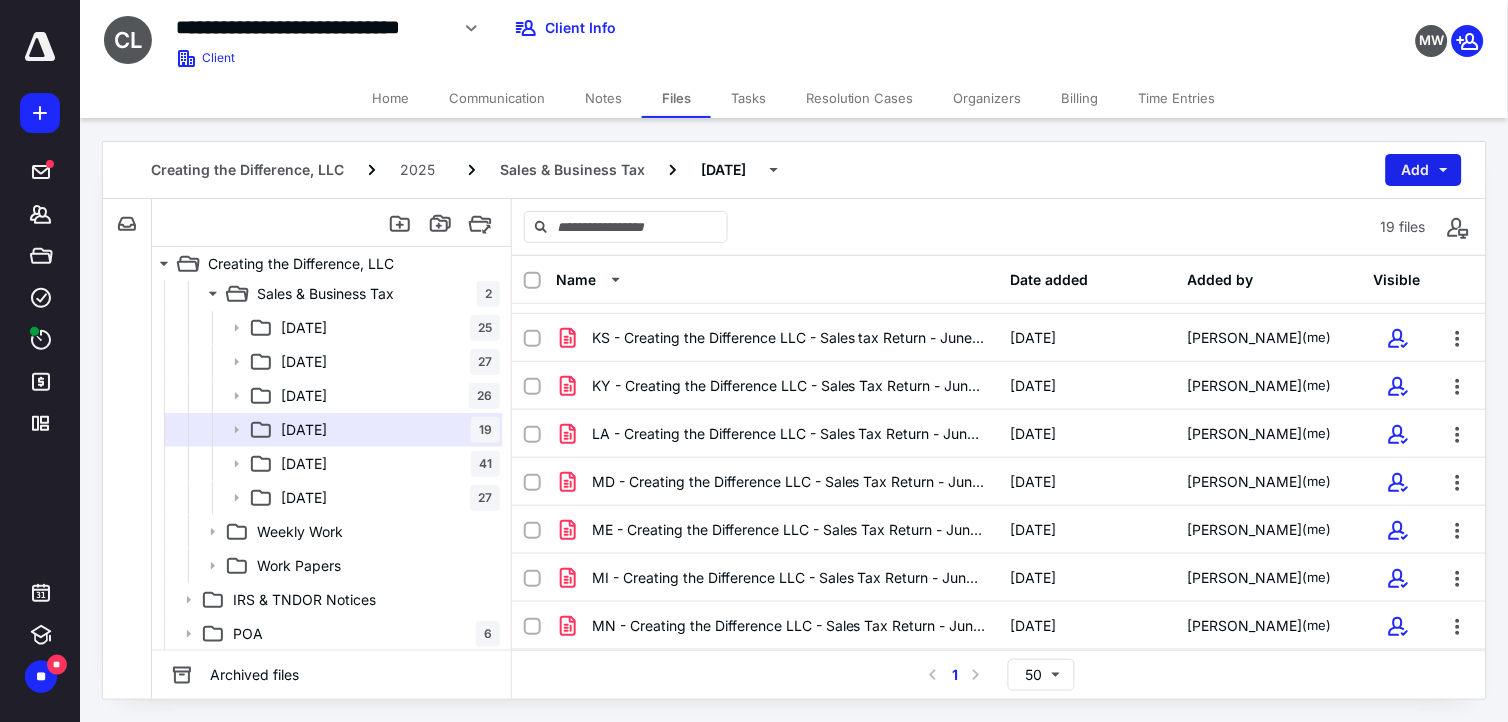 click on "Add" at bounding box center (1424, 170) 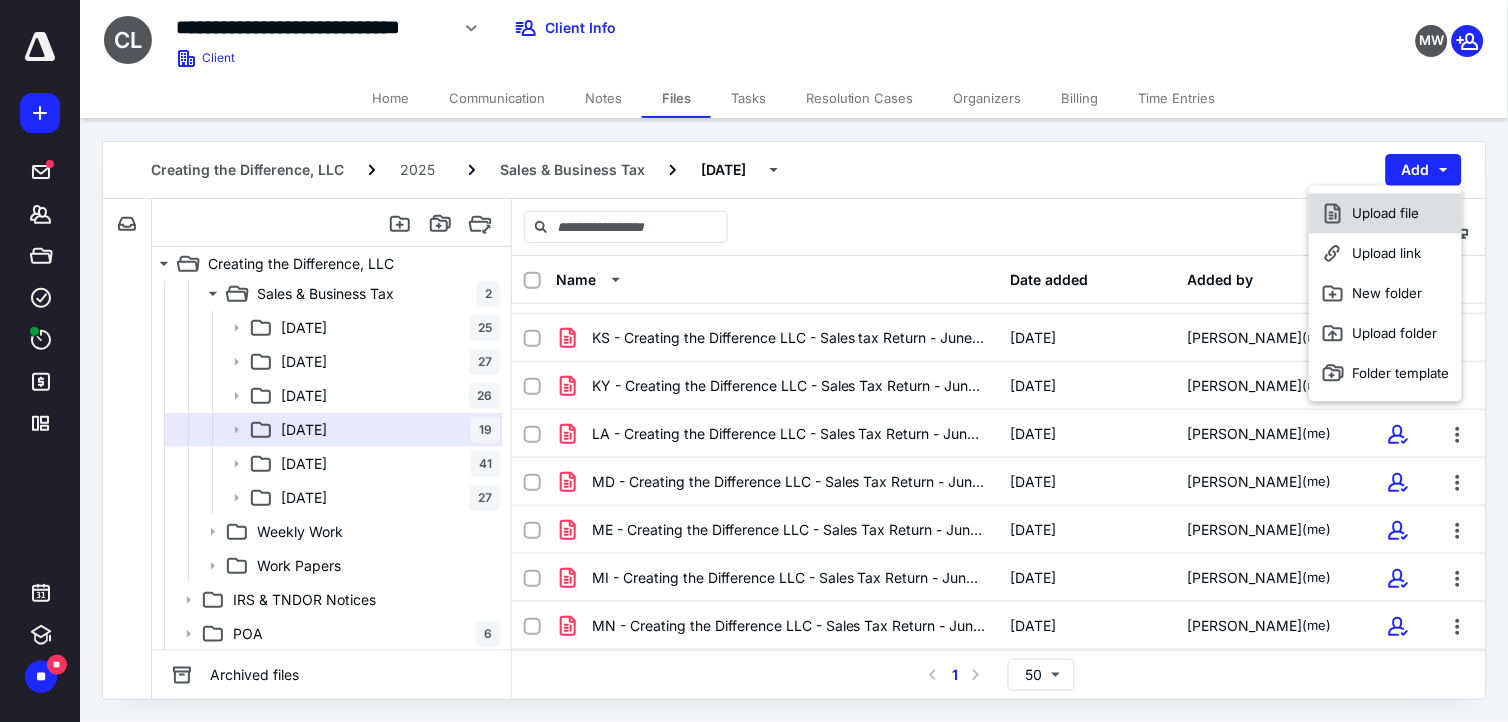 click on "Upload file" at bounding box center [1385, 214] 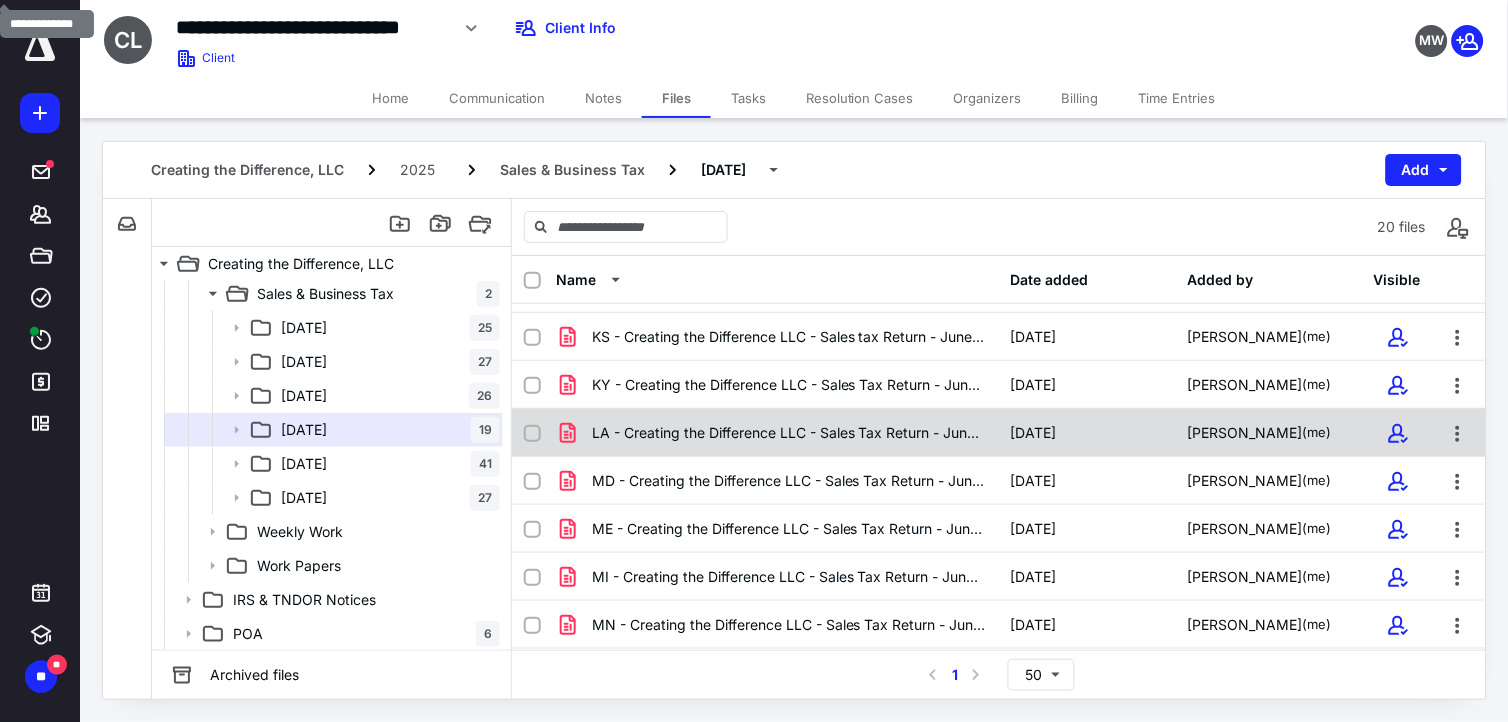 scroll, scrollTop: 615, scrollLeft: 0, axis: vertical 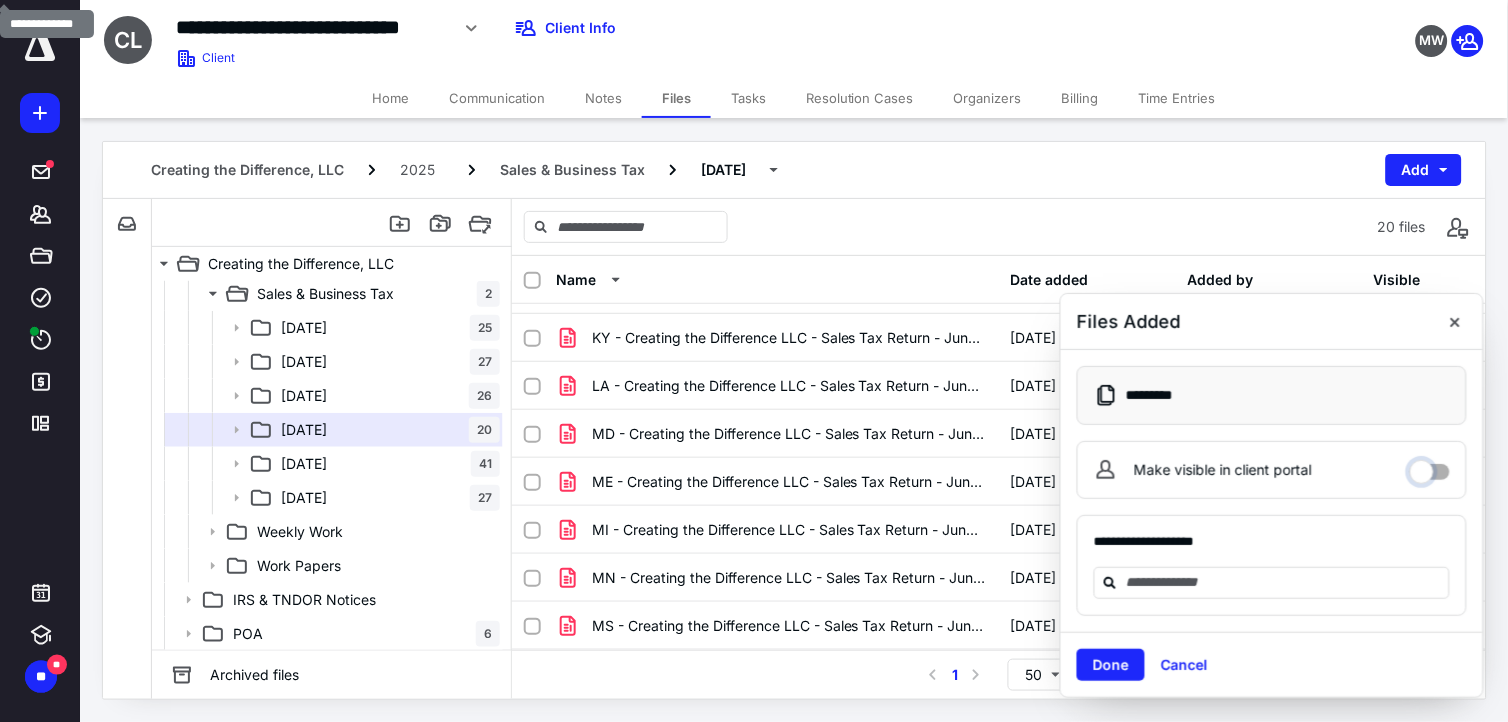 click on "Make visible in client portal" at bounding box center (1430, 467) 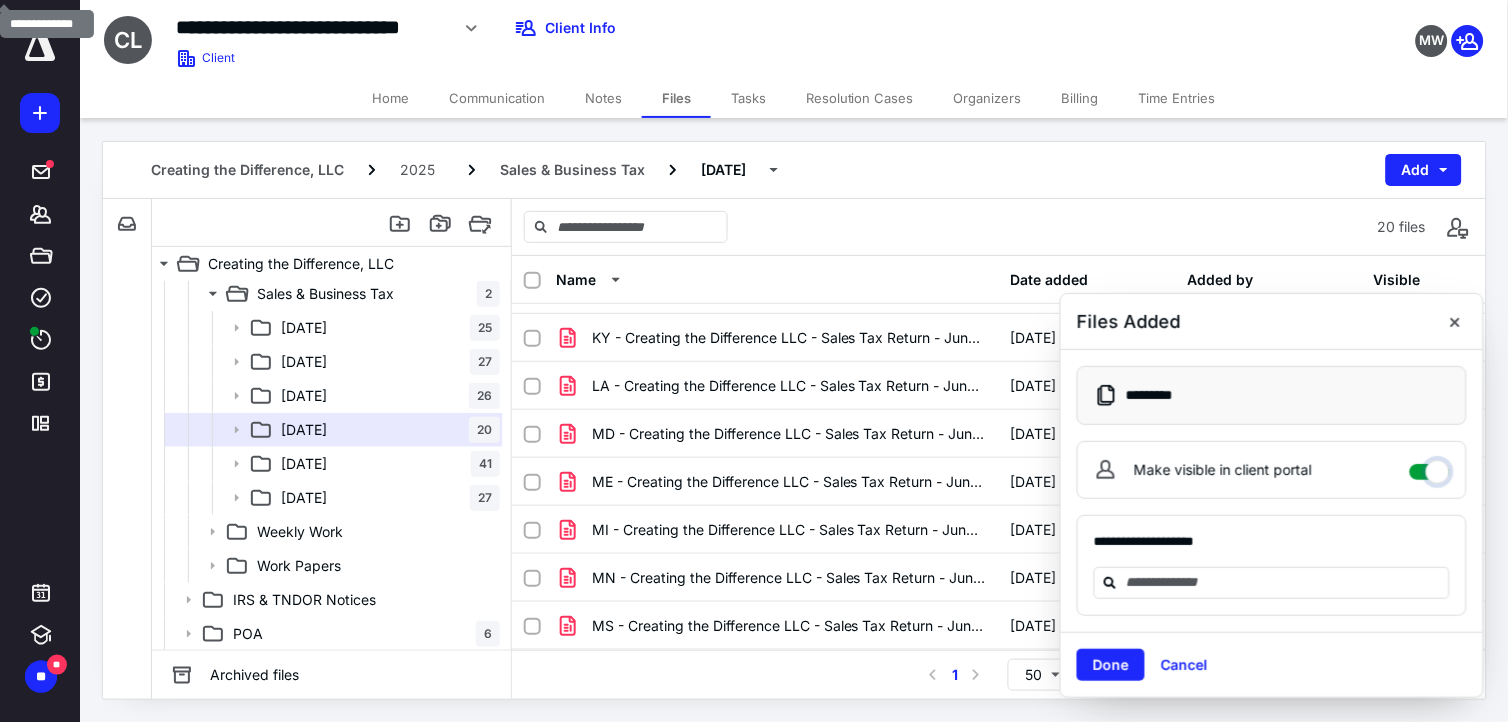 checkbox on "****" 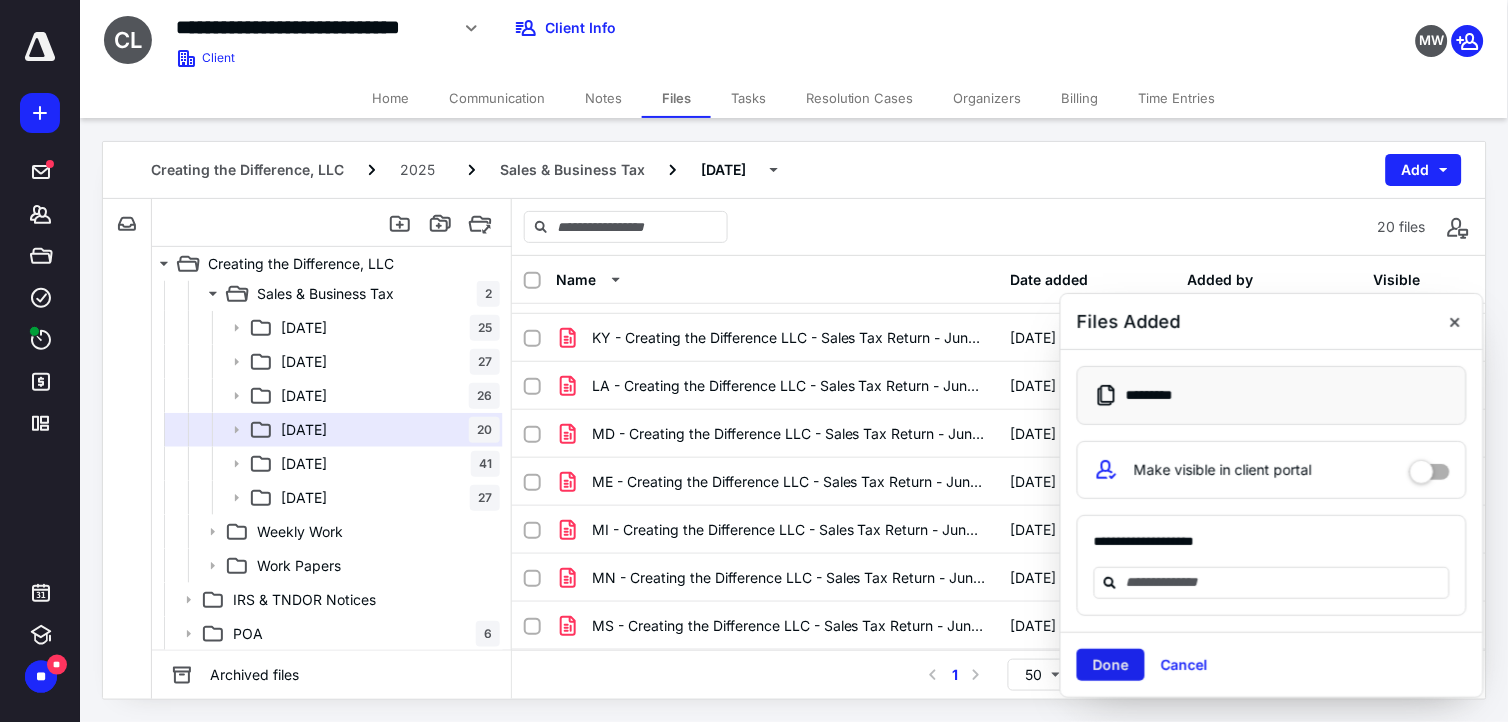click on "Done" at bounding box center [1111, 665] 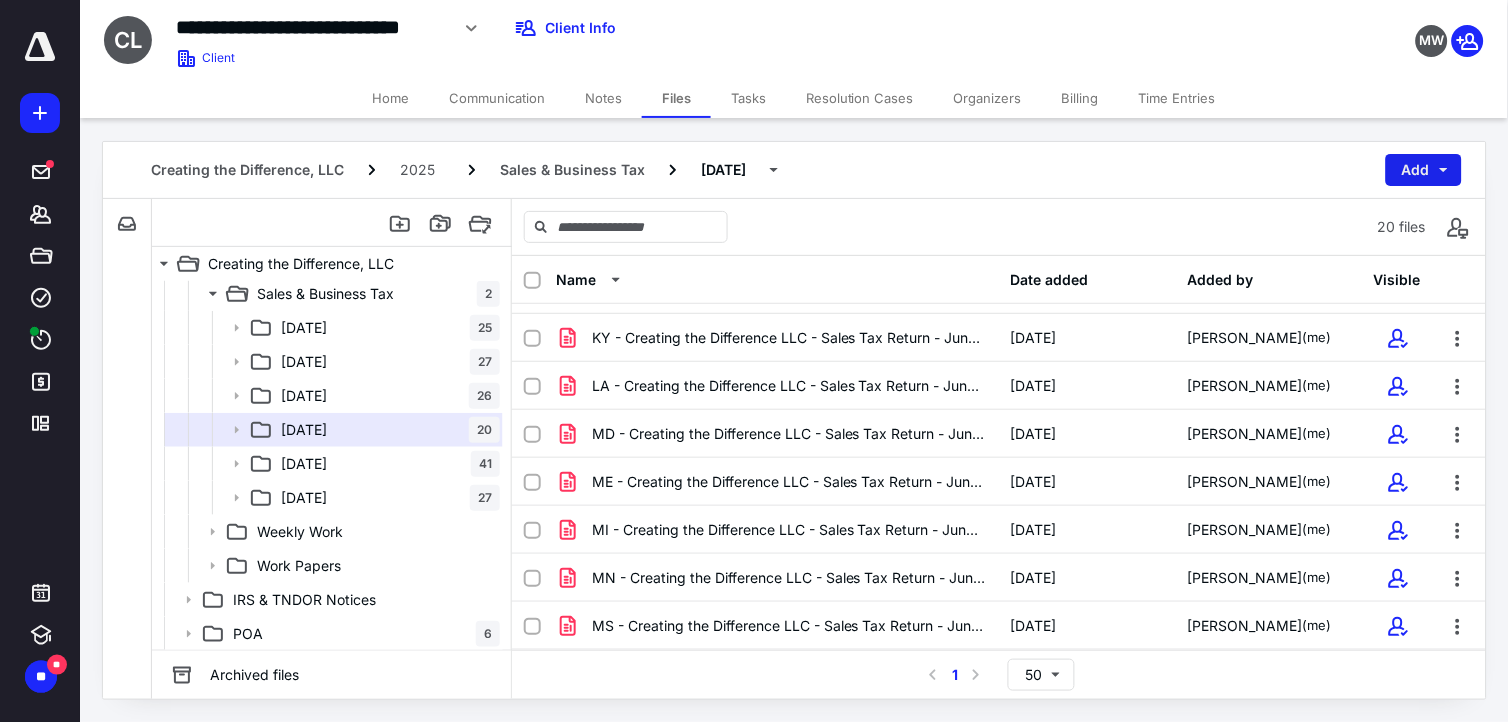 click on "Add" at bounding box center (1424, 170) 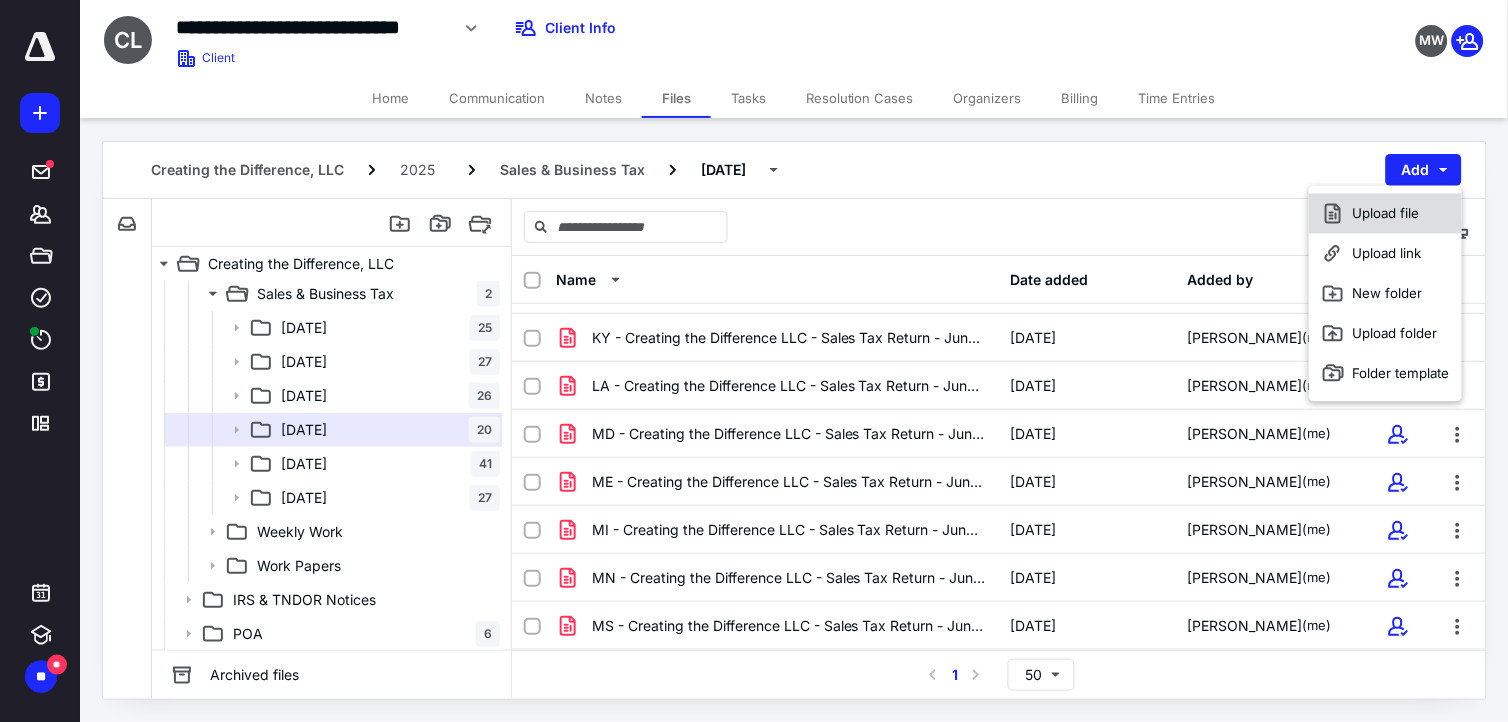 click on "Upload file" at bounding box center [1385, 214] 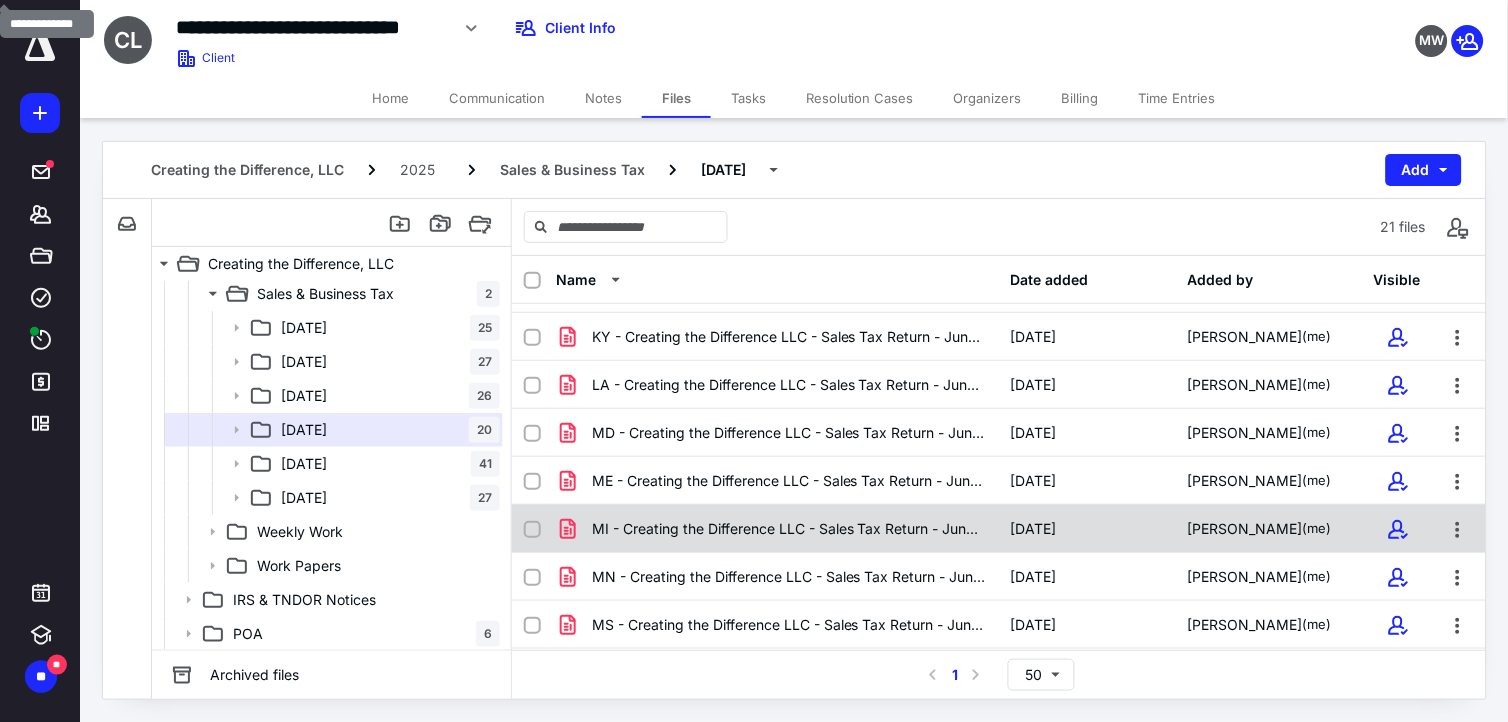 scroll, scrollTop: 664, scrollLeft: 0, axis: vertical 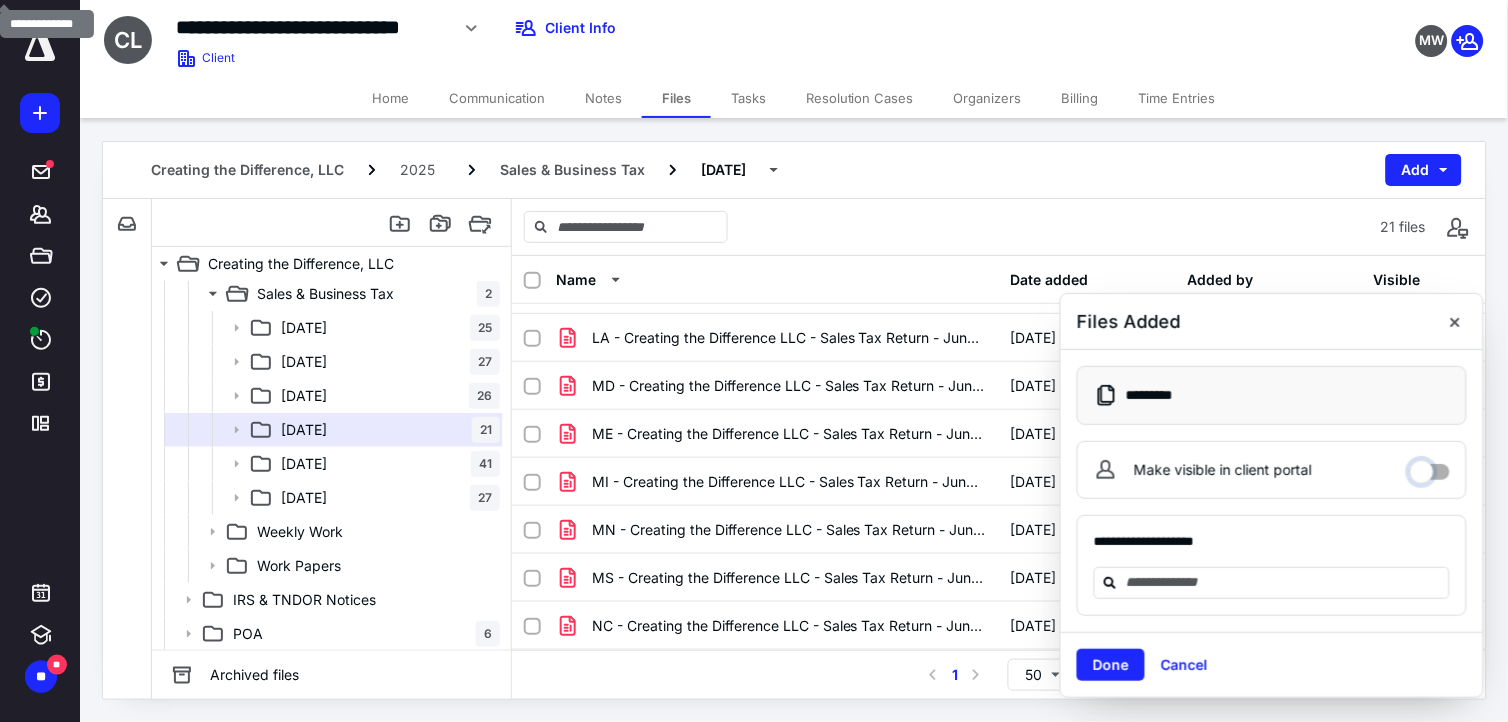 click on "Make visible in client portal" at bounding box center (1430, 467) 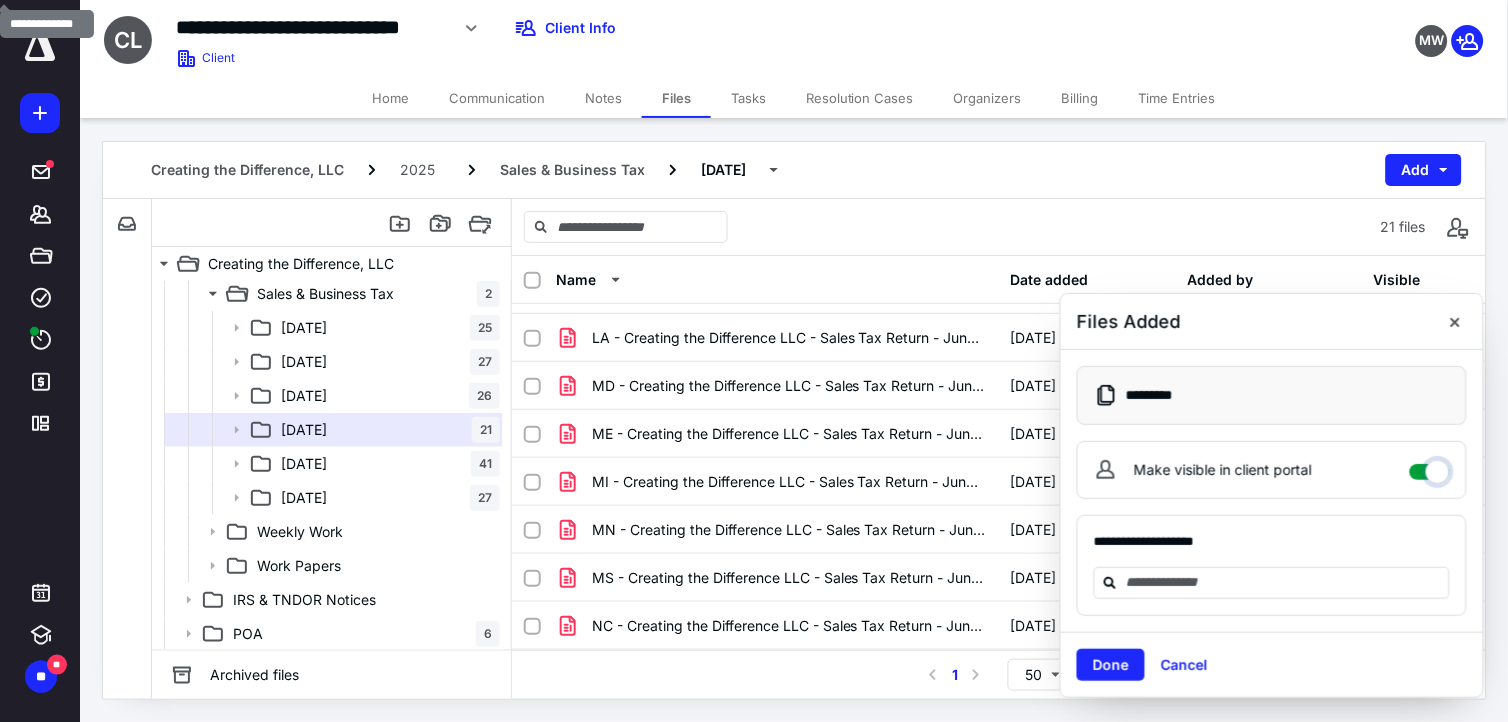 checkbox on "****" 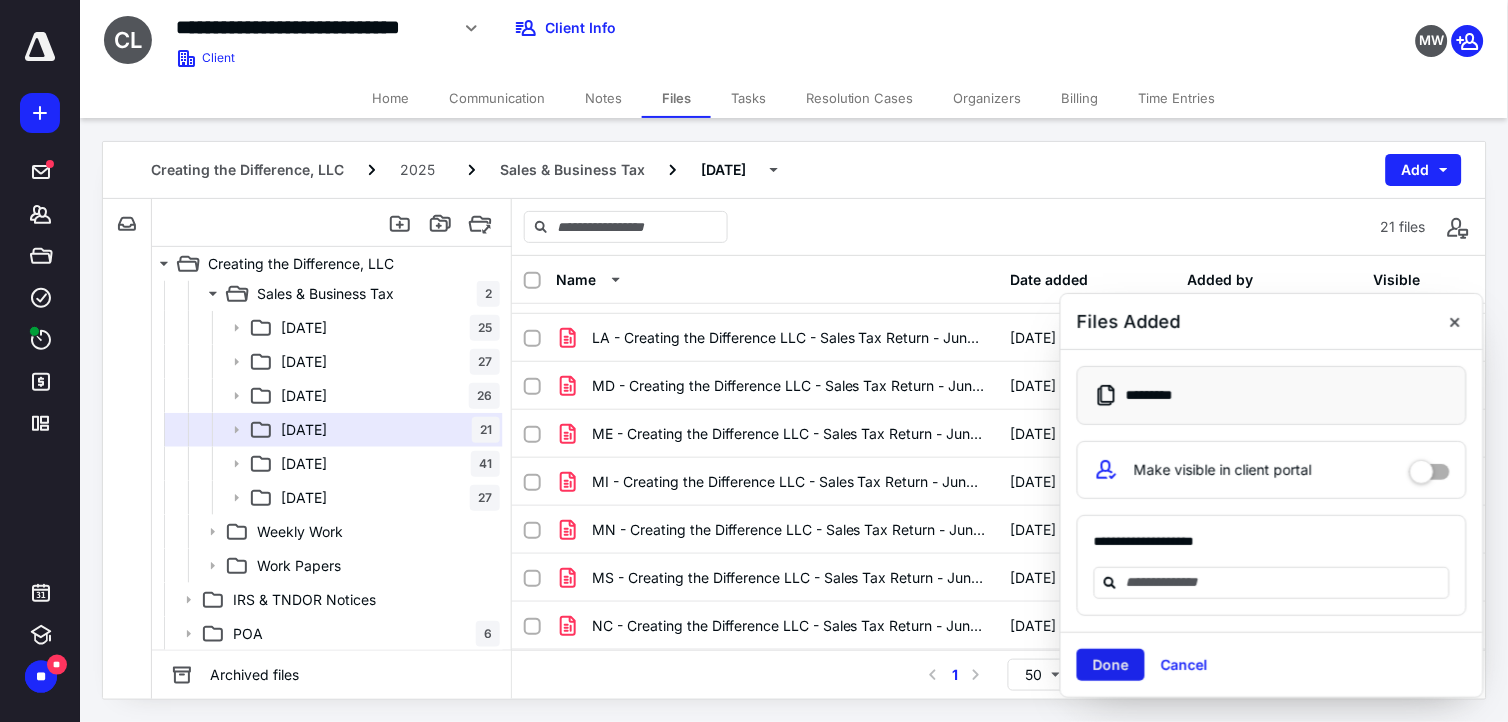 click on "Done" at bounding box center [1111, 665] 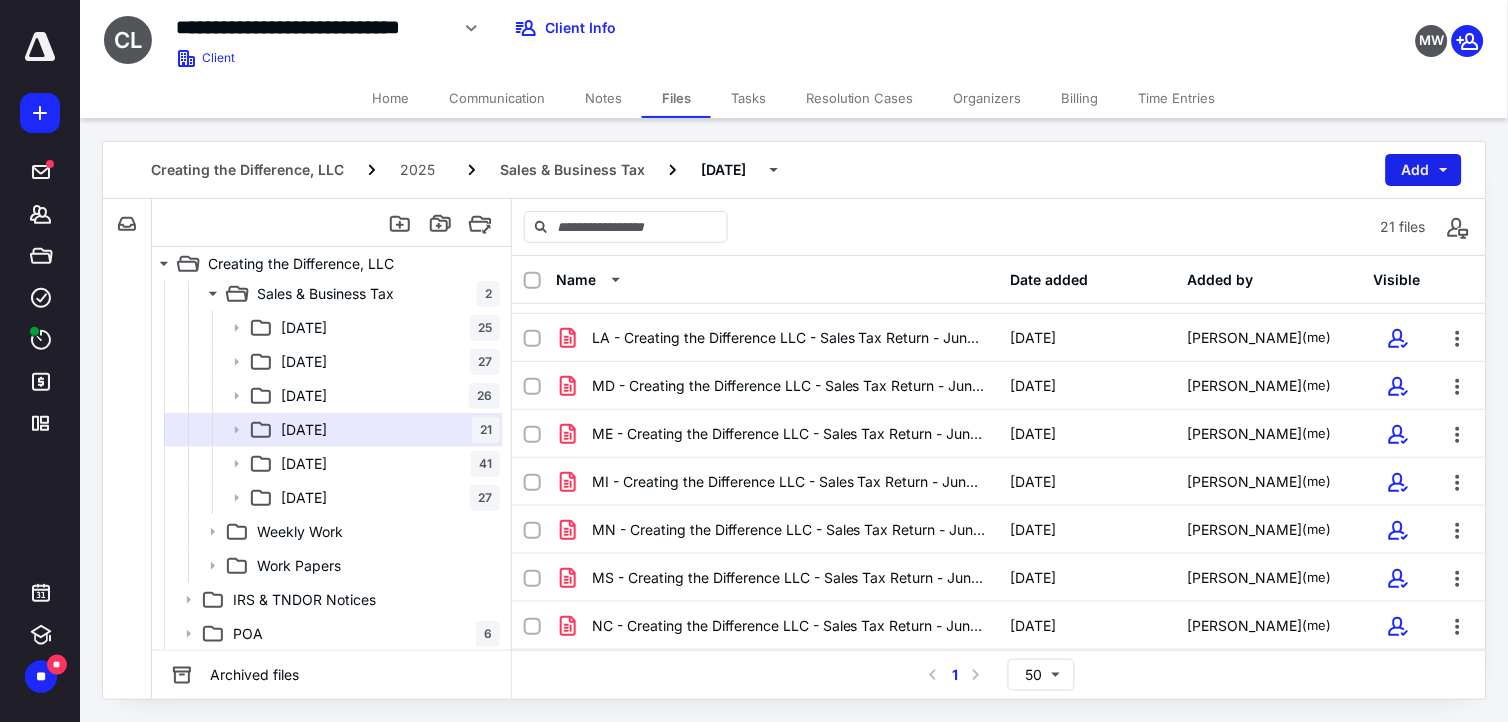 click on "Add" at bounding box center [1424, 170] 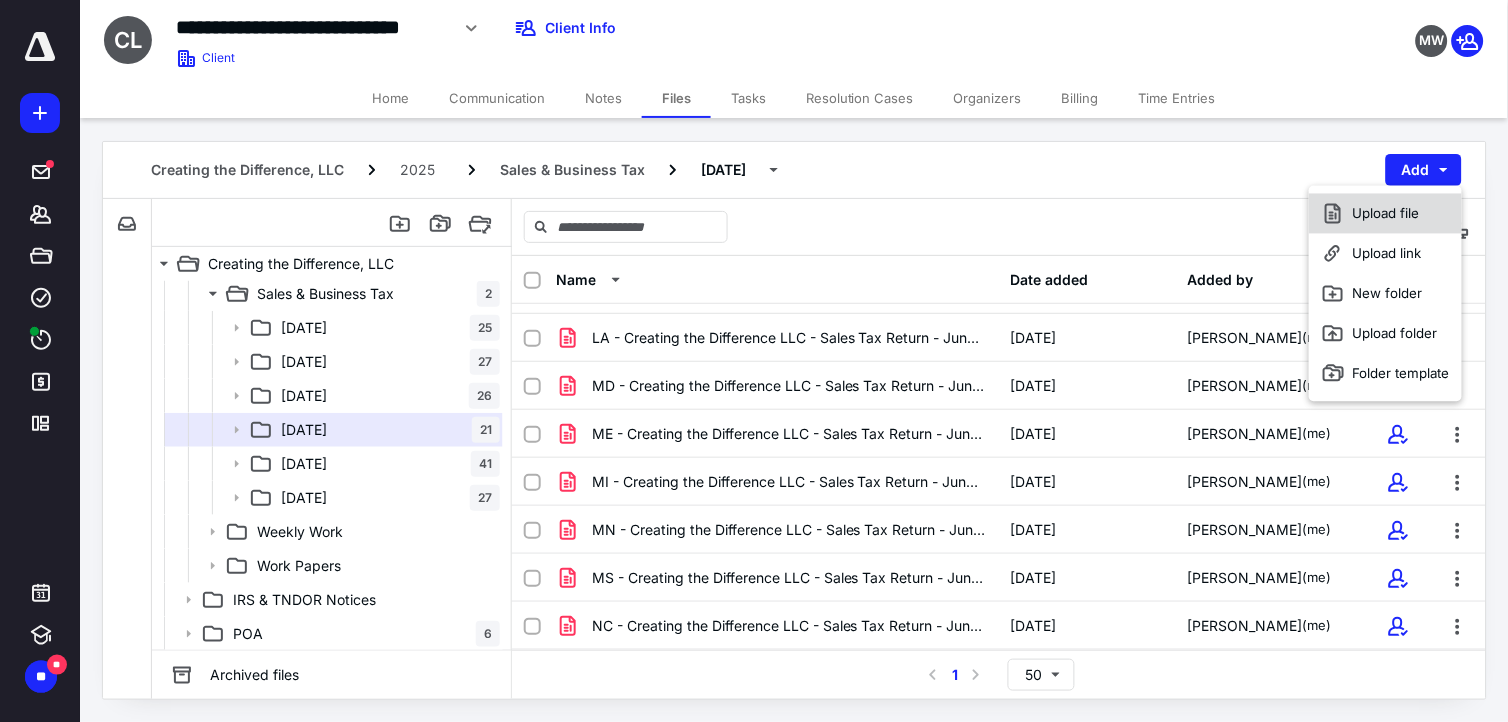 click on "Upload file" at bounding box center [1385, 214] 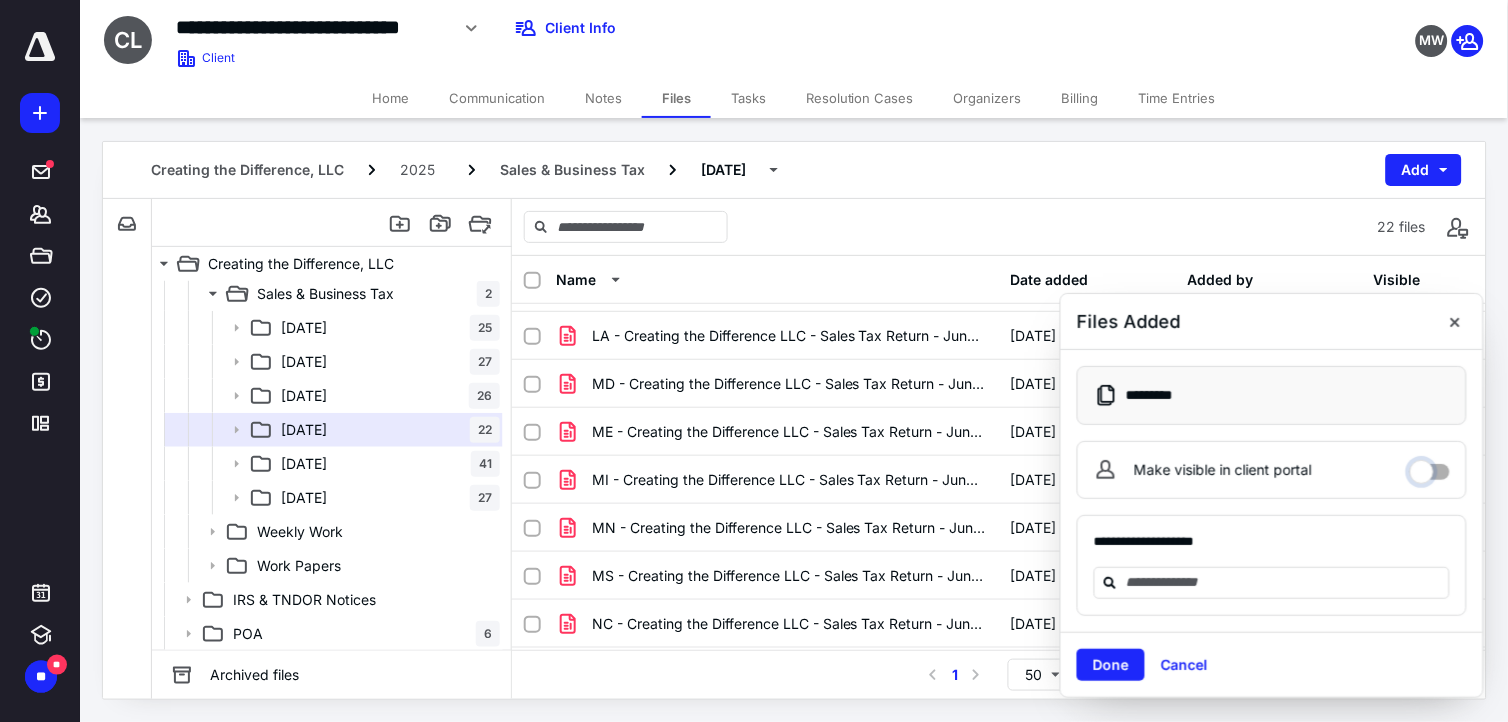 click on "Make visible in client portal" at bounding box center (1430, 467) 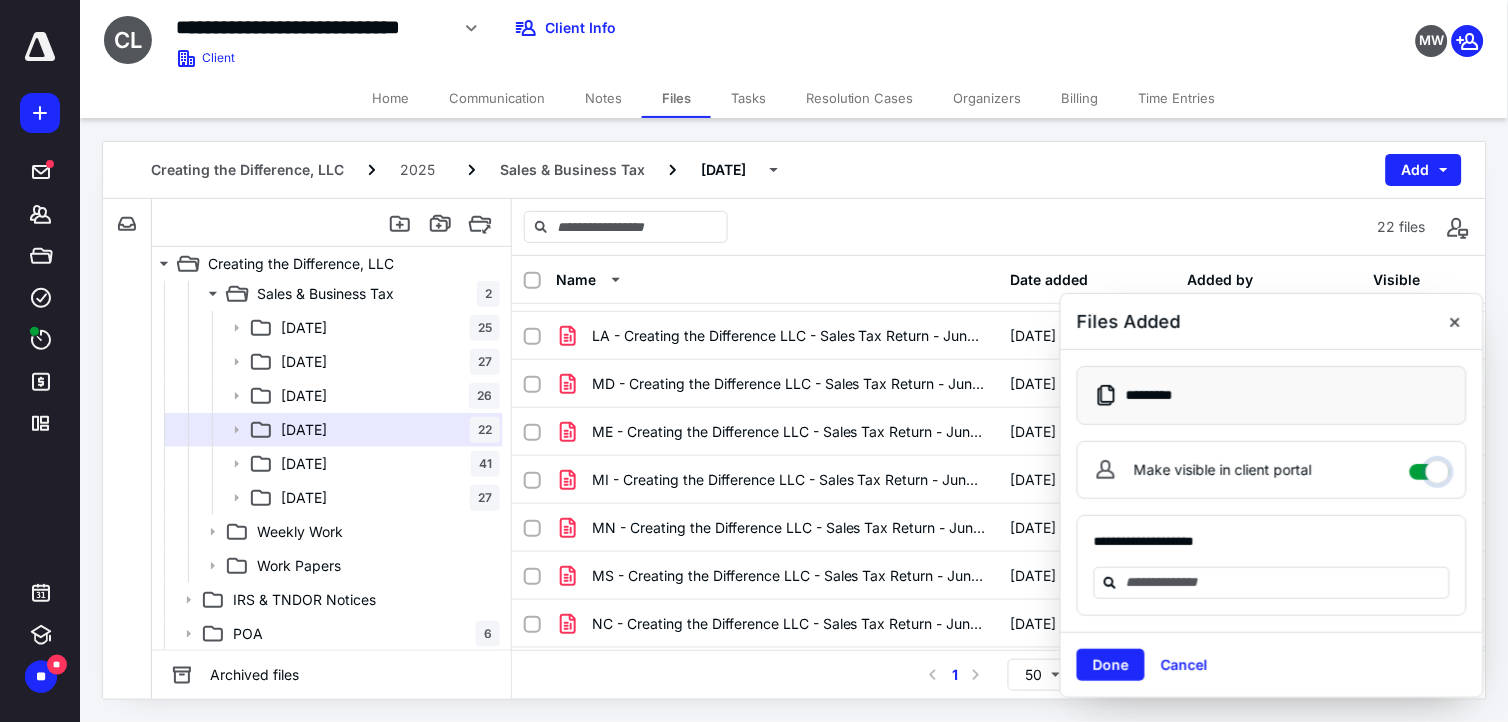 checkbox on "****" 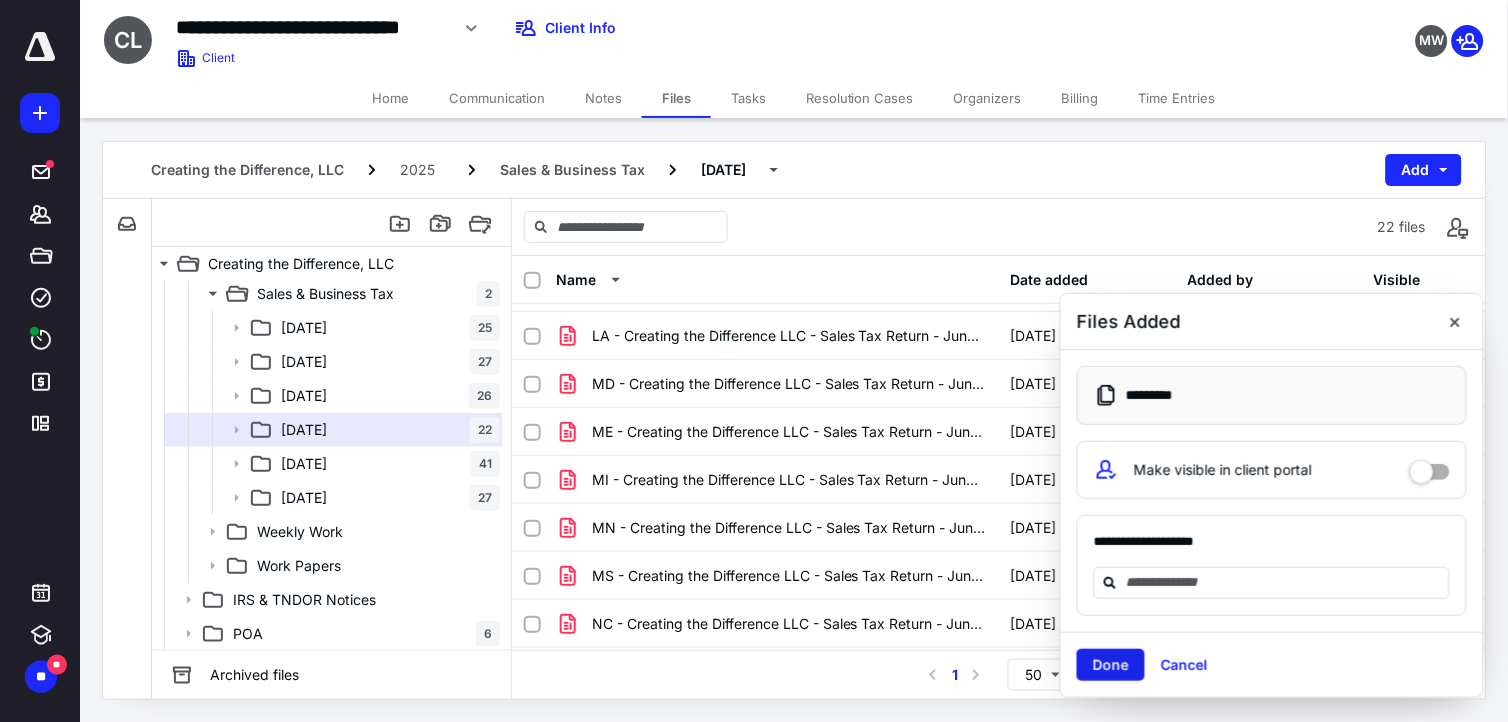 click on "Done" at bounding box center (1111, 665) 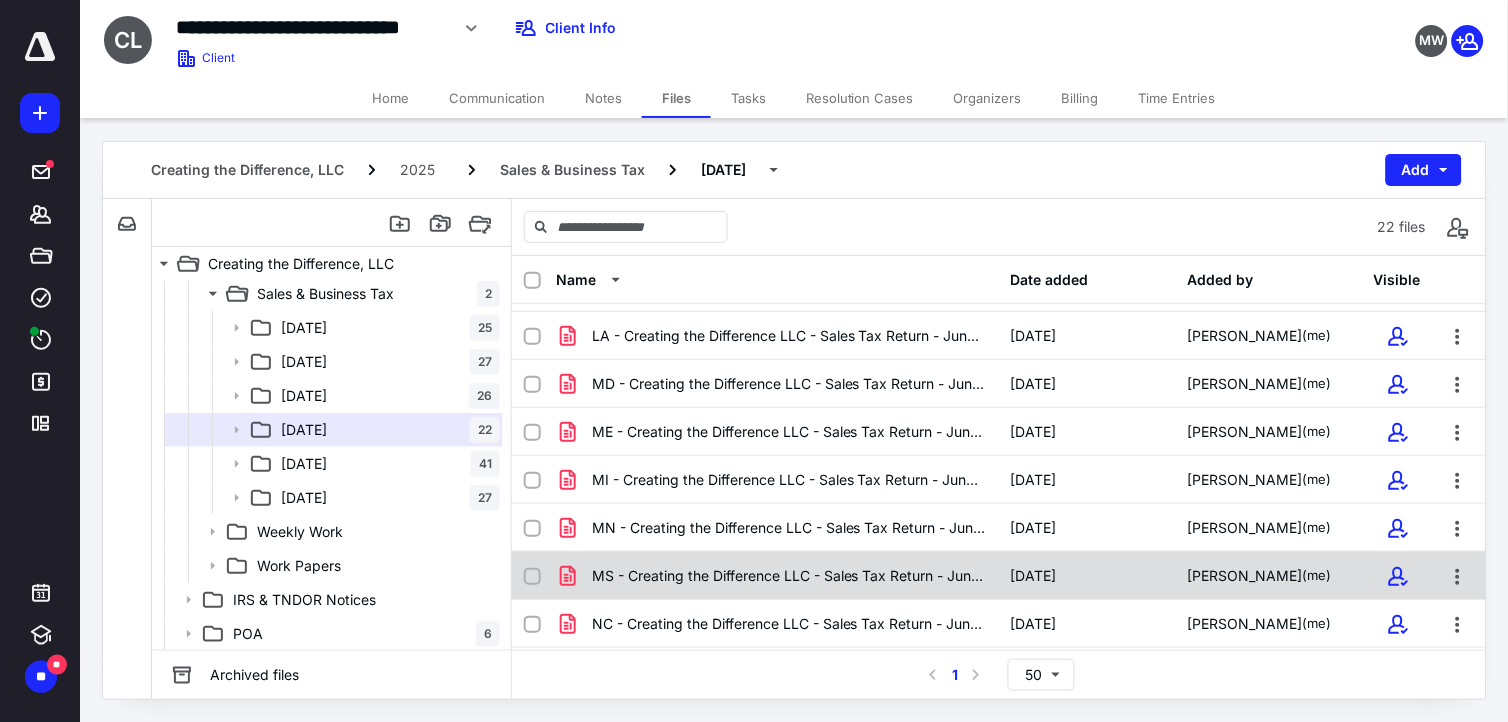 scroll, scrollTop: 712, scrollLeft: 0, axis: vertical 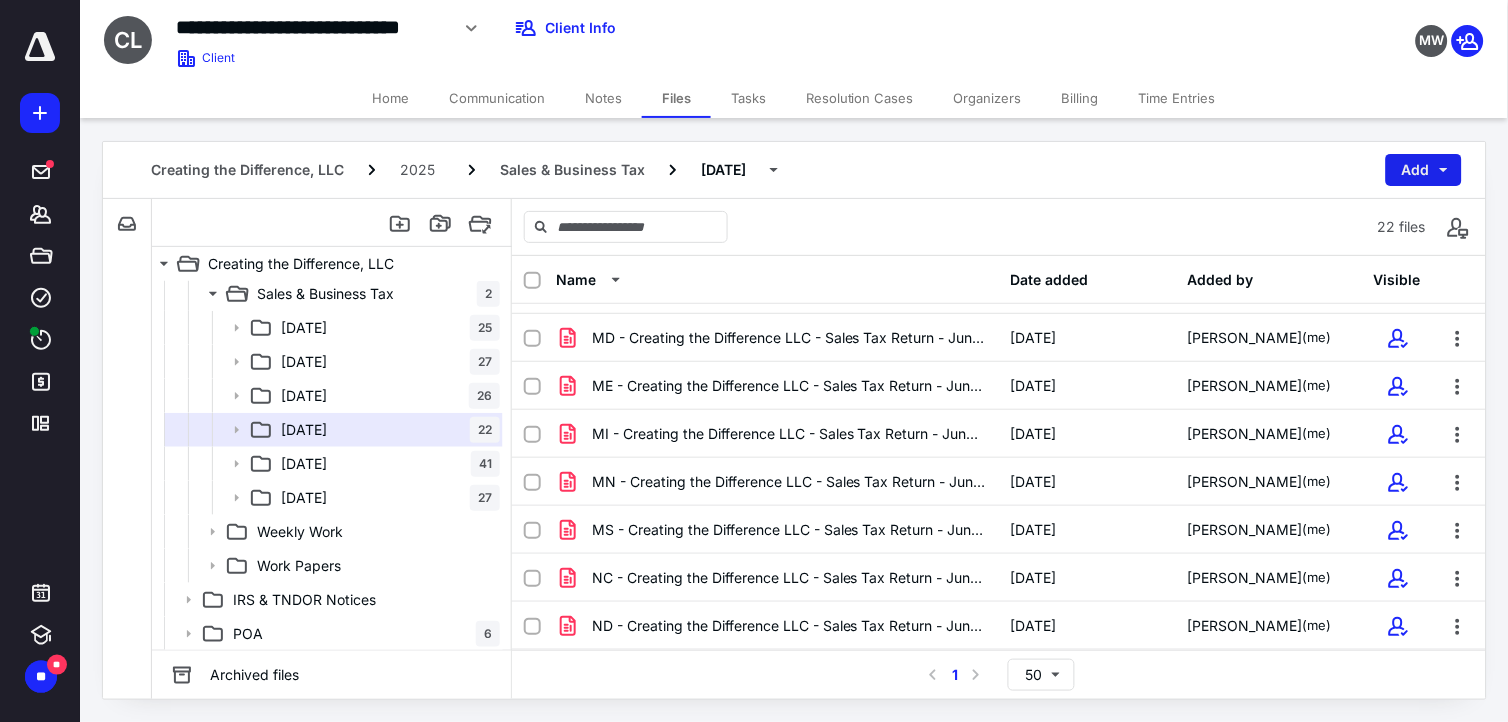 click on "Add" at bounding box center [1424, 170] 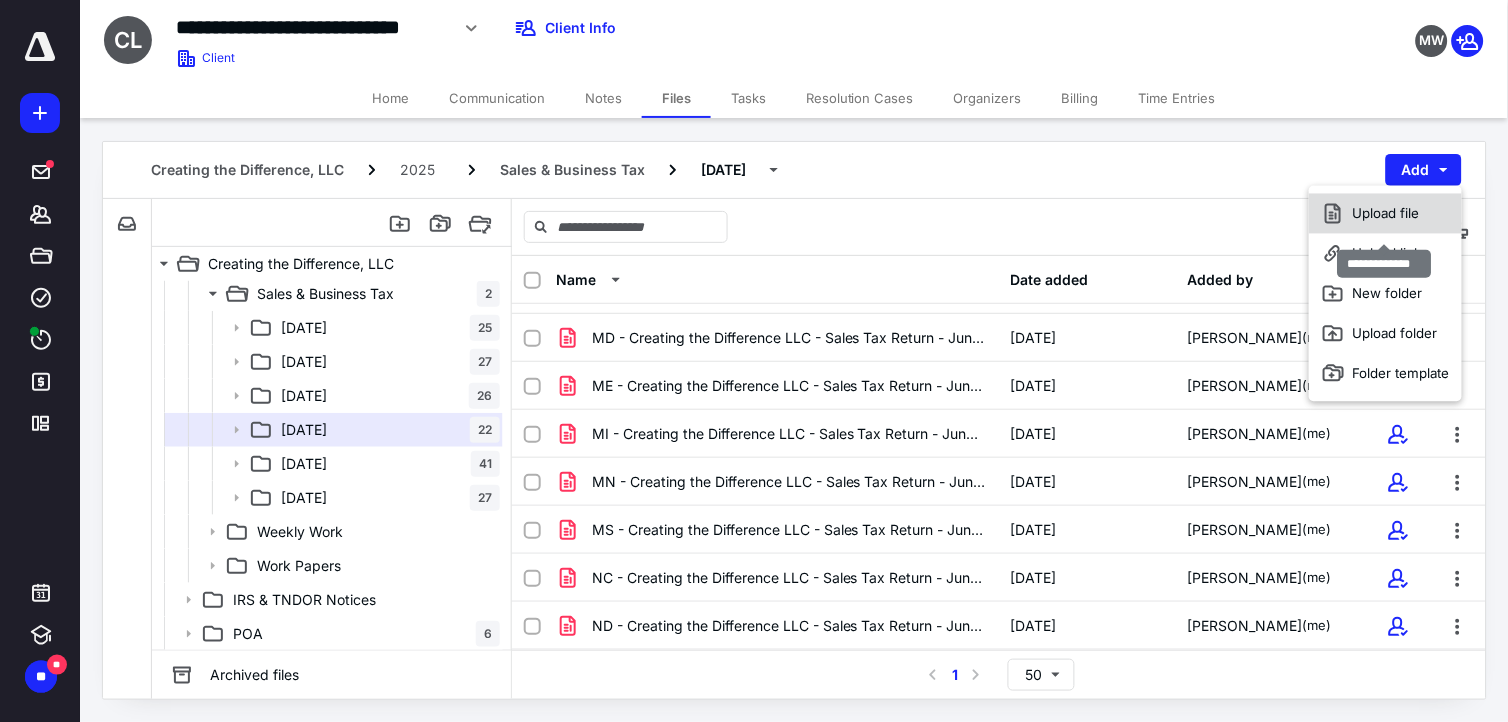 click on "Upload file" at bounding box center (1385, 214) 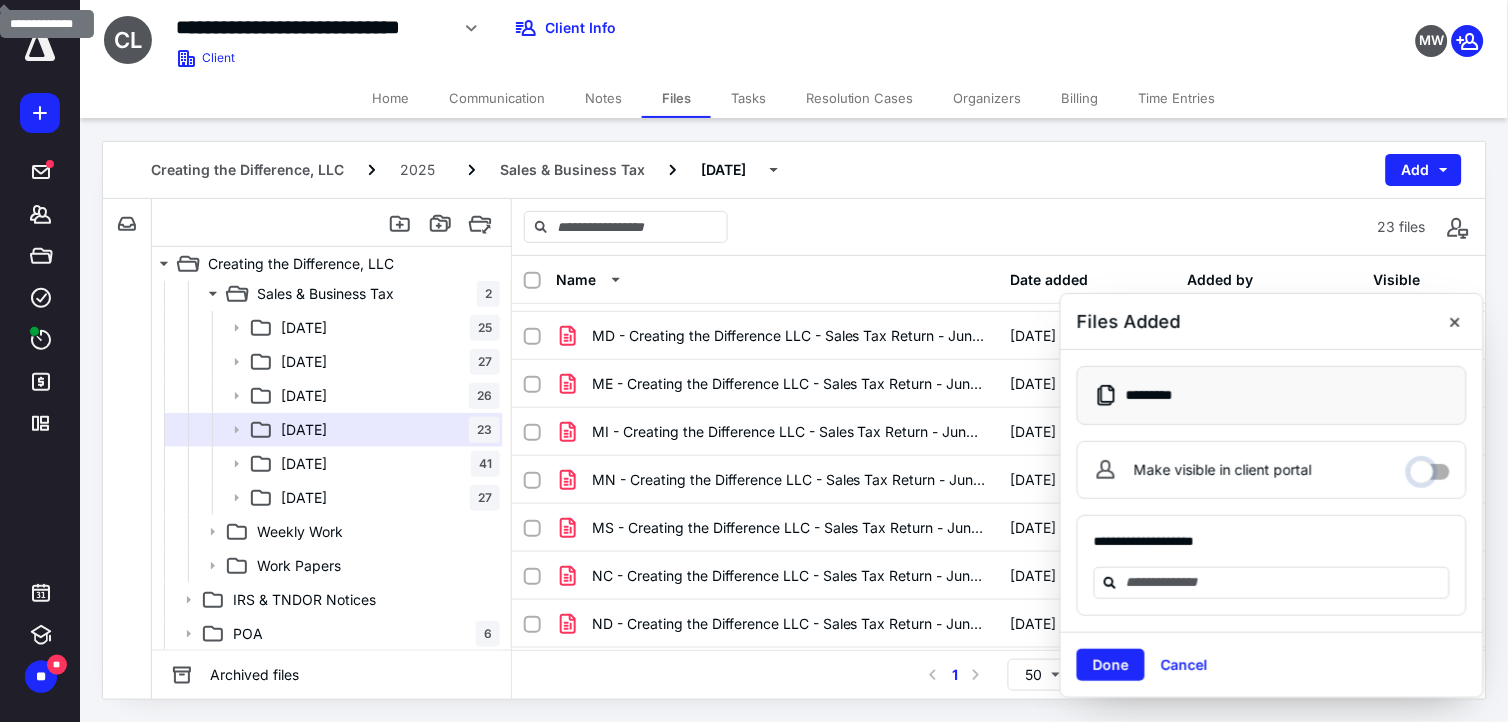 click on "Make visible in client portal" at bounding box center (1430, 467) 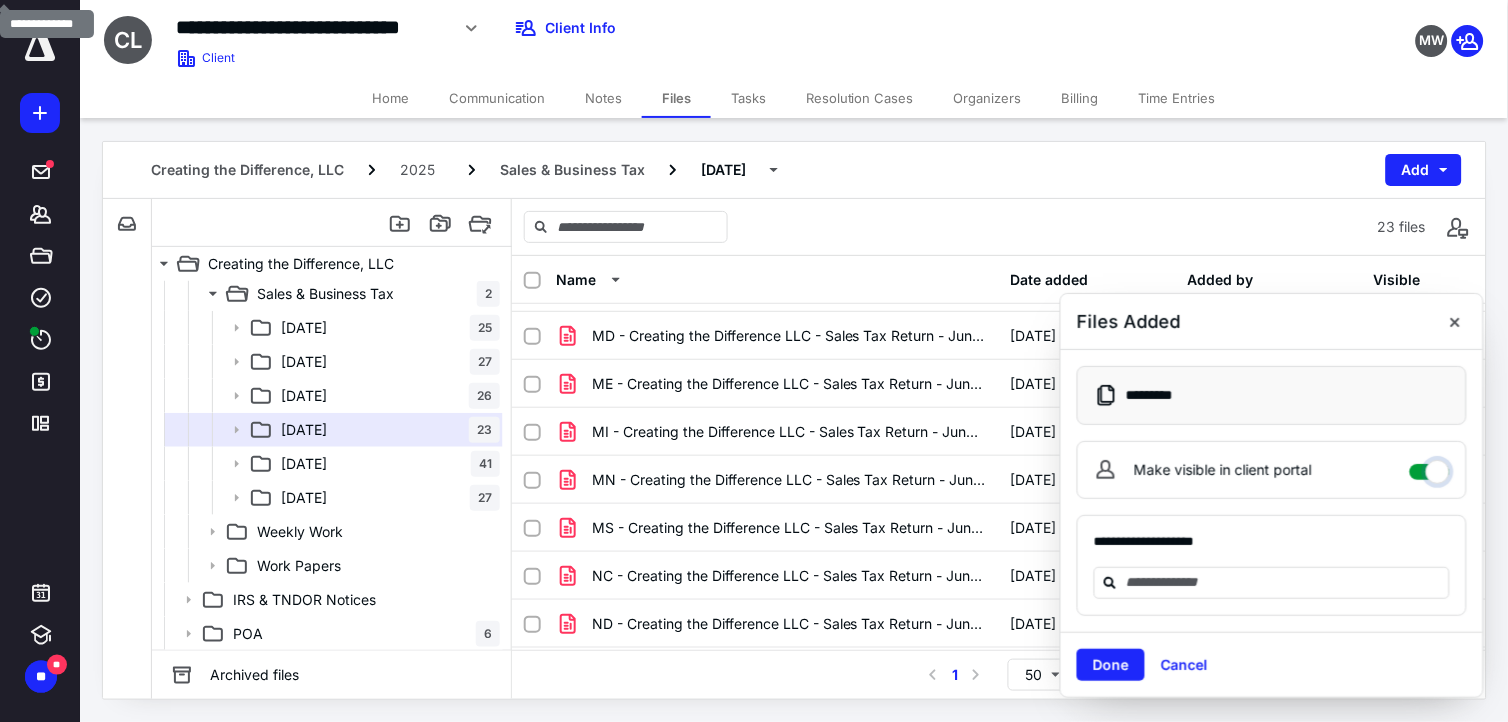 checkbox on "****" 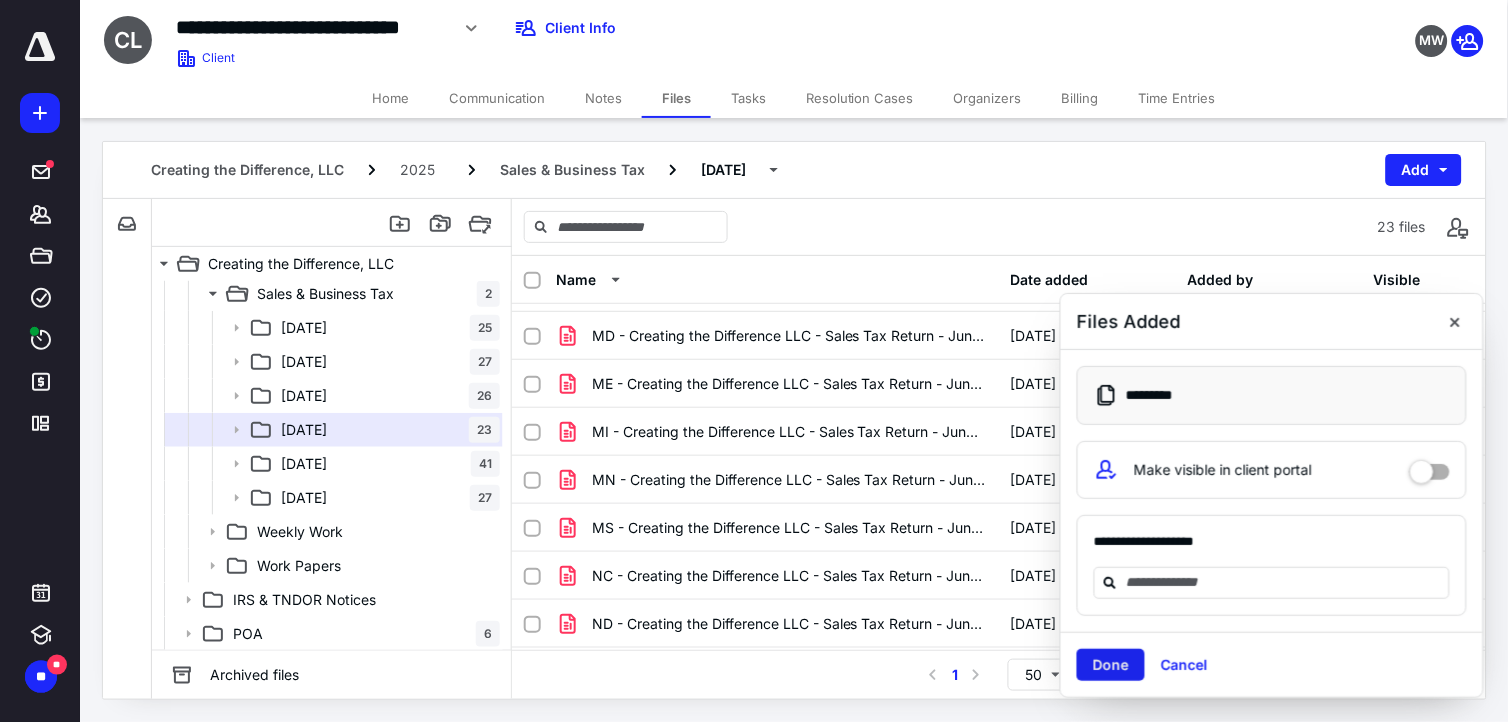 click on "Done" at bounding box center [1111, 665] 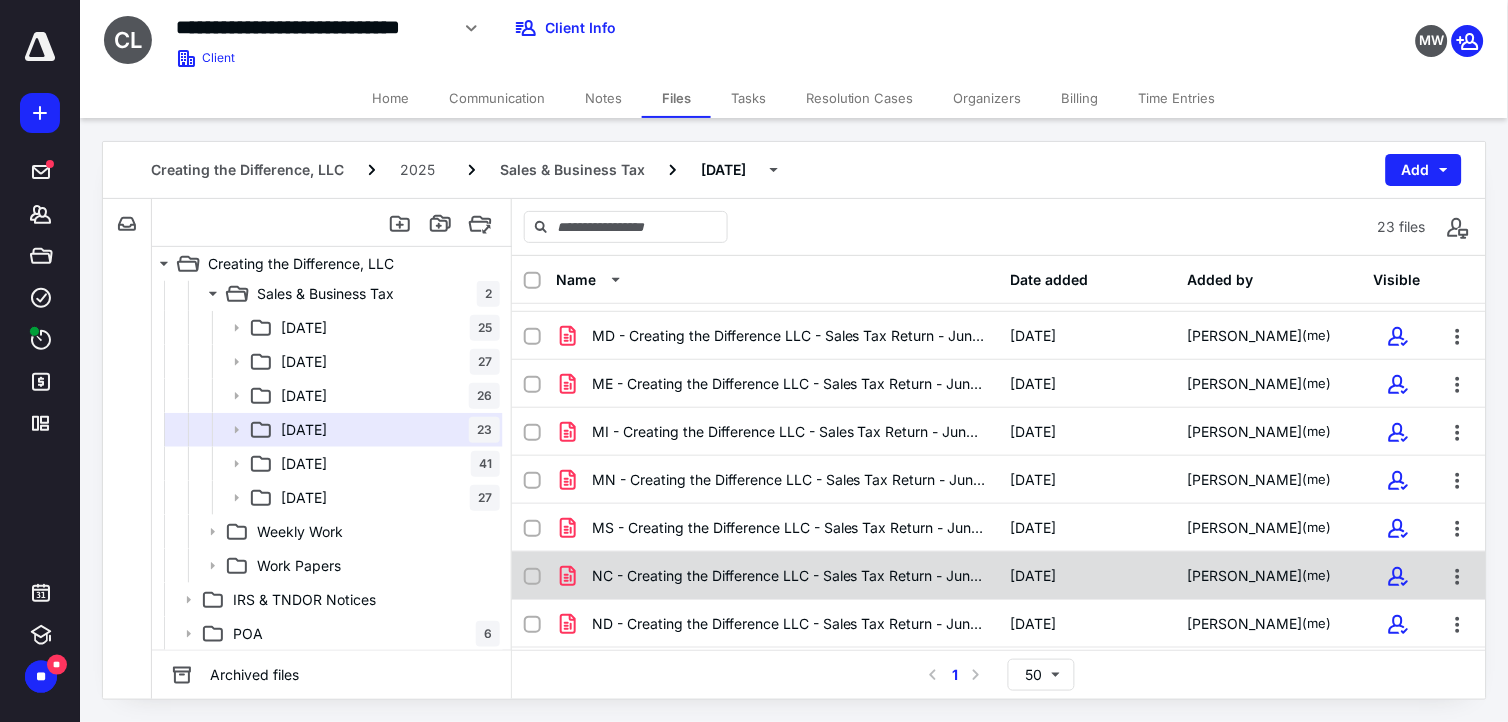 scroll, scrollTop: 760, scrollLeft: 0, axis: vertical 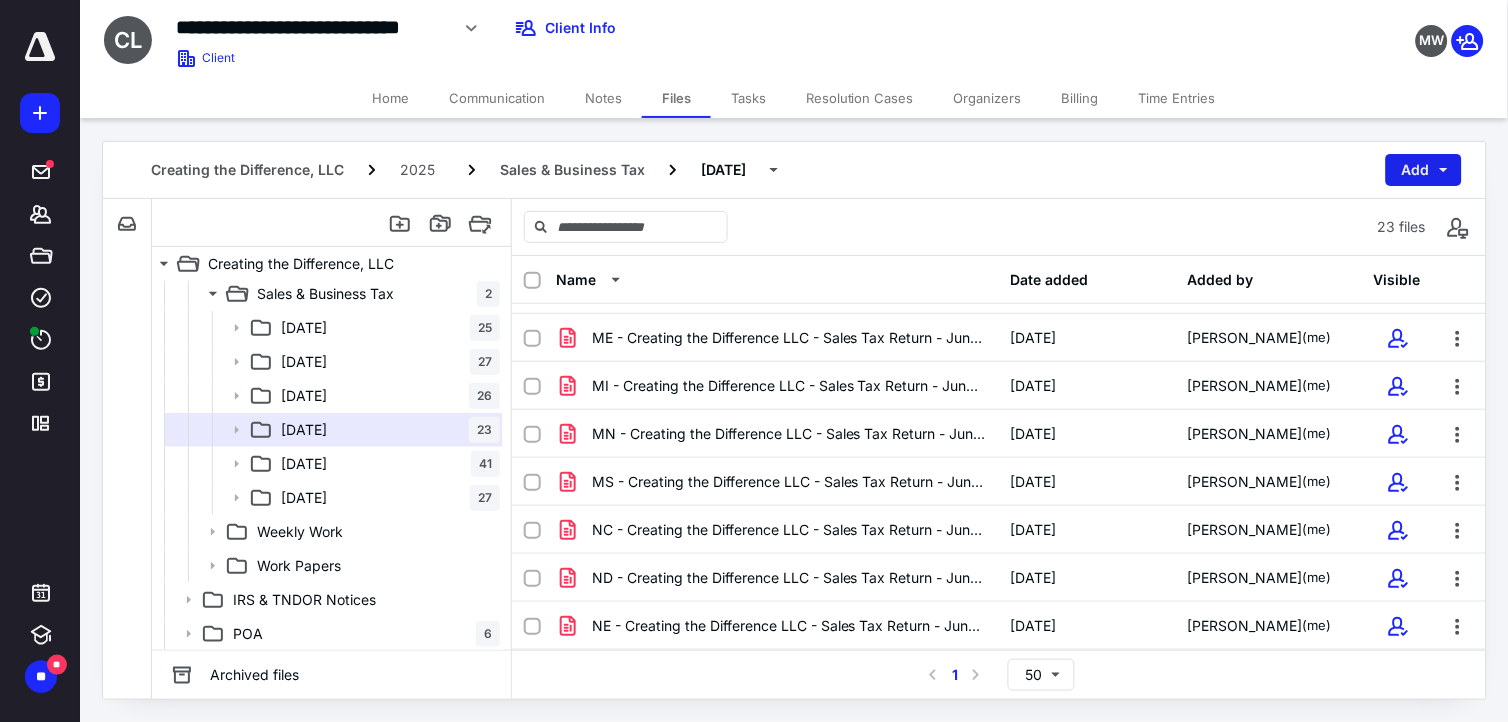 click on "Add" at bounding box center [1424, 170] 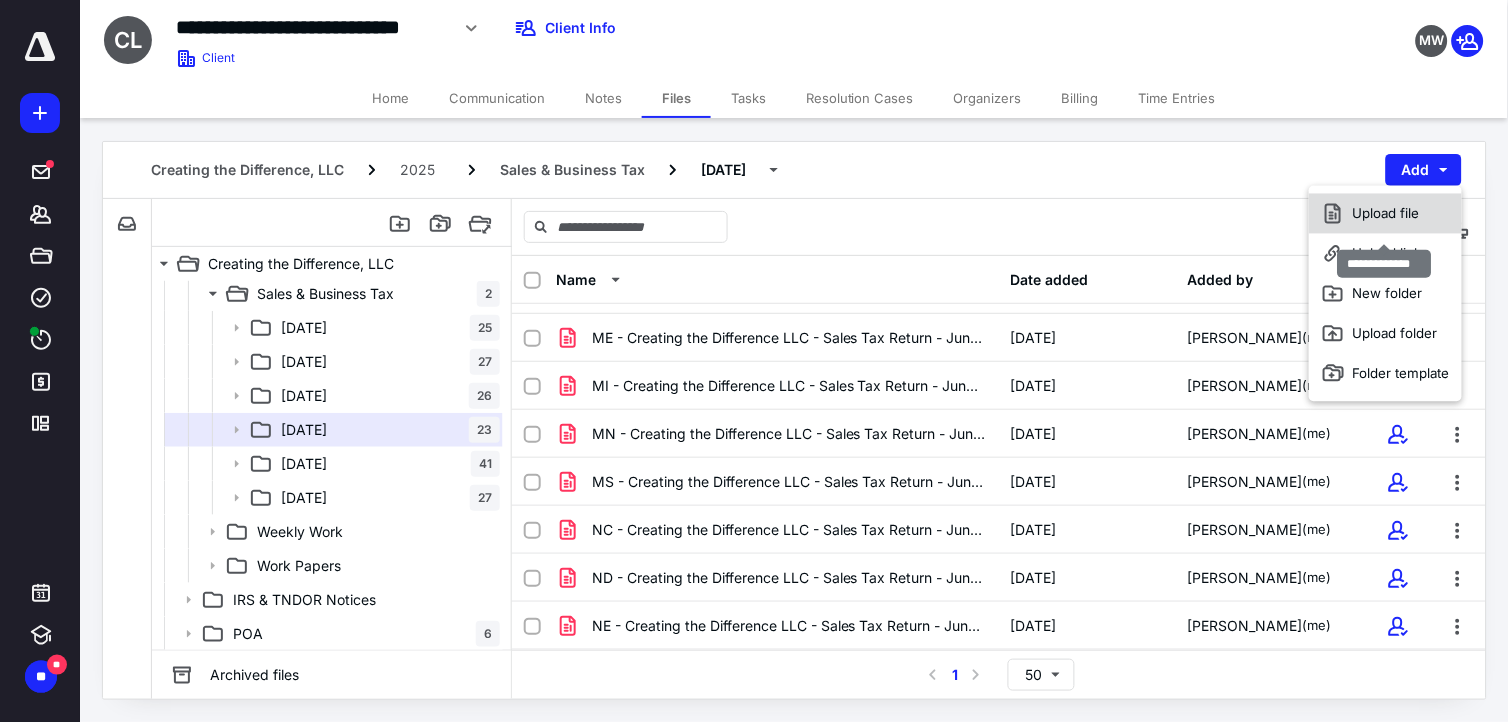 click on "Upload file" at bounding box center (1385, 214) 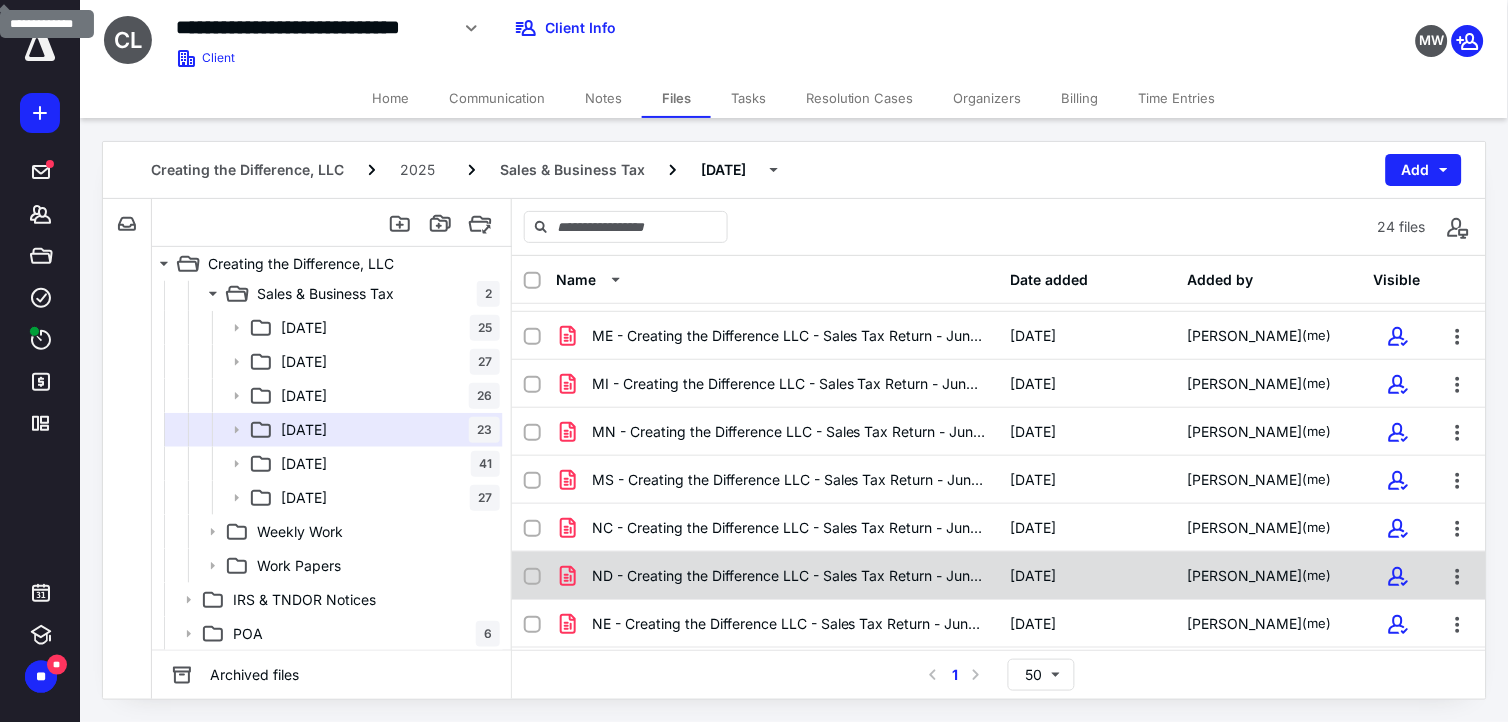 scroll, scrollTop: 808, scrollLeft: 0, axis: vertical 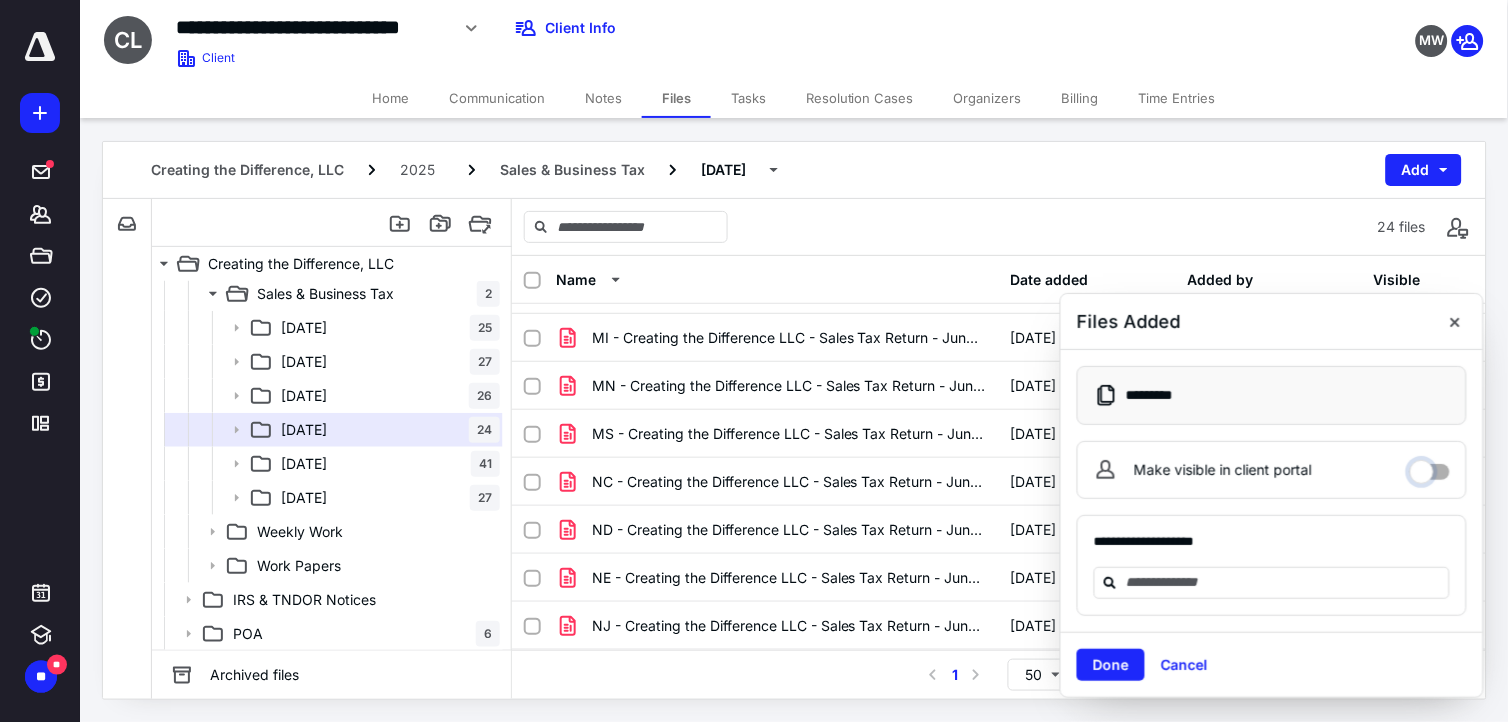 click on "Make visible in client portal" at bounding box center [1430, 467] 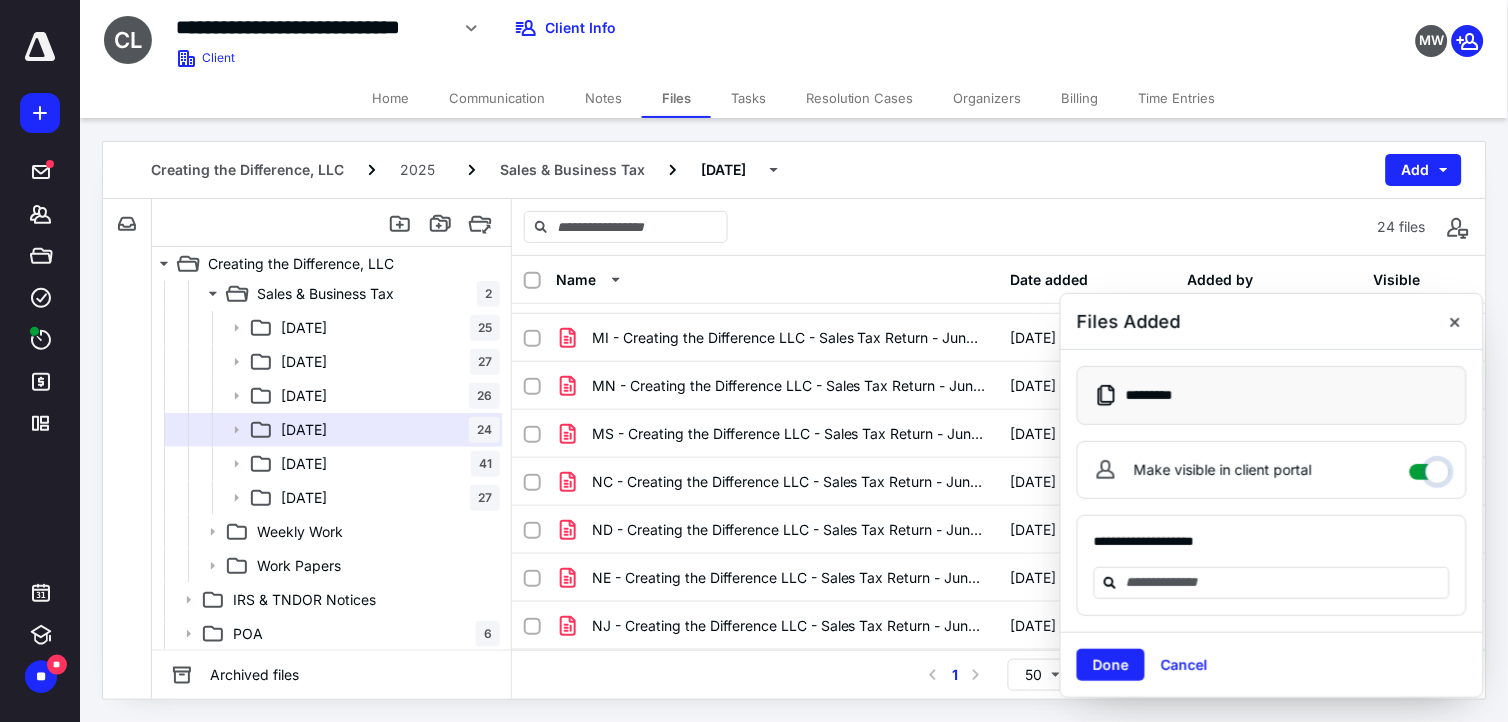 checkbox on "****" 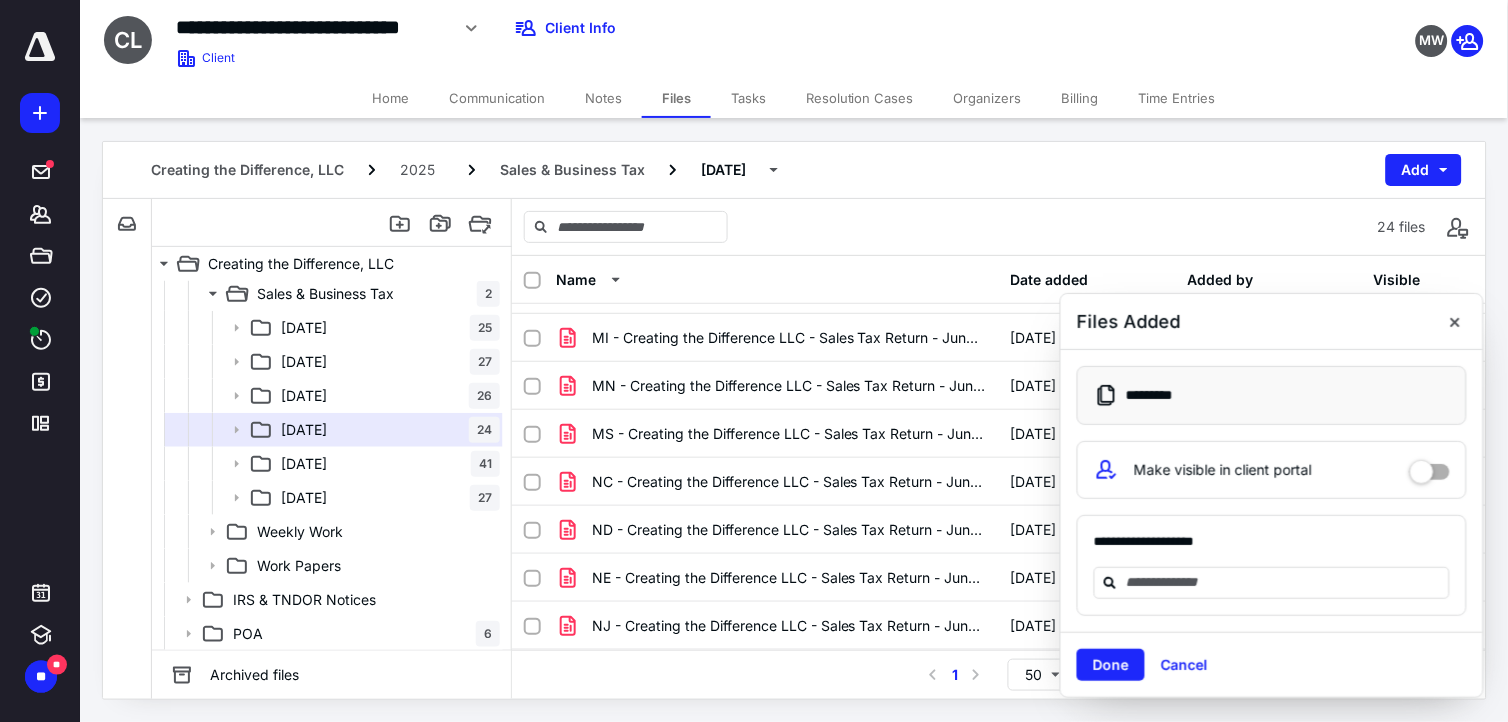 click on "Done Cancel" at bounding box center [1272, 664] 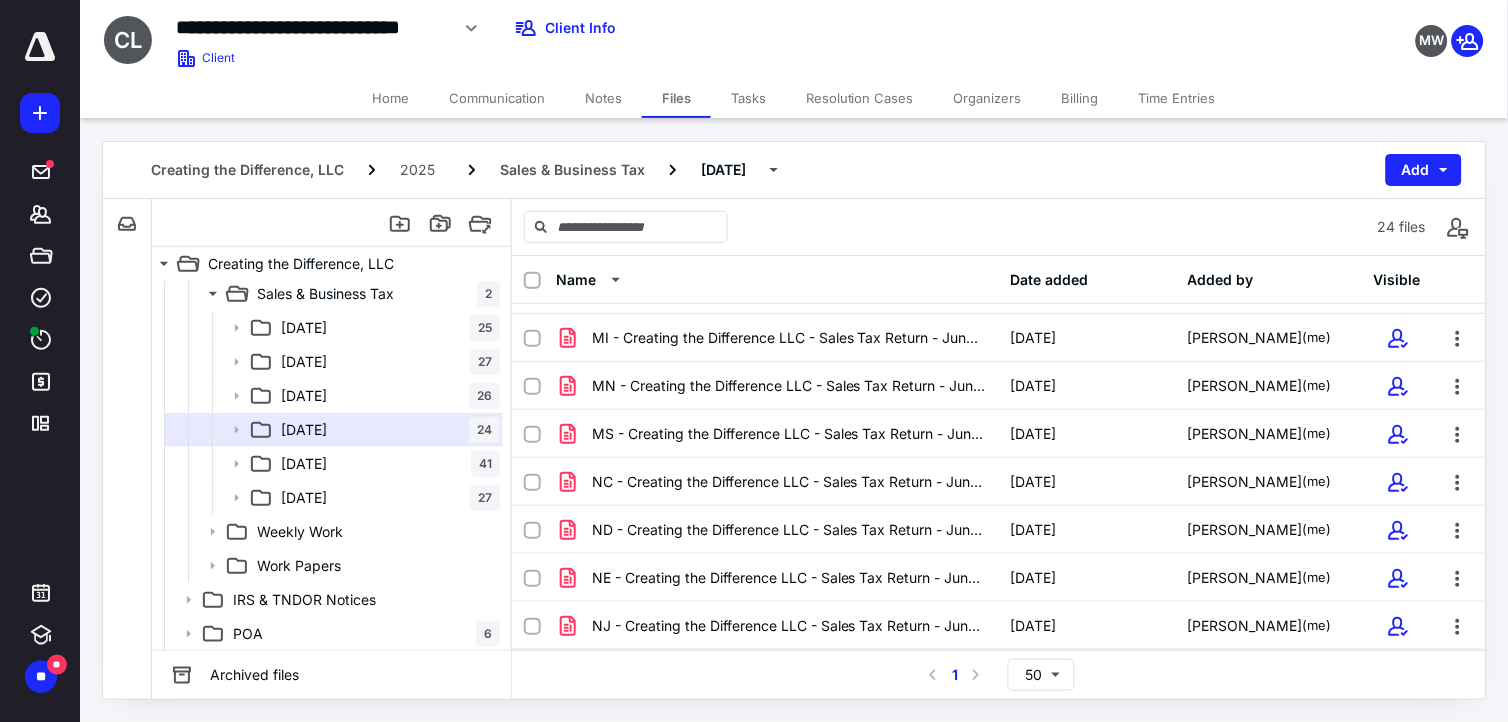 click on "Creating the Difference, LLC 2025 Sales & Business Tax [DATE]   Add" at bounding box center [794, 170] 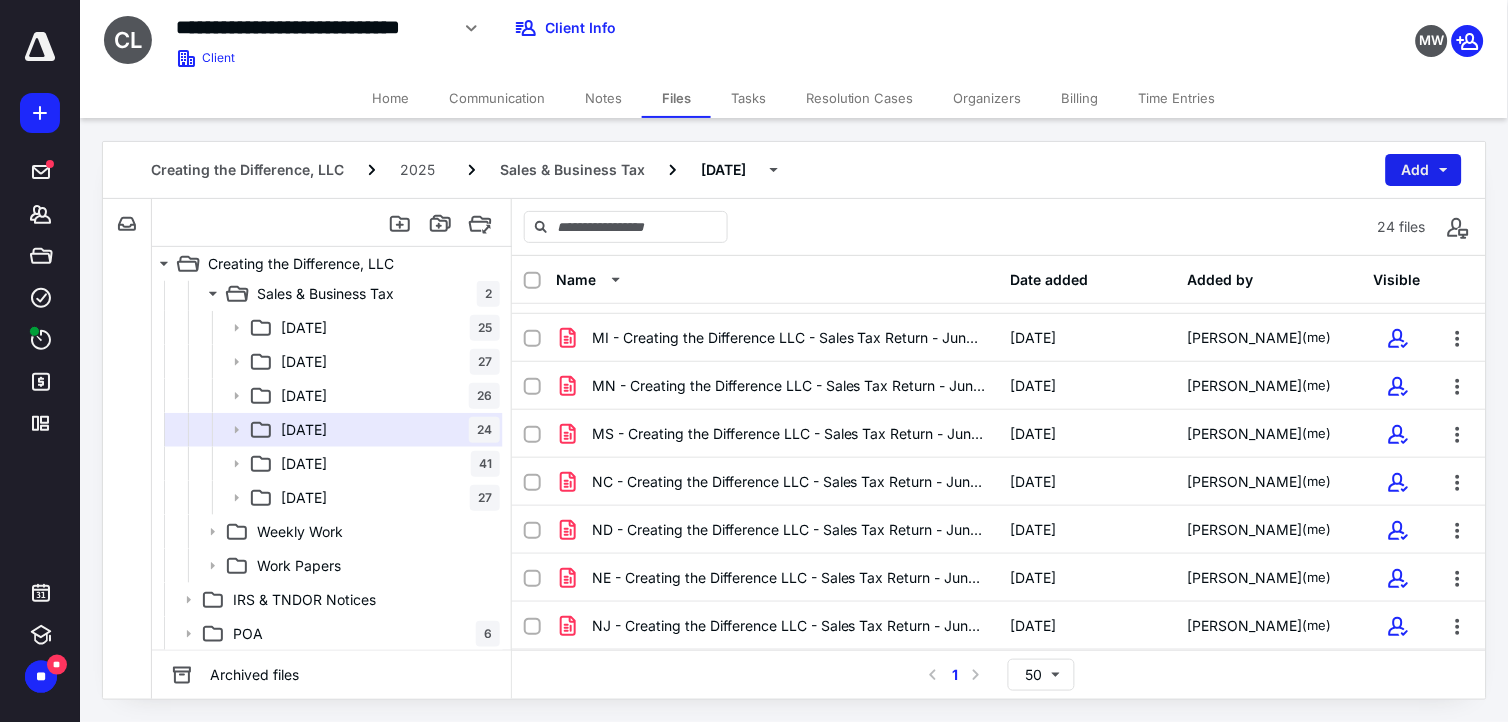 click on "Add" at bounding box center [1424, 170] 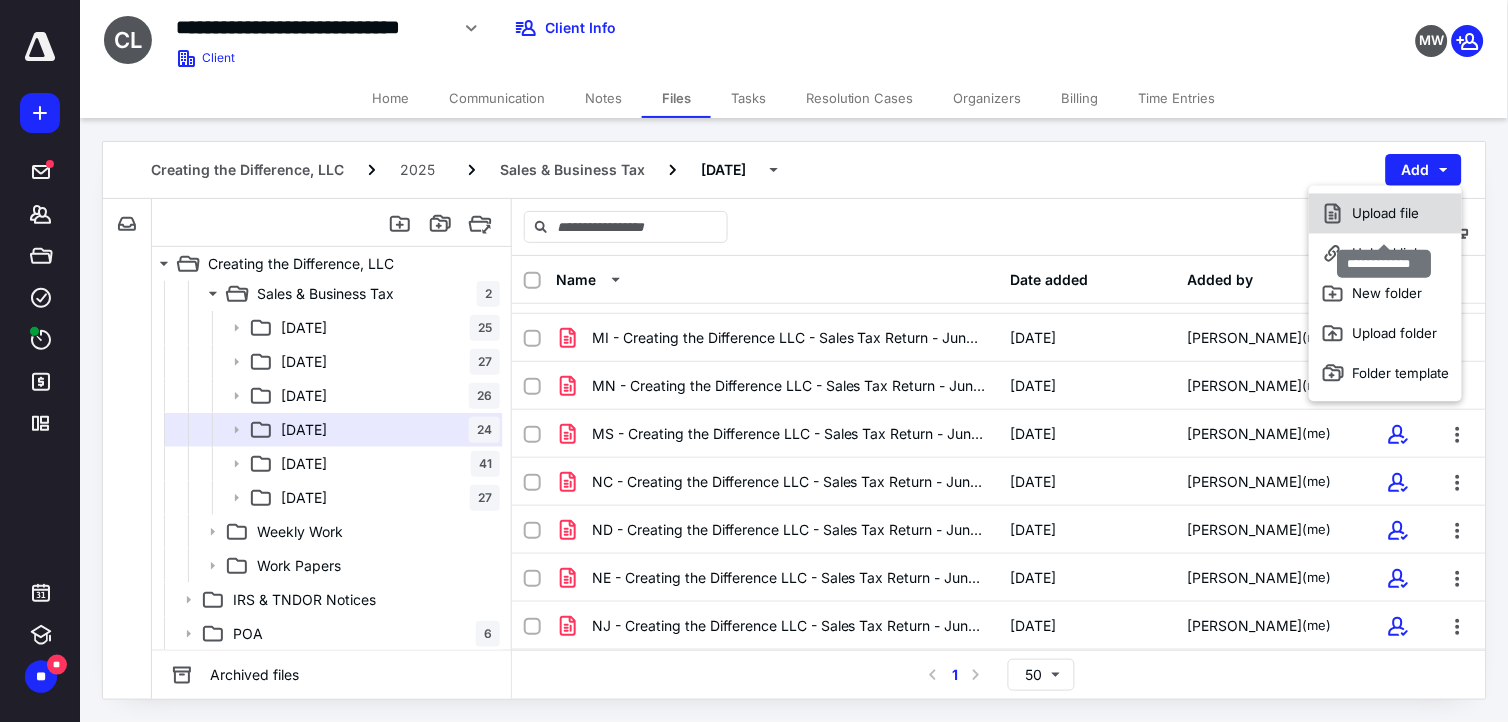 click on "Upload file" at bounding box center [1385, 214] 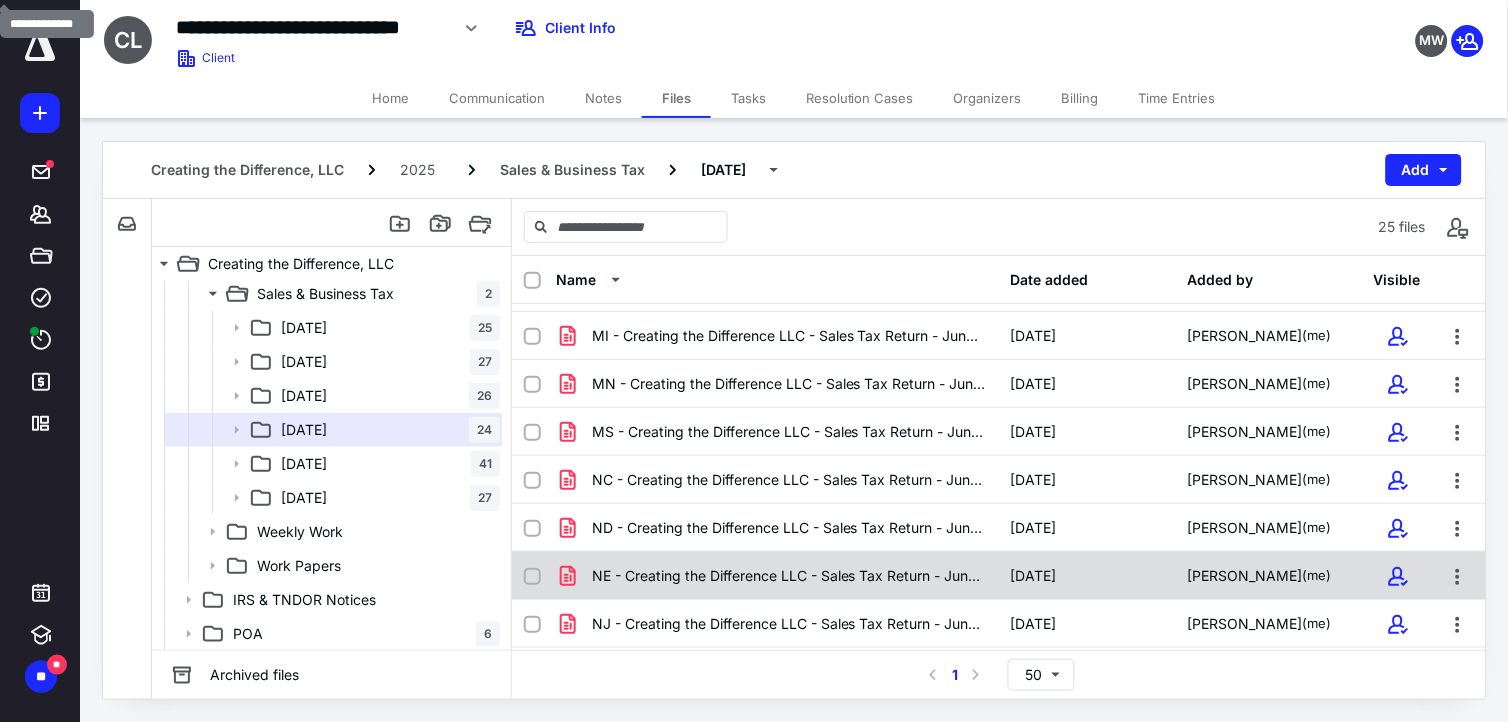 scroll, scrollTop: 856, scrollLeft: 0, axis: vertical 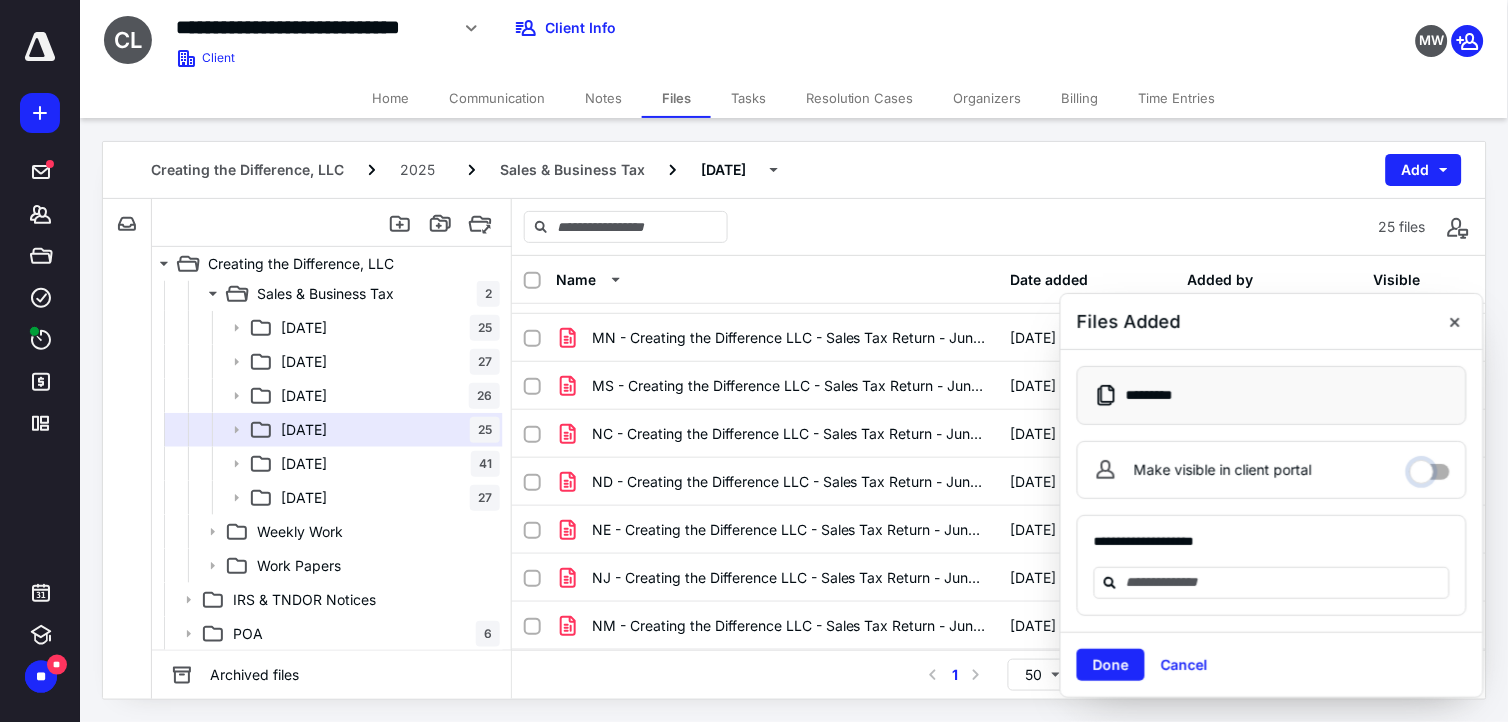 click on "Make visible in client portal" at bounding box center [1430, 467] 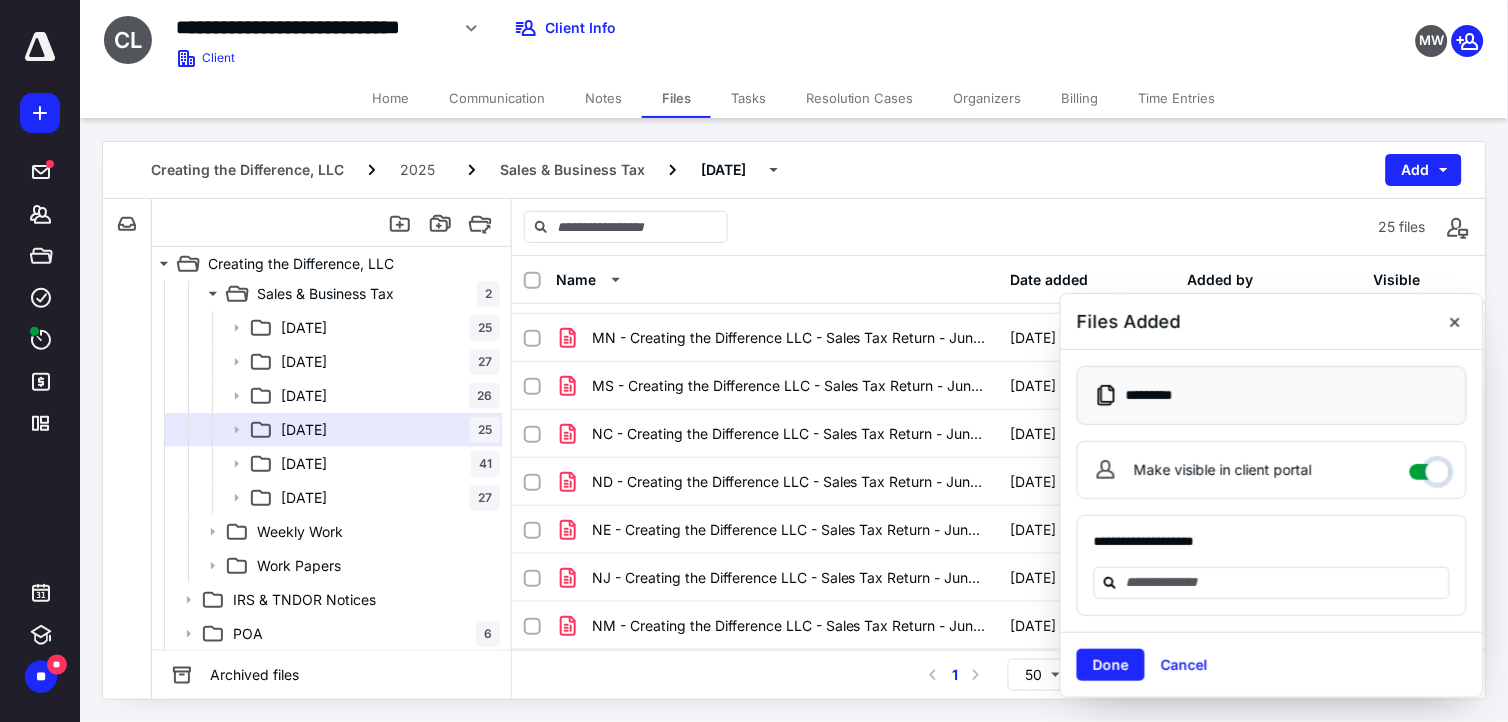 checkbox on "****" 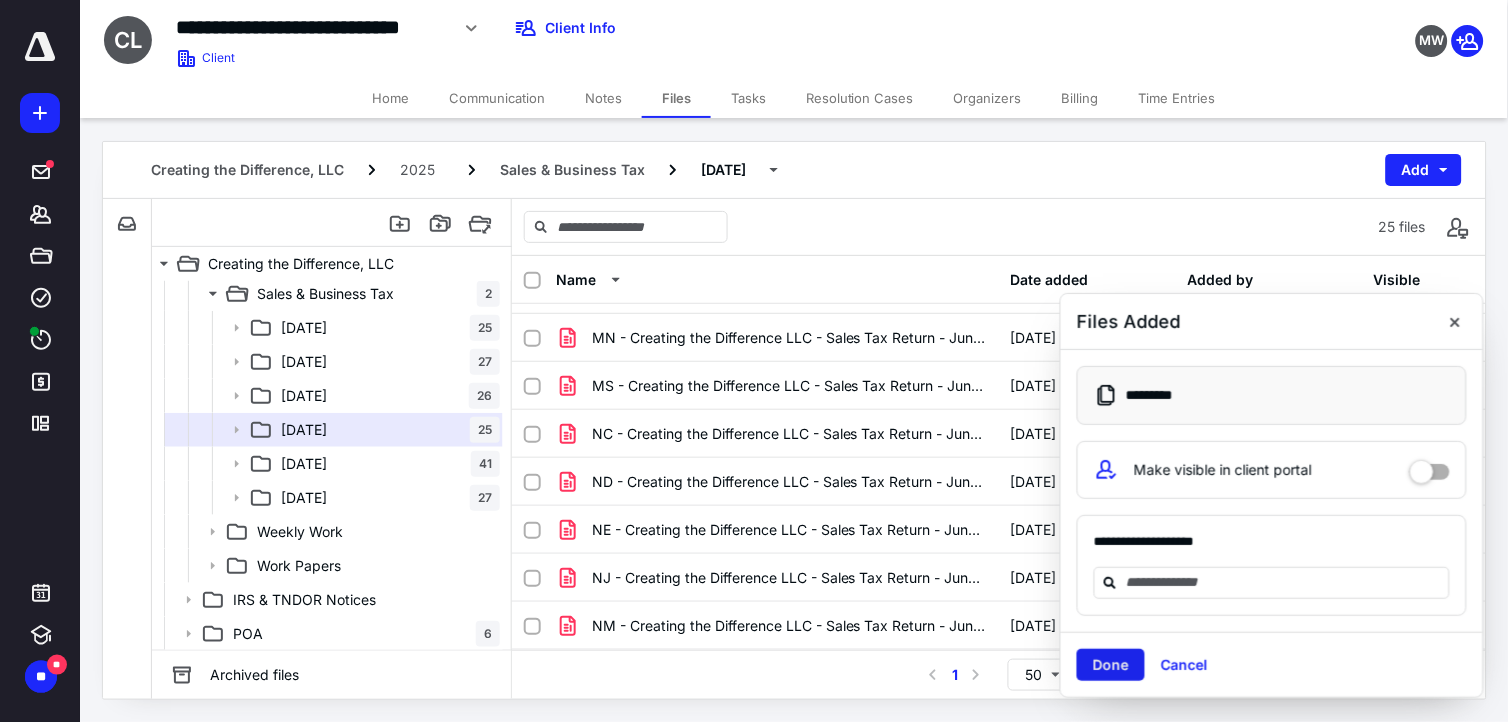 click on "Done" at bounding box center (1111, 665) 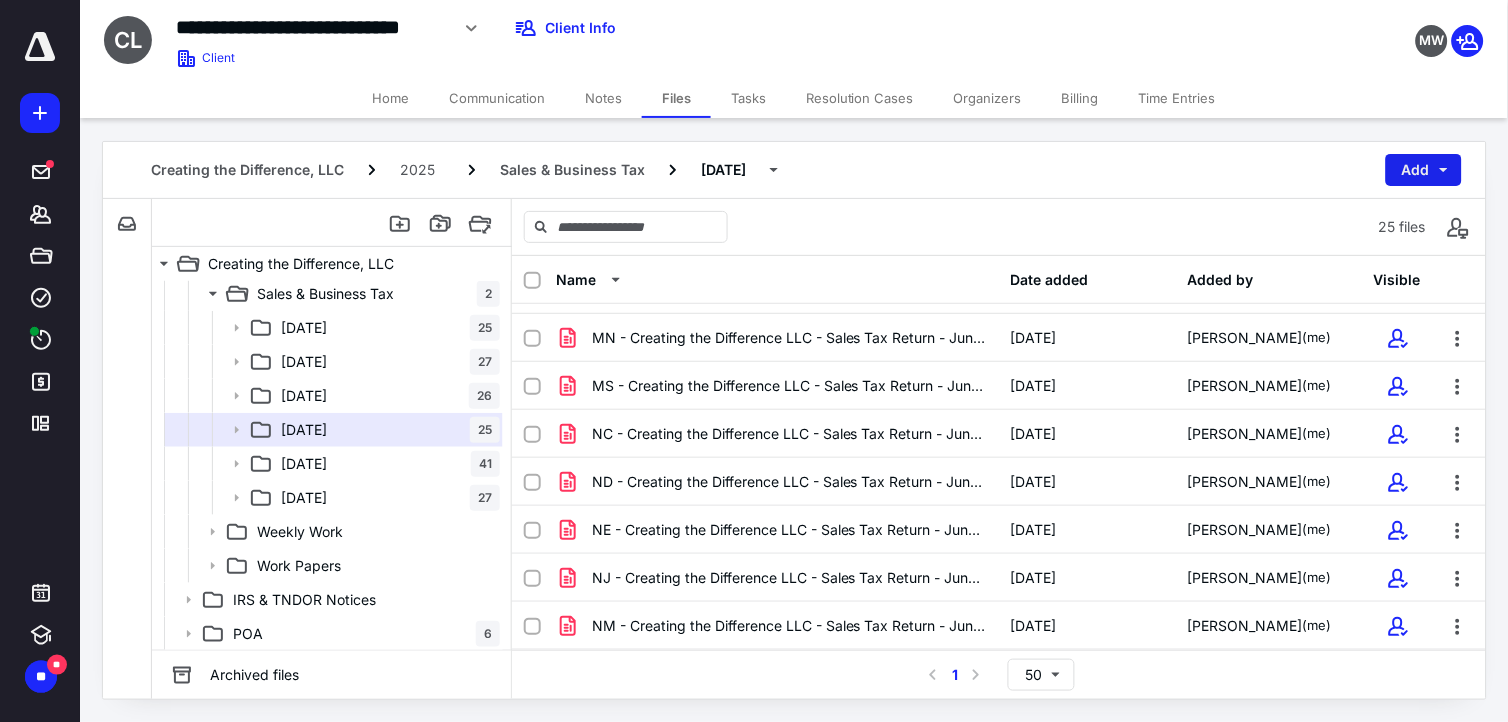 click on "Add" at bounding box center (1424, 170) 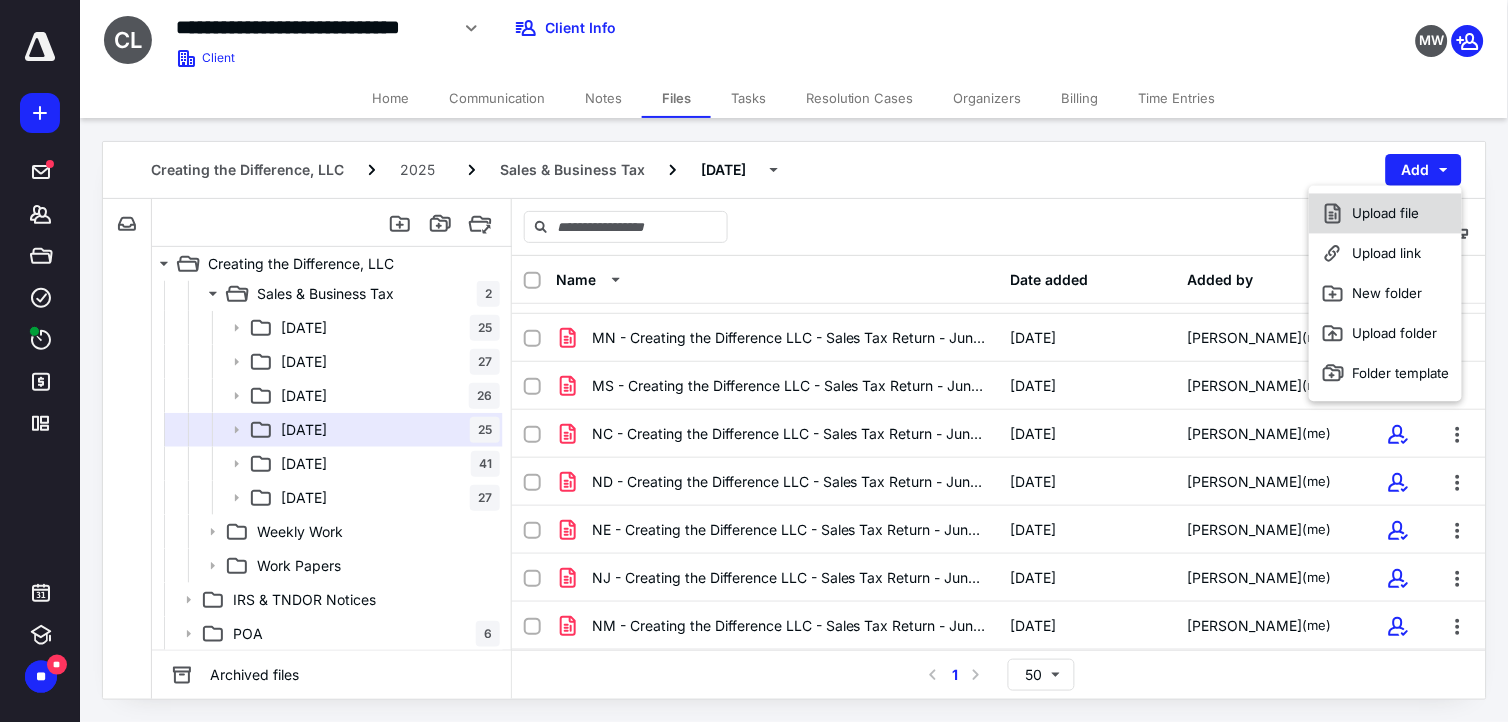 click on "Upload file" at bounding box center (1385, 214) 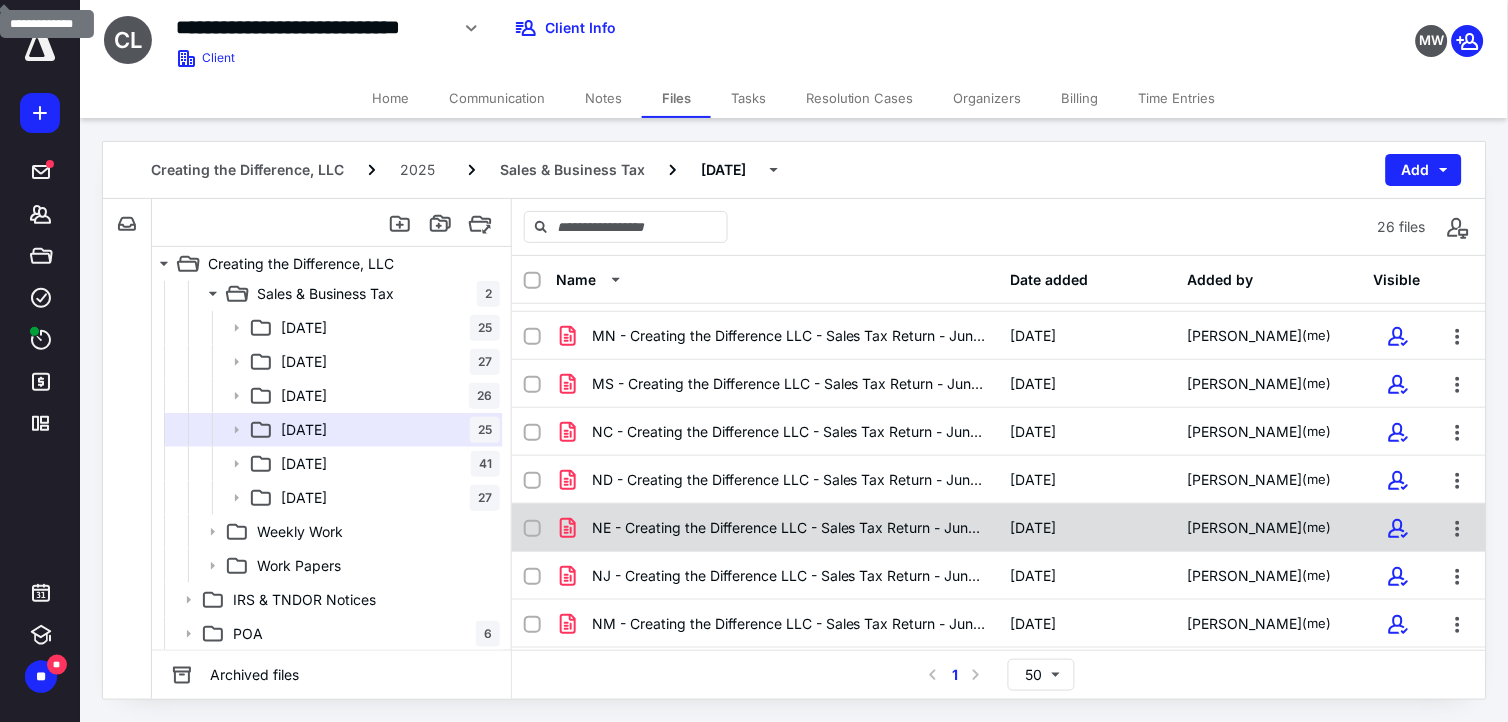 scroll, scrollTop: 904, scrollLeft: 0, axis: vertical 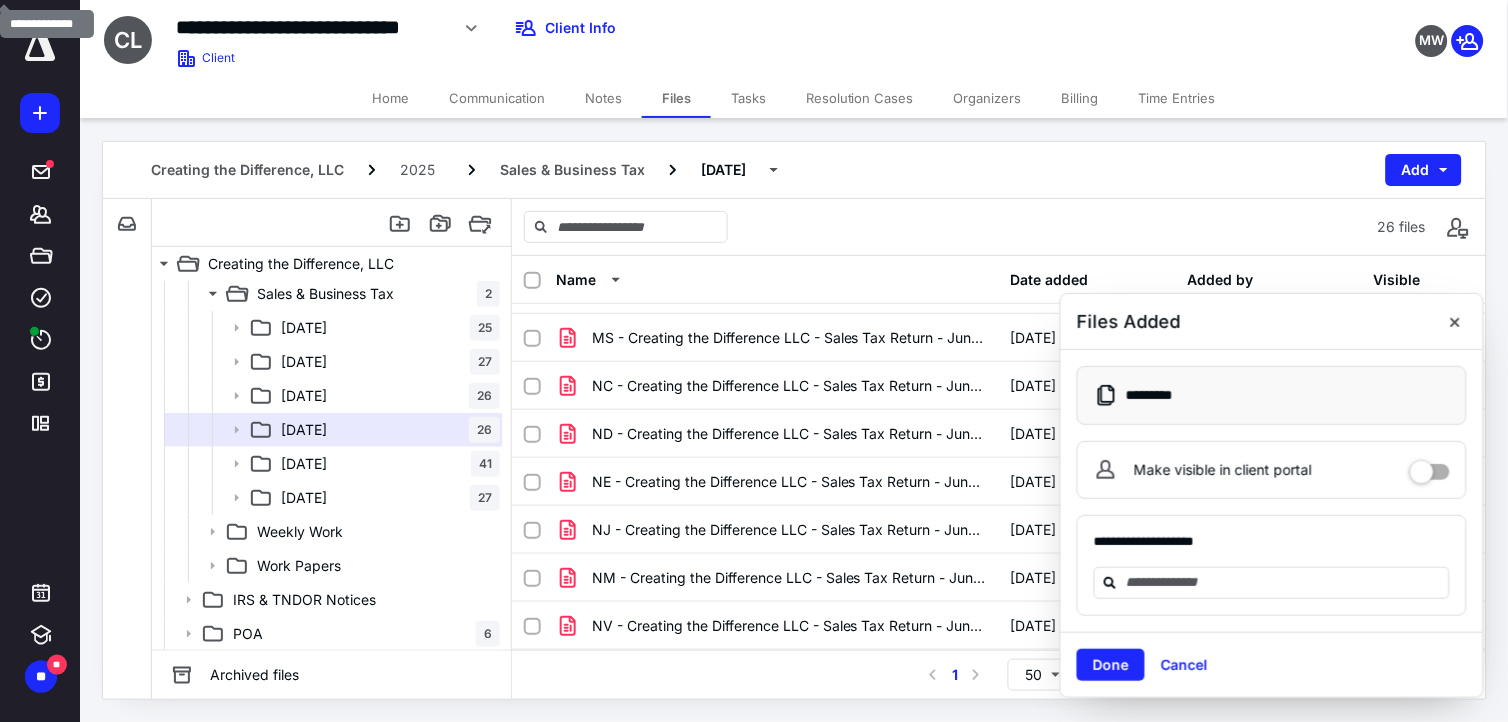 click at bounding box center (1430, 465) 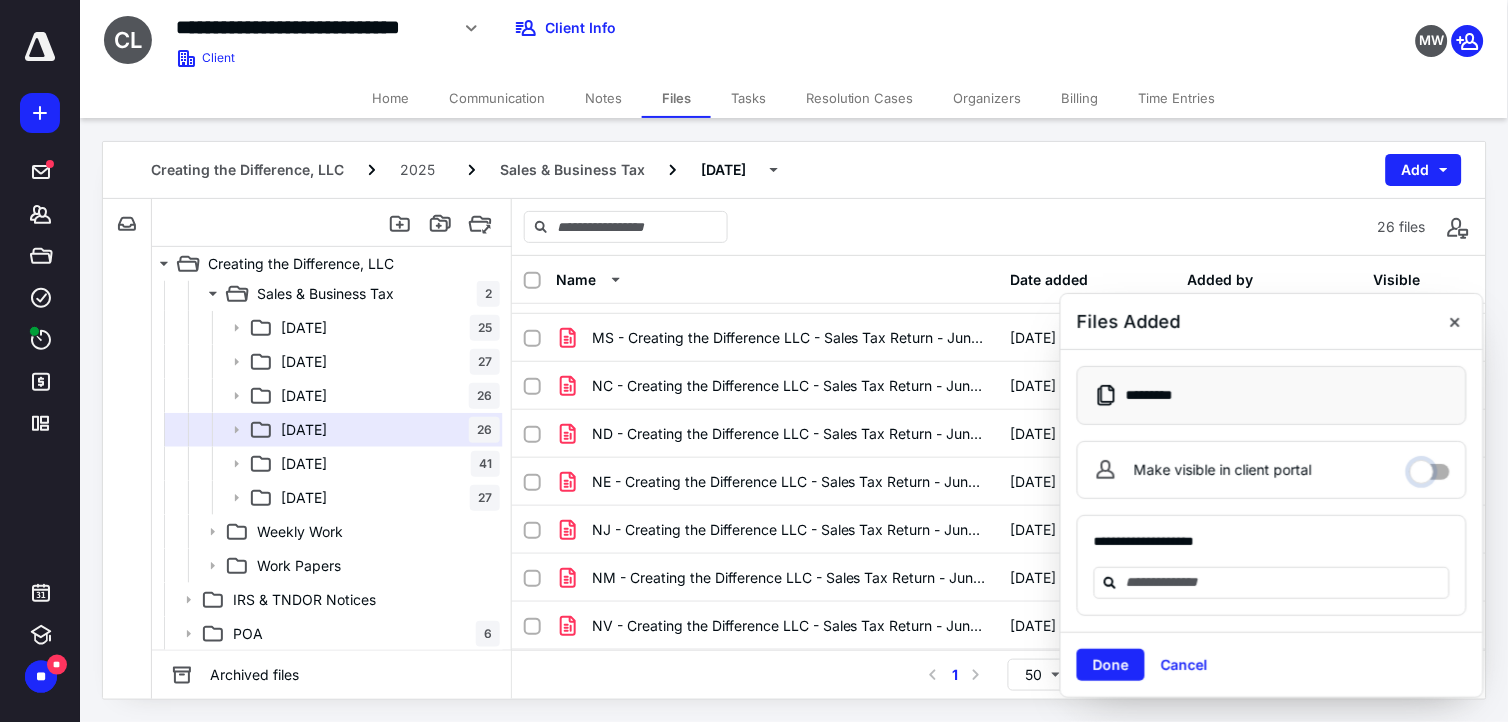 click on "Make visible in client portal" at bounding box center [1430, 467] 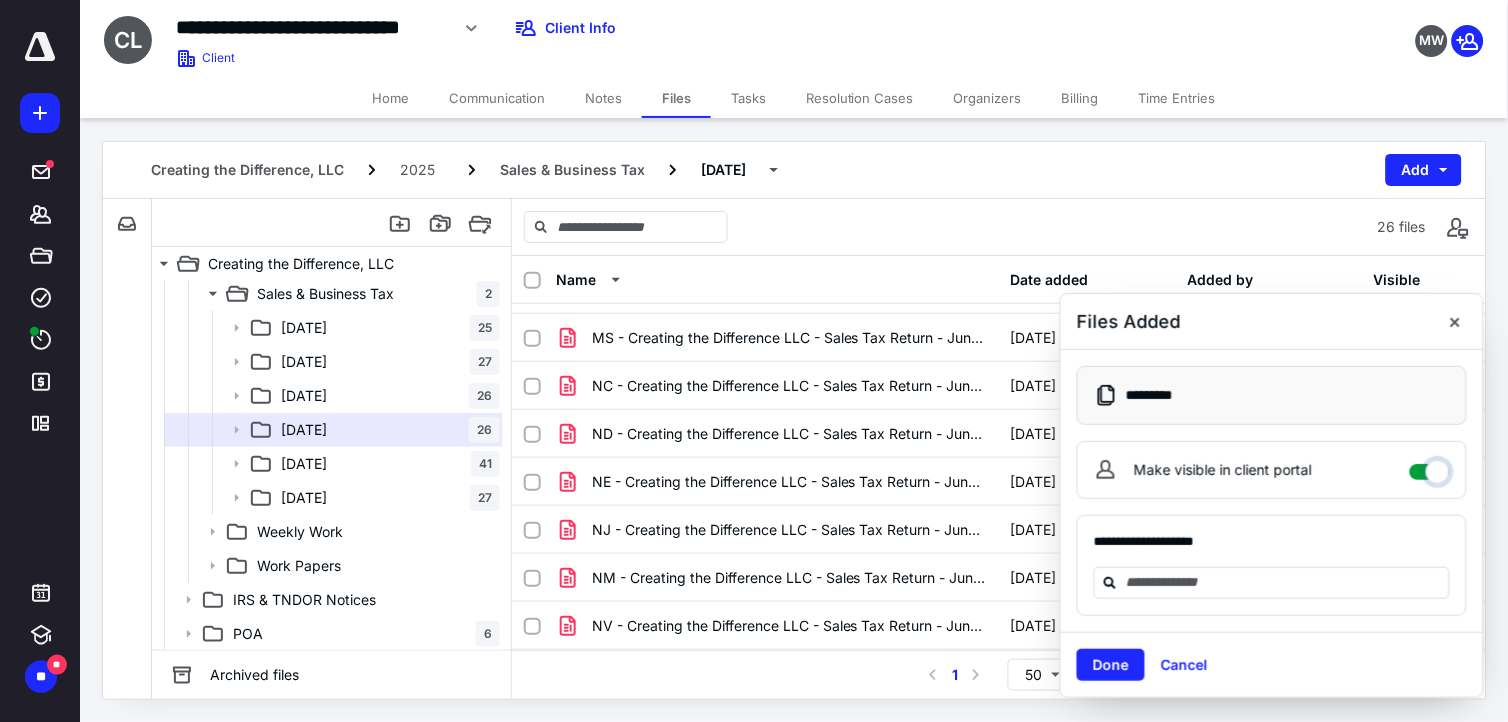 checkbox on "****" 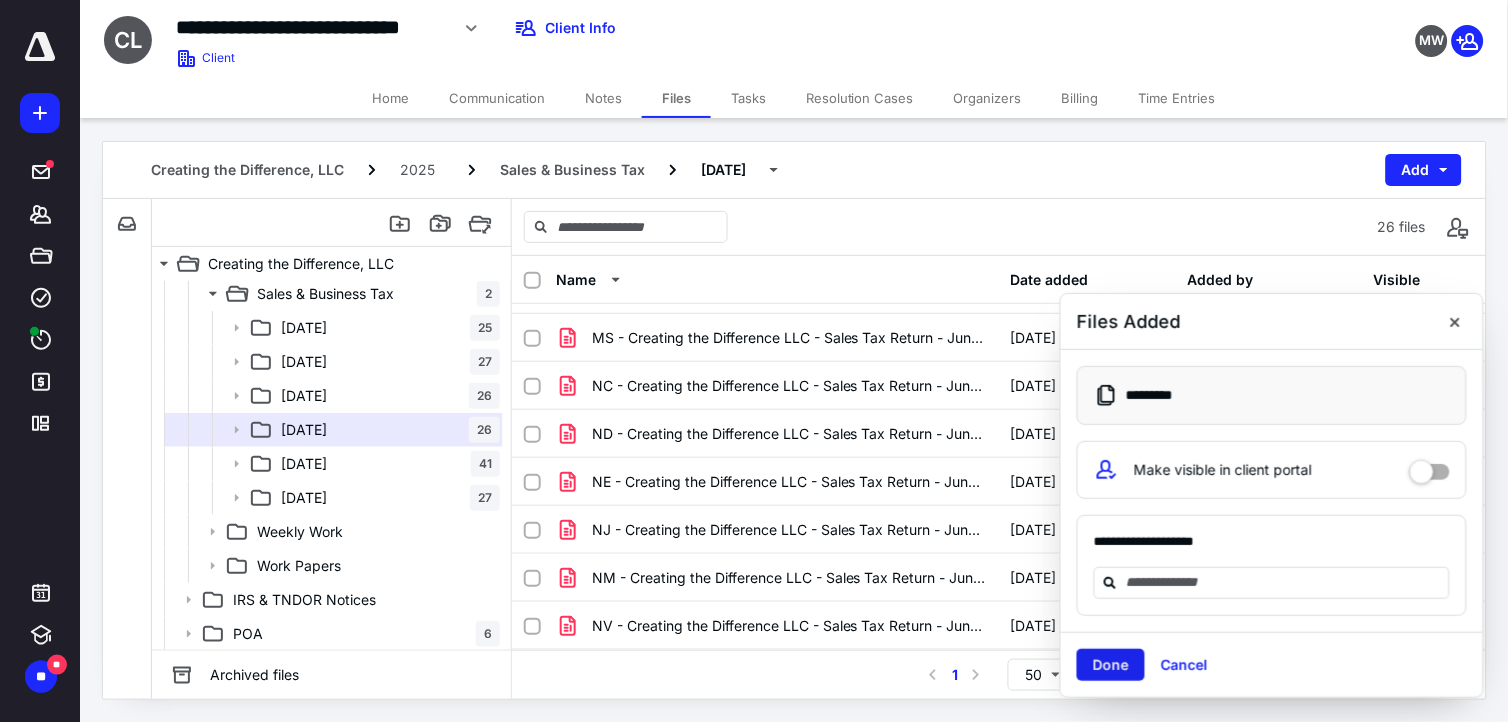 click on "Done" at bounding box center [1111, 665] 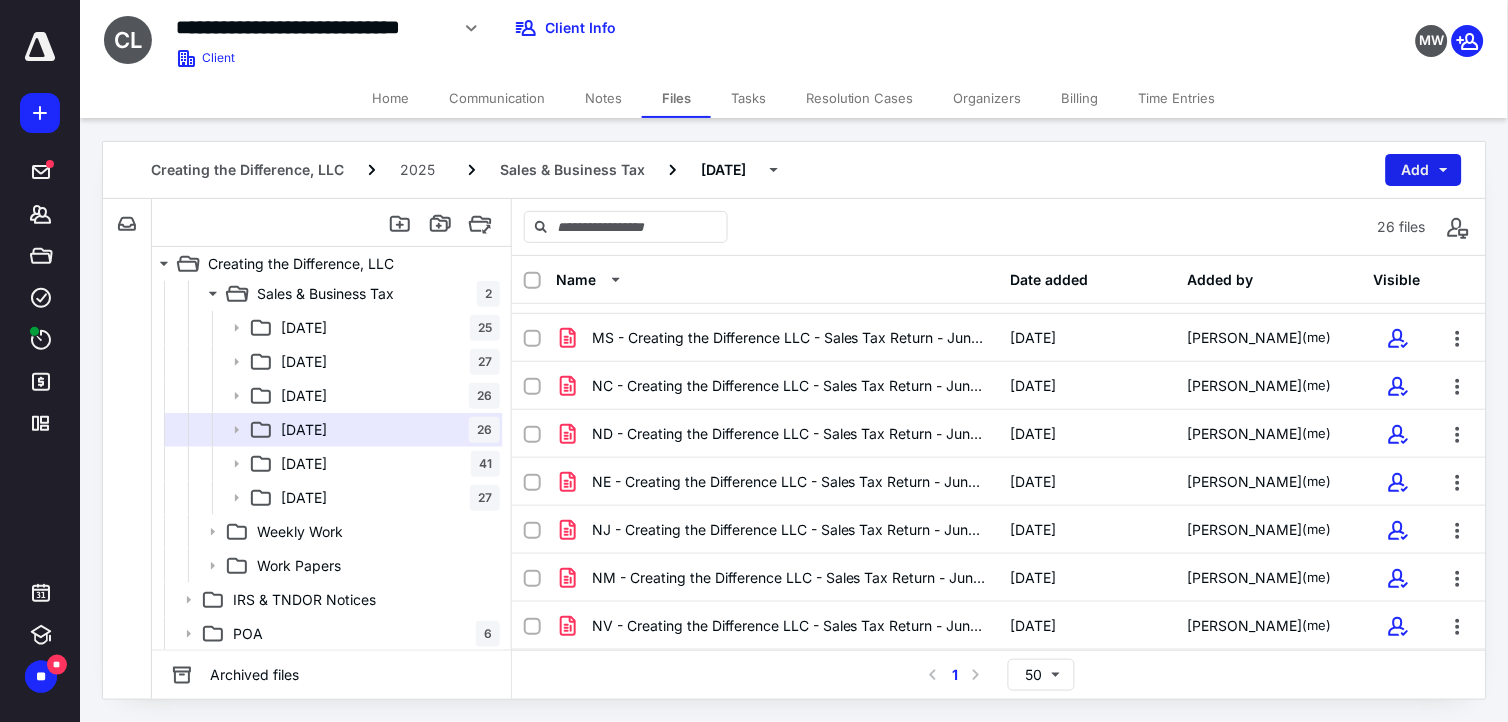 click on "Add" at bounding box center (1424, 170) 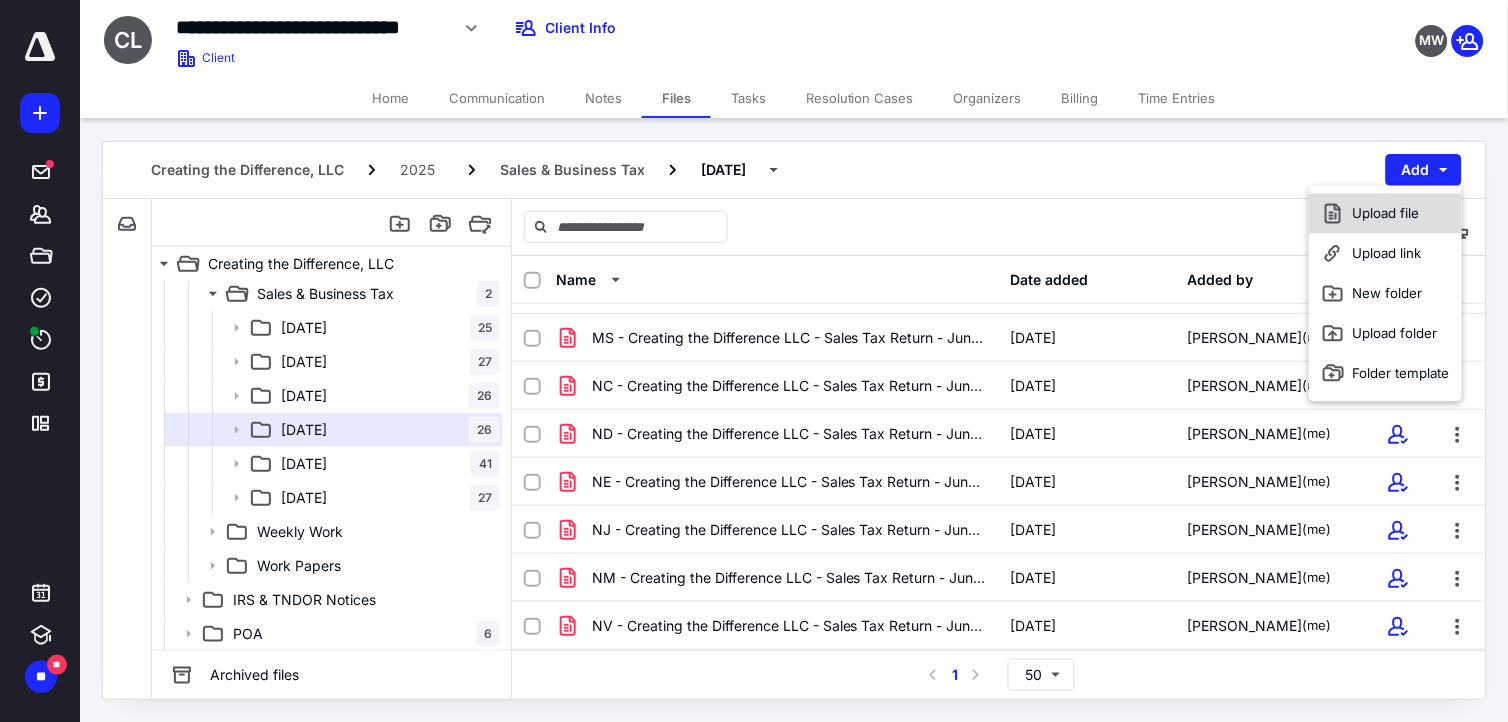 click on "Upload file" at bounding box center (1385, 214) 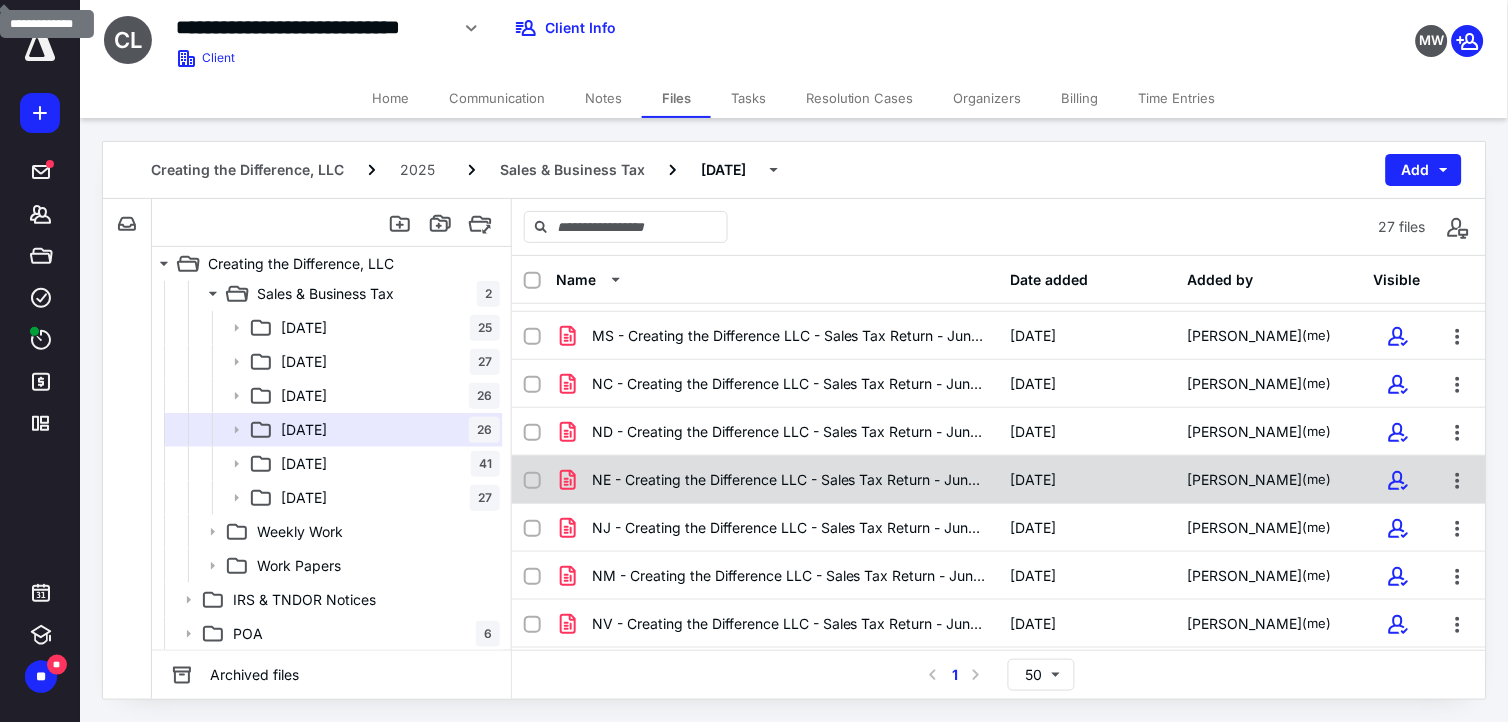 scroll, scrollTop: 952, scrollLeft: 0, axis: vertical 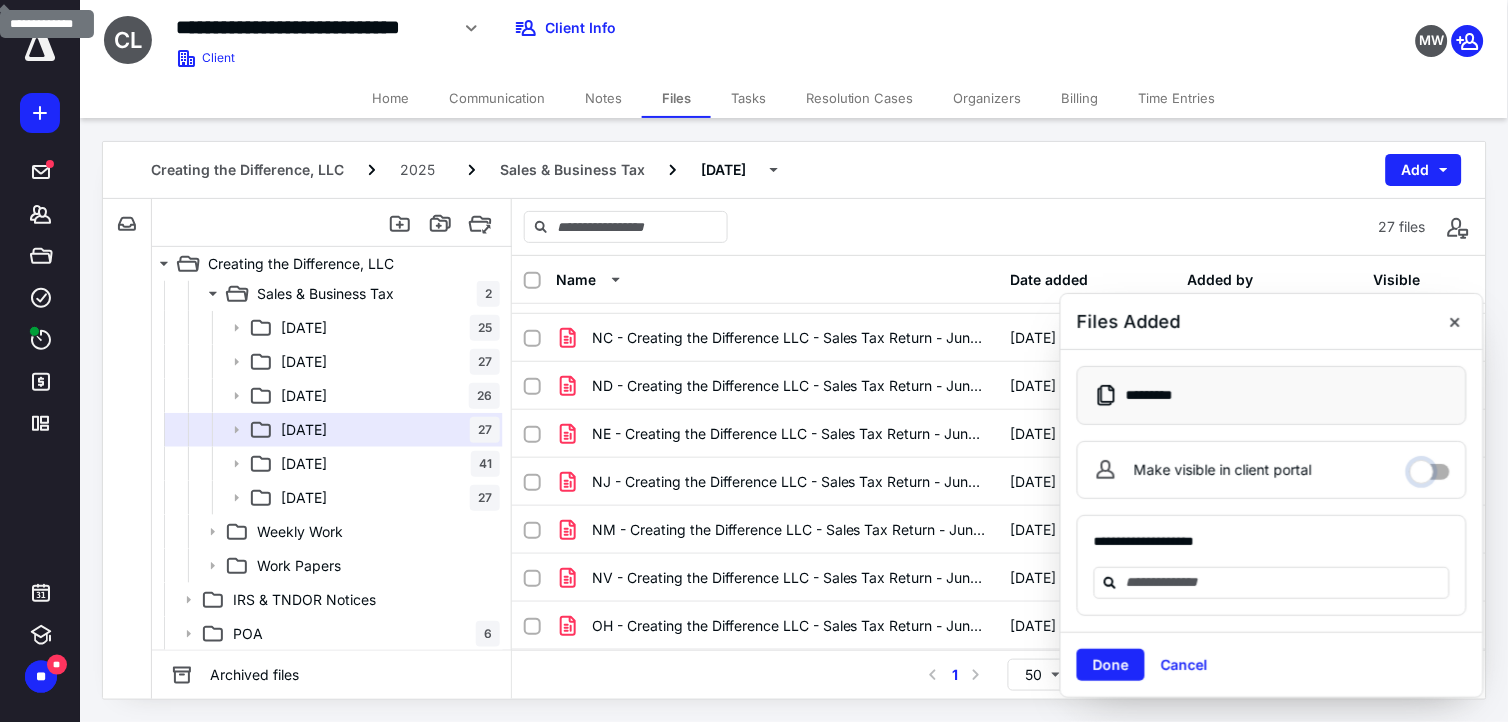 click on "Make visible in client portal" at bounding box center [1430, 467] 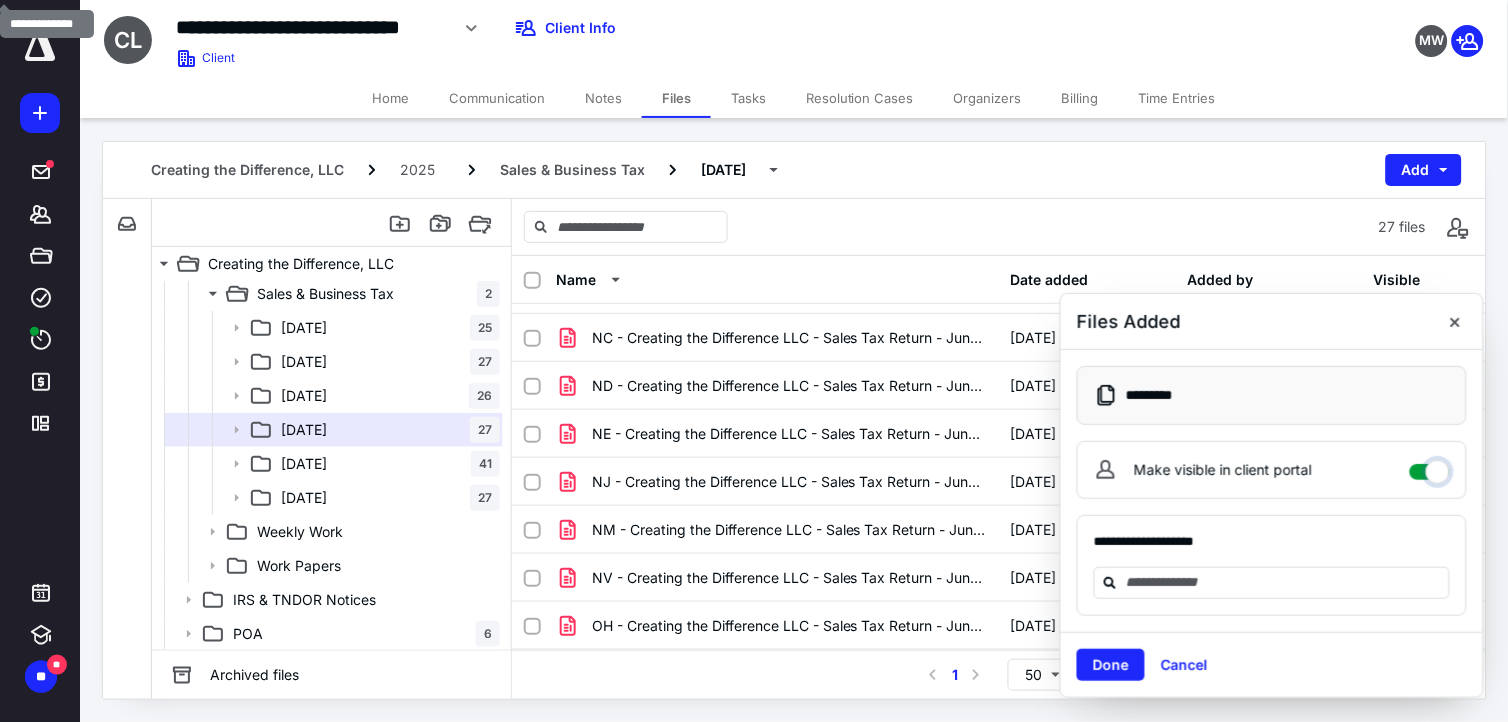 checkbox on "****" 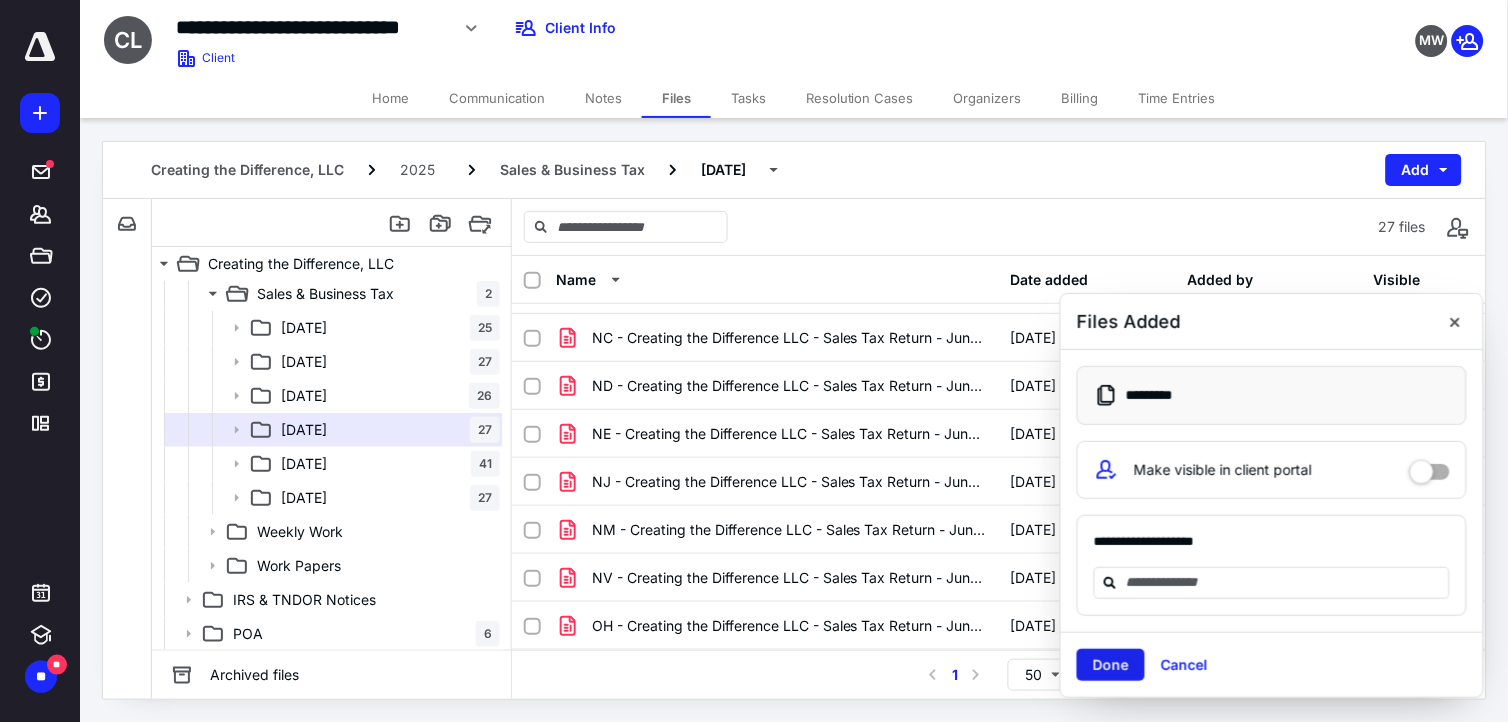 click on "Done" at bounding box center (1111, 665) 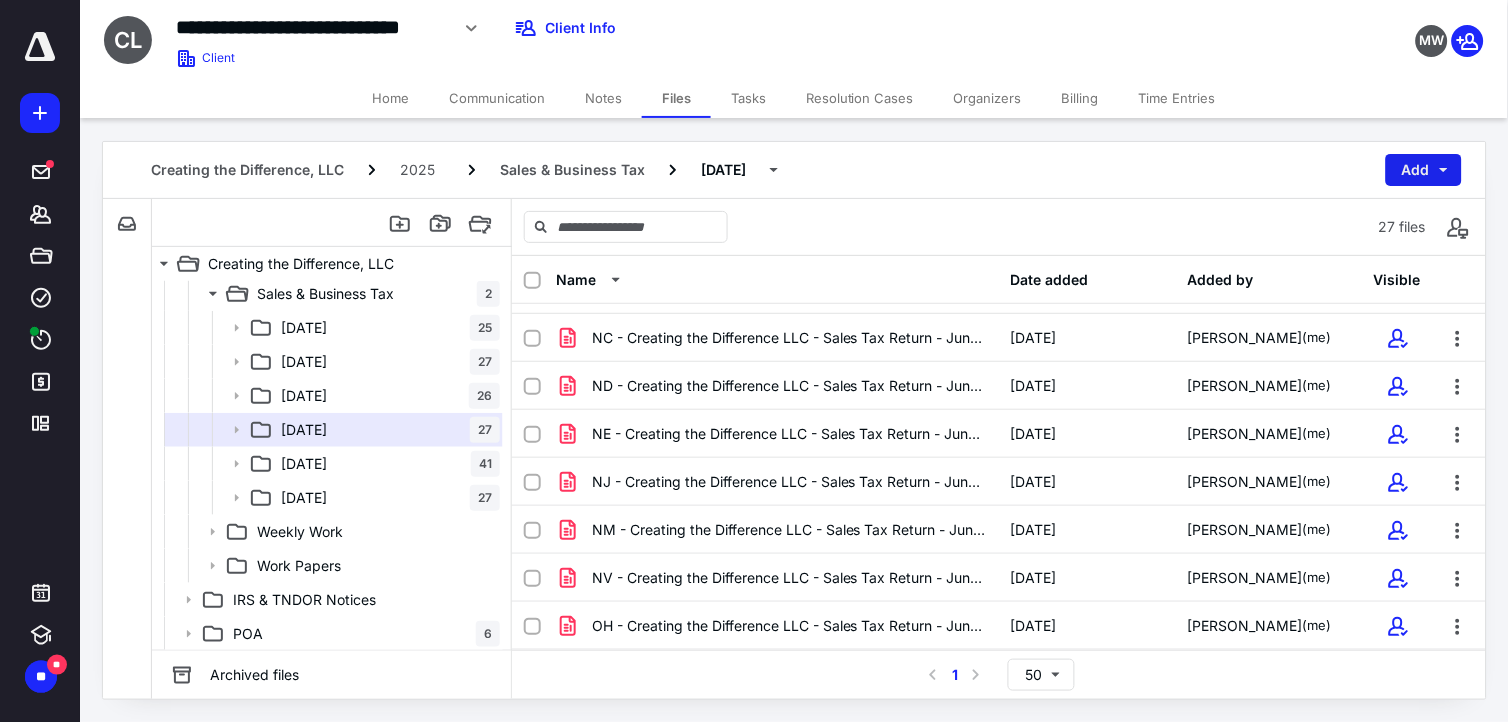 click on "Add" at bounding box center (1424, 170) 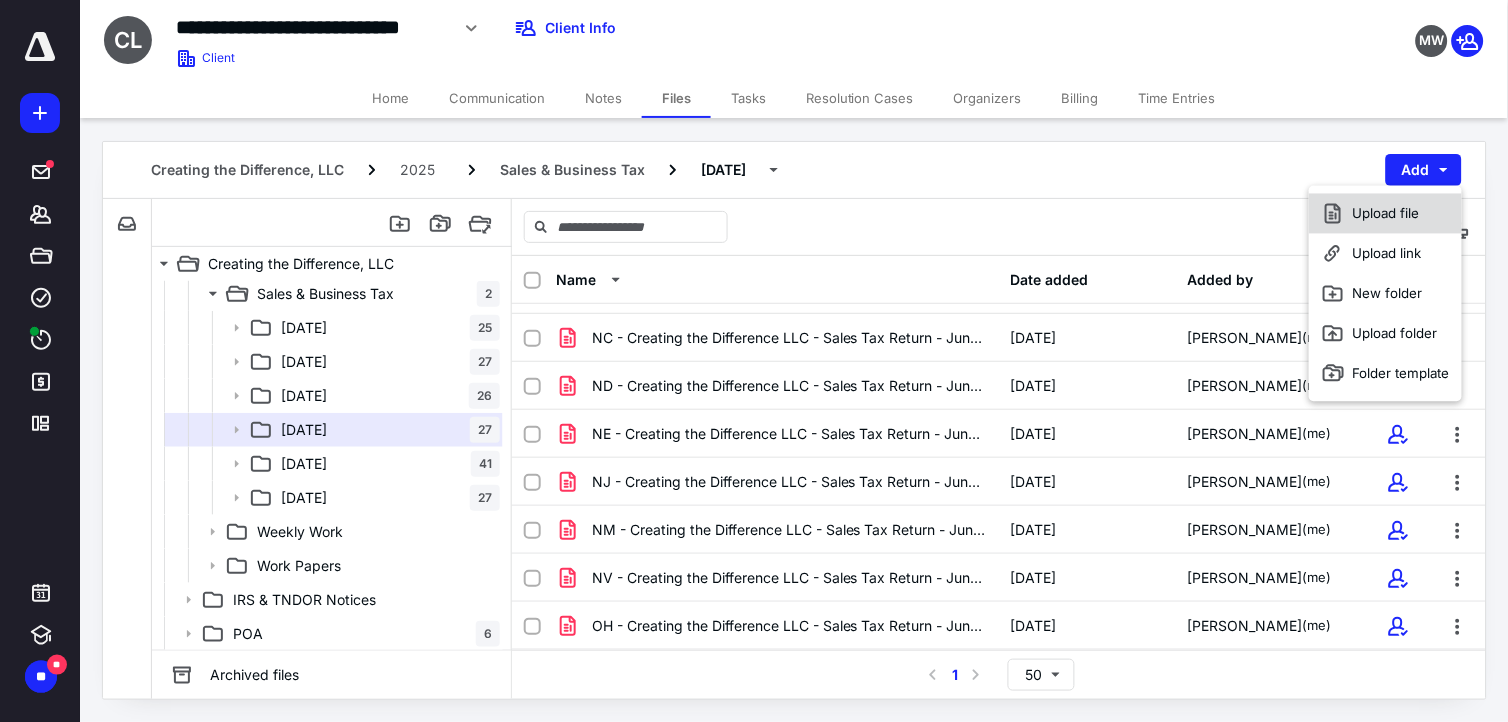 click on "Upload file" at bounding box center [1385, 214] 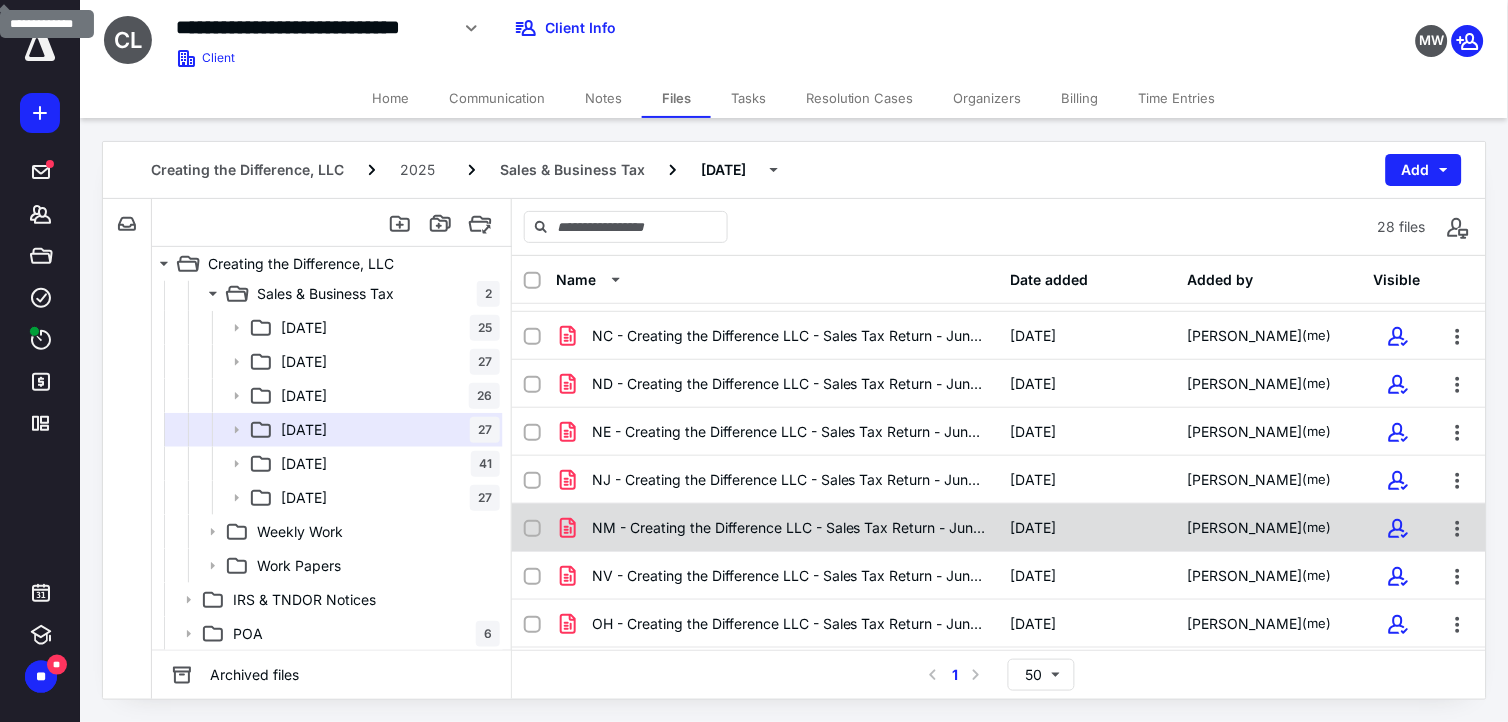 scroll, scrollTop: 1001, scrollLeft: 0, axis: vertical 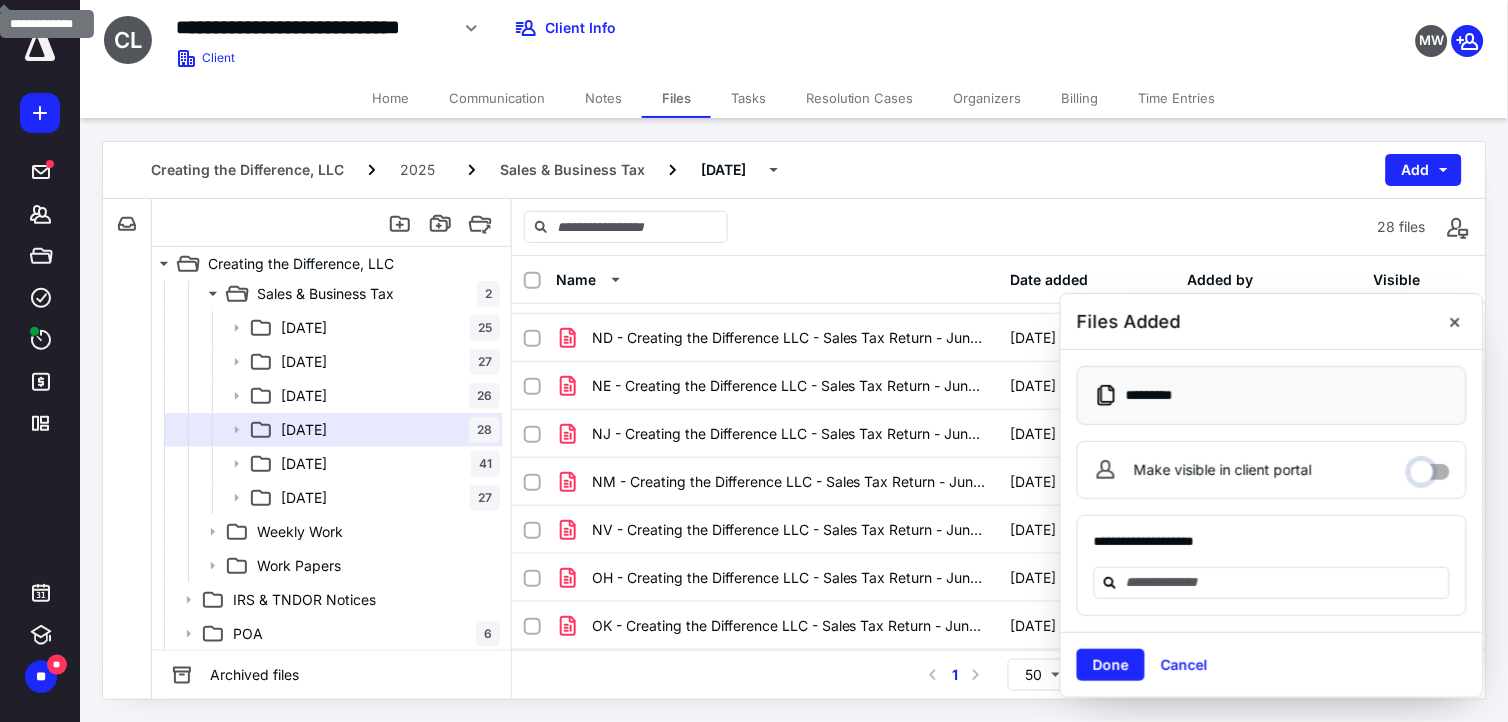 click on "Make visible in client portal" at bounding box center (1430, 467) 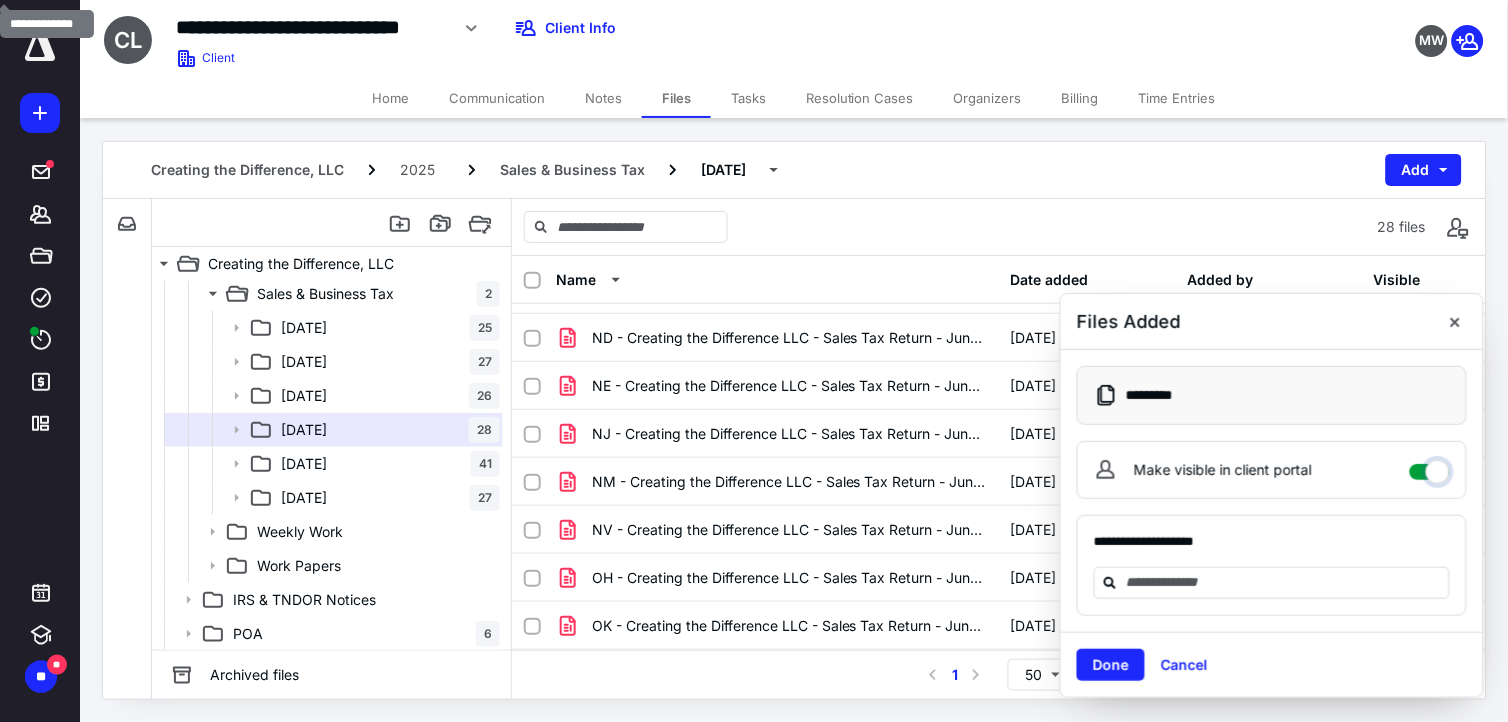 checkbox on "****" 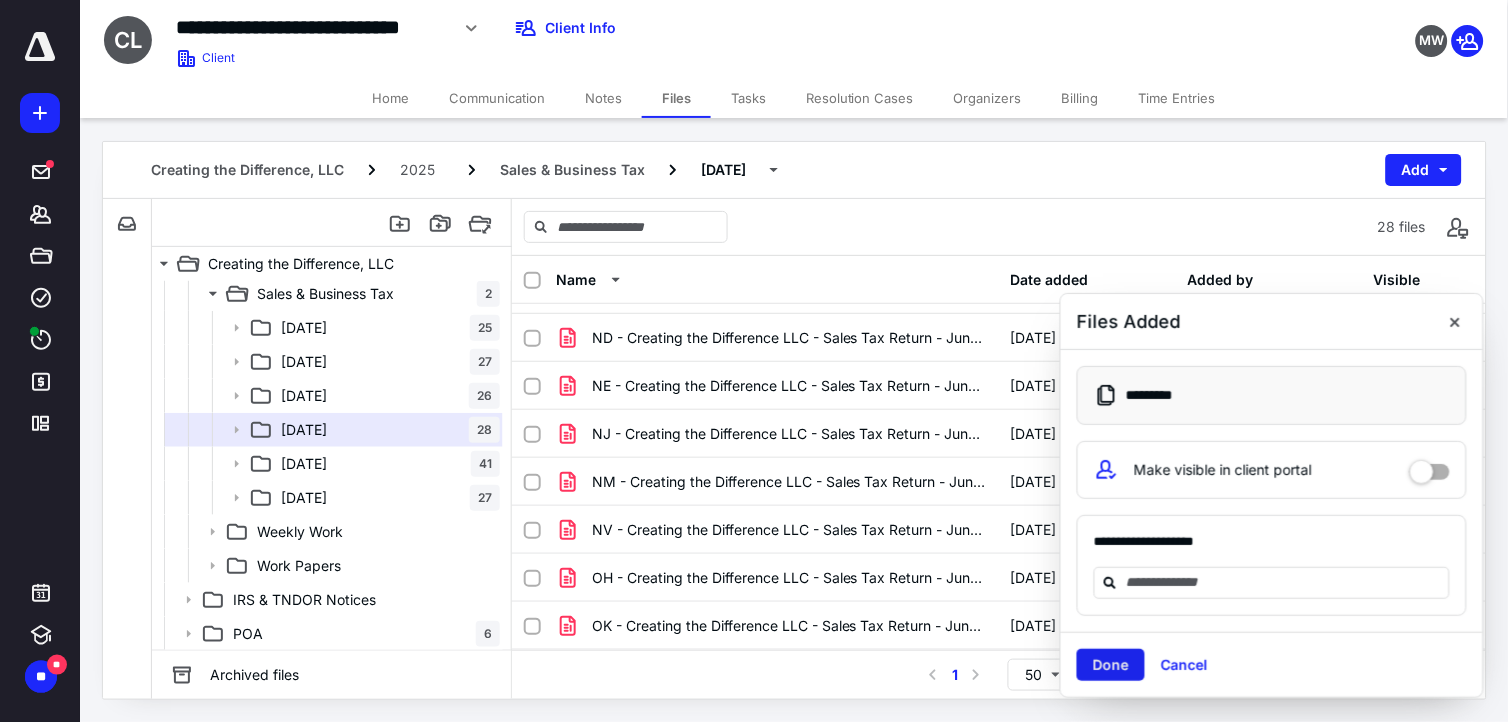 click on "Done" at bounding box center (1111, 665) 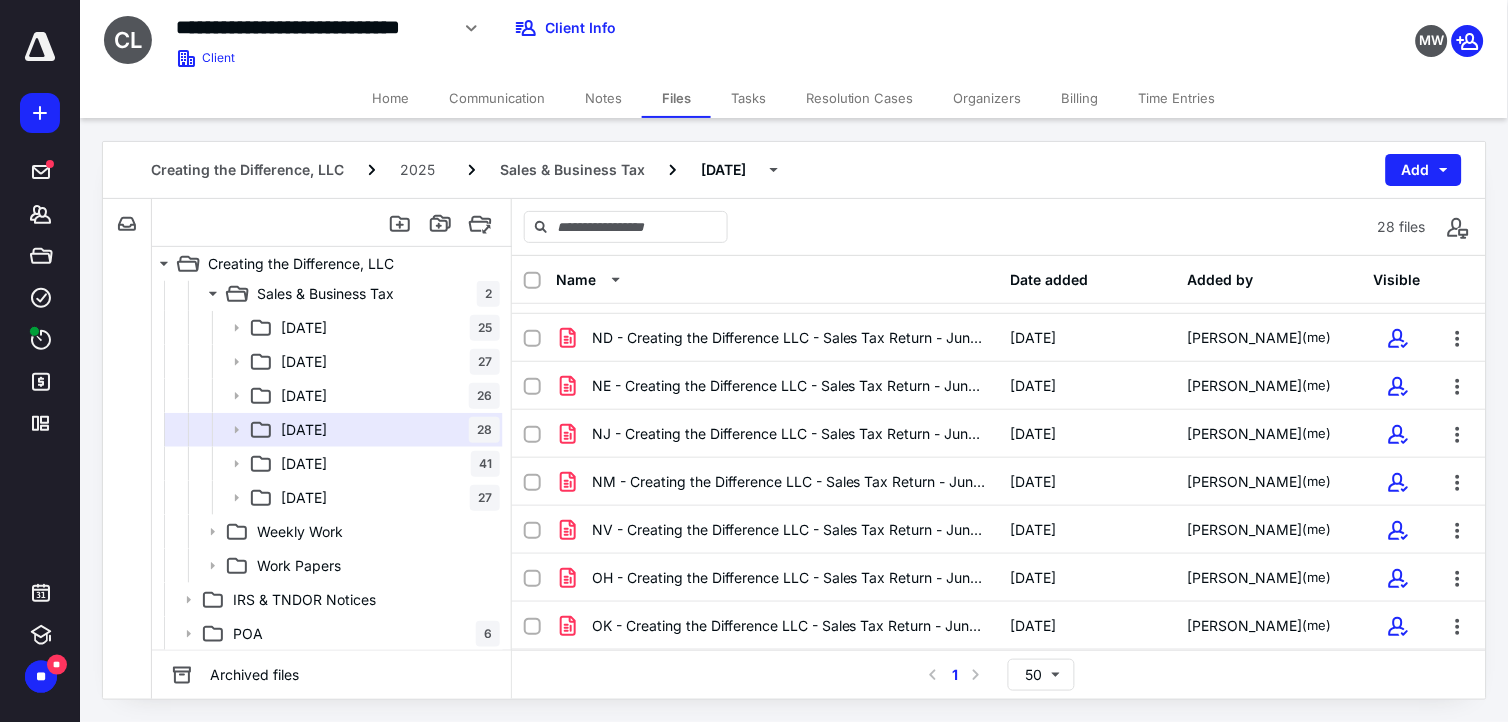 click on "Creating the Difference, LLC 2025 Sales & Business Tax [DATE]   Add" at bounding box center [794, 170] 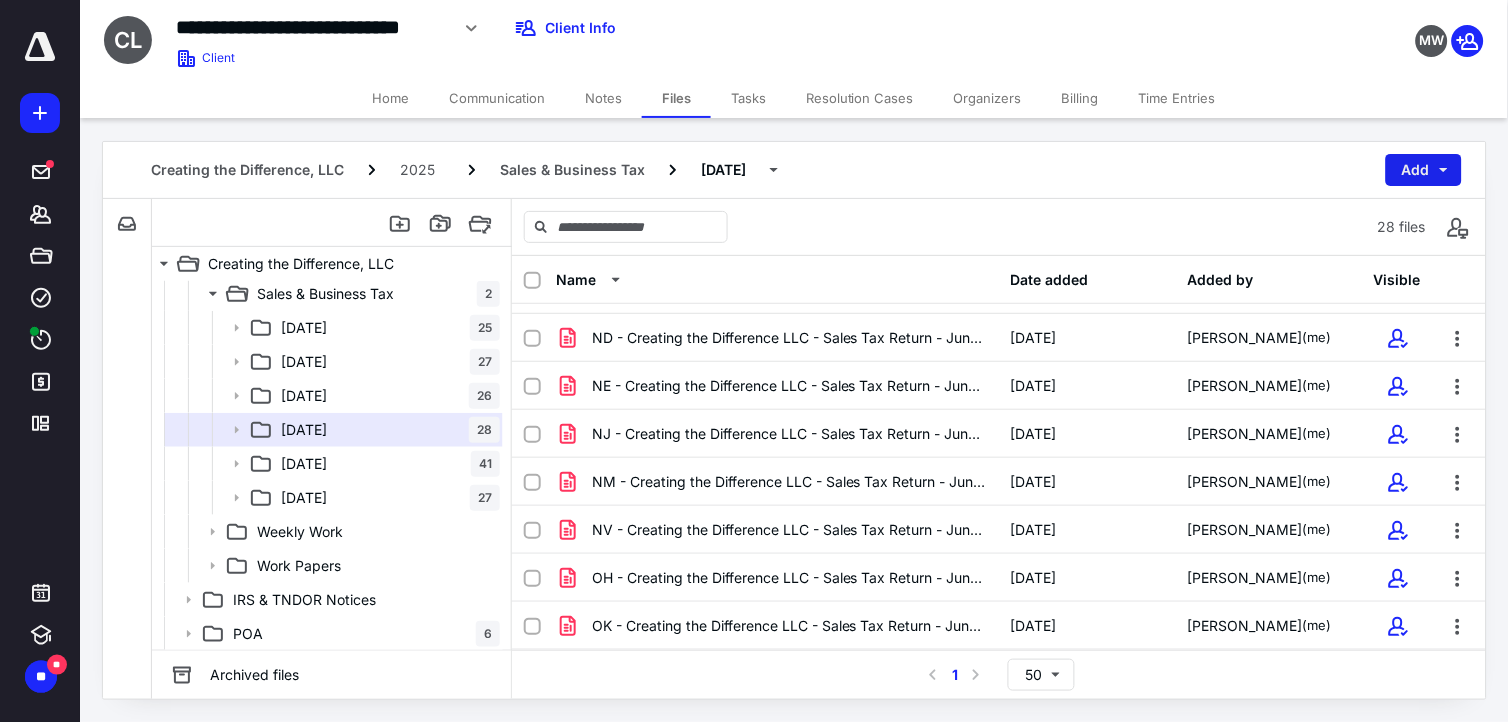 click on "Add" at bounding box center [1424, 170] 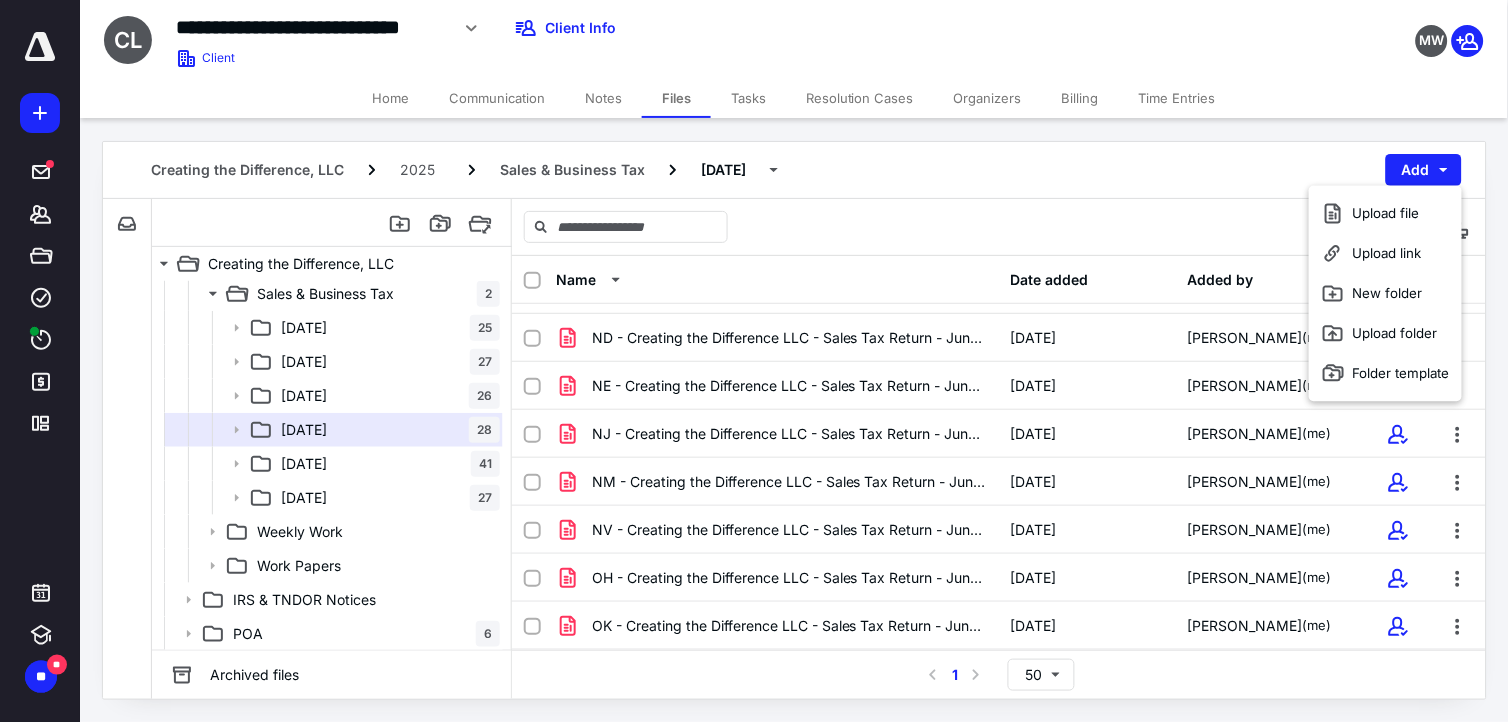click on "Upload file Upload link New folder Upload folder Folder template" at bounding box center (1385, 294) 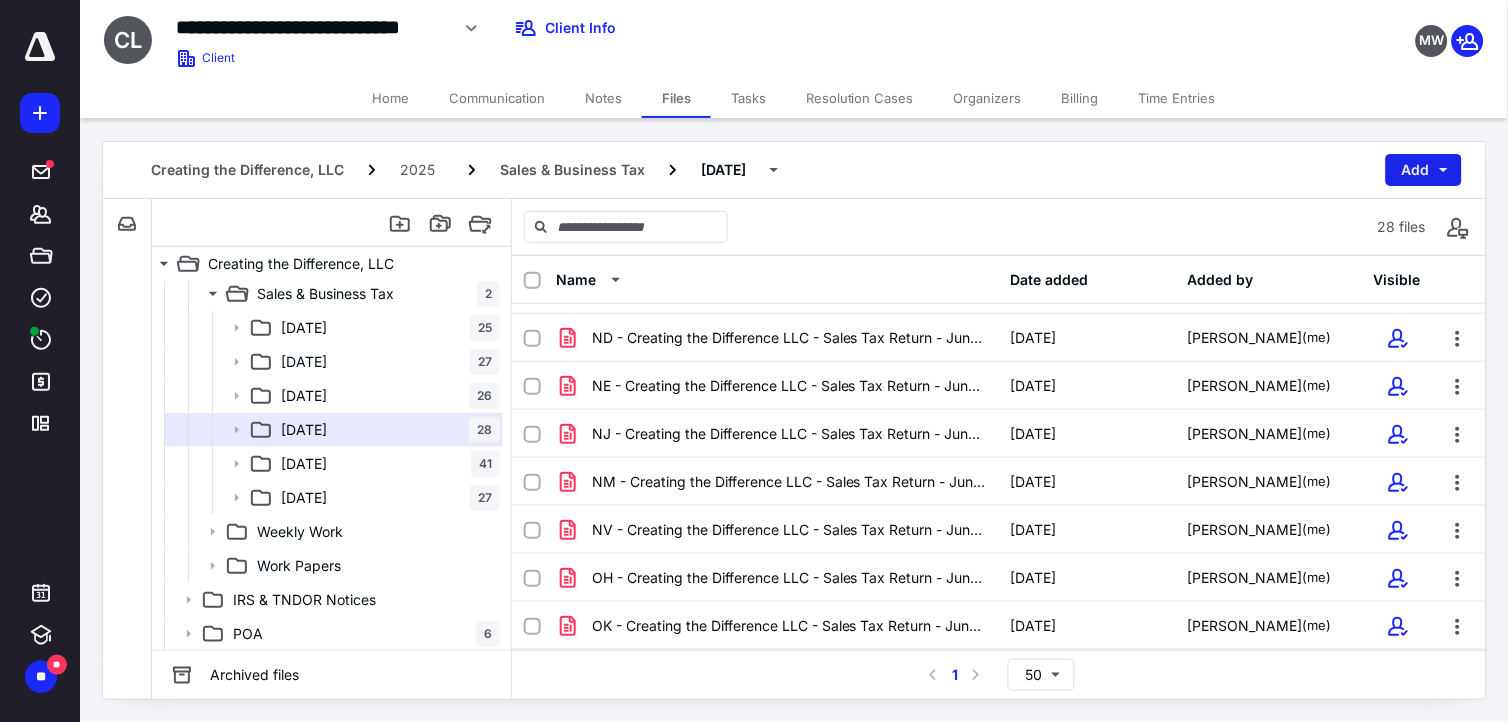 click on "Add" at bounding box center (1424, 170) 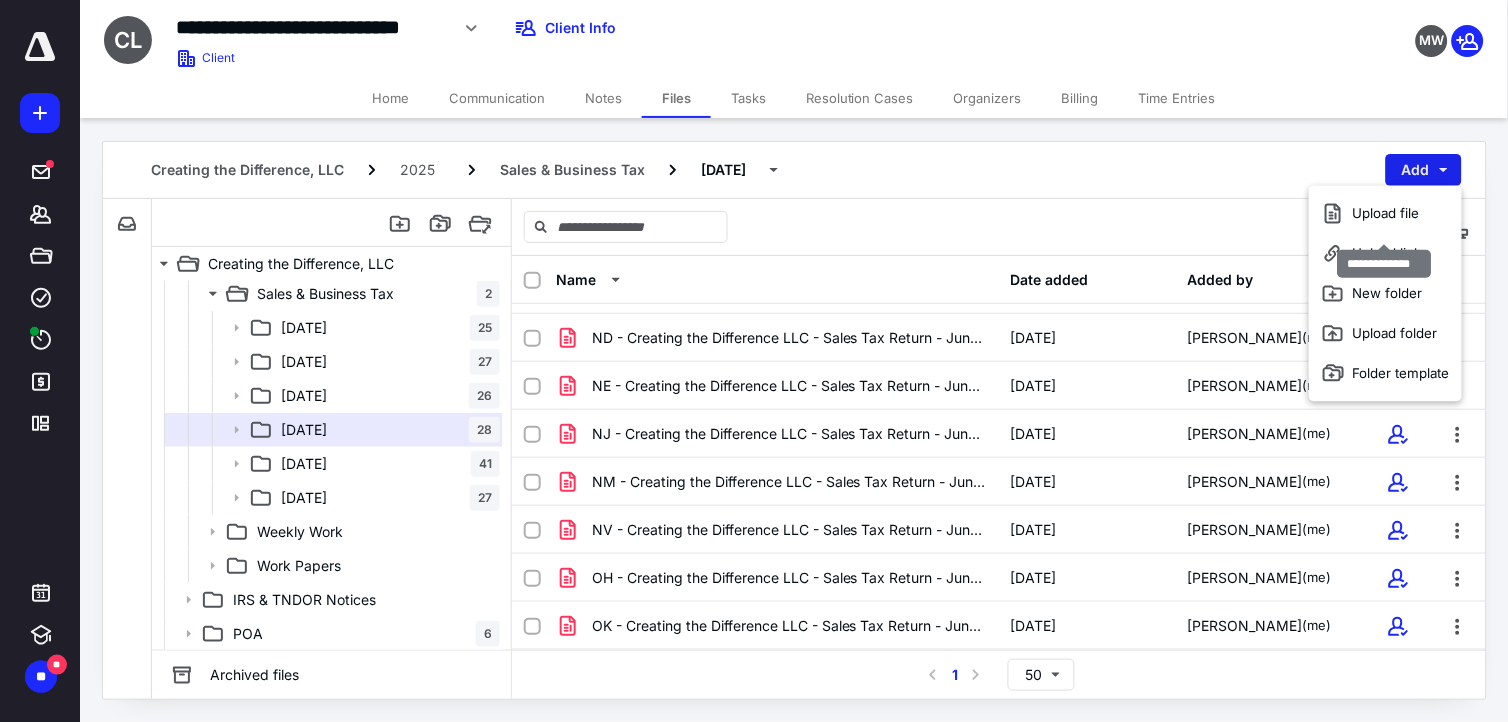 click on "Upload file" at bounding box center (1385, 214) 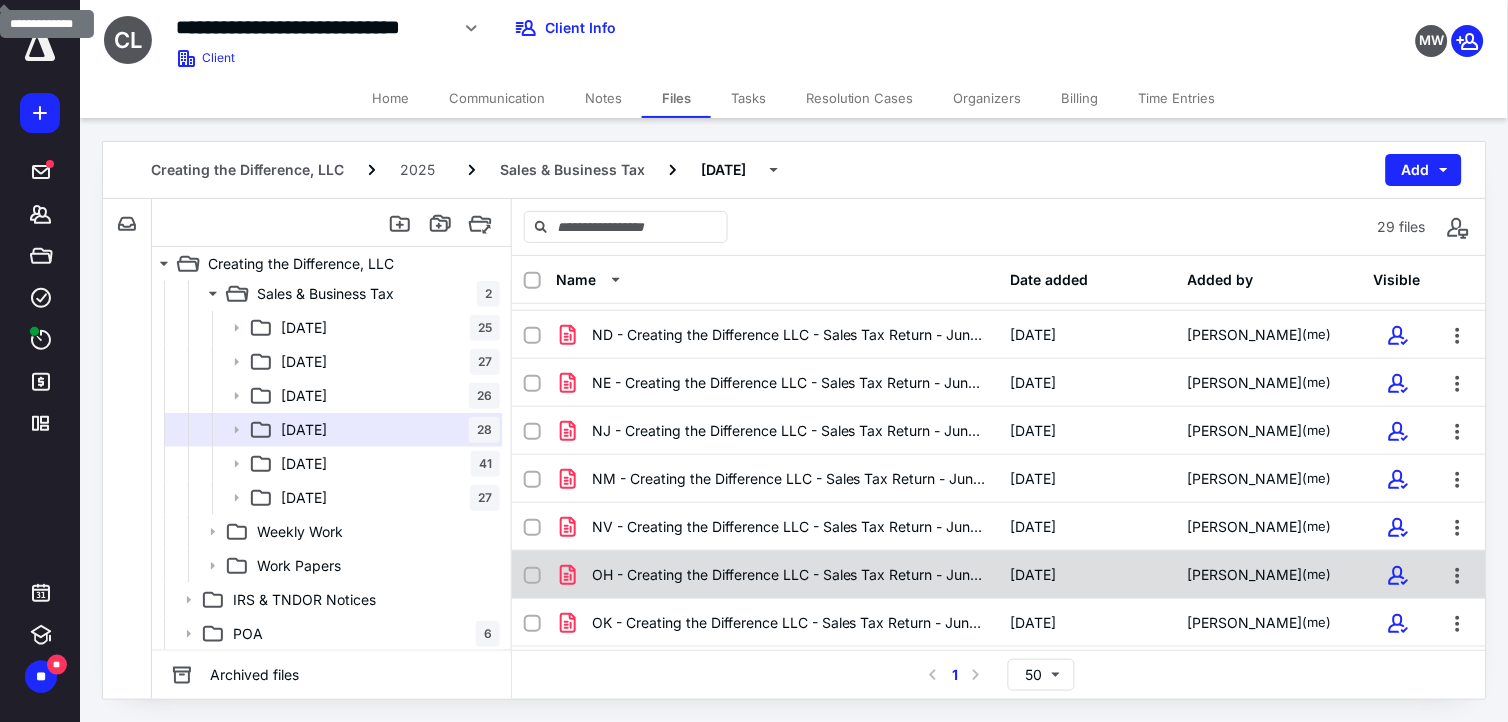 scroll, scrollTop: 1048, scrollLeft: 0, axis: vertical 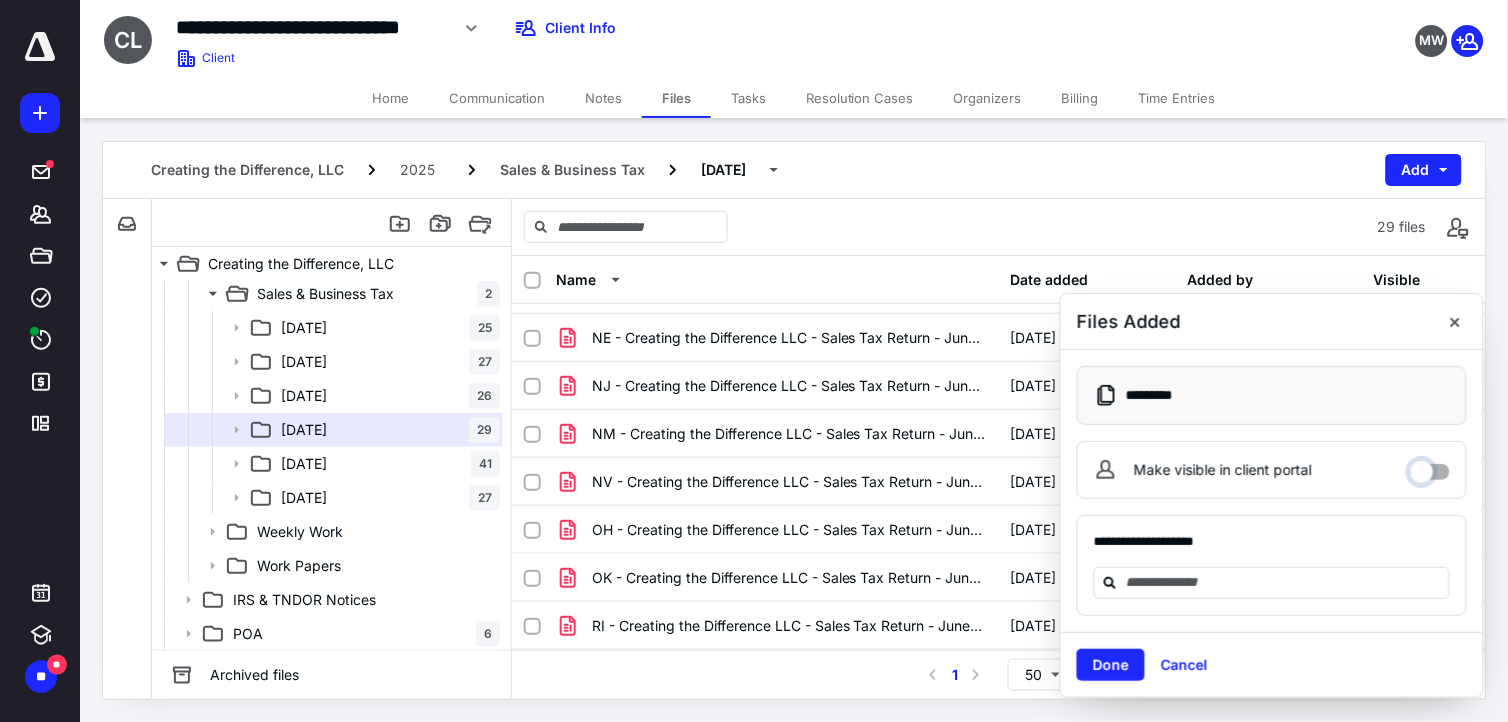 click on "Make visible in client portal" at bounding box center [1430, 467] 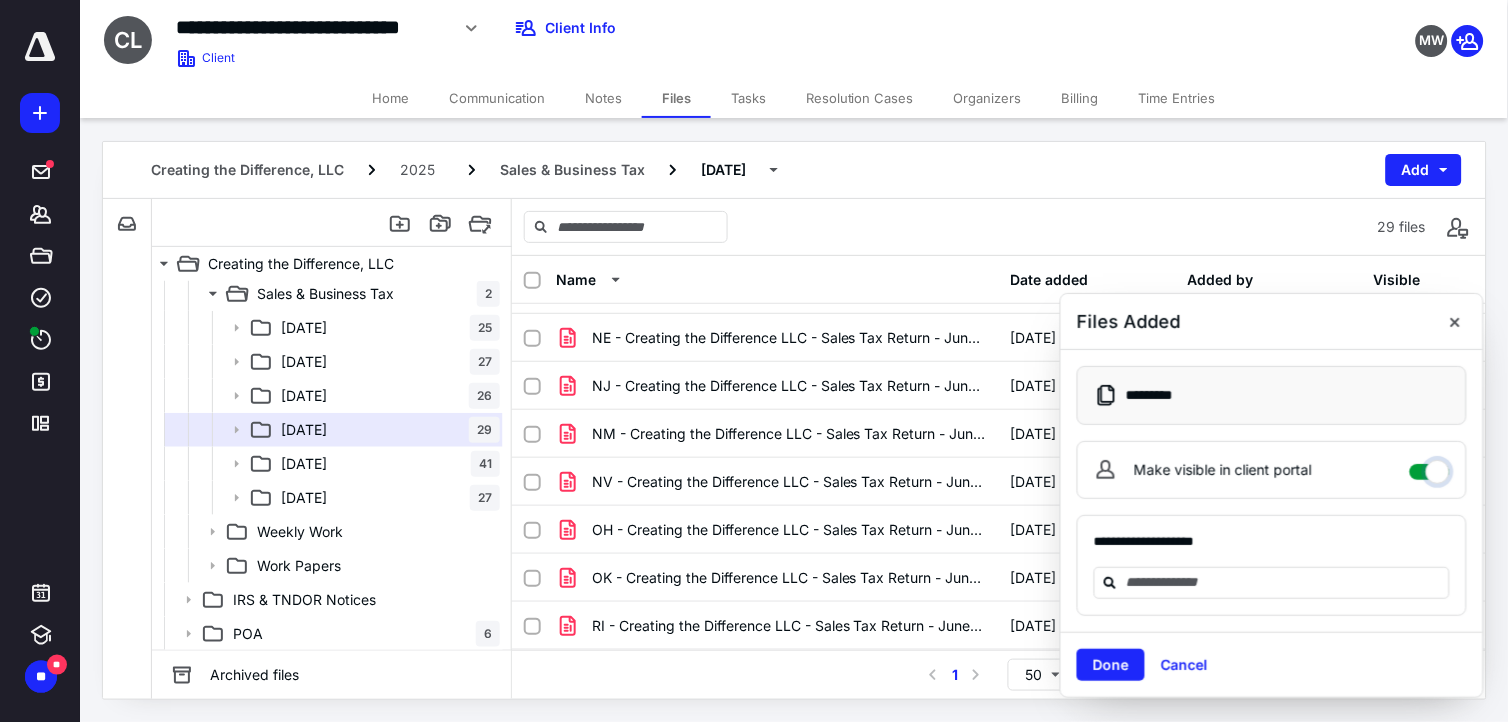 checkbox on "****" 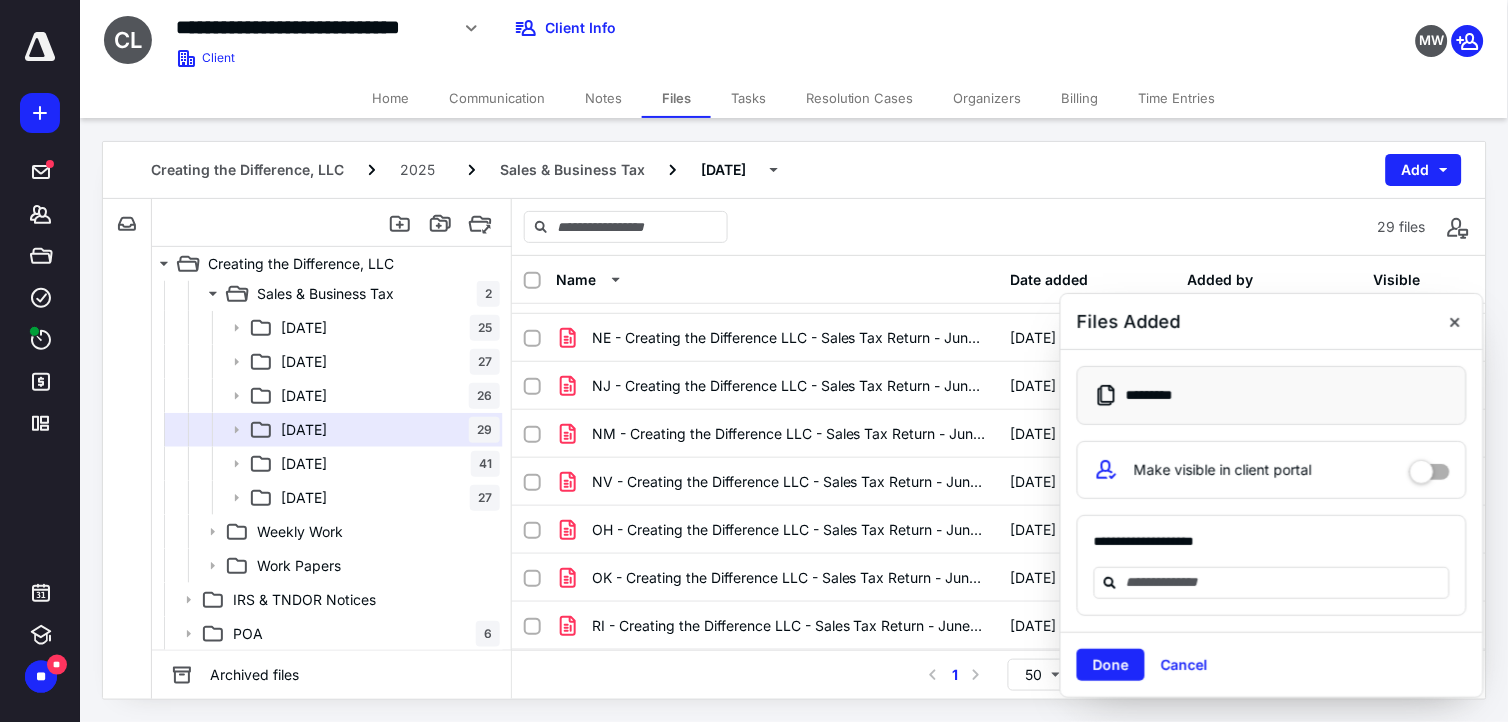 click on "Done" at bounding box center [1111, 665] 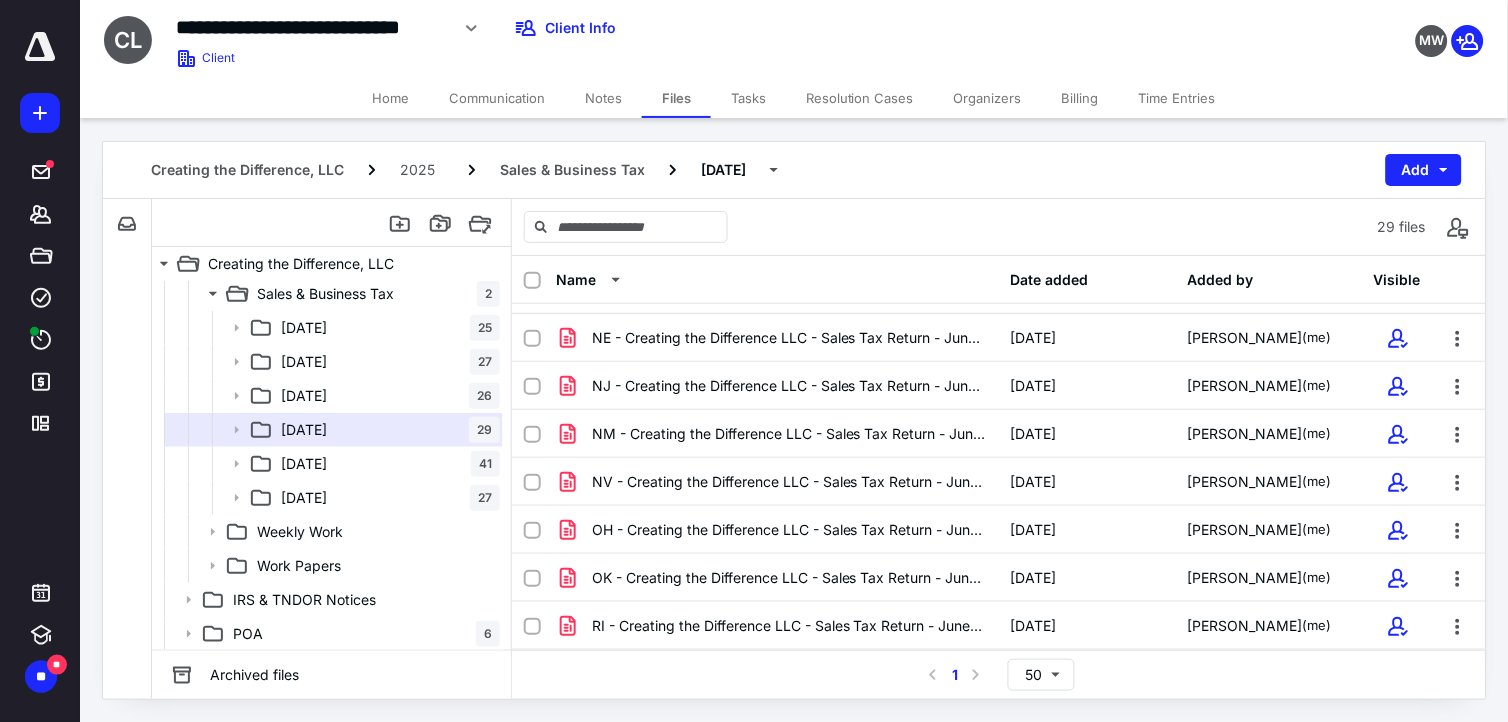 click on "Creating the Difference, LLC 2025 Sales & Business Tax [DATE]   Add" at bounding box center [794, 170] 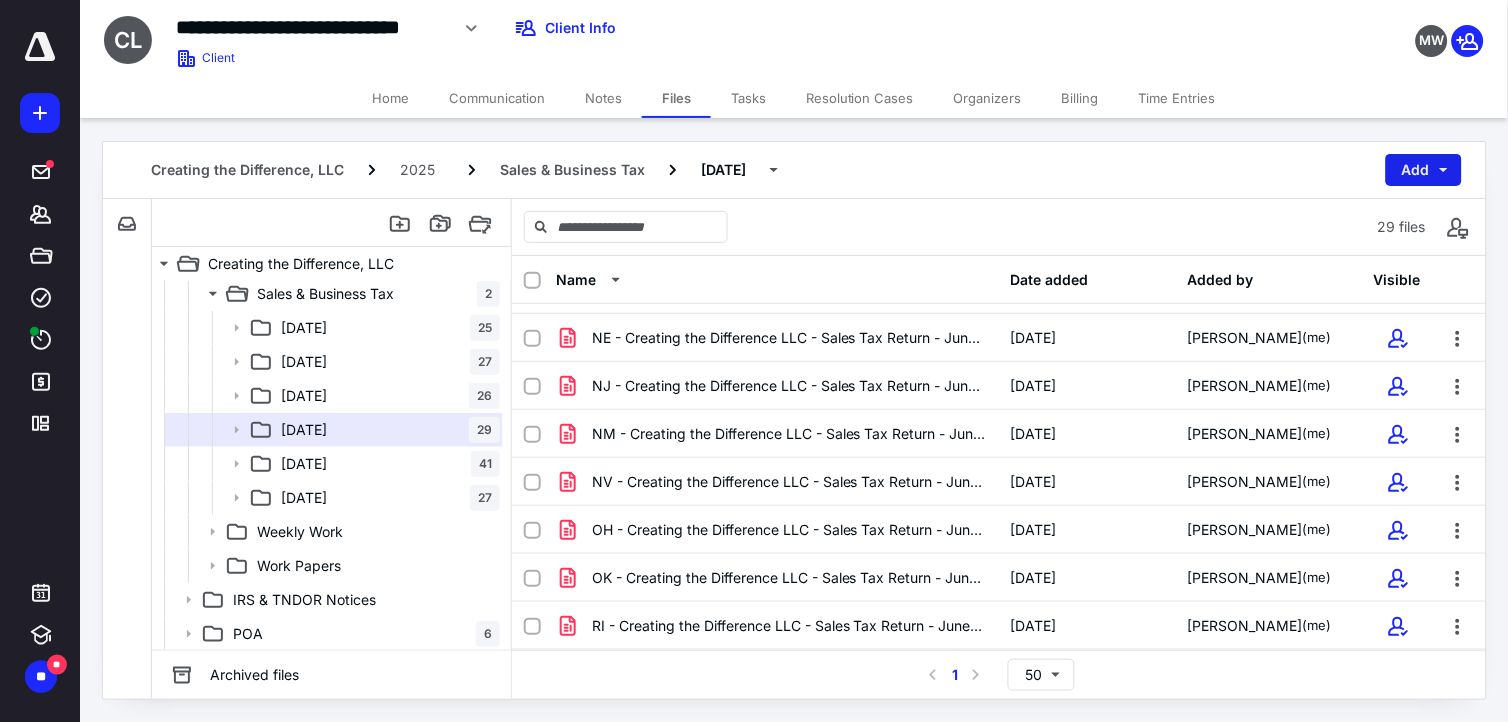click on "Add" at bounding box center [1424, 170] 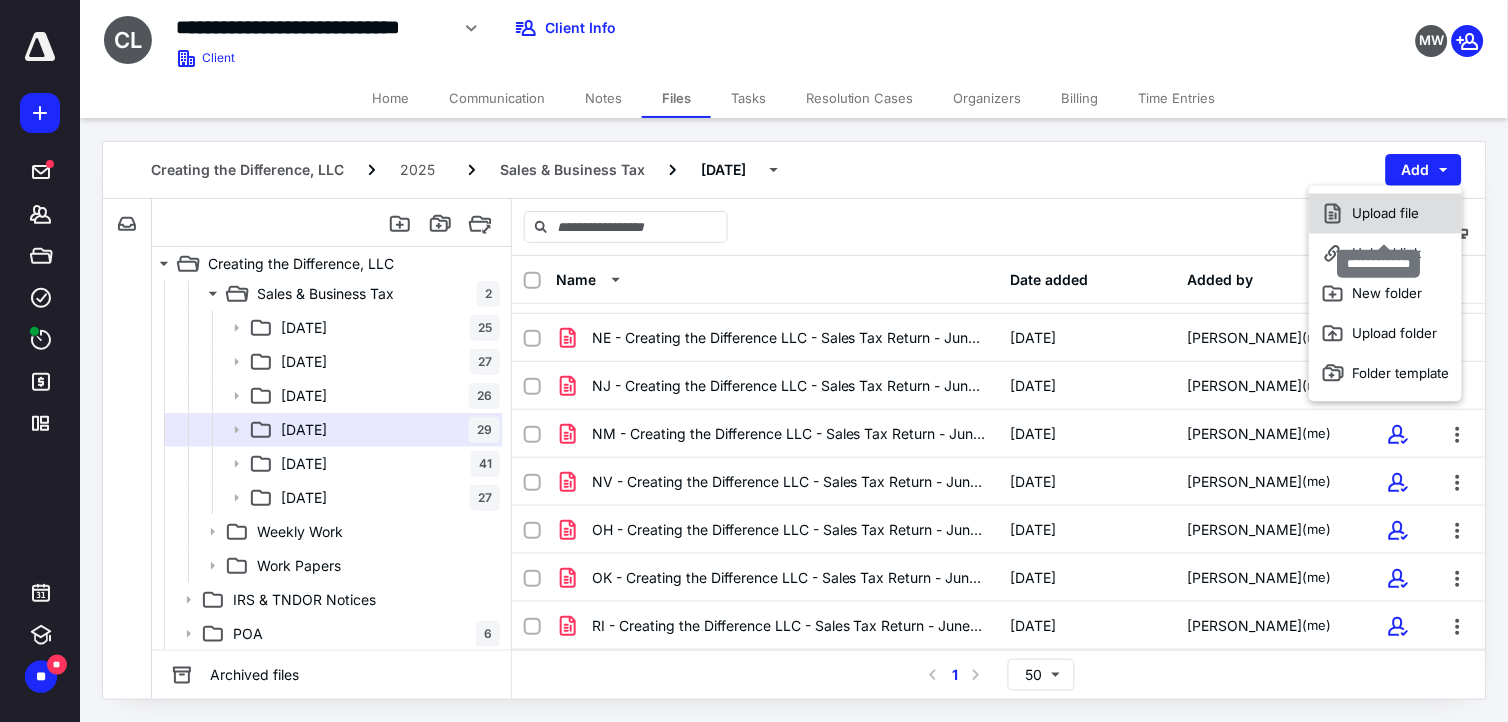 click on "Upload file" at bounding box center (1385, 214) 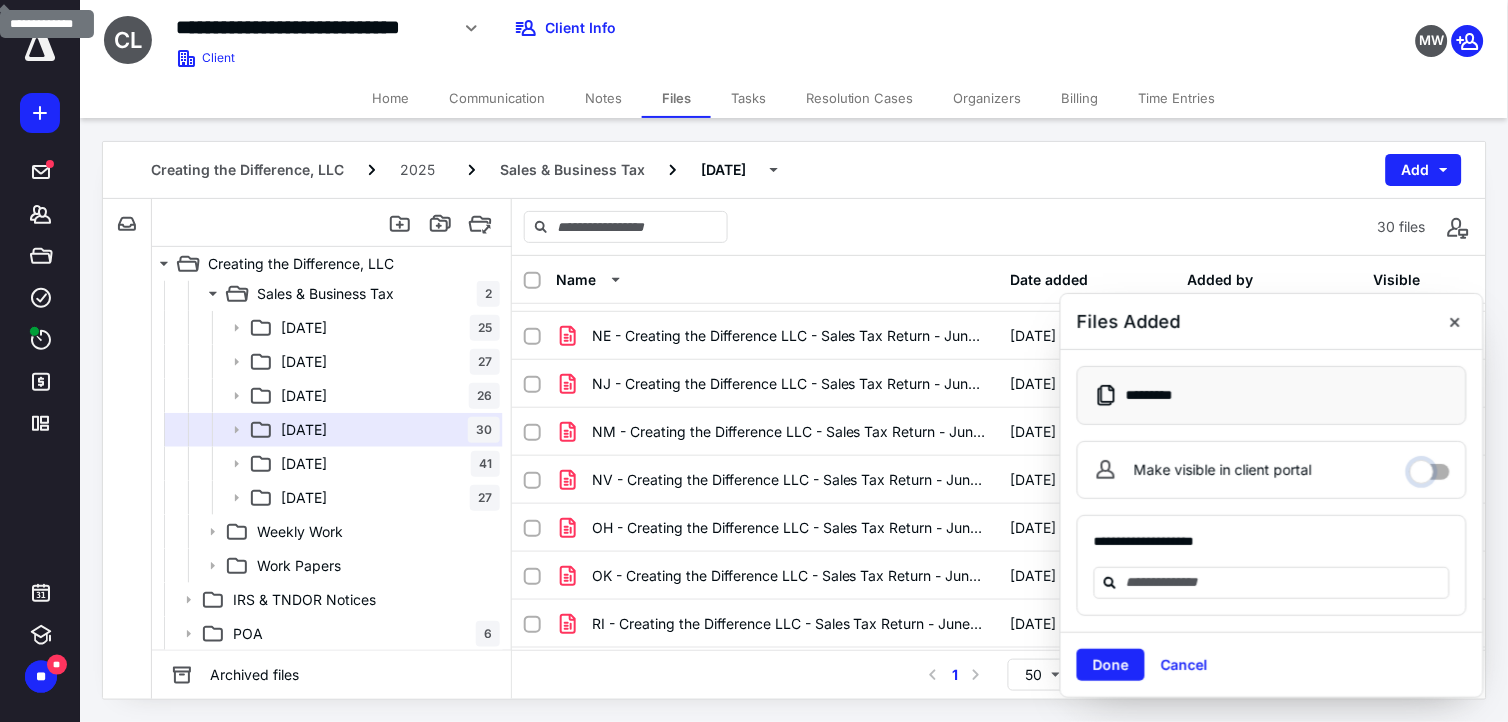 click on "Make visible in client portal" at bounding box center (1430, 467) 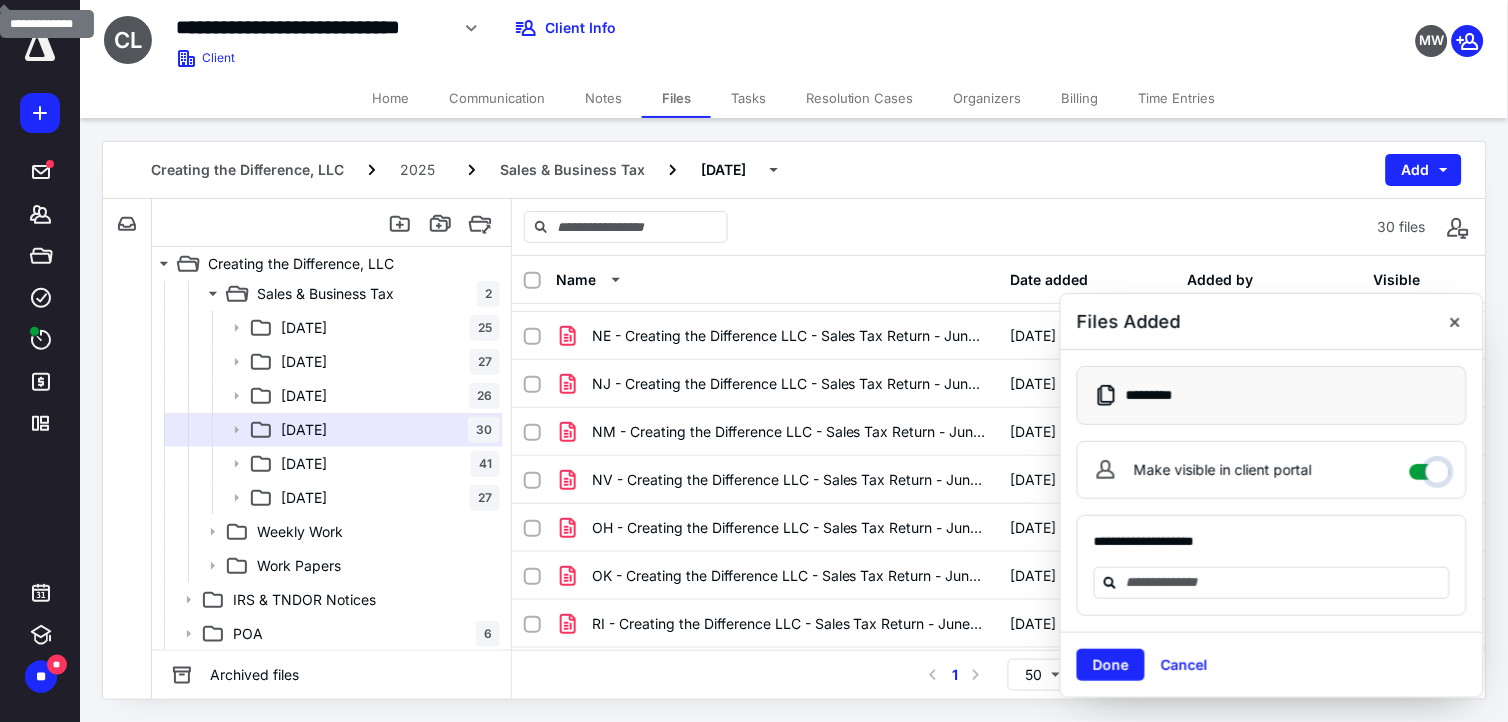 checkbox on "****" 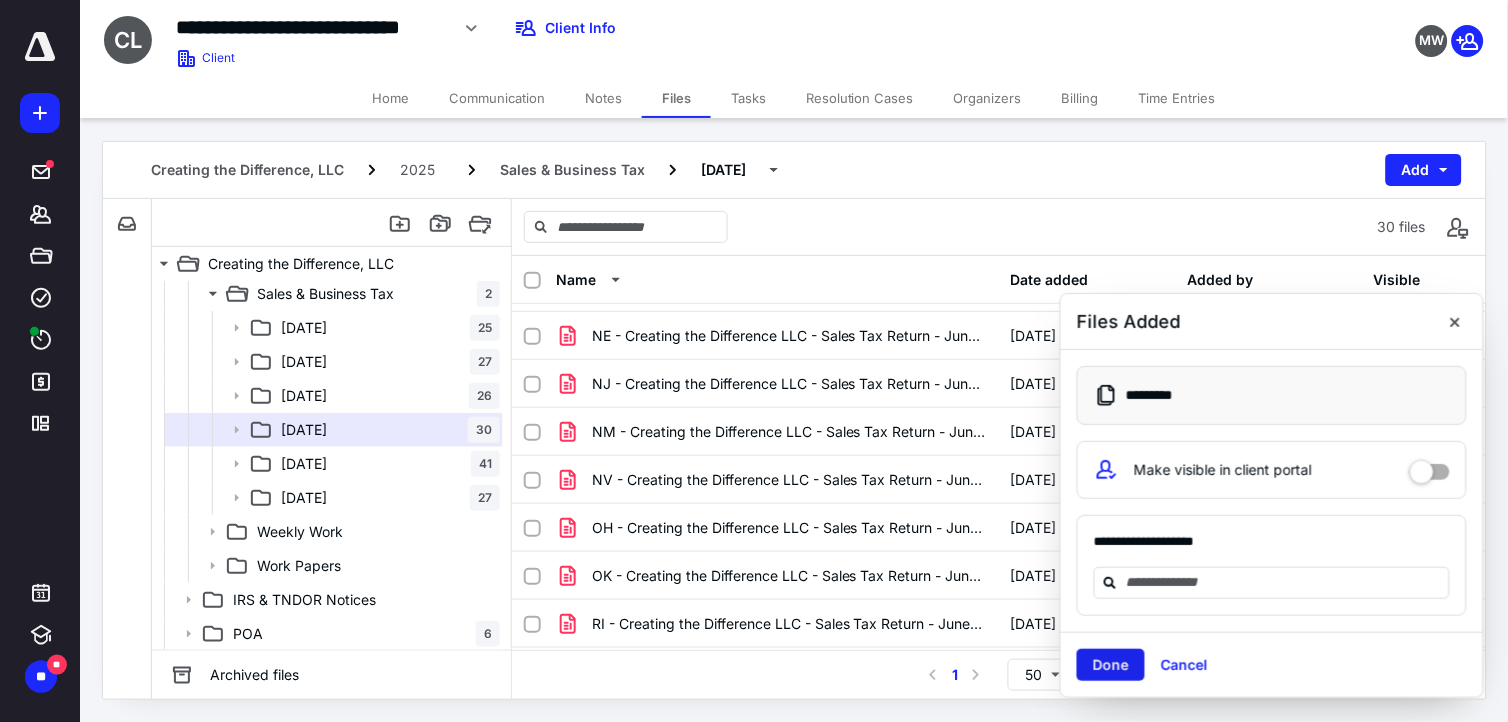 click on "Done" at bounding box center [1111, 665] 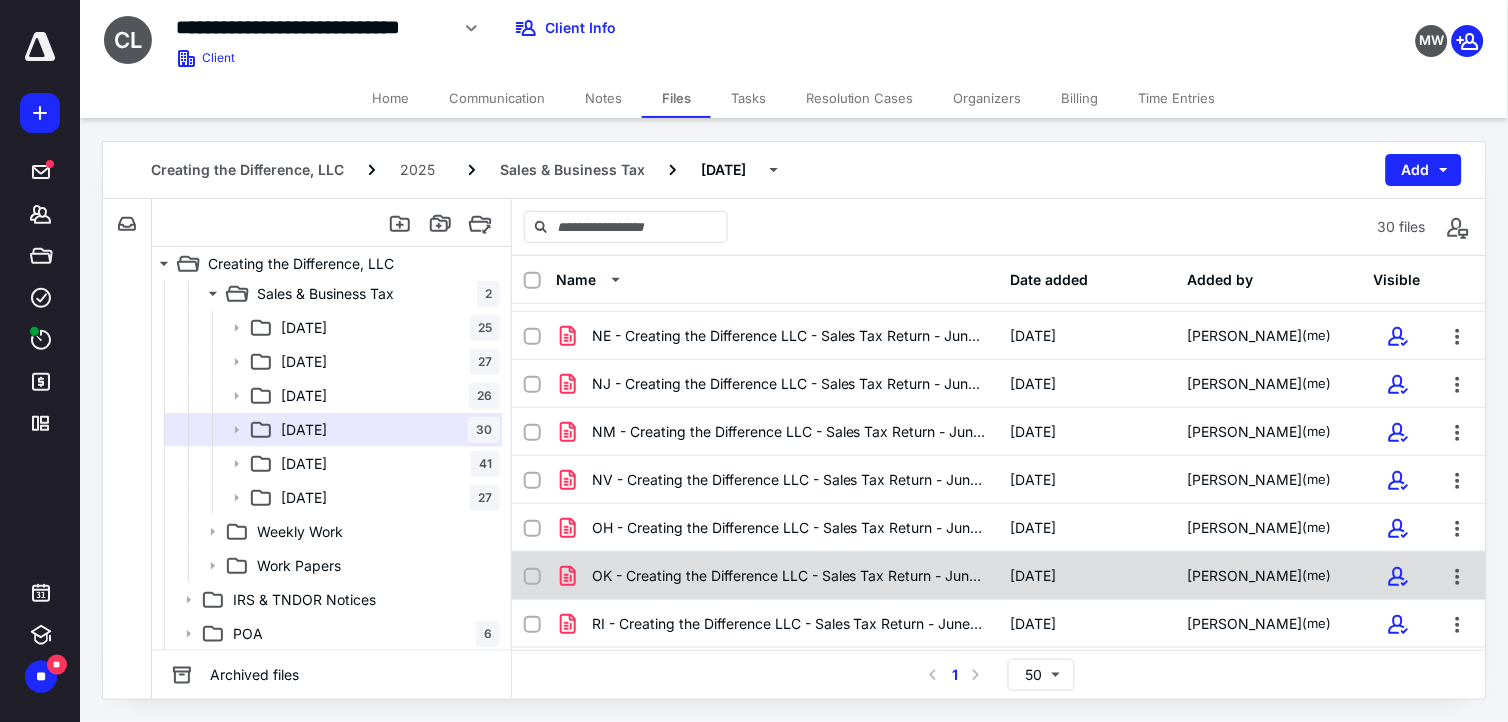scroll, scrollTop: 1096, scrollLeft: 0, axis: vertical 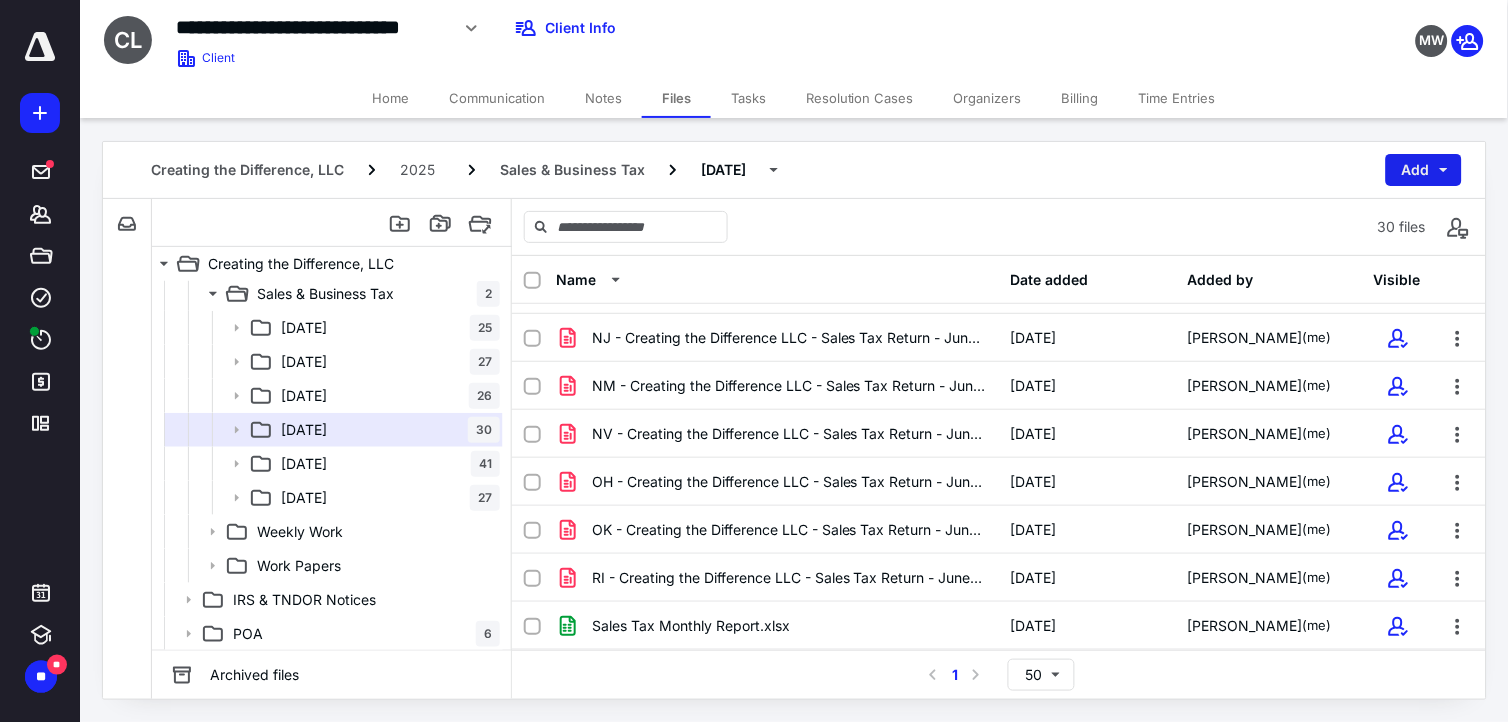 click on "Add" at bounding box center (1424, 170) 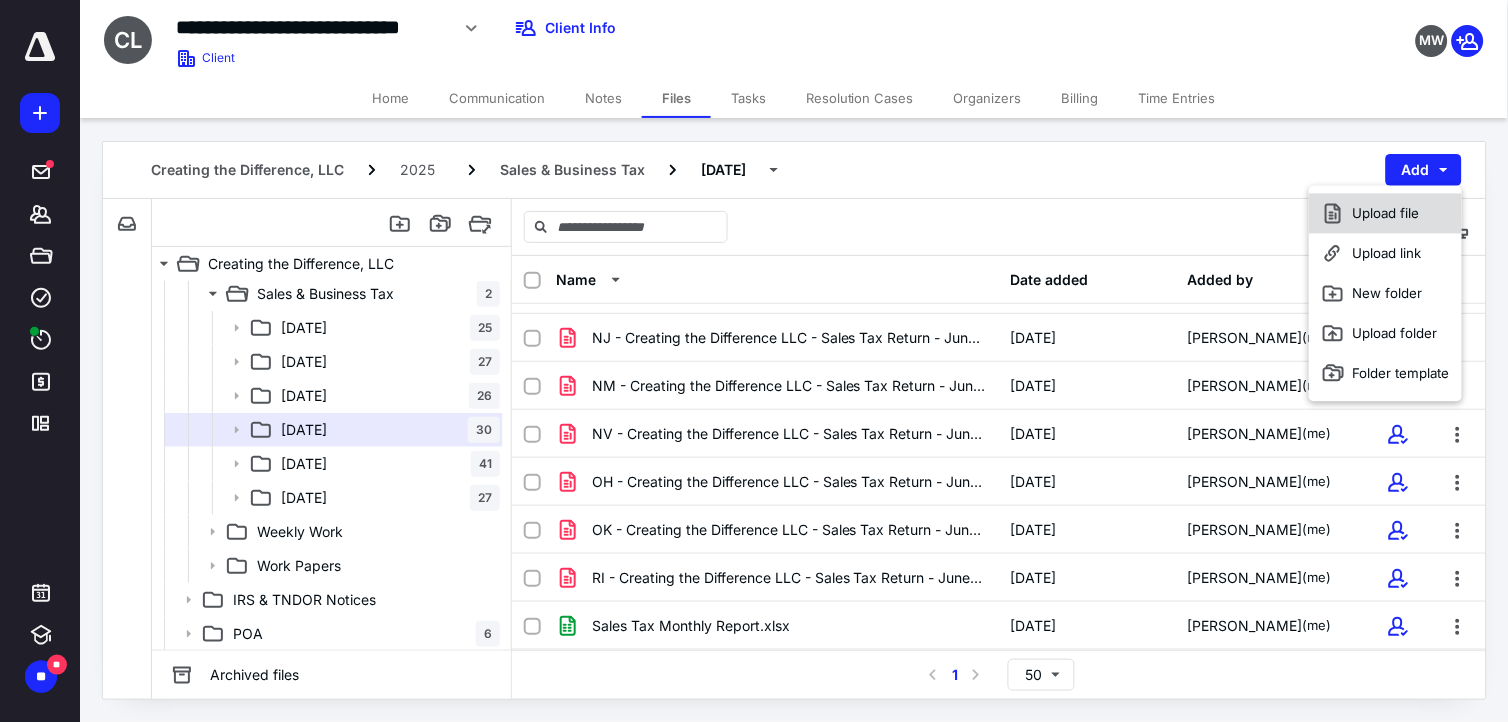 click on "Upload file" at bounding box center [1385, 214] 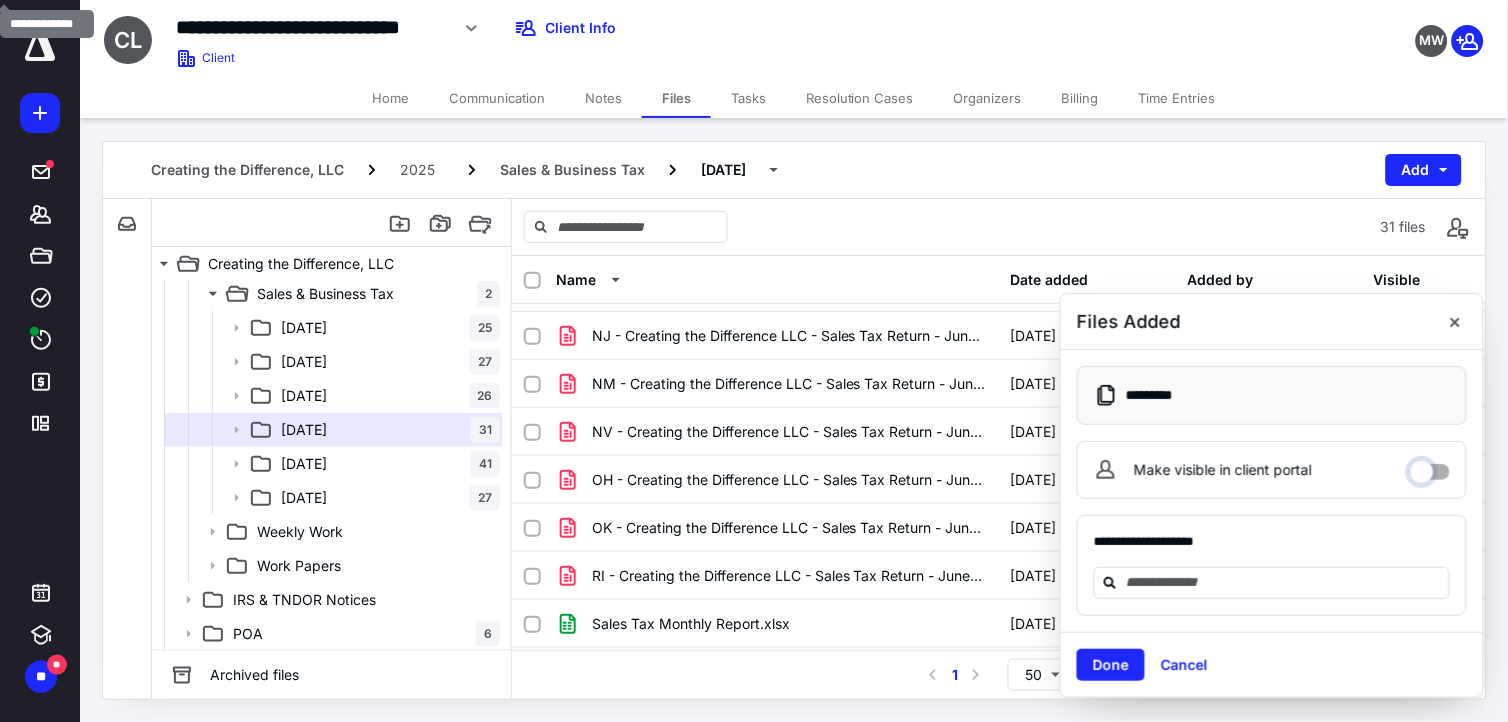 click on "Make visible in client portal" at bounding box center (1430, 467) 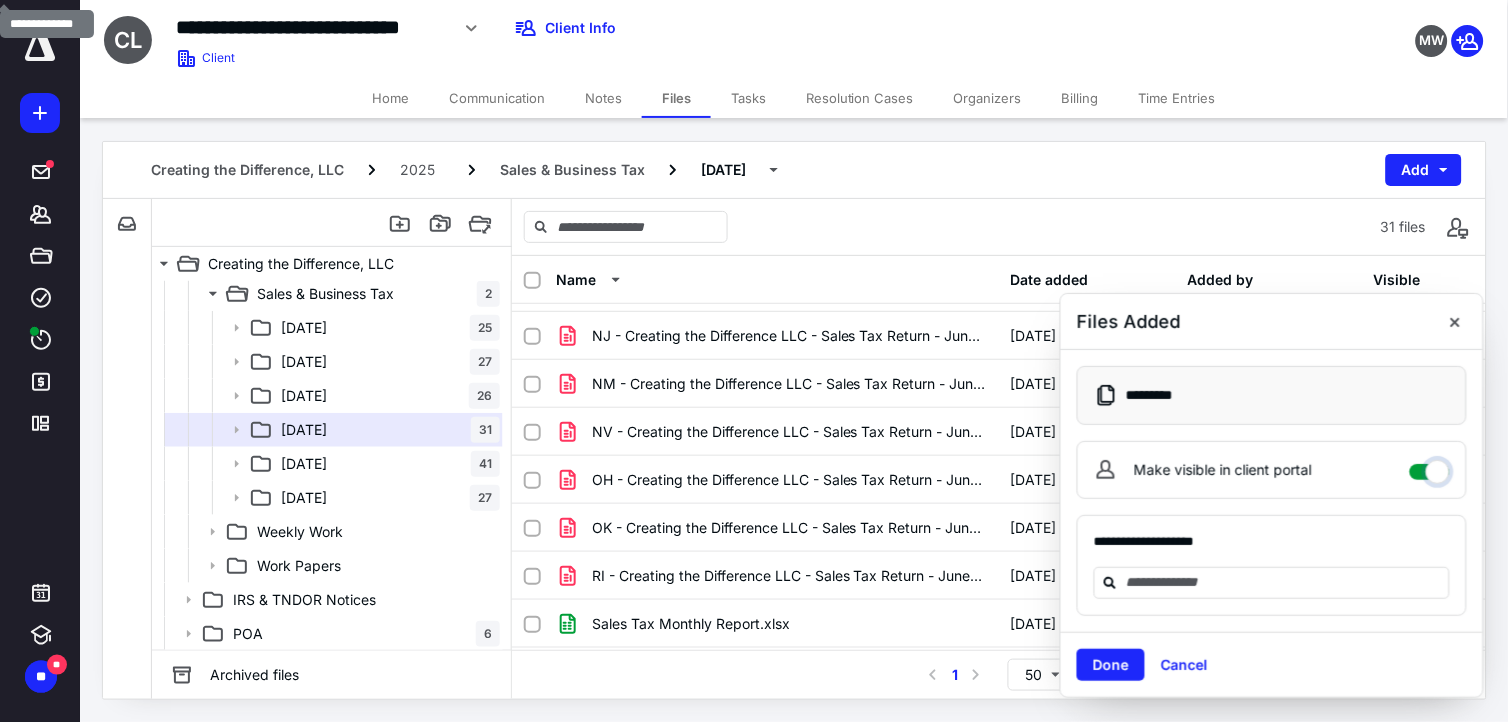 checkbox on "****" 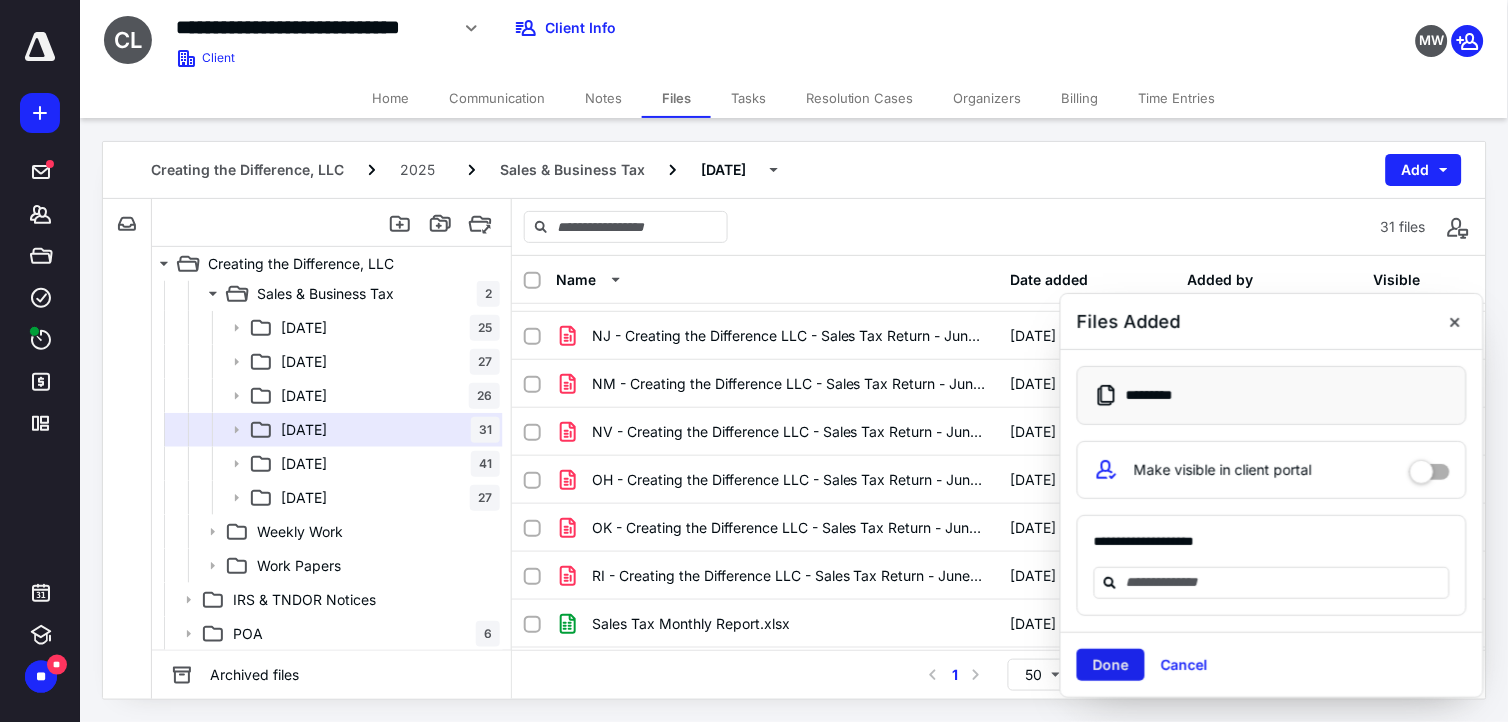 click on "Done" at bounding box center (1111, 665) 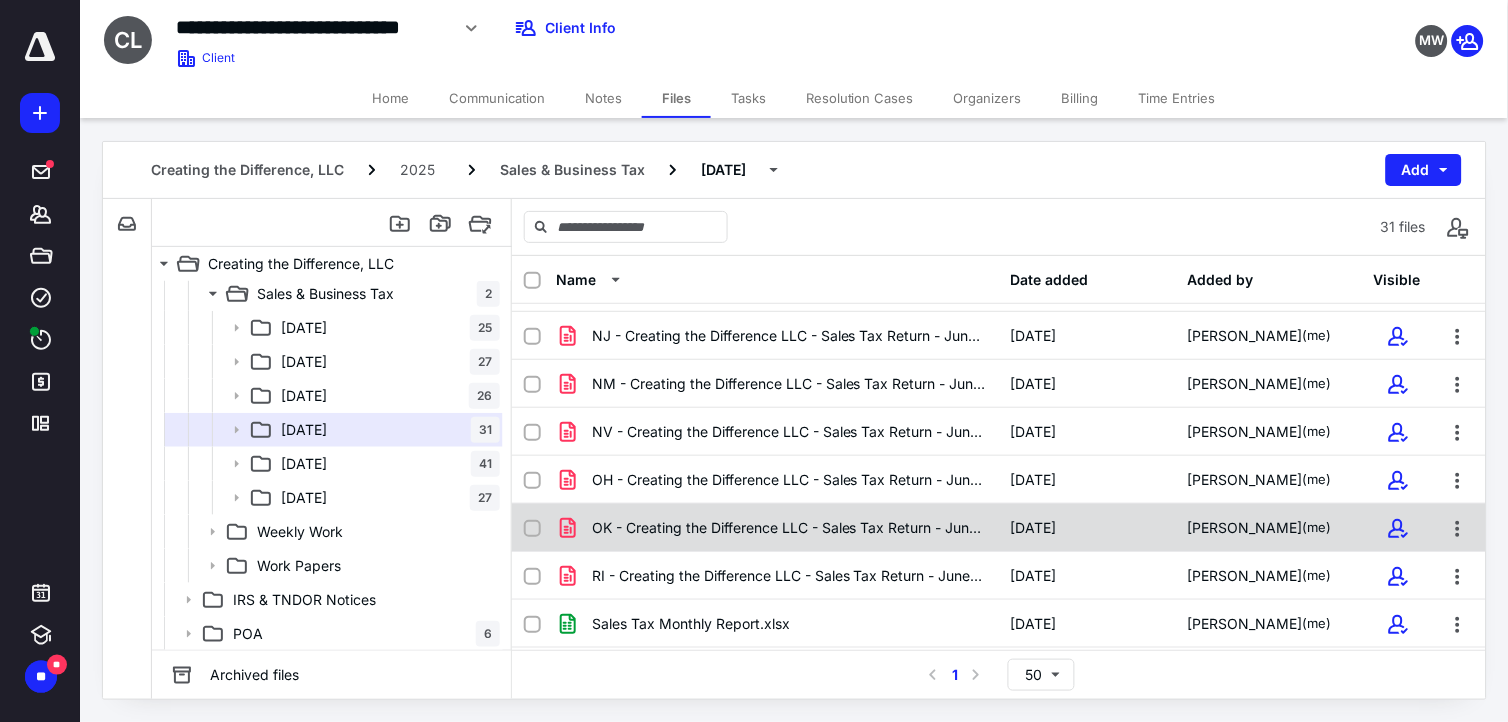scroll, scrollTop: 1145, scrollLeft: 0, axis: vertical 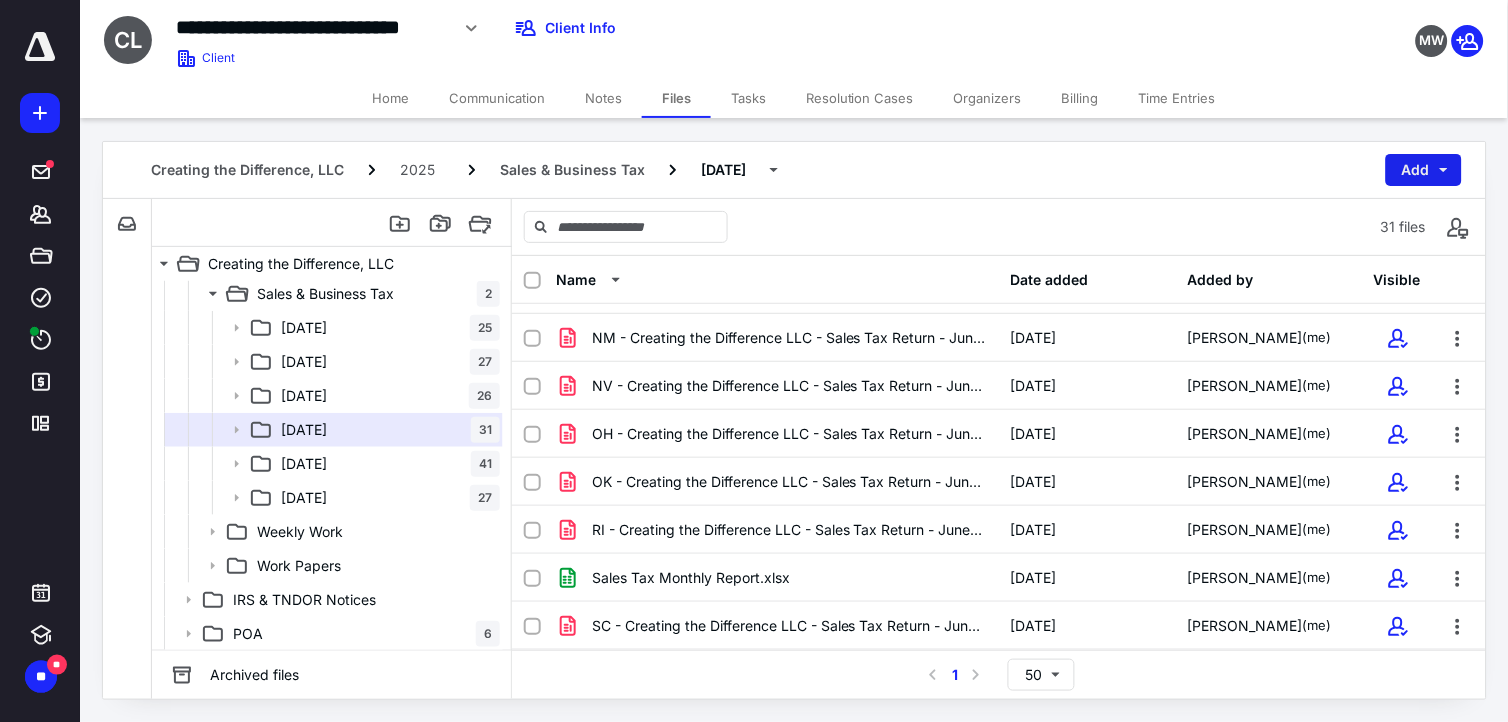 click on "Add" at bounding box center [1424, 170] 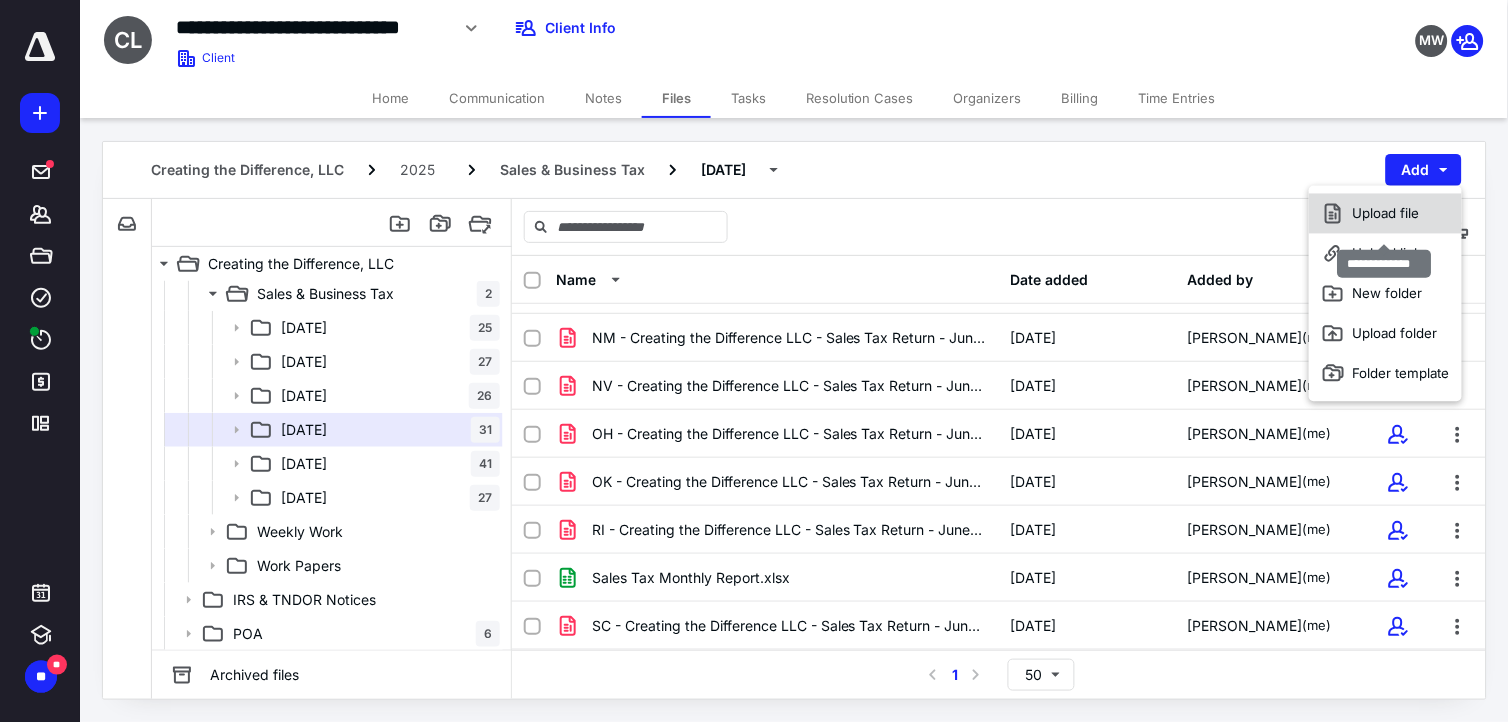 click on "Upload file" at bounding box center (1385, 214) 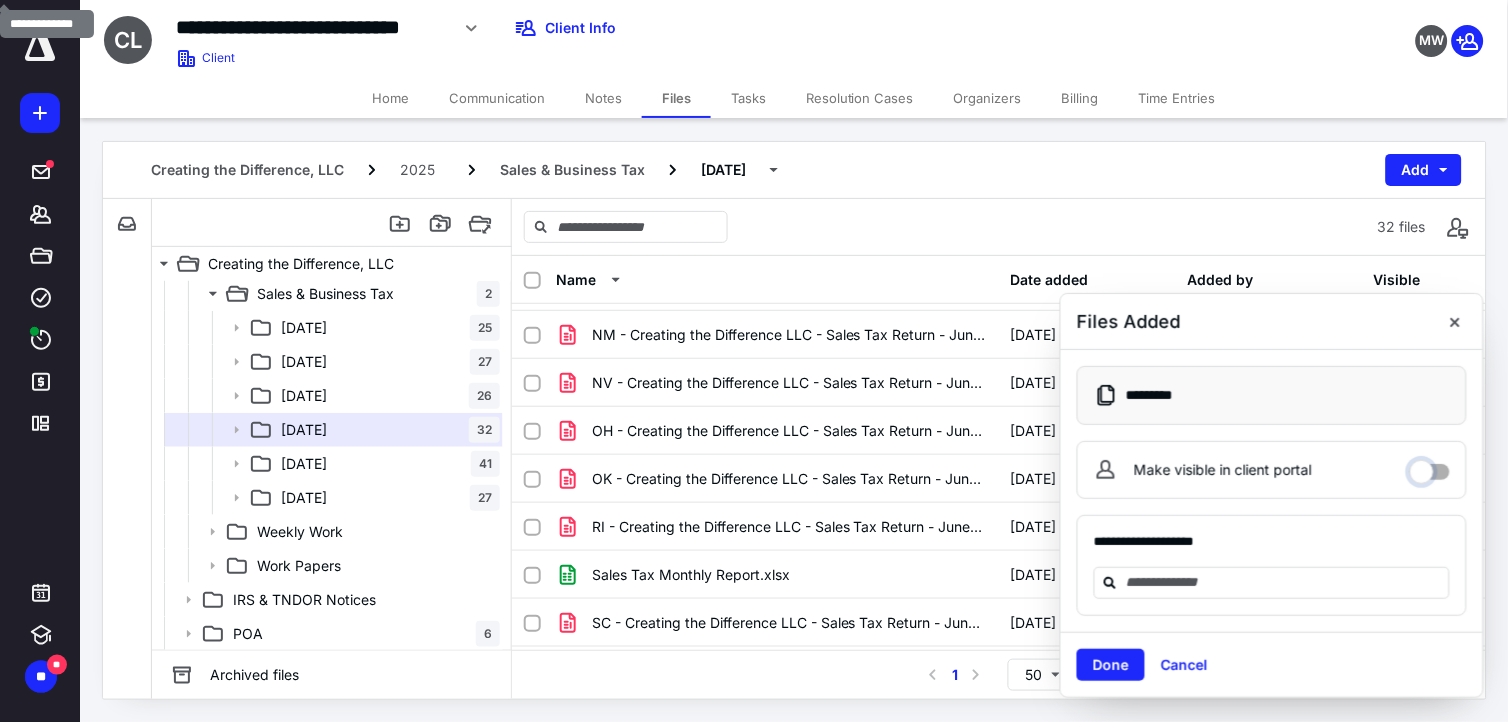 click on "Make visible in client portal" at bounding box center (1430, 467) 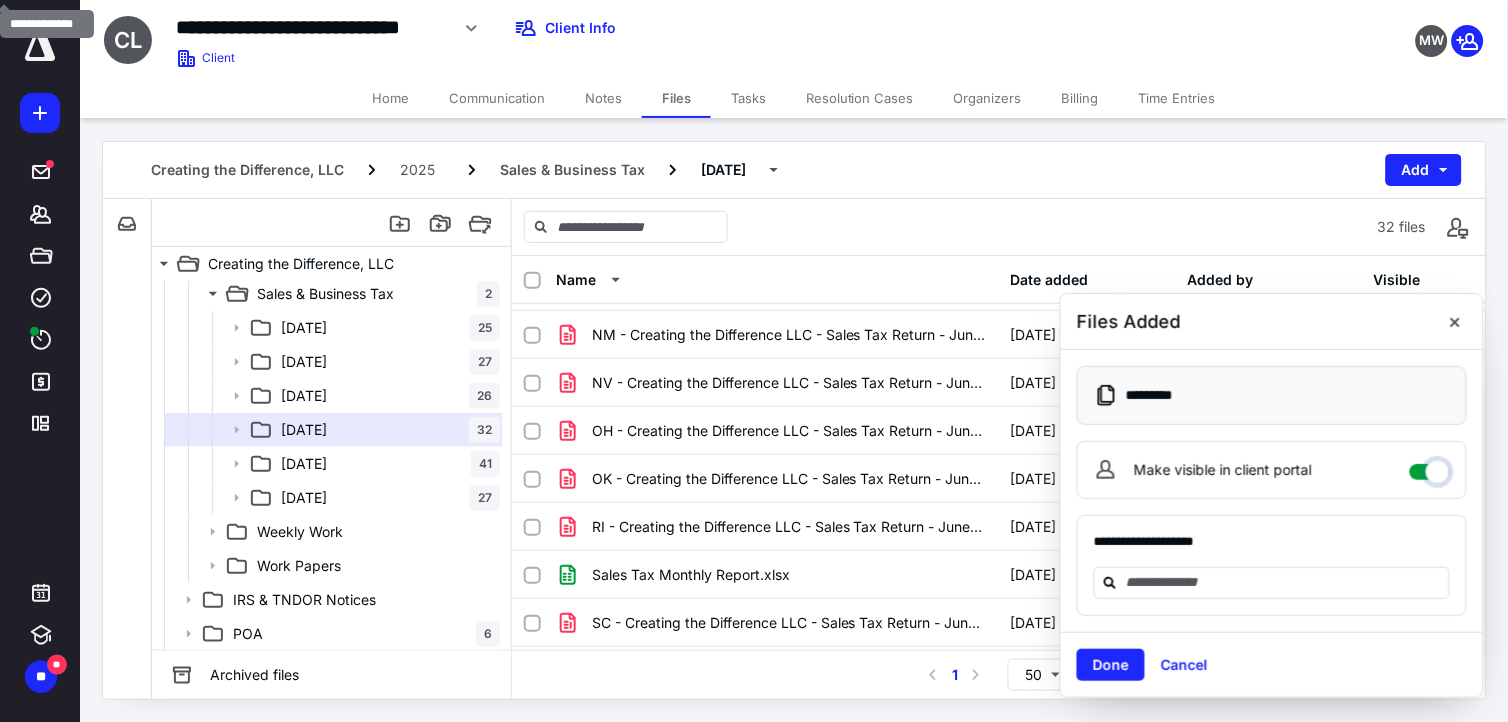 checkbox on "****" 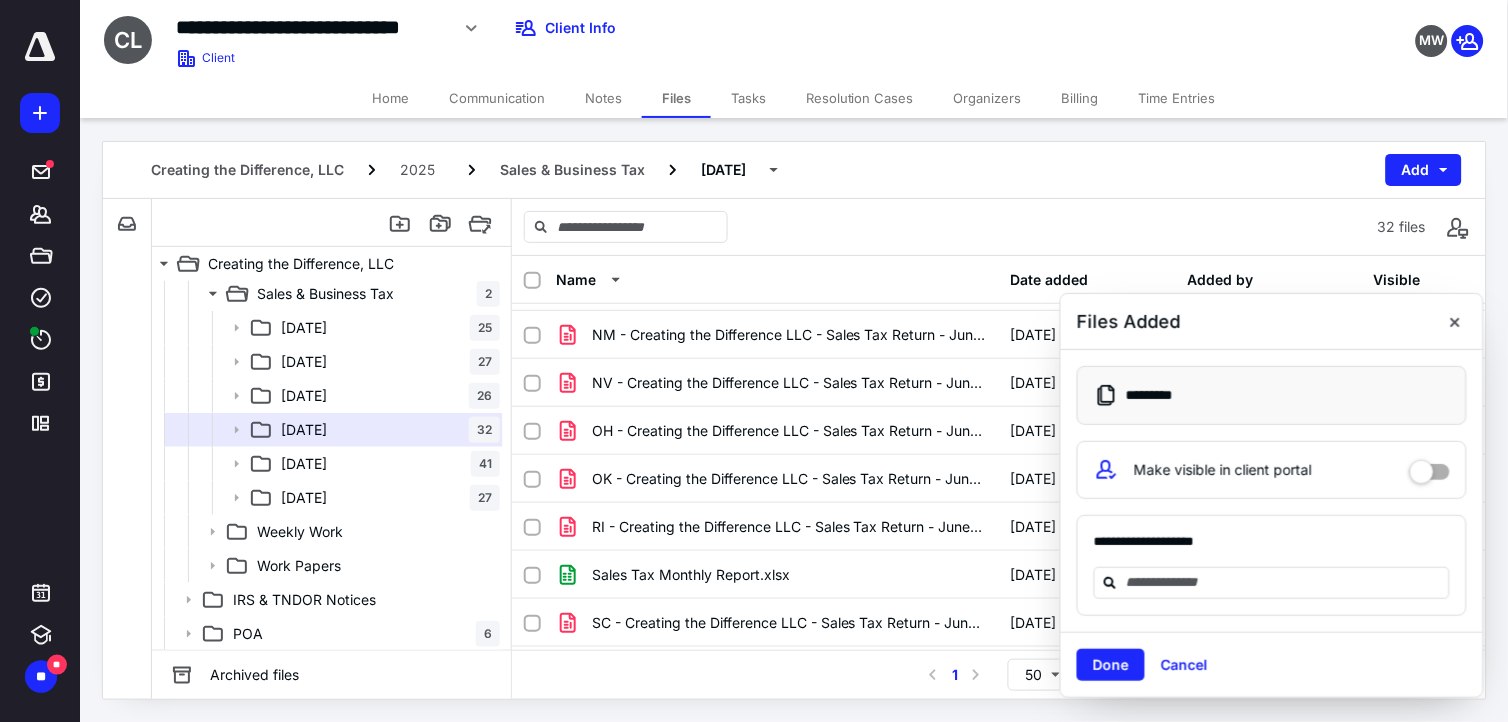 click on "Done Cancel" at bounding box center (1272, 664) 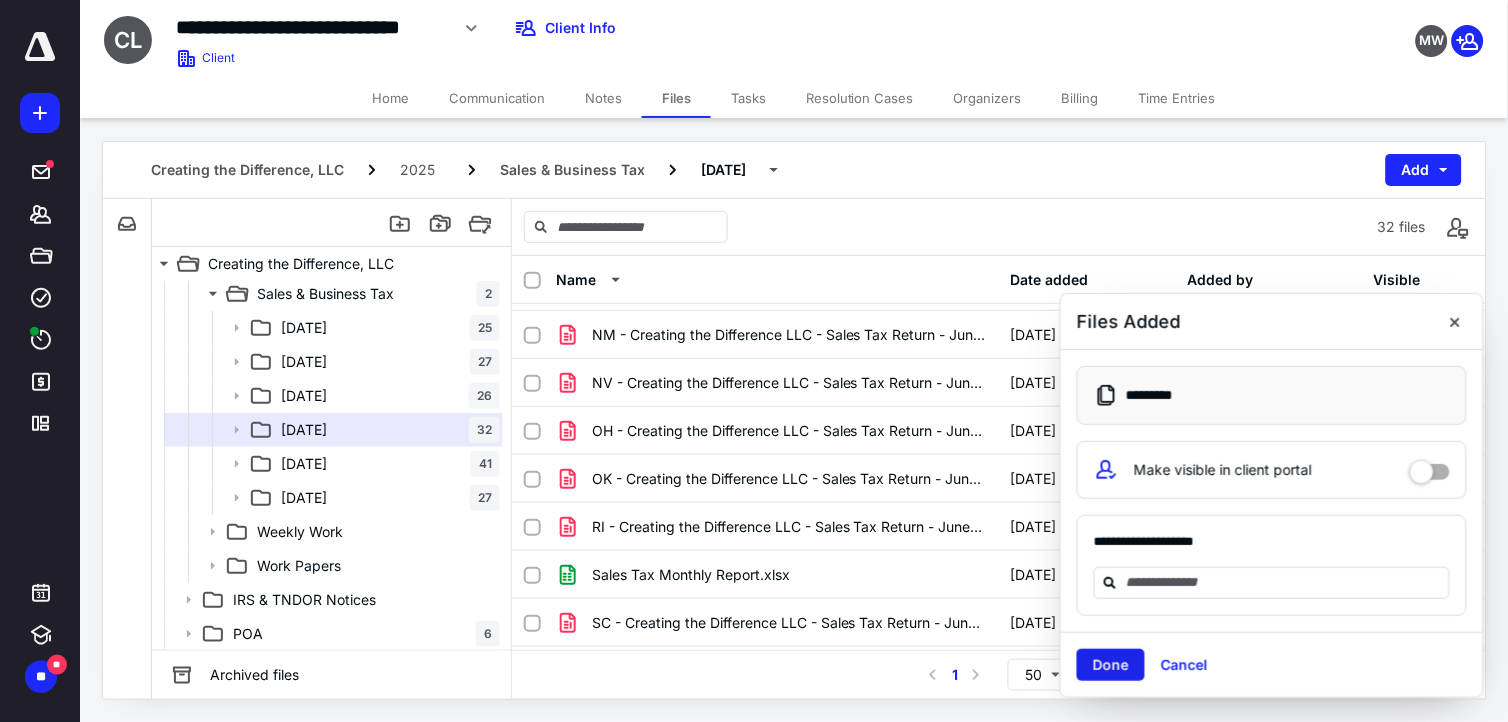 click on "Done" at bounding box center [1111, 665] 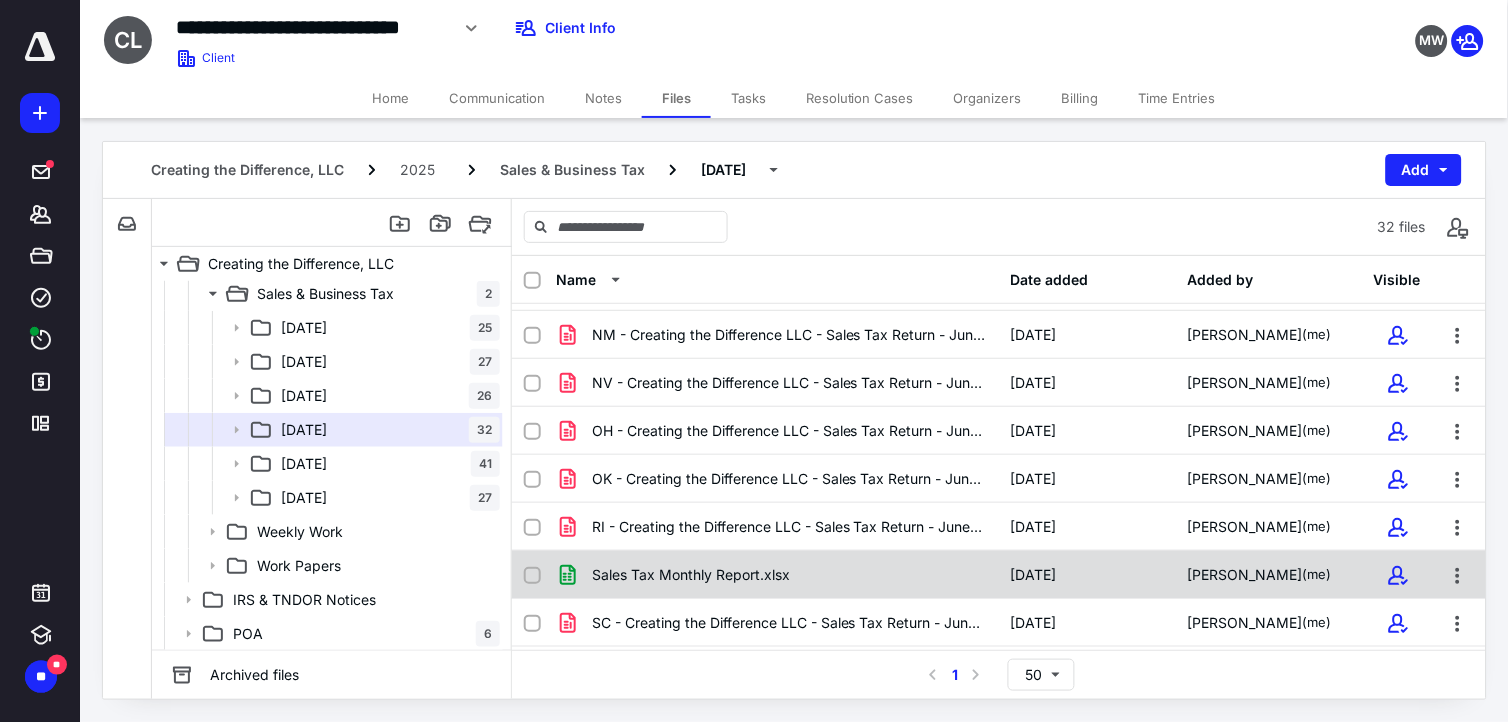 scroll, scrollTop: 1193, scrollLeft: 0, axis: vertical 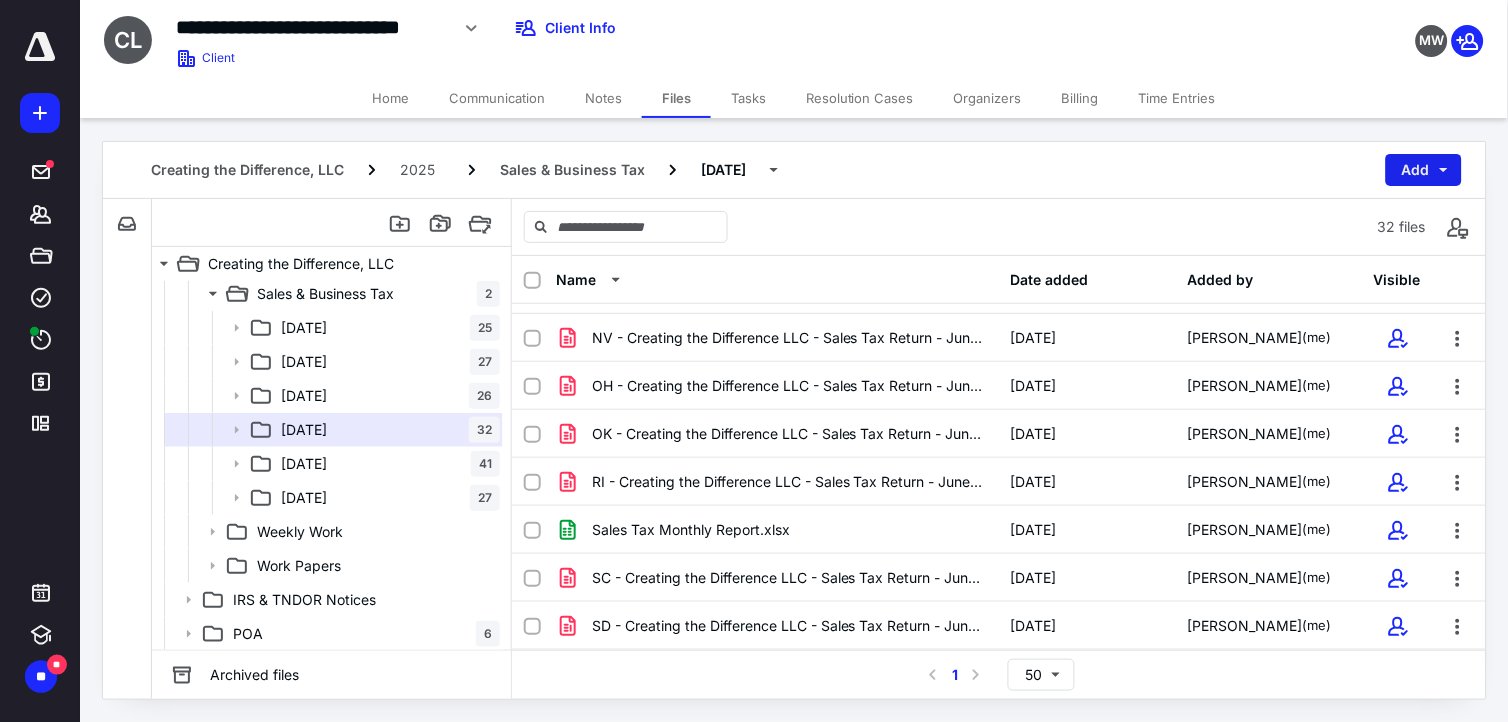 click on "Add" at bounding box center [1424, 170] 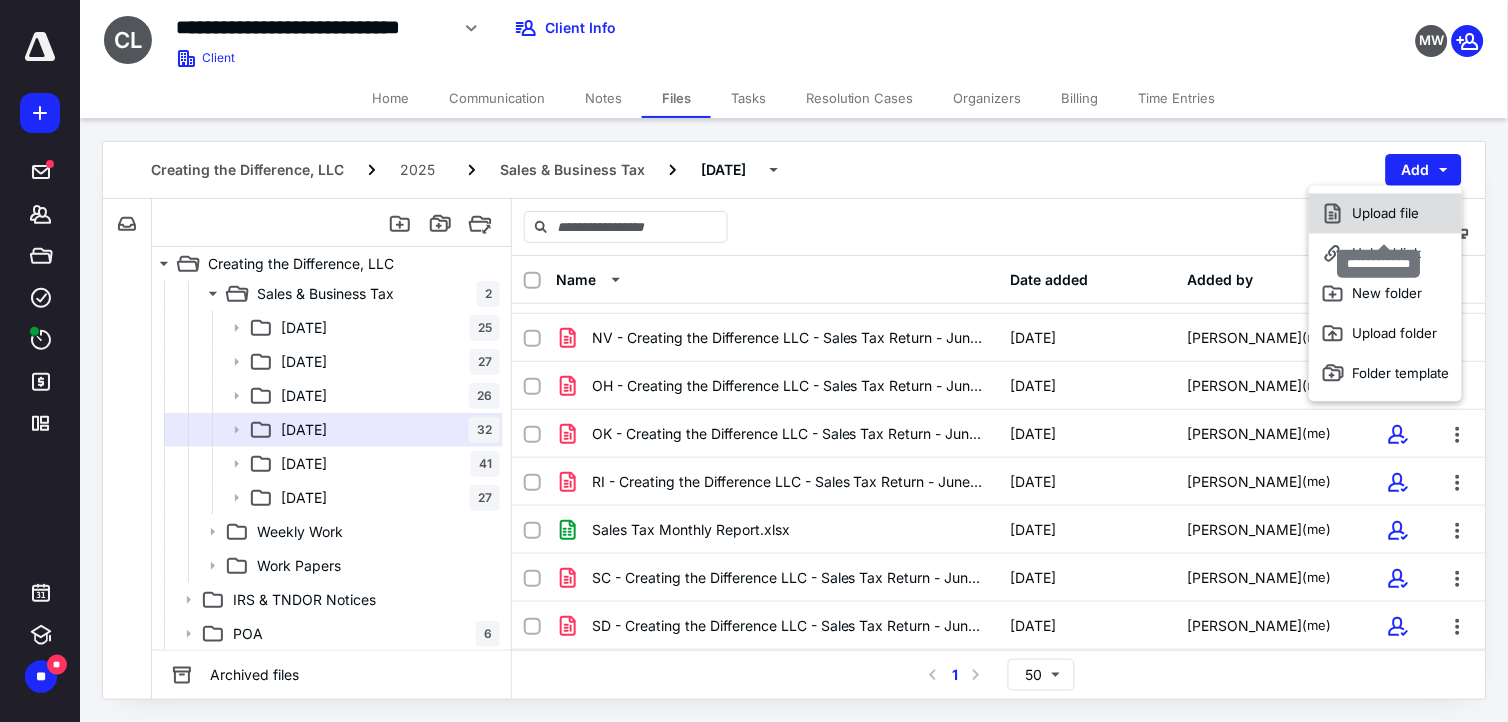 click on "Upload file" at bounding box center (1385, 214) 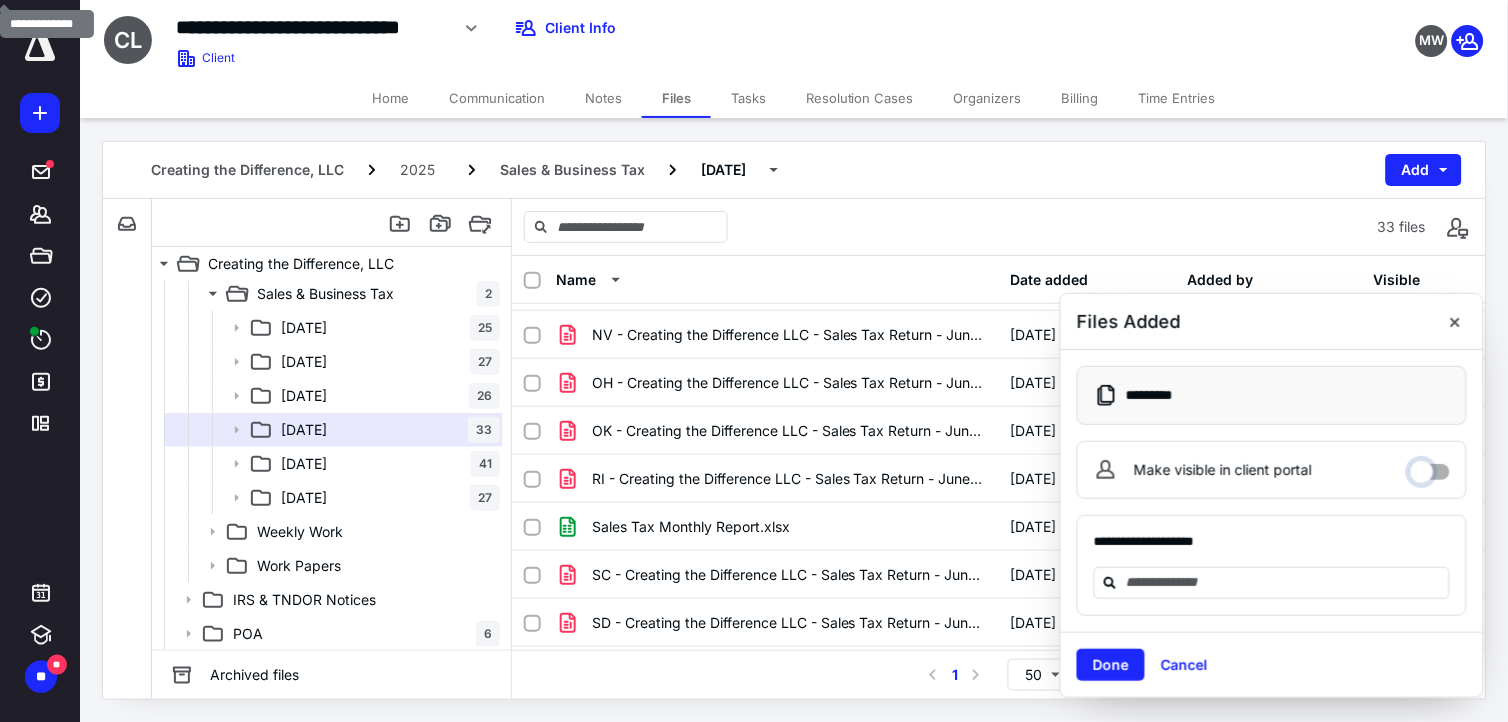 click on "Make visible in client portal" at bounding box center [1430, 467] 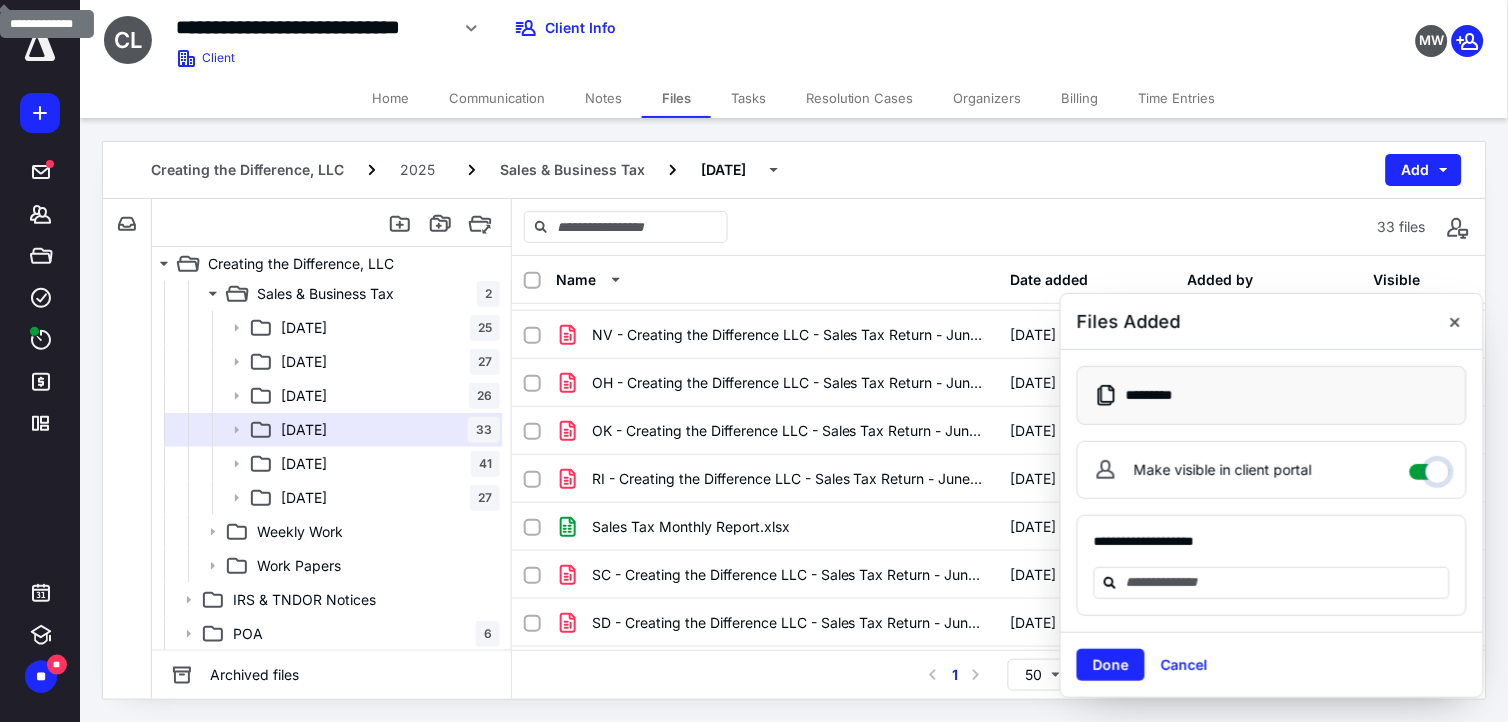 checkbox on "****" 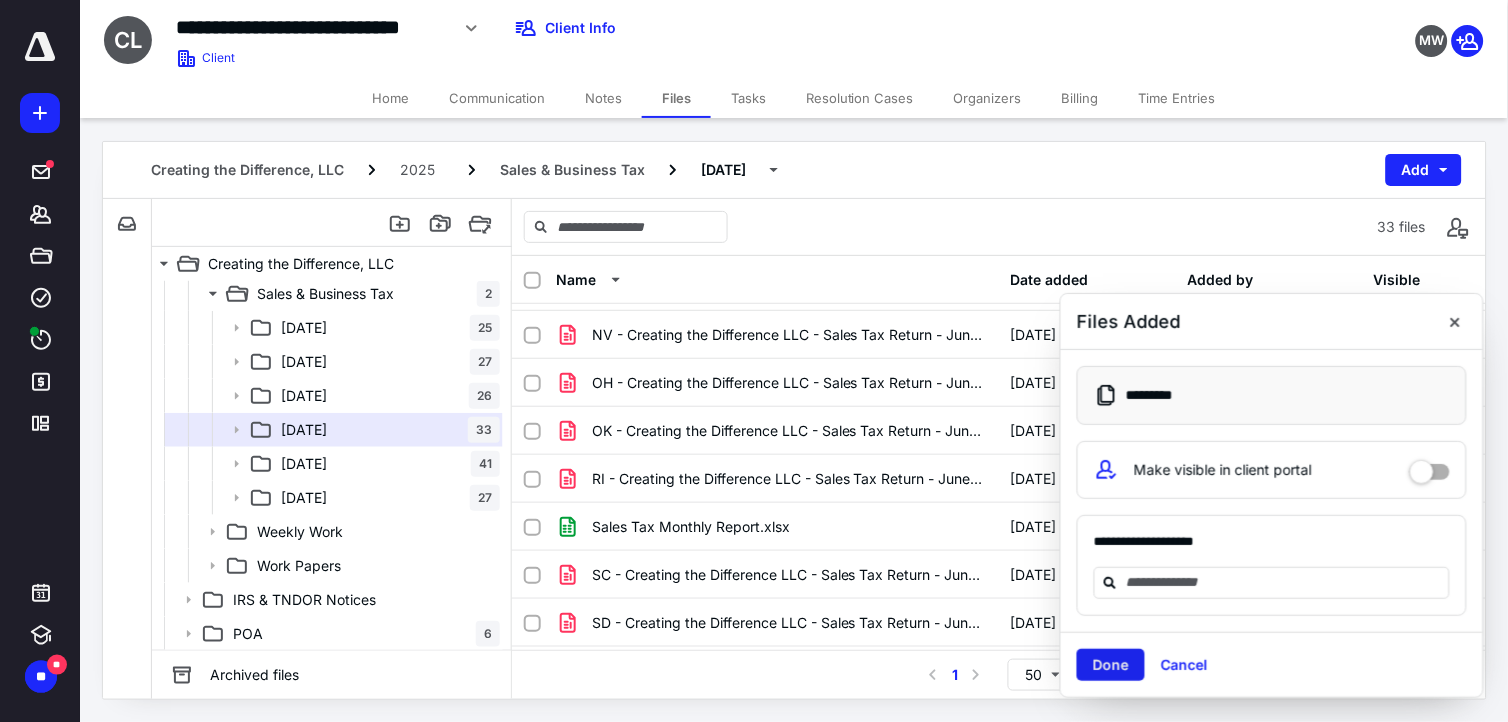 click on "Done" at bounding box center [1111, 665] 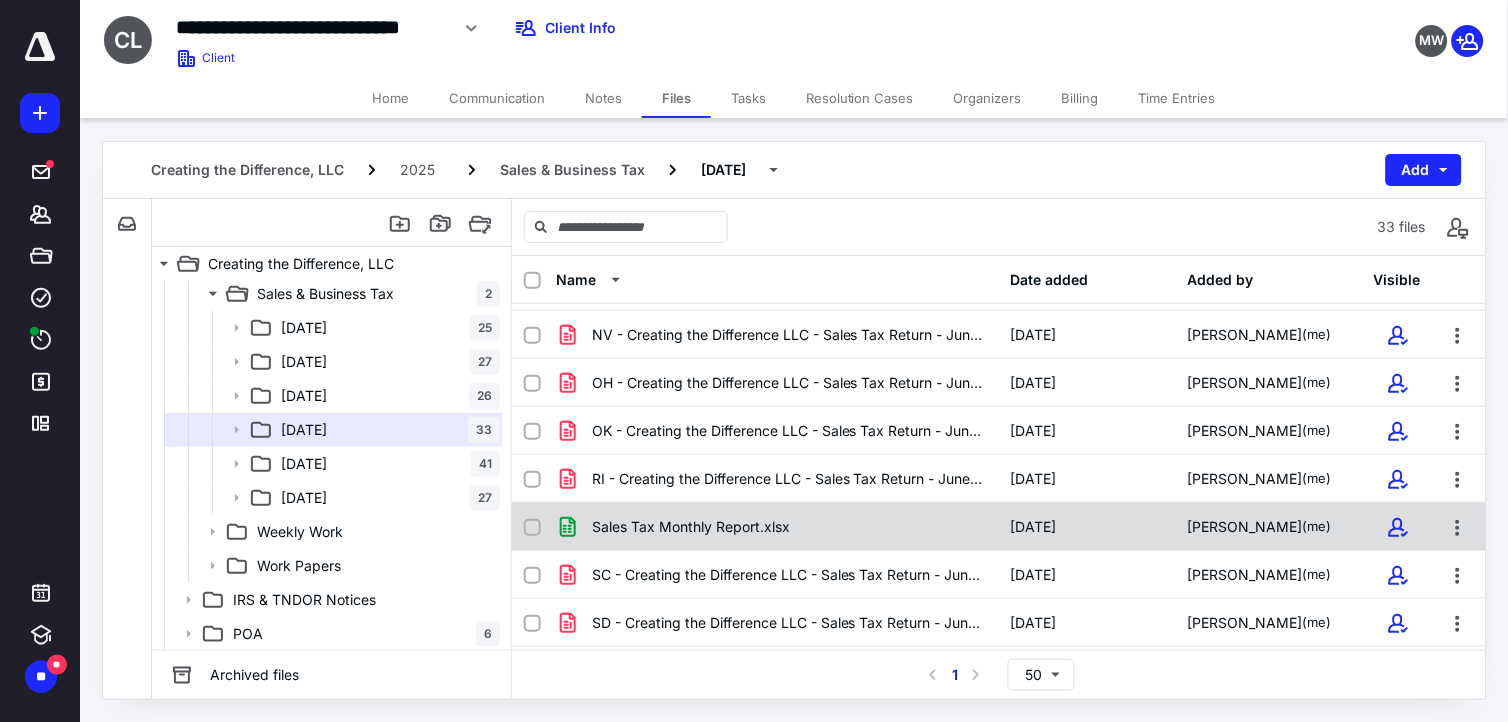scroll, scrollTop: 1241, scrollLeft: 0, axis: vertical 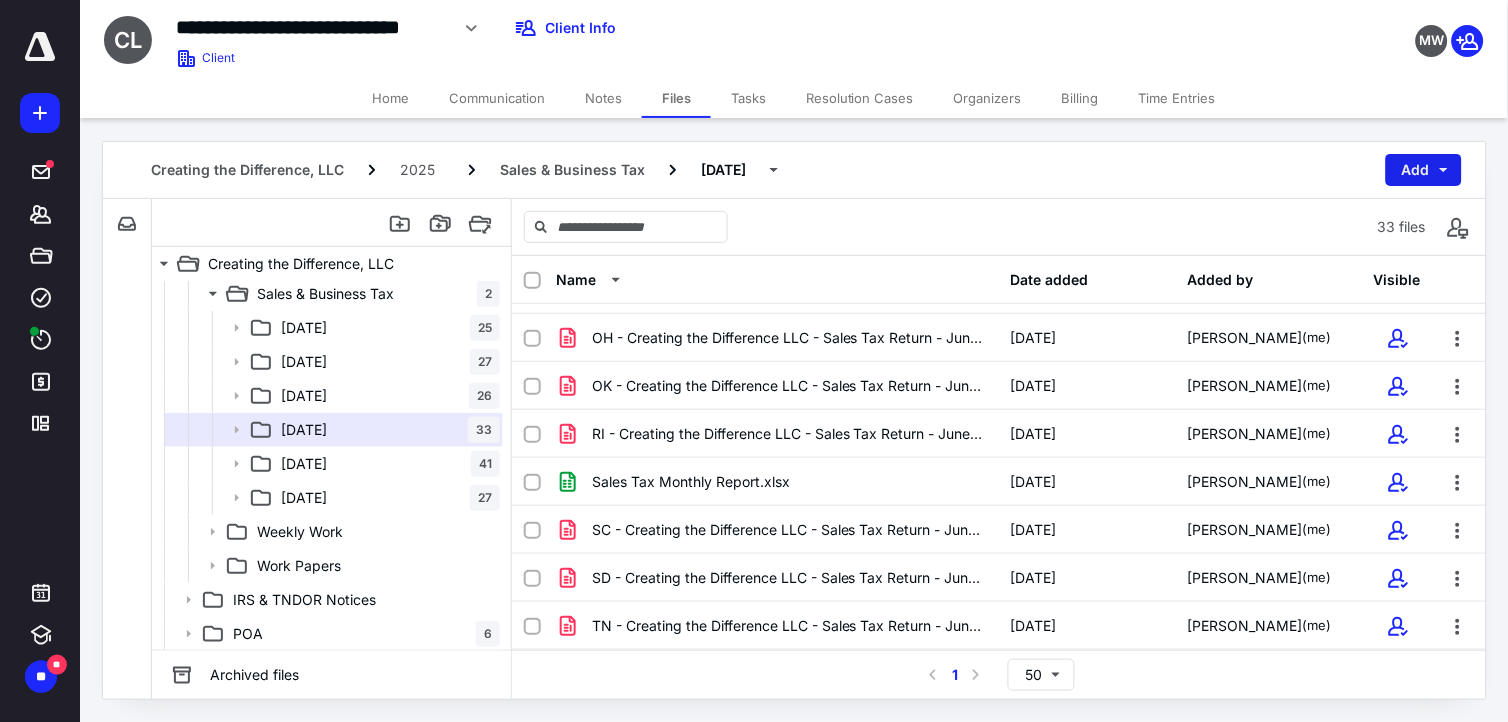 click on "Add" at bounding box center (1424, 170) 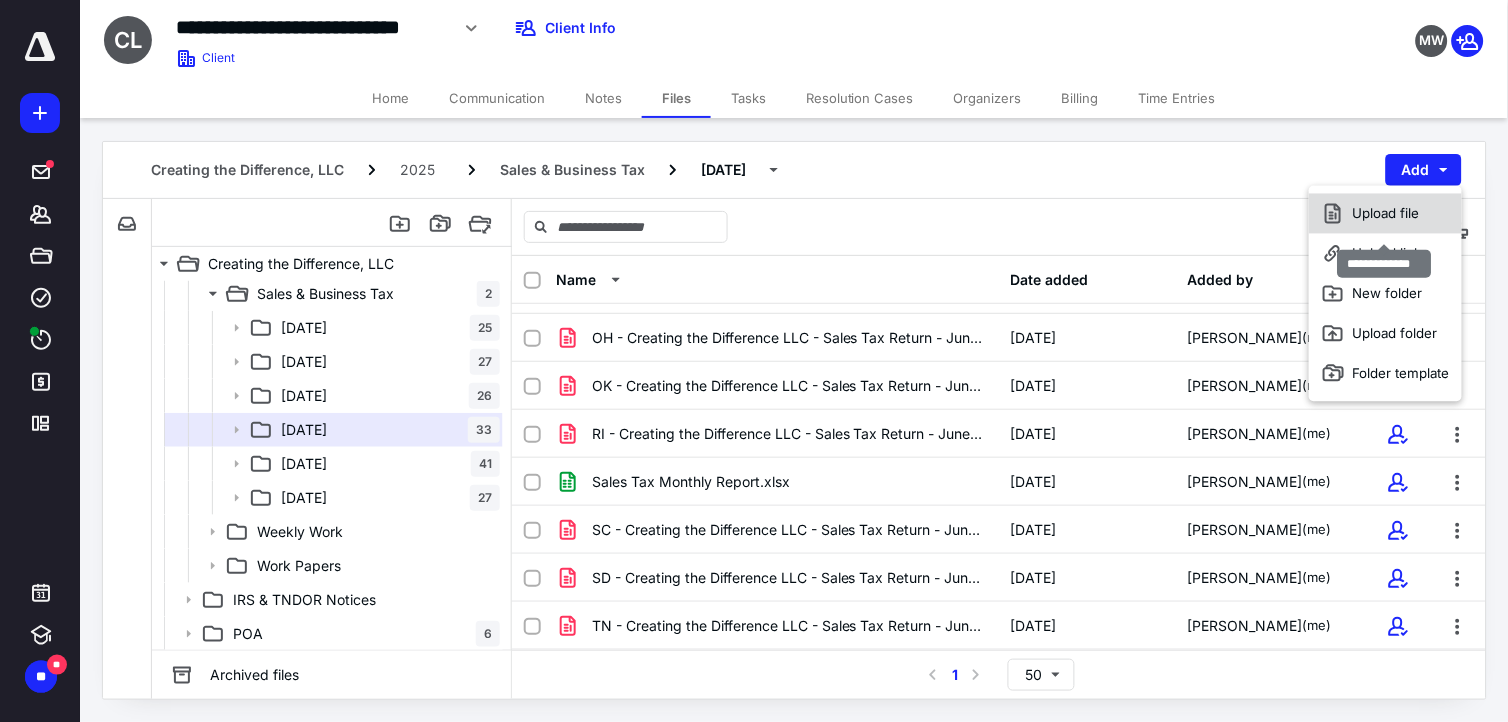 click on "Upload file" at bounding box center [1385, 214] 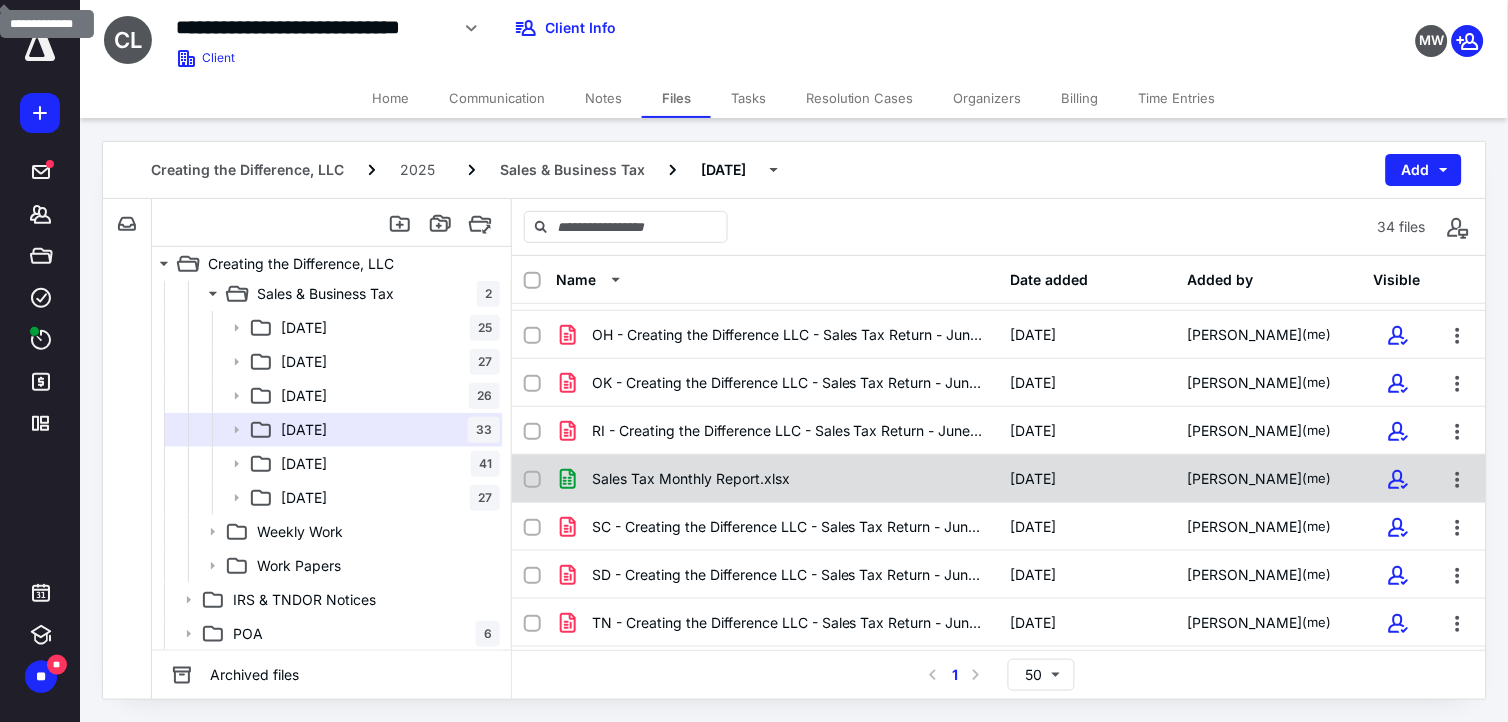 scroll, scrollTop: 1288, scrollLeft: 0, axis: vertical 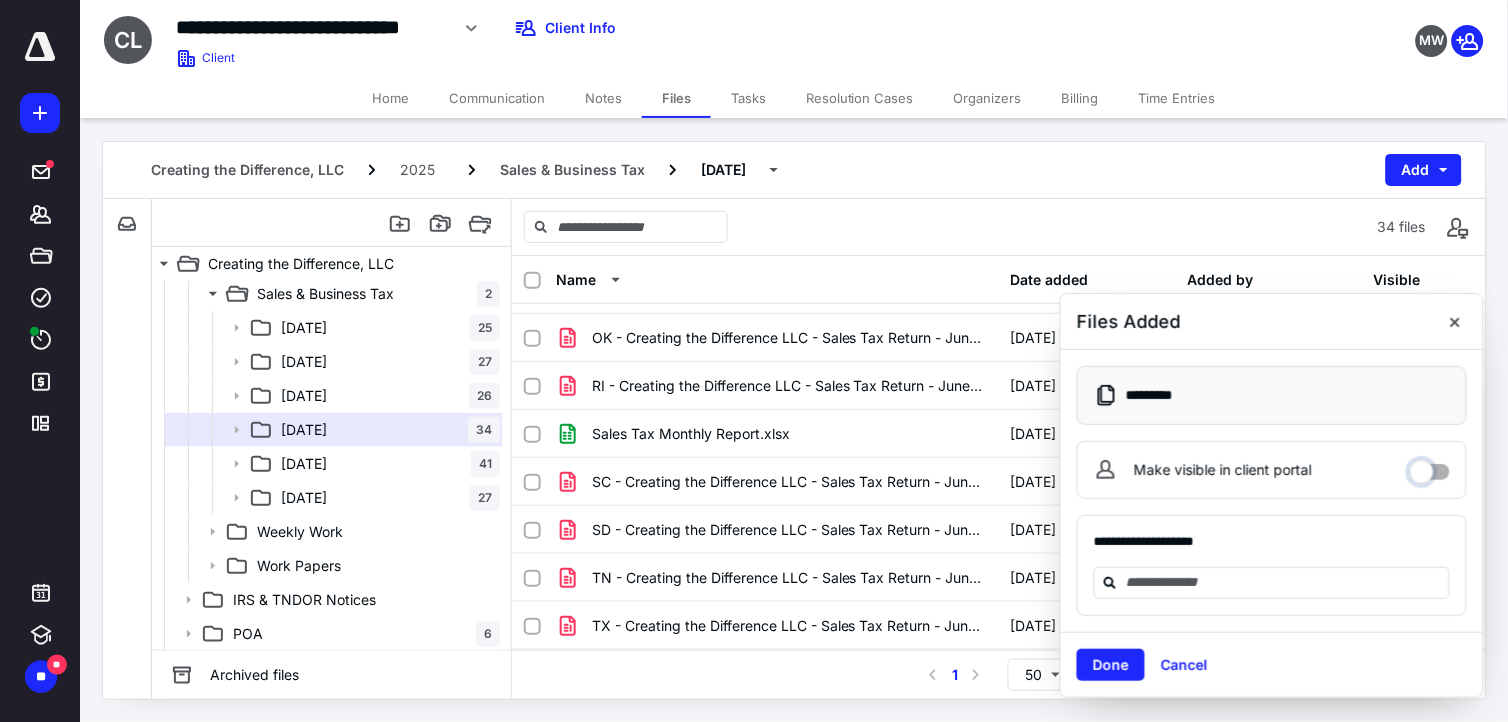 click on "Make visible in client portal" at bounding box center (1430, 467) 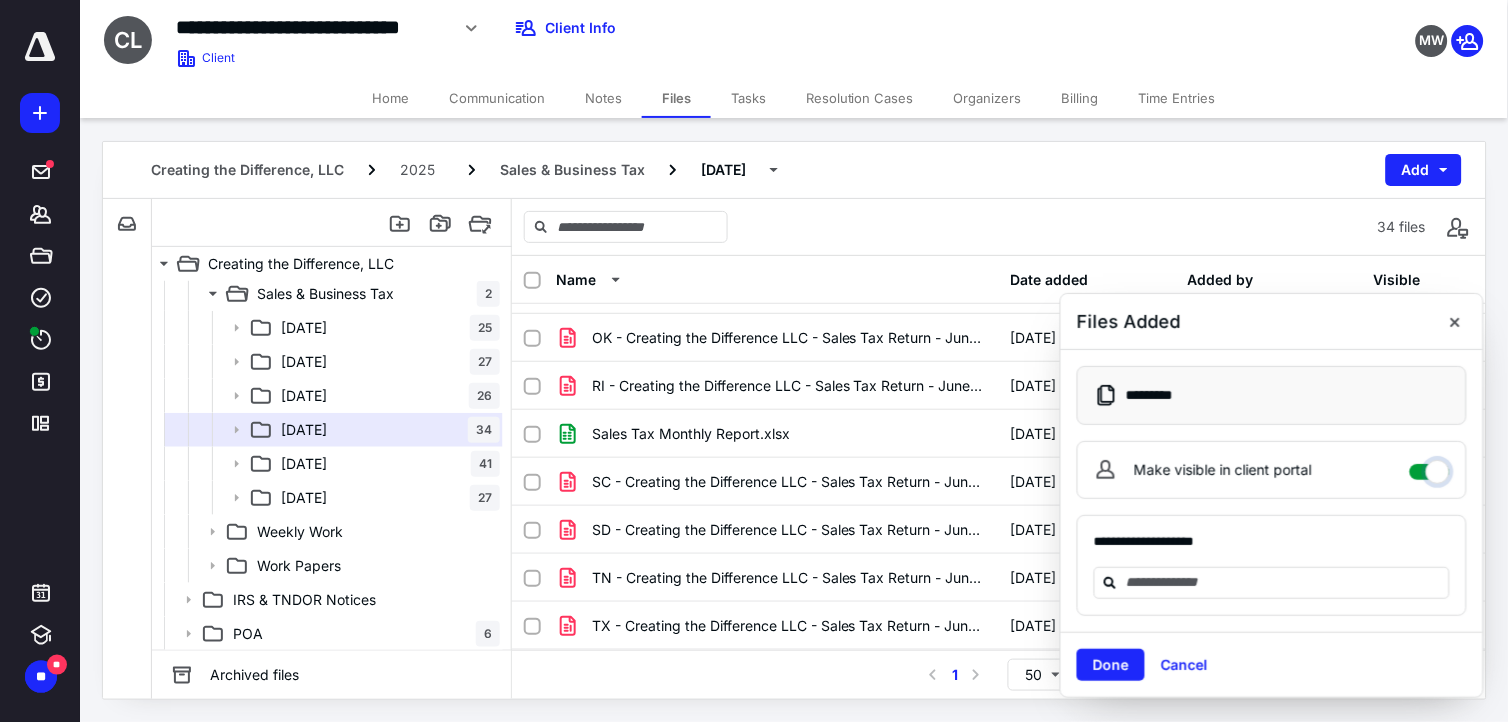 checkbox on "****" 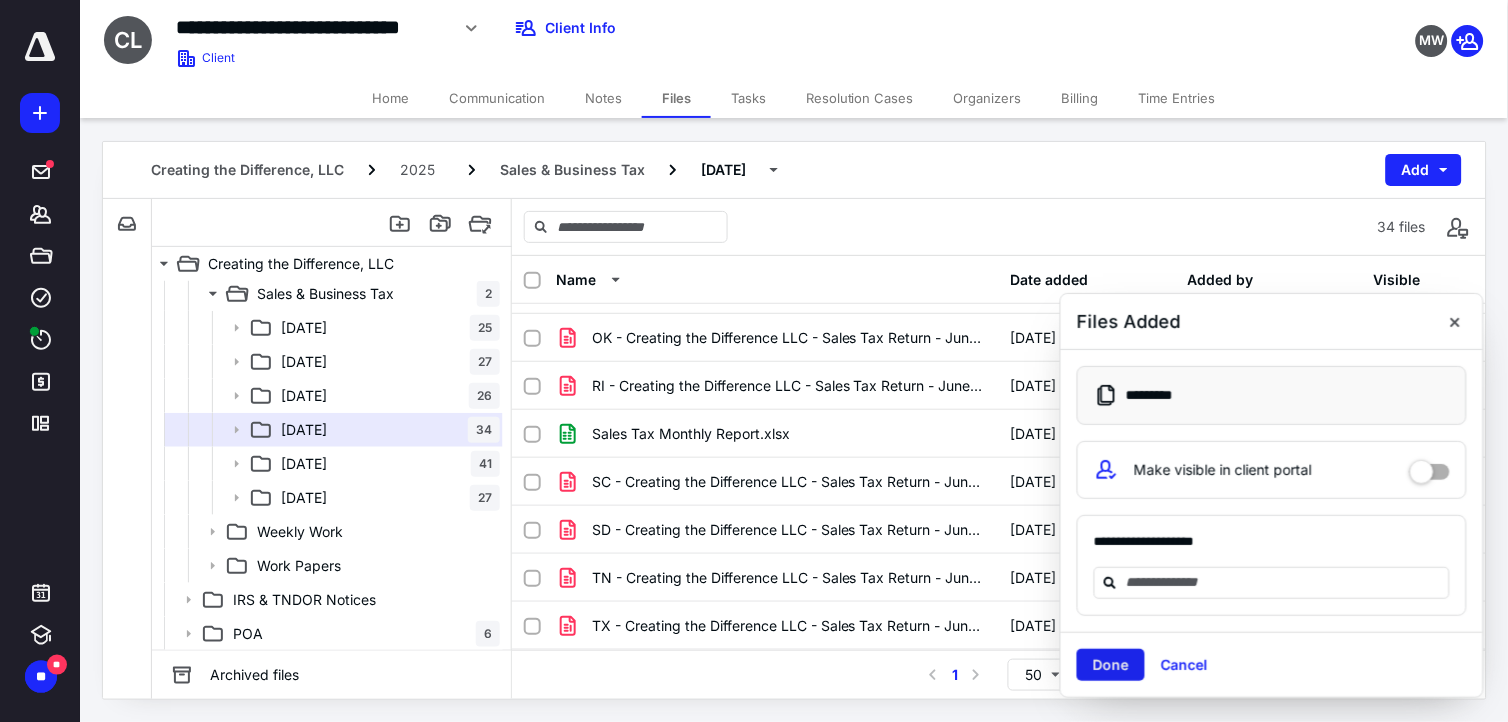 click on "Done" at bounding box center (1111, 665) 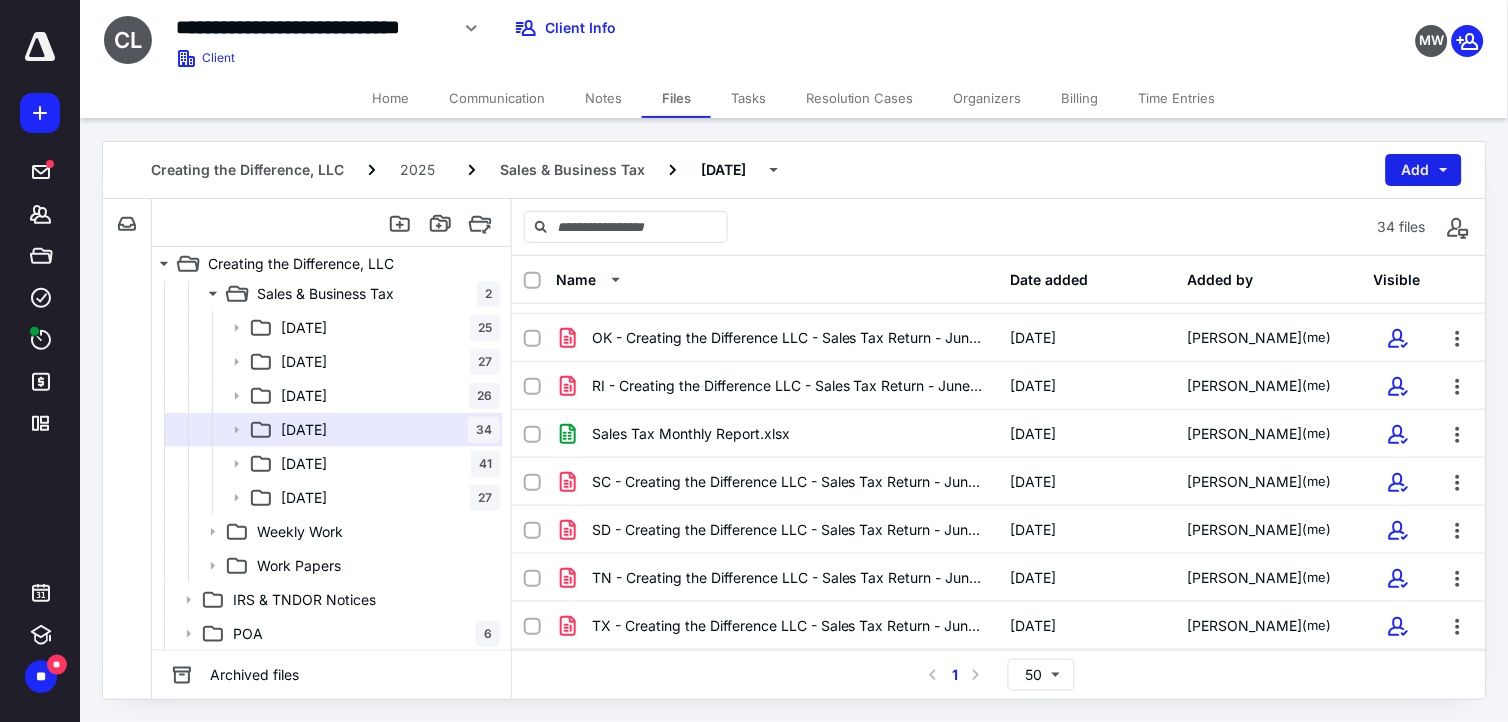click on "Add" at bounding box center (1424, 170) 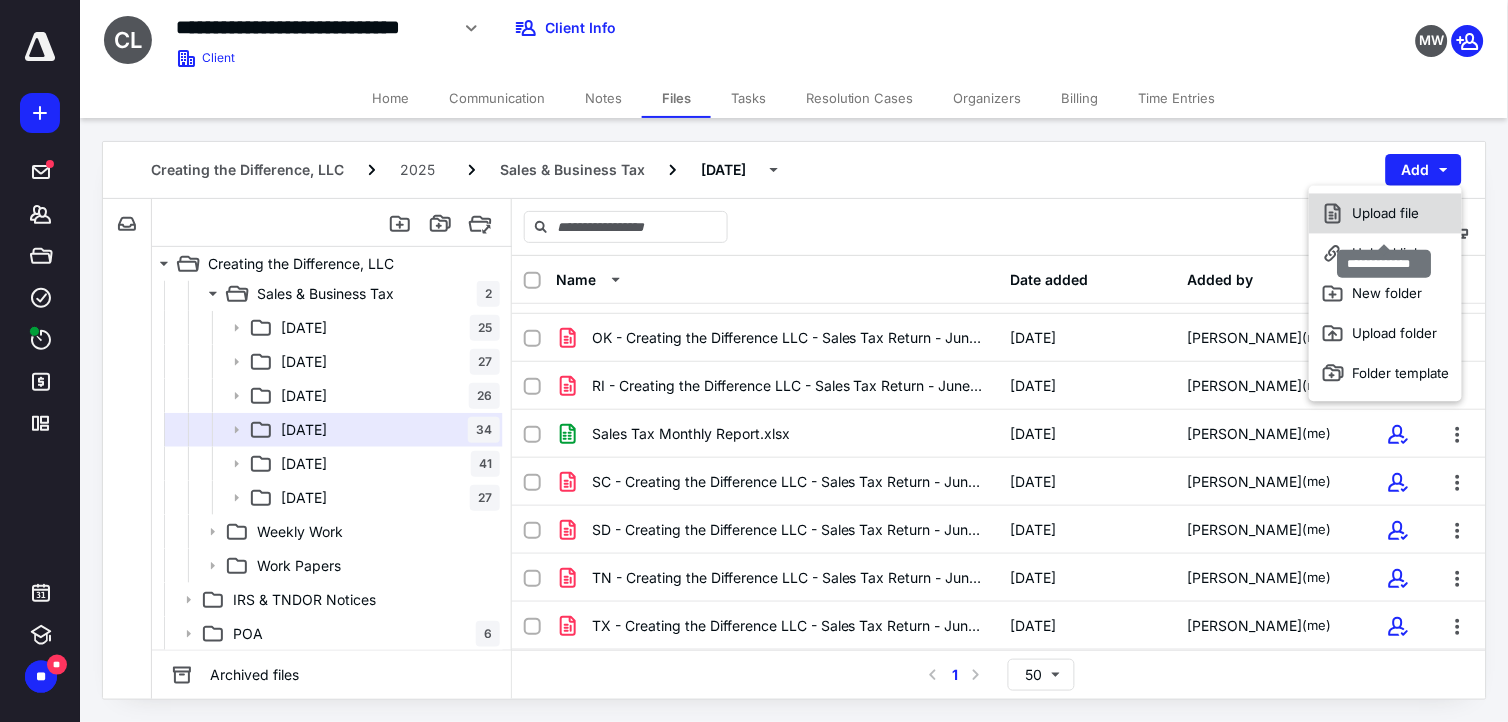 click on "Upload file" at bounding box center (1385, 214) 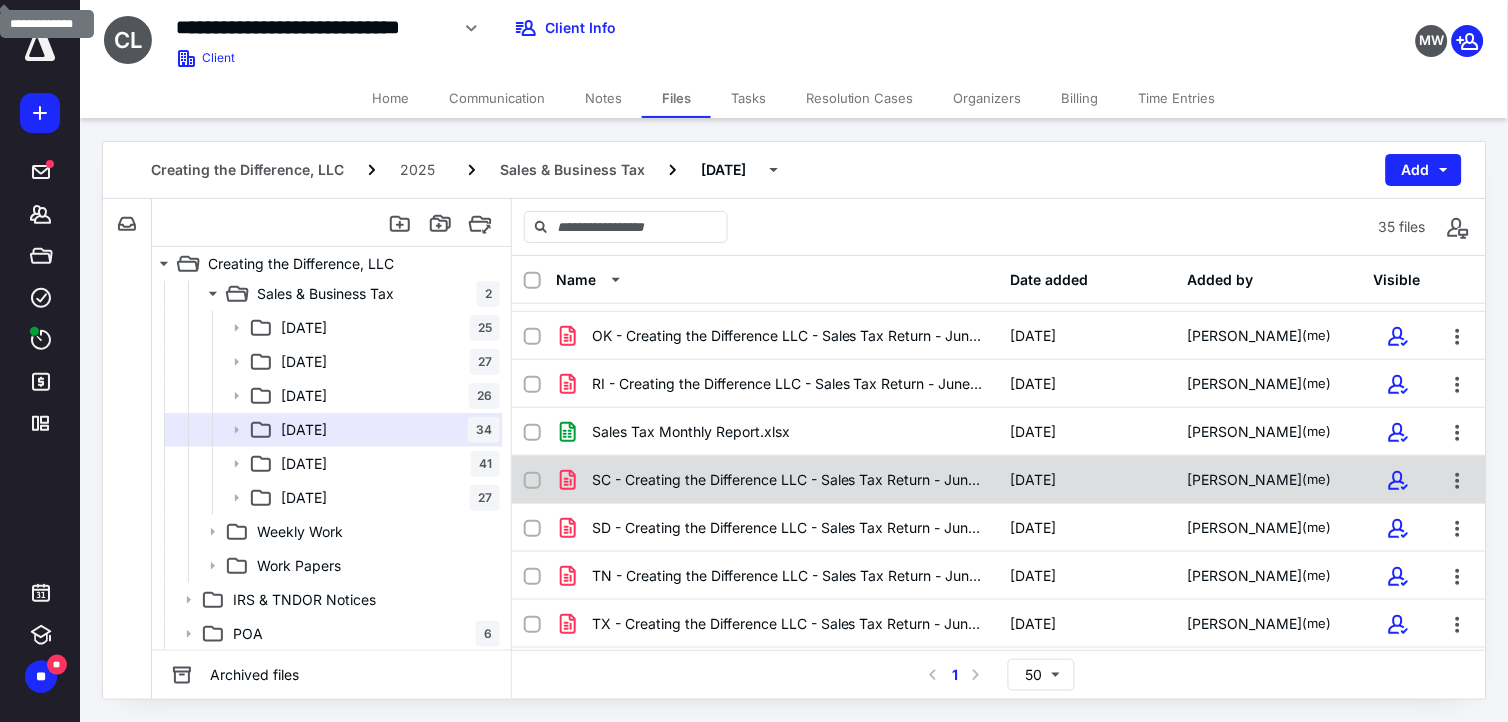 scroll, scrollTop: 1337, scrollLeft: 0, axis: vertical 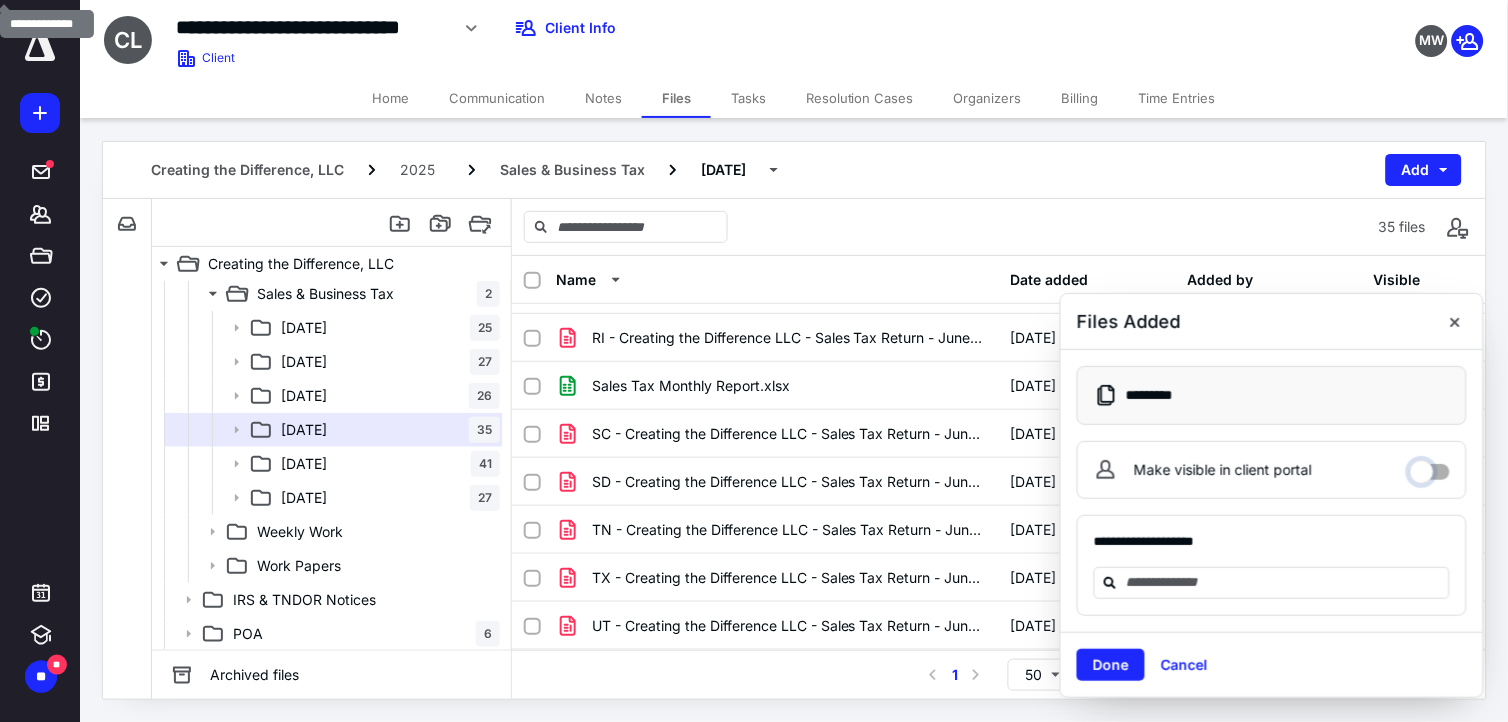 click on "Make visible in client portal" at bounding box center [1430, 467] 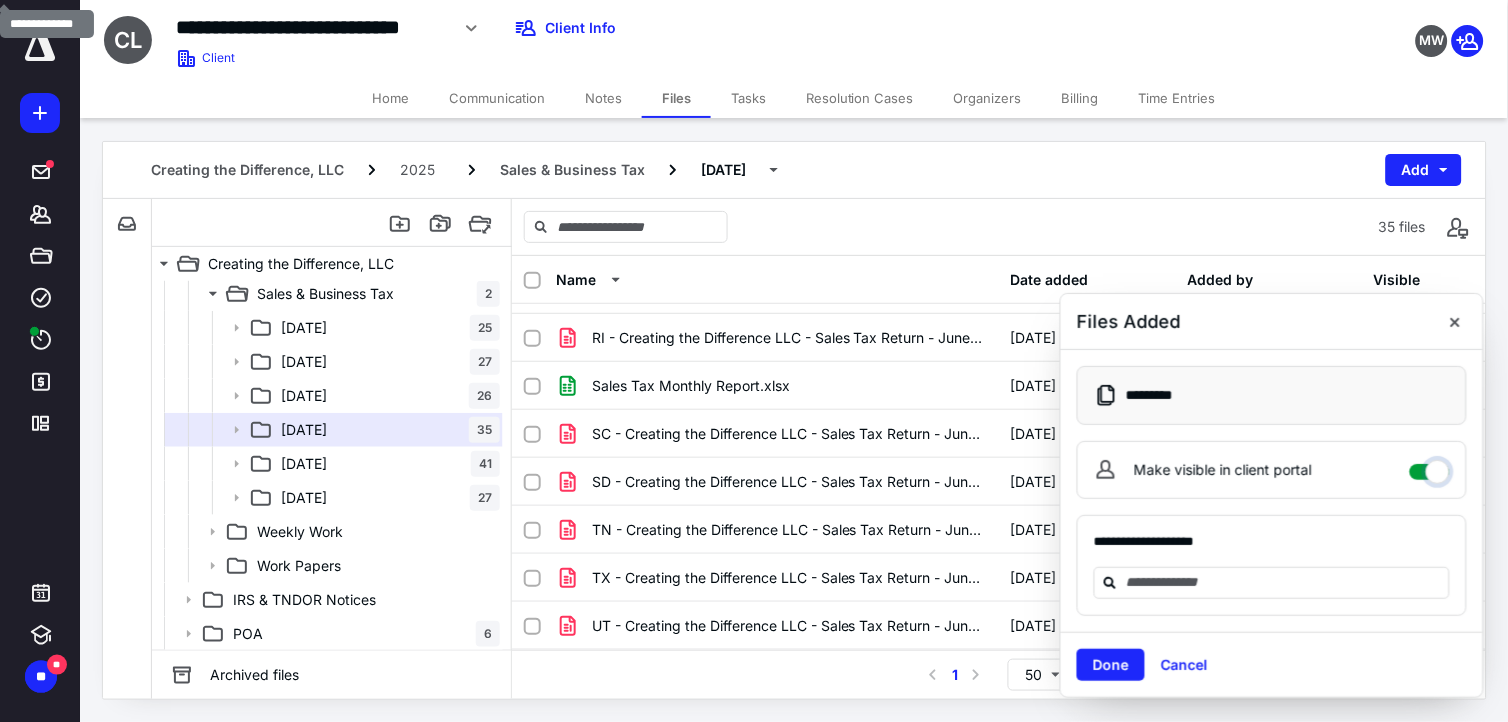 checkbox on "****" 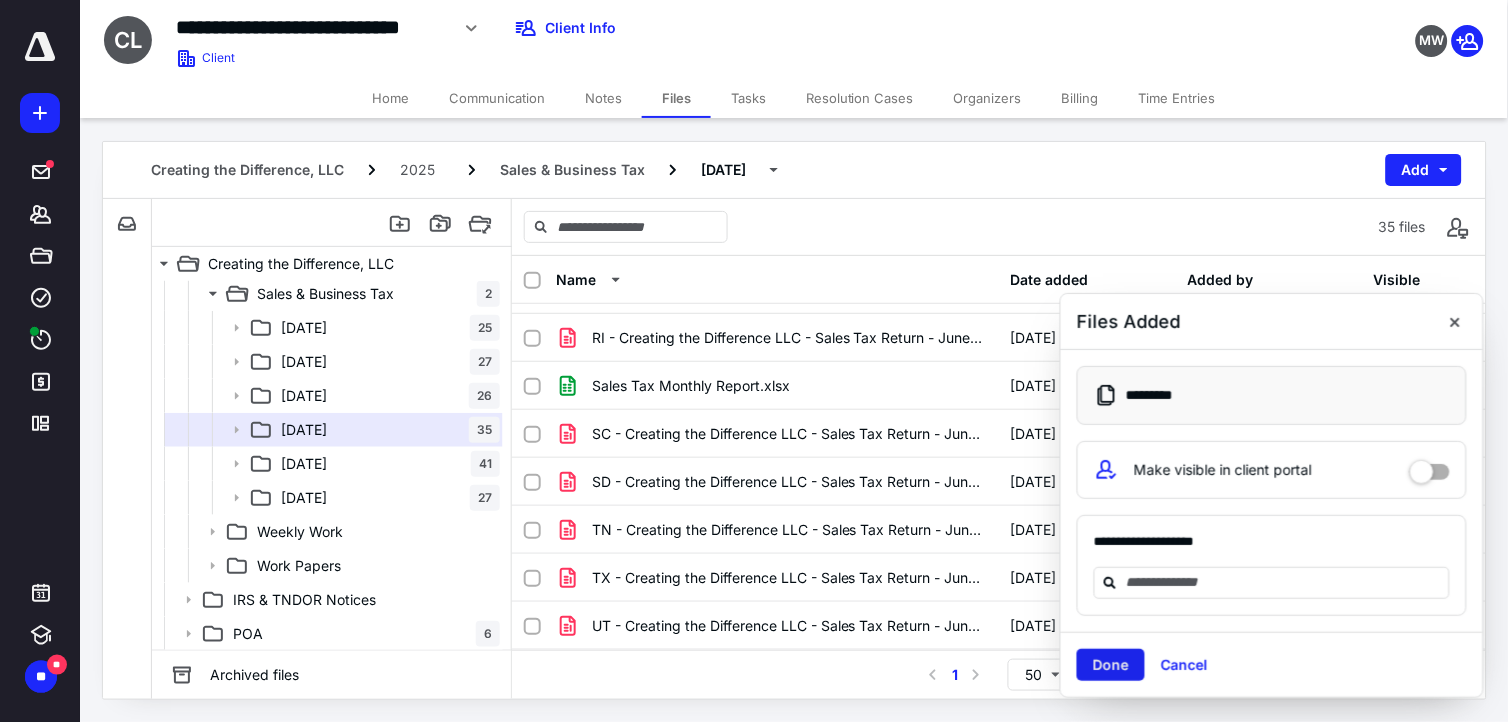 click on "Done" at bounding box center (1111, 665) 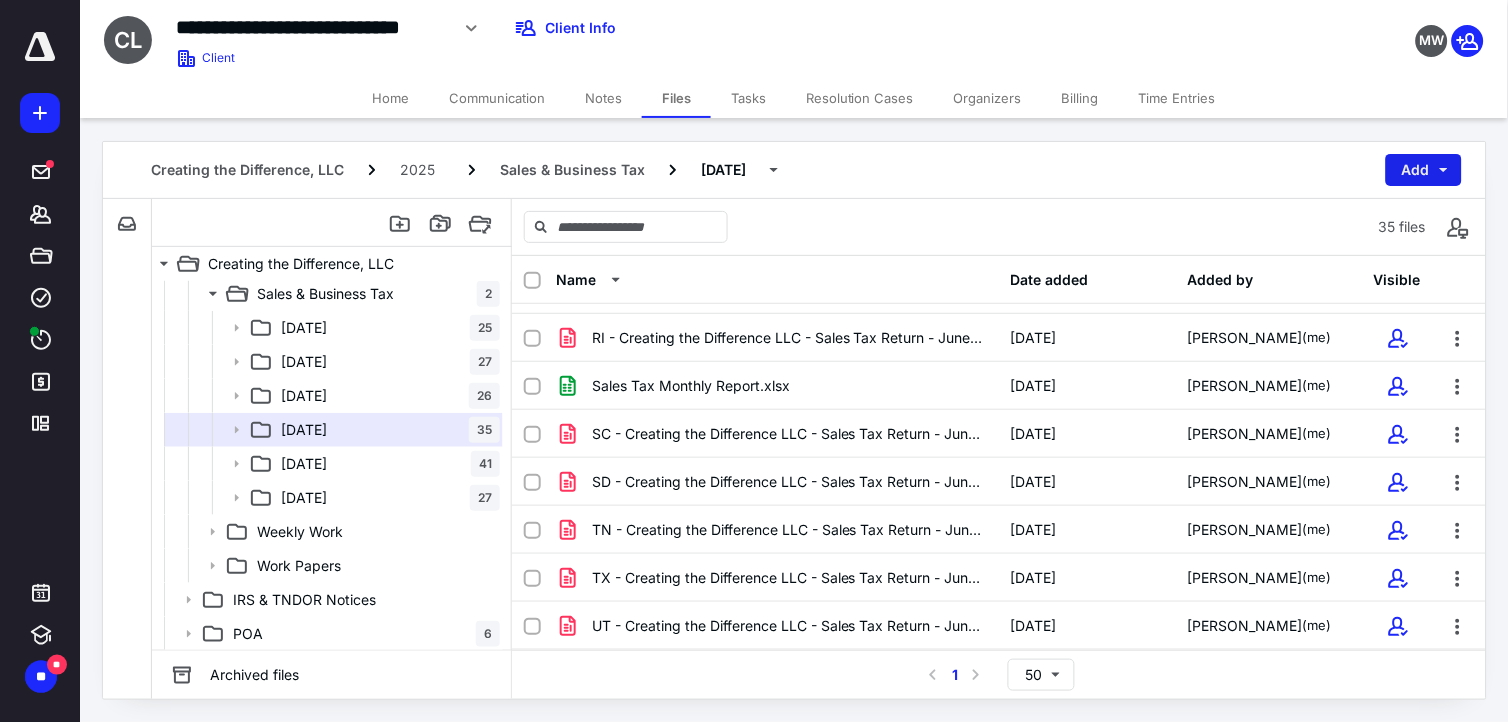 click on "Add" at bounding box center [1424, 170] 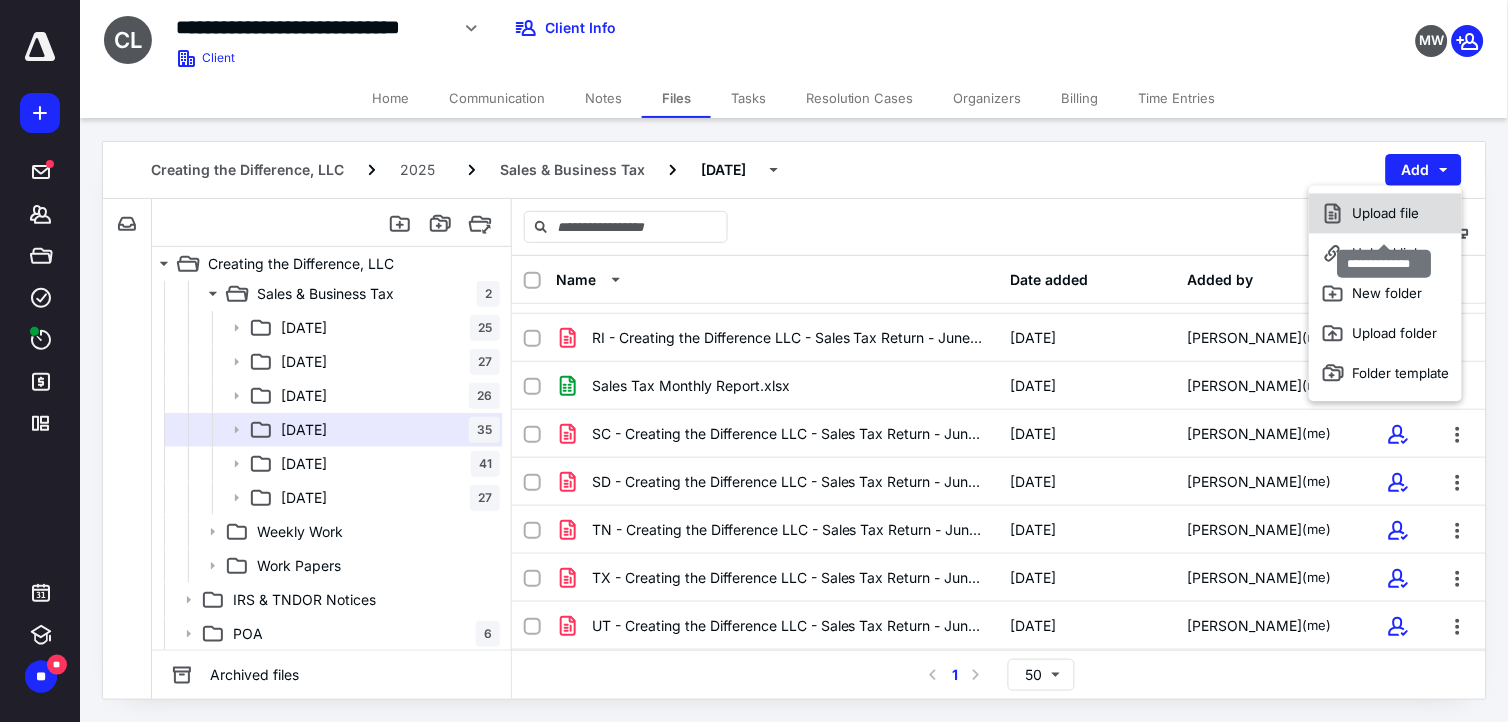 click on "Upload file" at bounding box center [1385, 214] 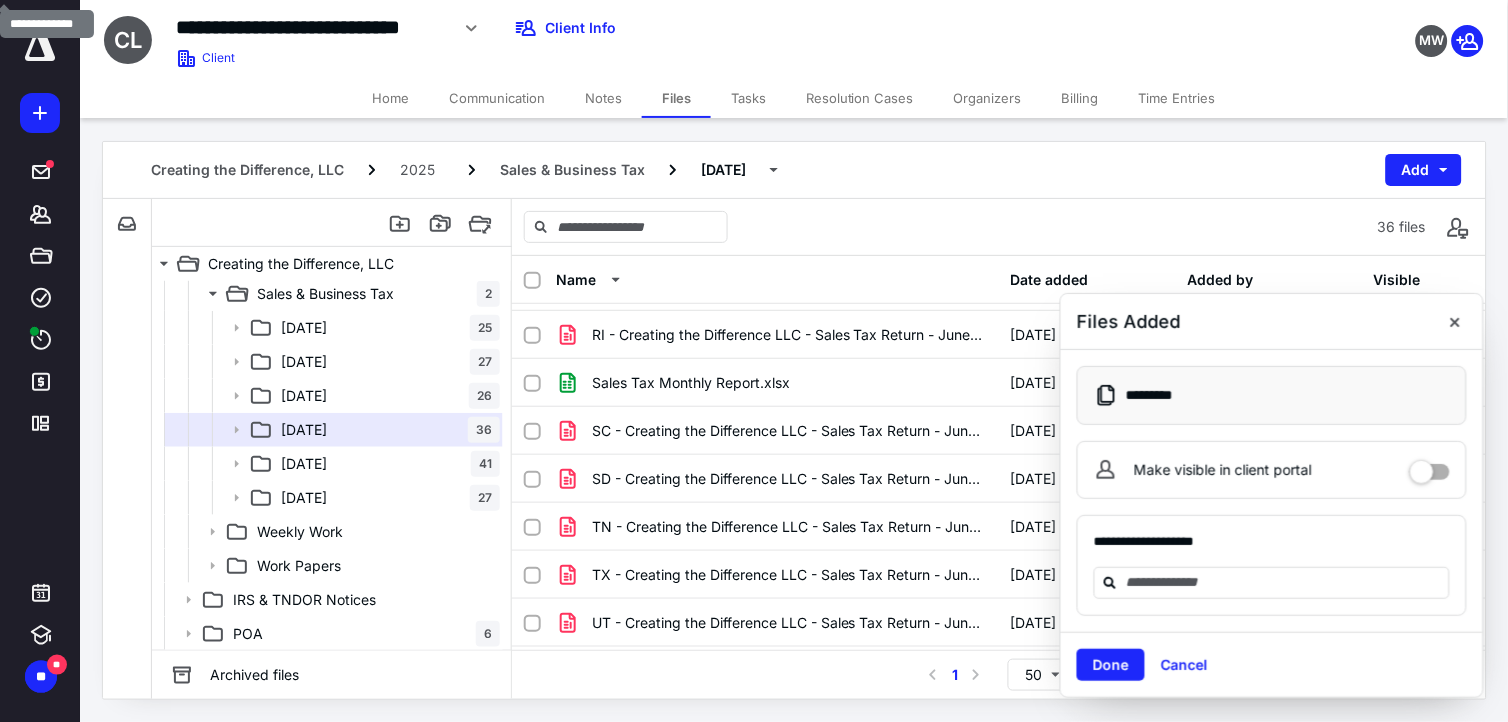 click at bounding box center (1430, 465) 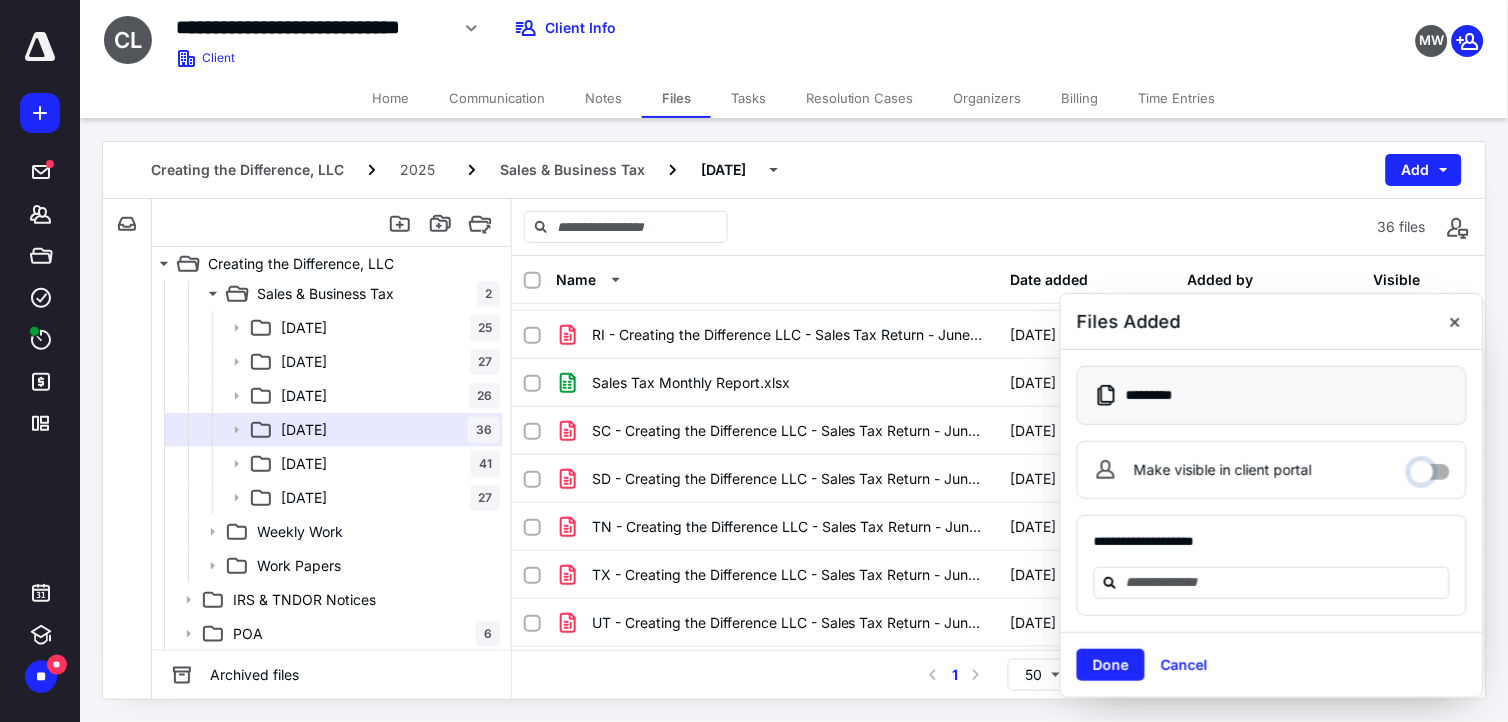 click on "Make visible in client portal" at bounding box center (1430, 467) 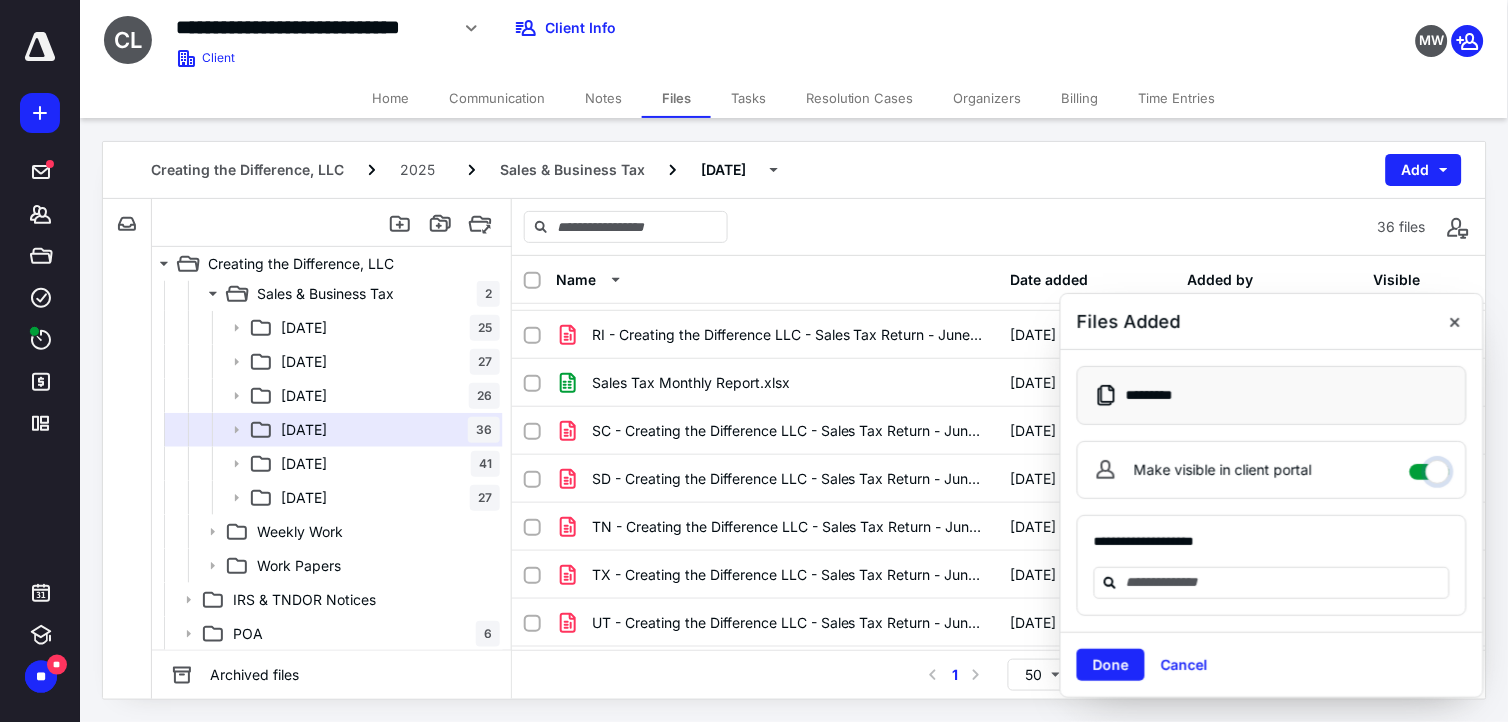 checkbox on "****" 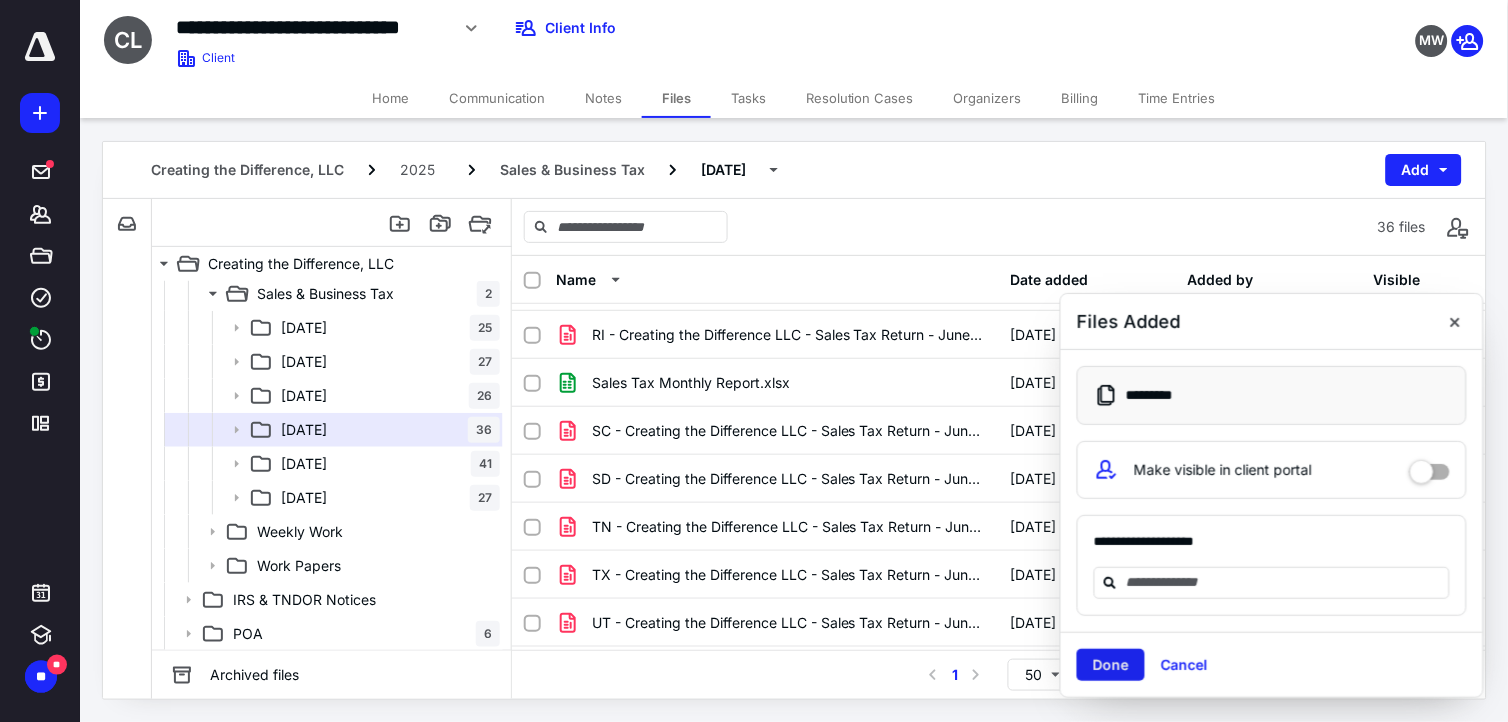 click on "Done" at bounding box center [1111, 665] 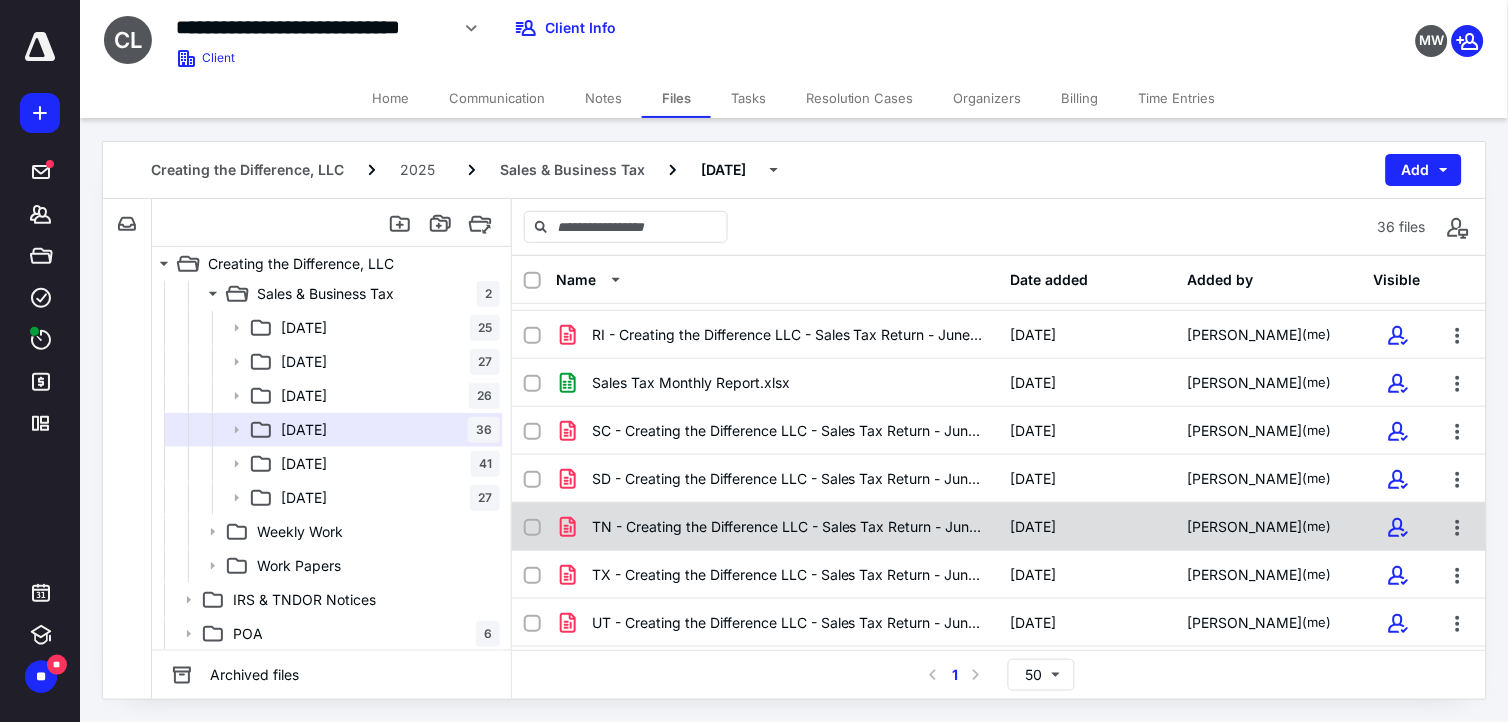 scroll, scrollTop: 1385, scrollLeft: 0, axis: vertical 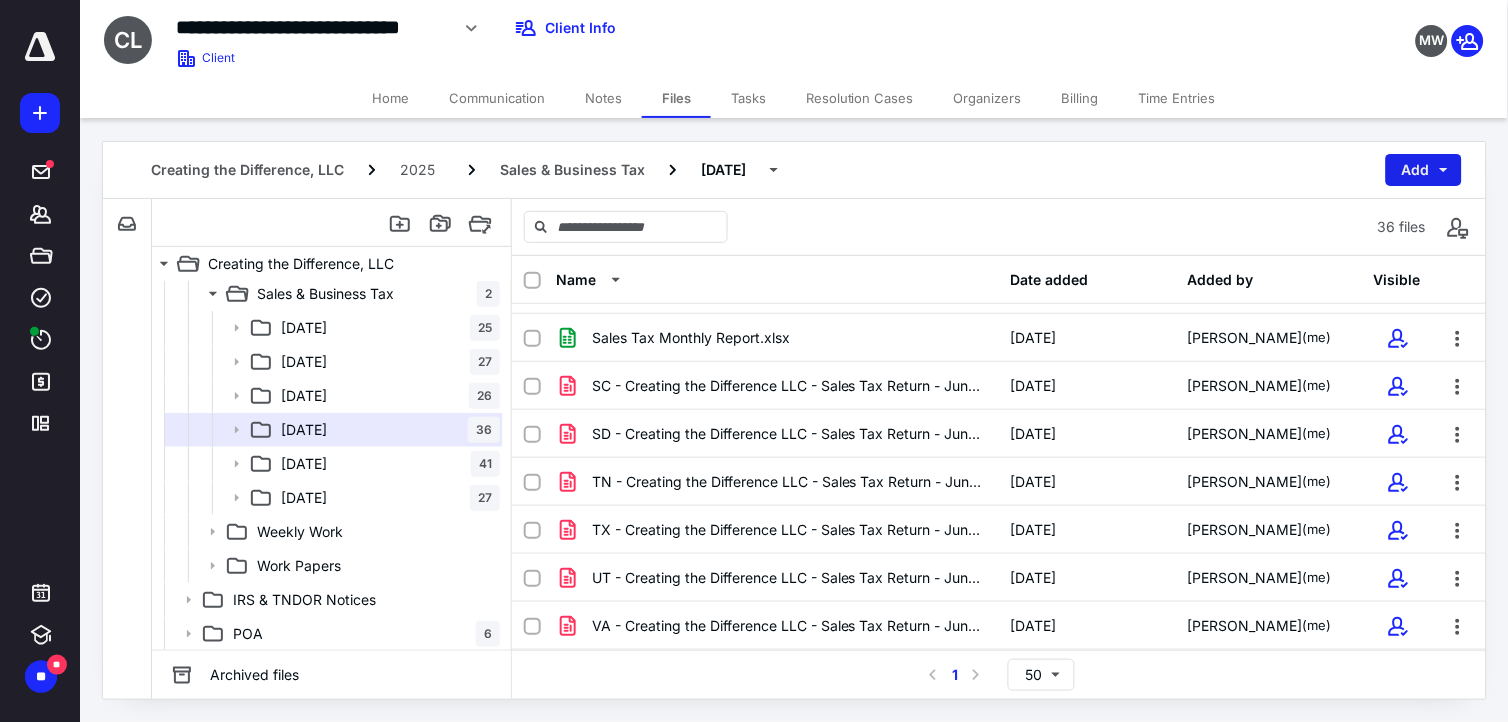 click on "Add" at bounding box center [1424, 170] 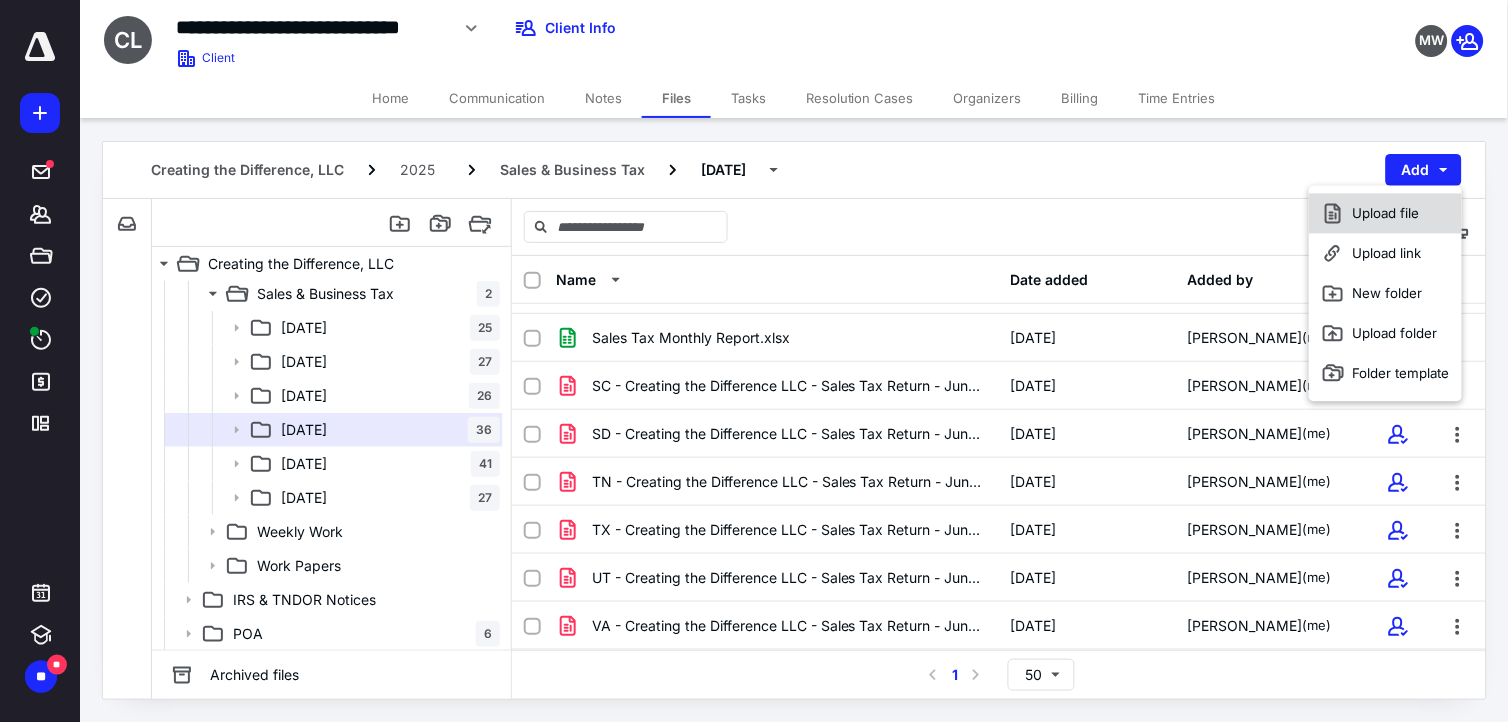 click on "Upload file" at bounding box center [1385, 214] 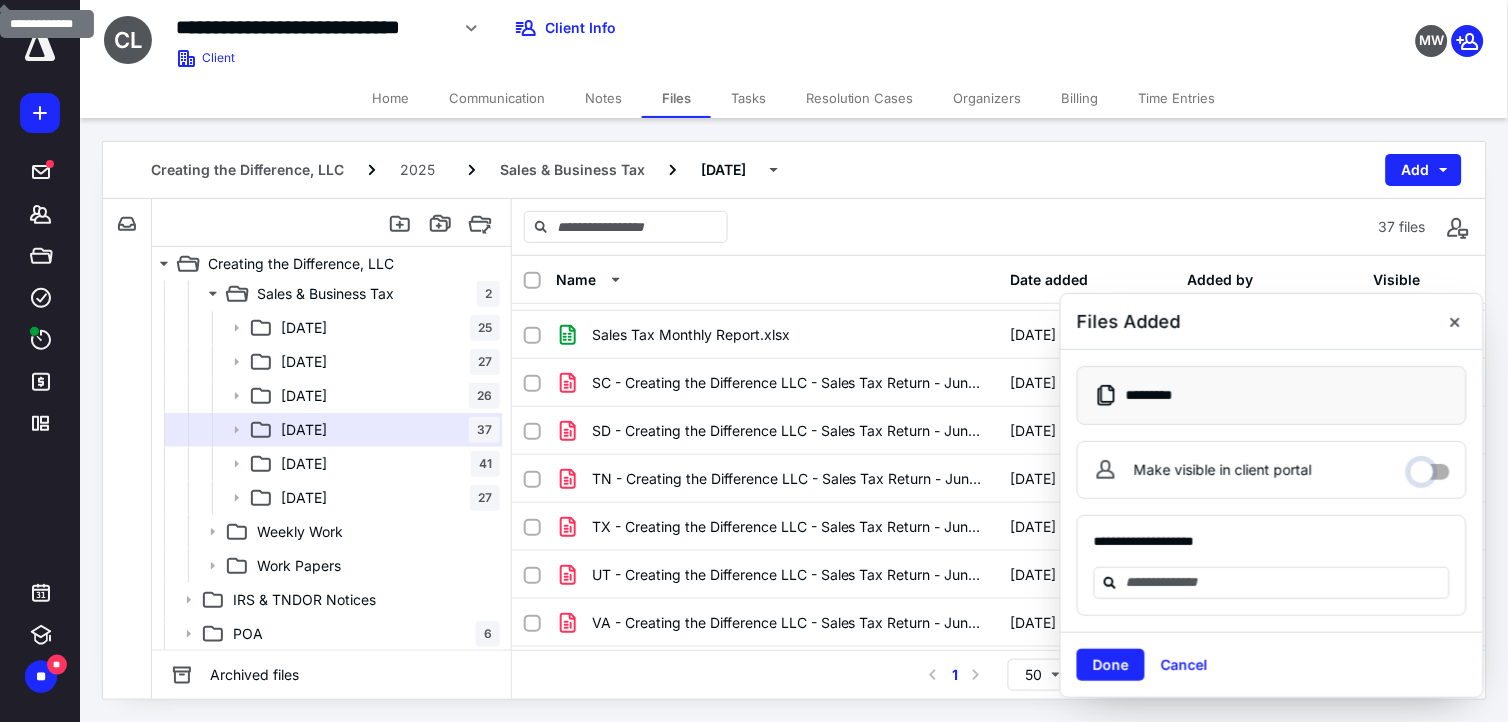 click on "Make visible in client portal" at bounding box center (1430, 467) 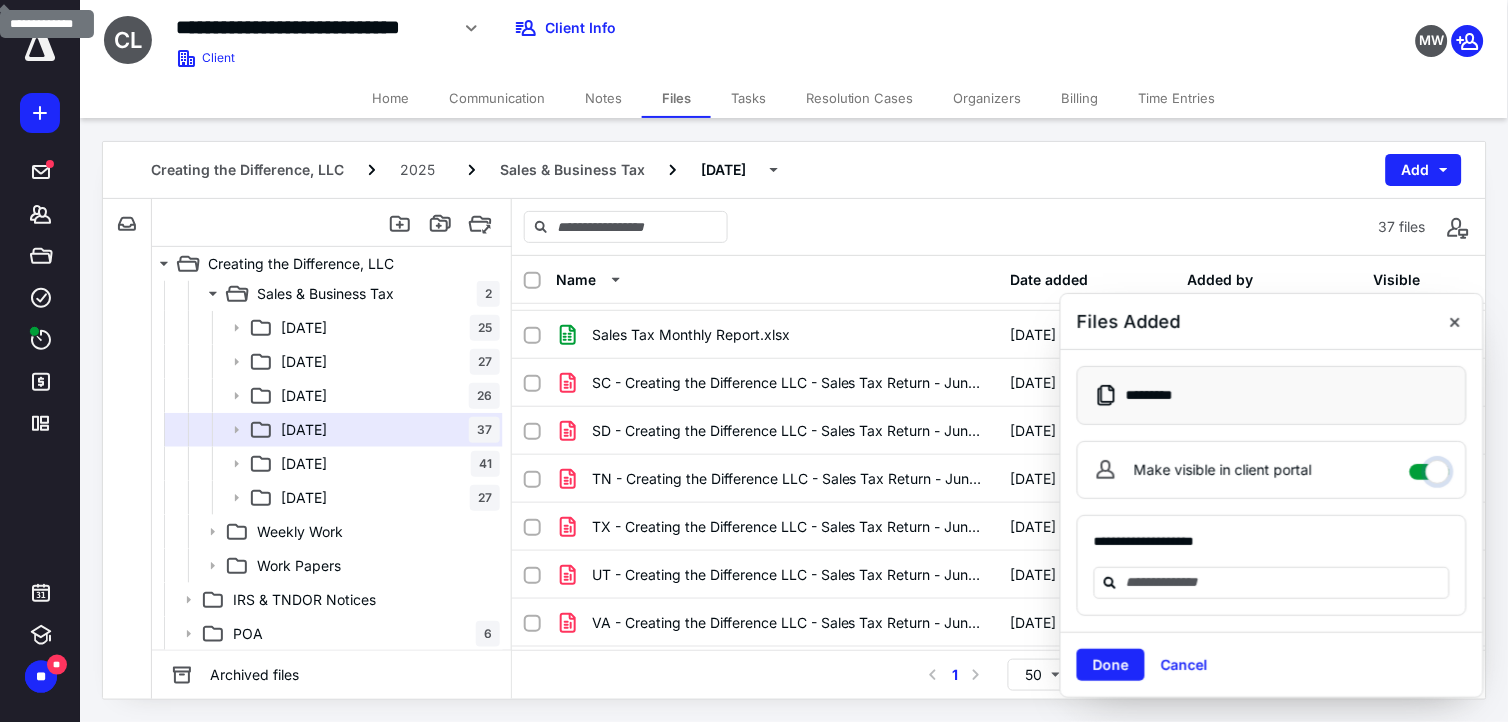 checkbox on "****" 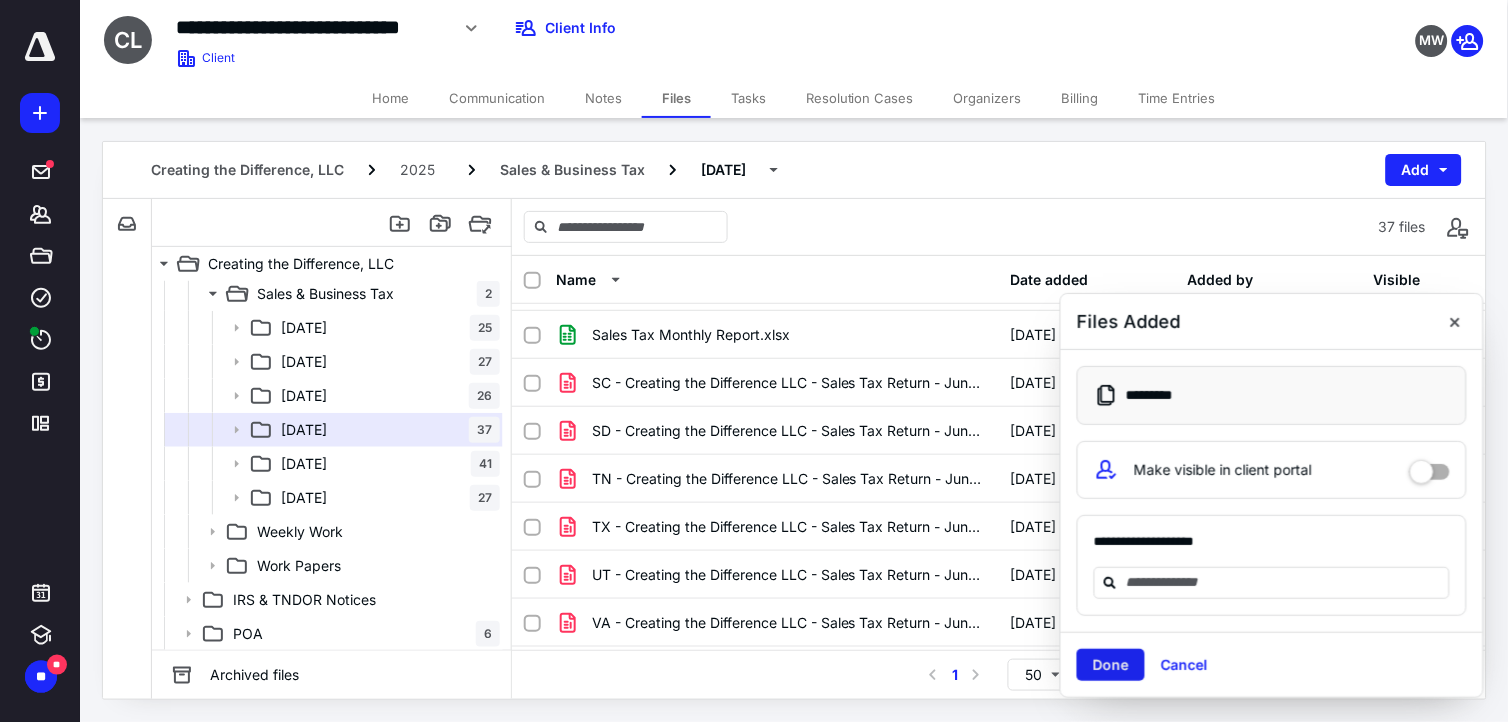 click on "Done" at bounding box center (1111, 665) 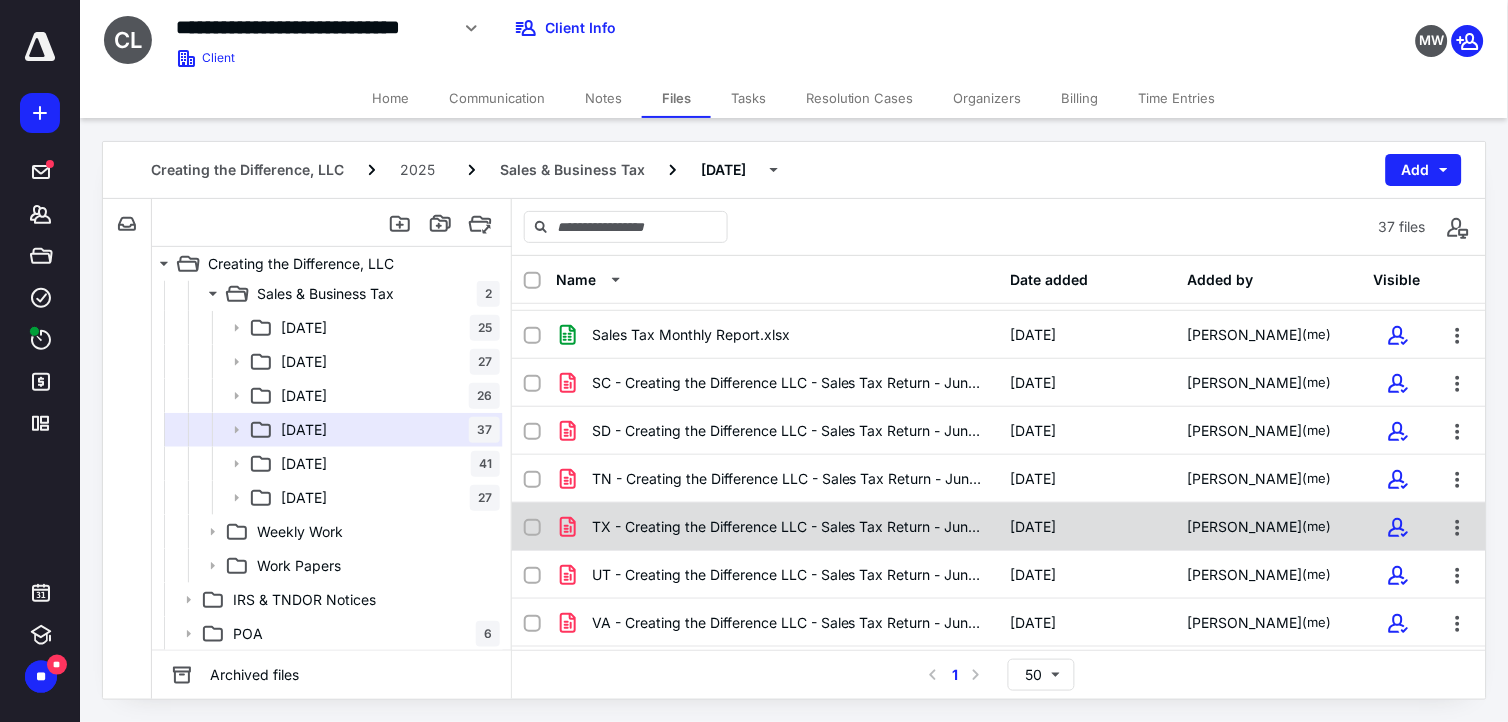 scroll, scrollTop: 1433, scrollLeft: 0, axis: vertical 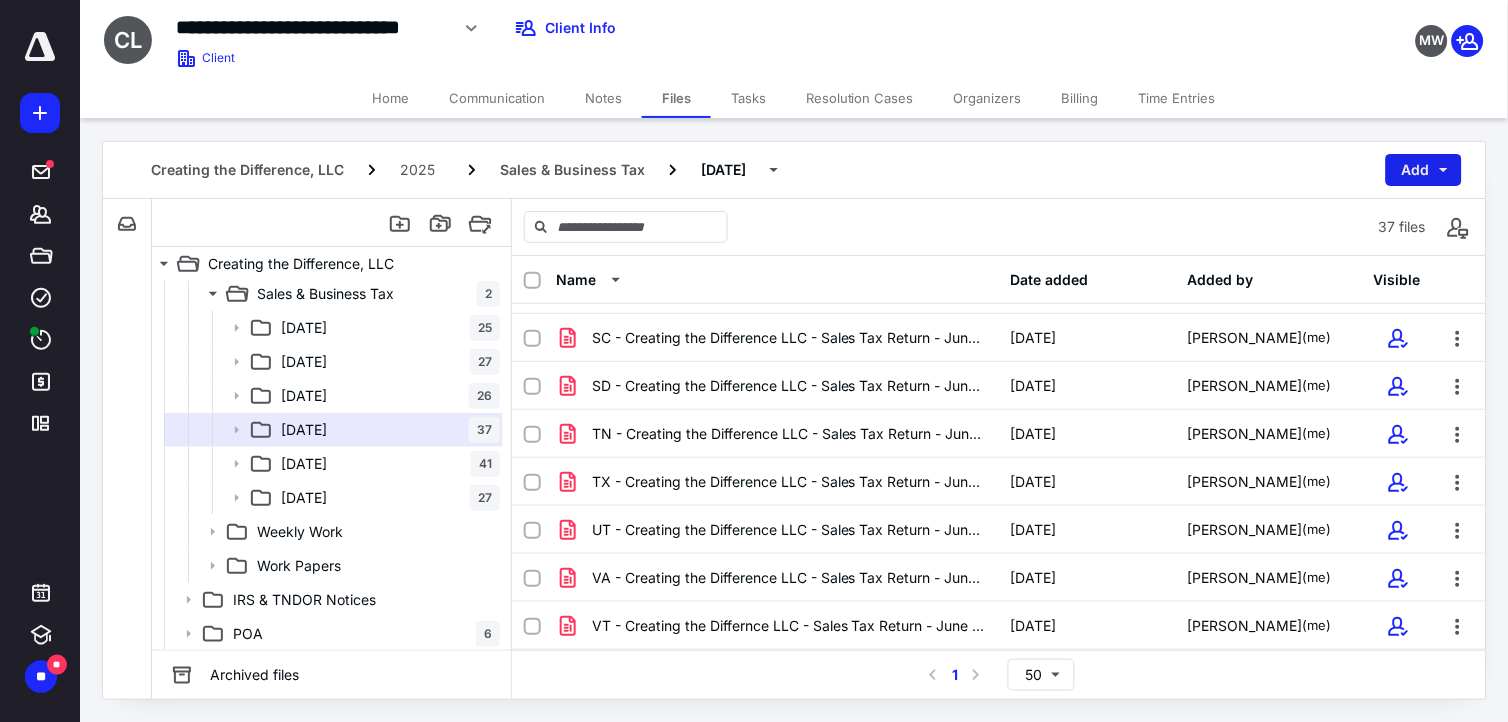 click on "Add" at bounding box center (1424, 170) 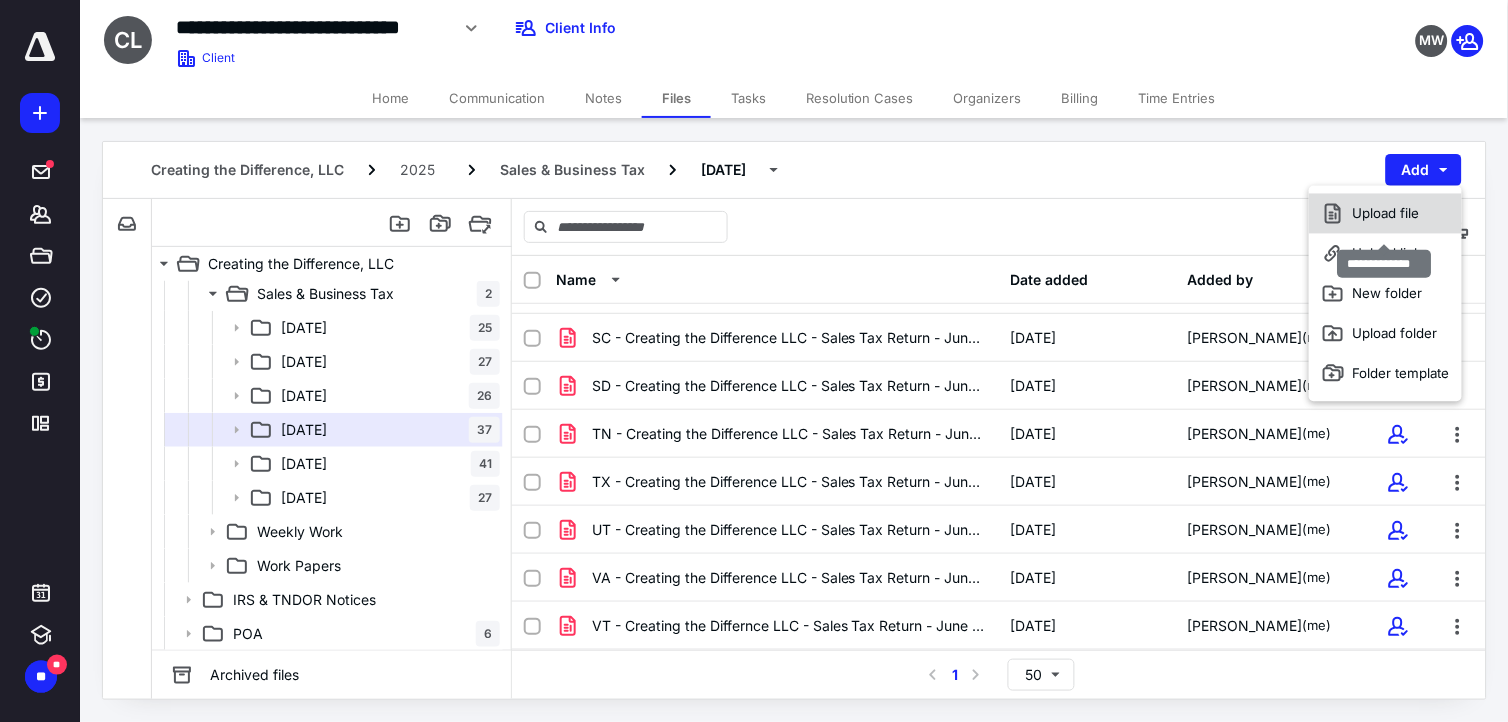 click on "Upload file" at bounding box center [1385, 214] 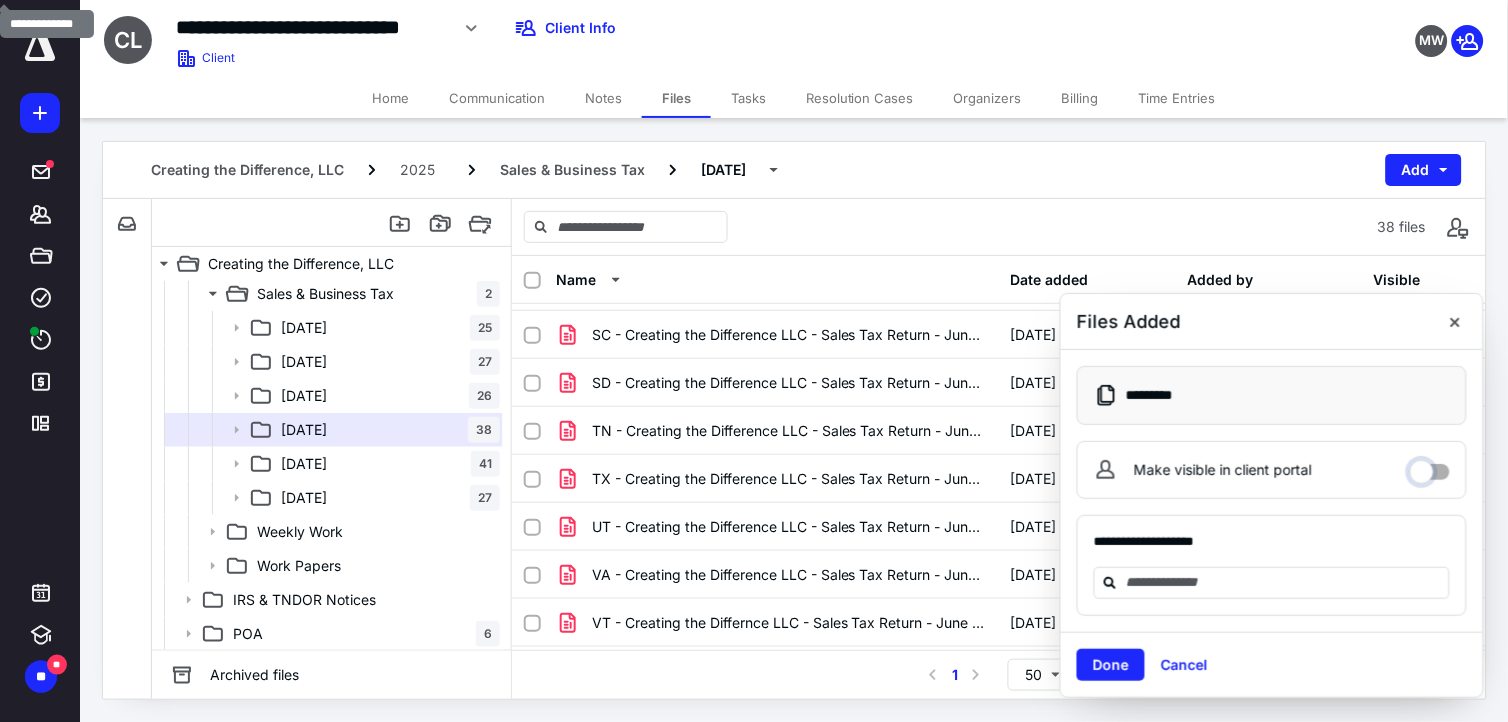 click on "Make visible in client portal" at bounding box center (1430, 467) 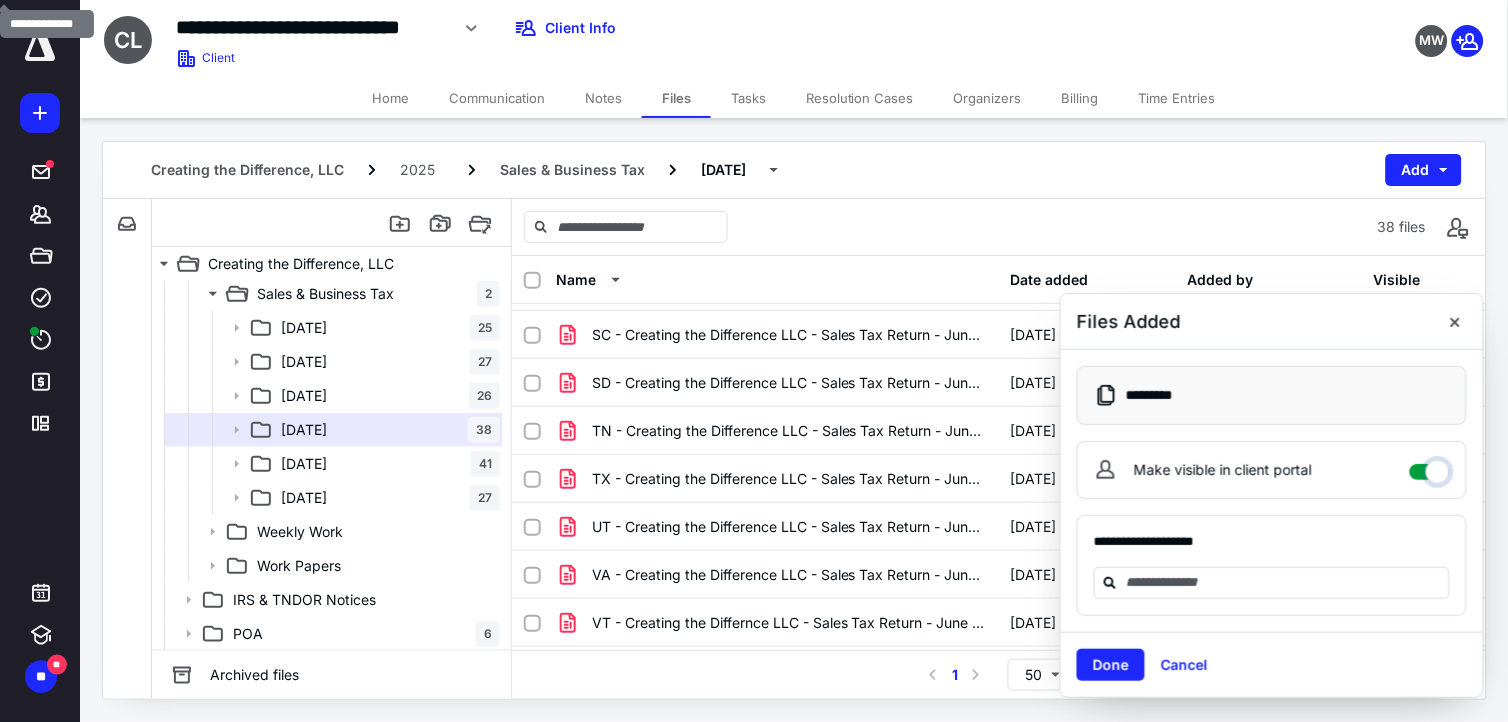 checkbox on "****" 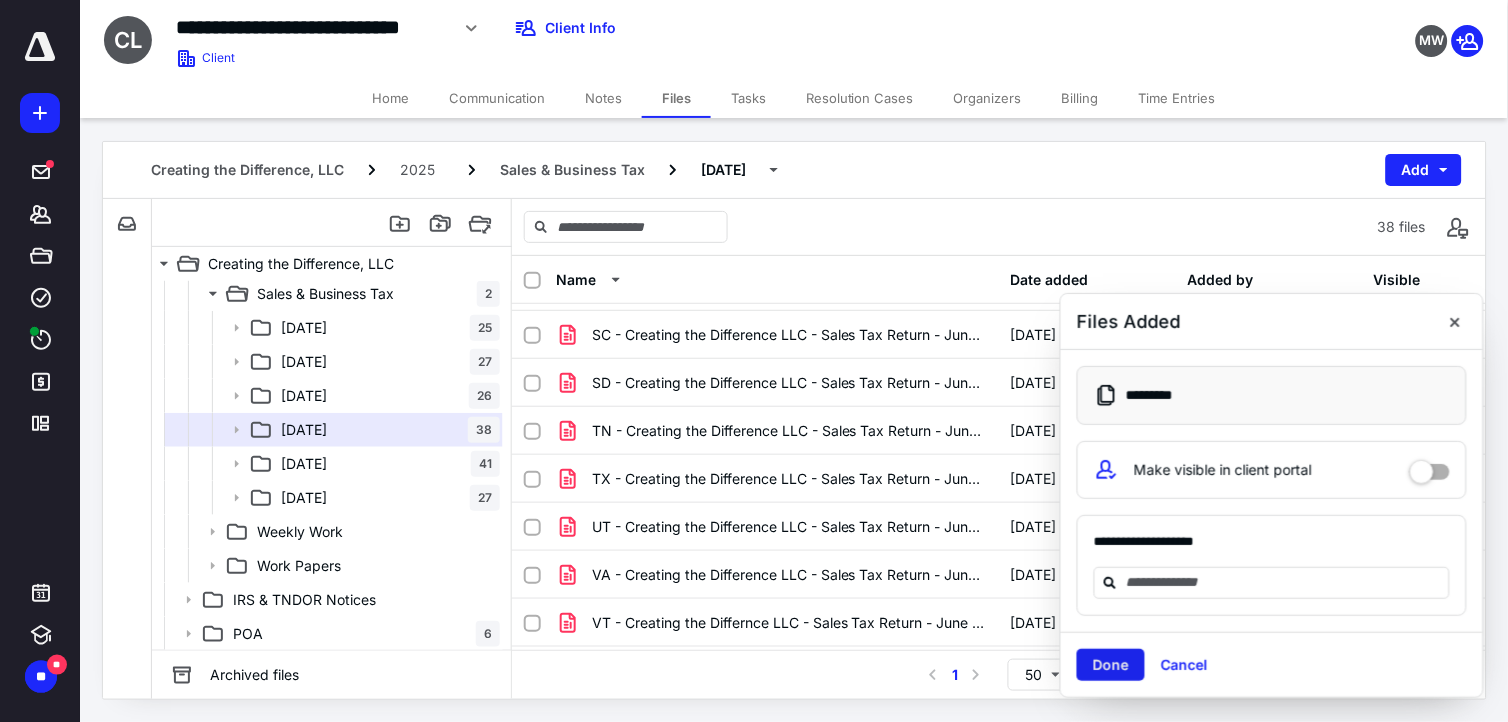 click on "Done" at bounding box center [1111, 665] 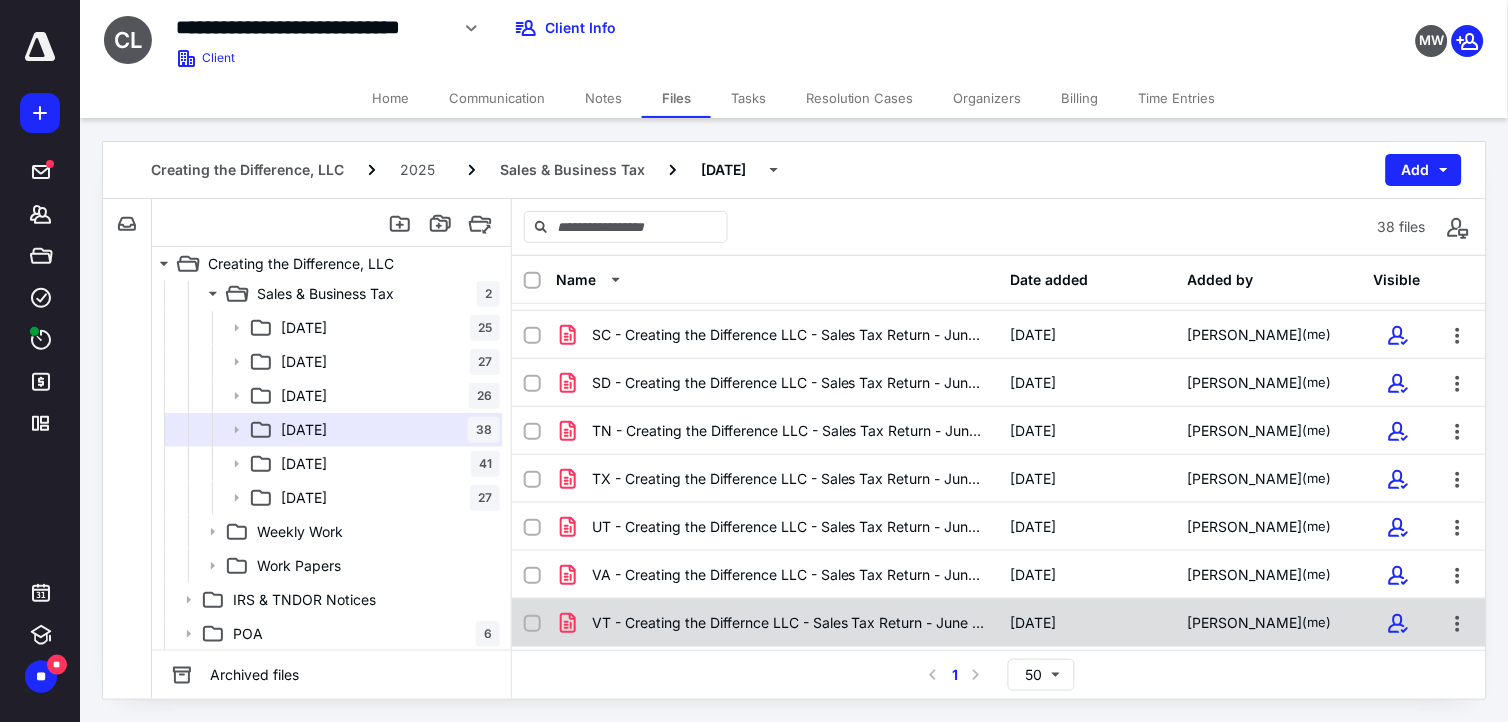 scroll, scrollTop: 1482, scrollLeft: 0, axis: vertical 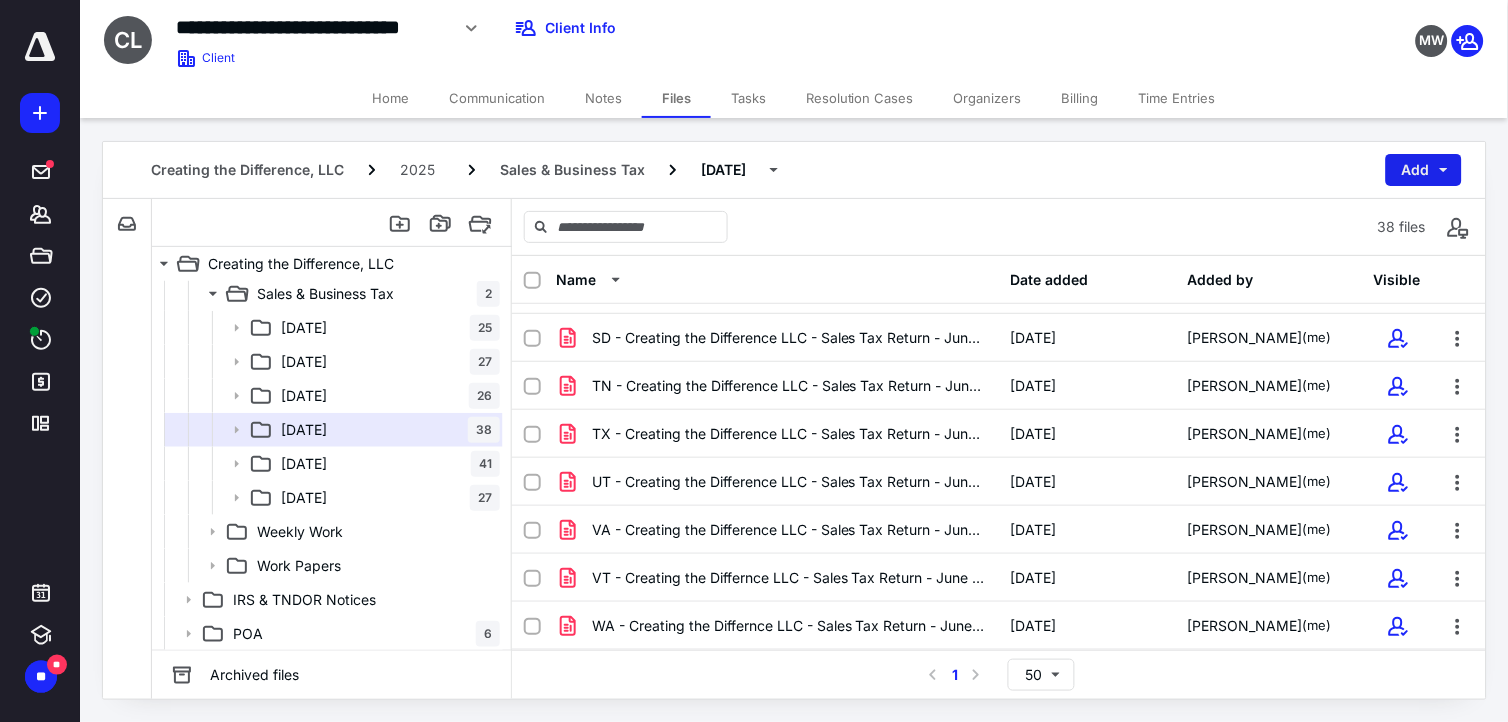 click on "Add" at bounding box center (1424, 170) 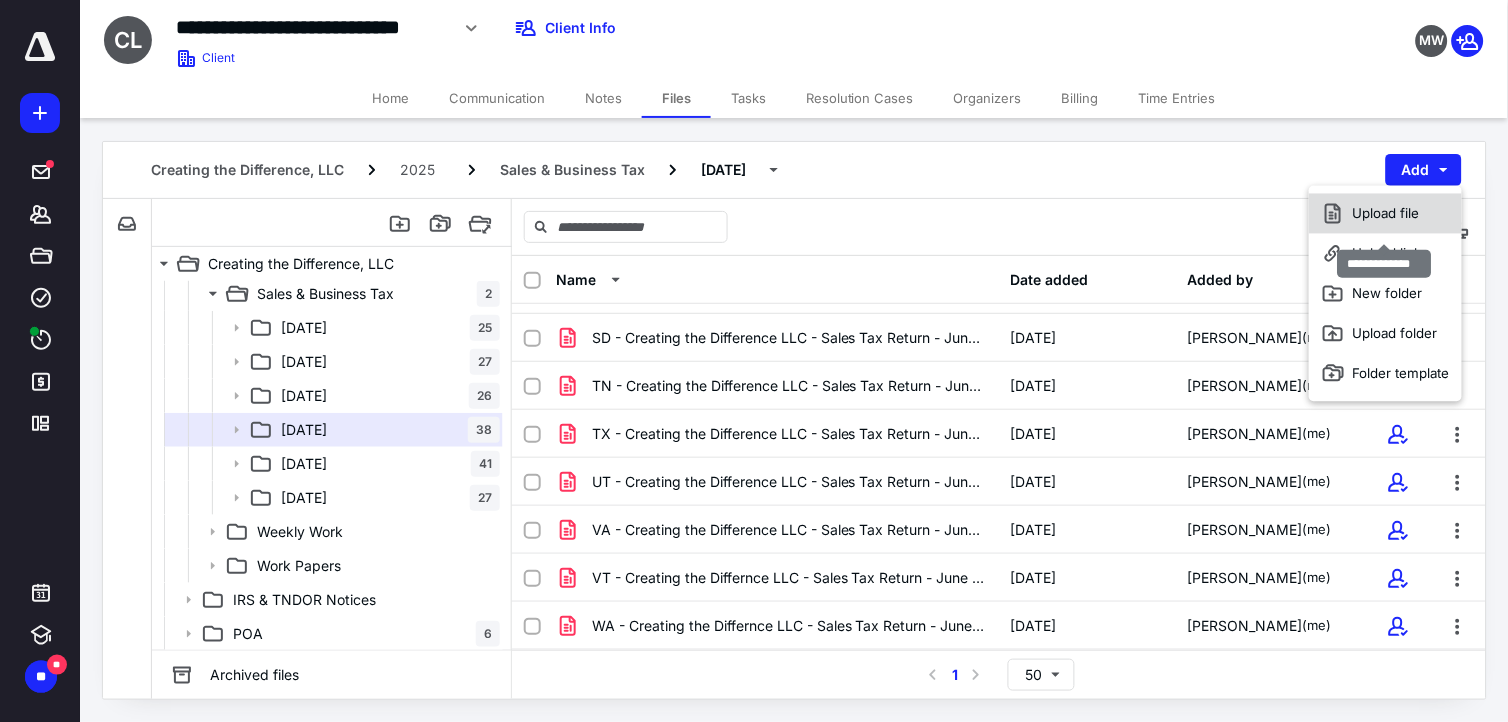 click on "Upload file" at bounding box center [1385, 214] 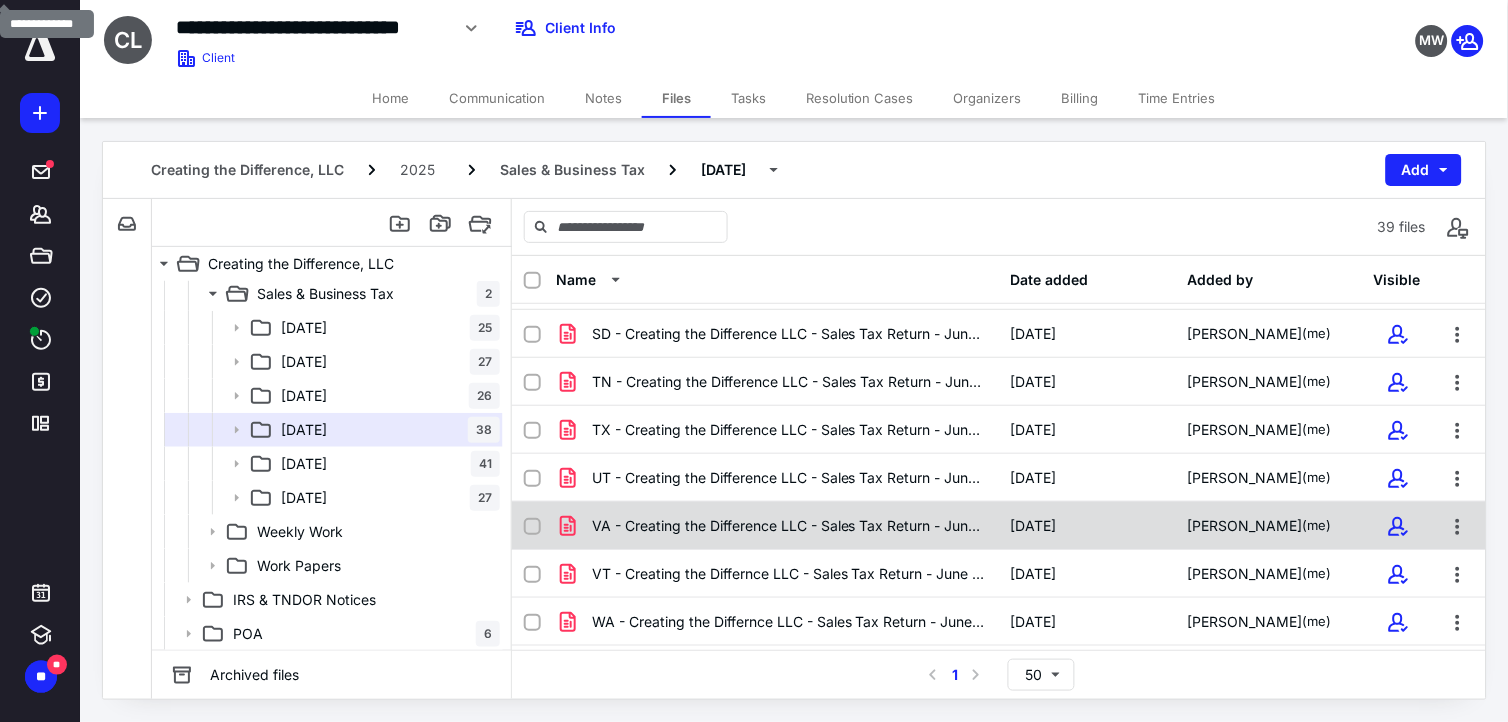scroll, scrollTop: 1530, scrollLeft: 0, axis: vertical 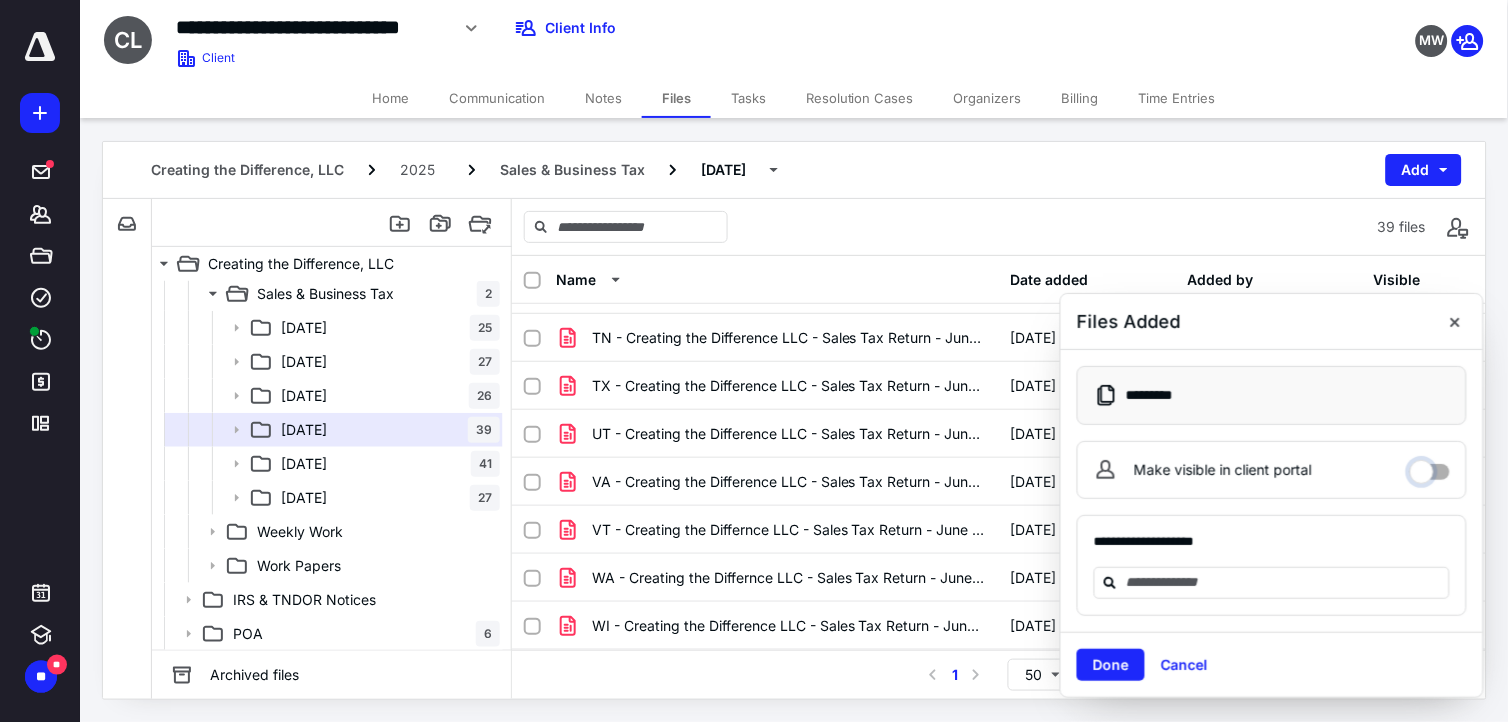 click on "Make visible in client portal" at bounding box center (1430, 467) 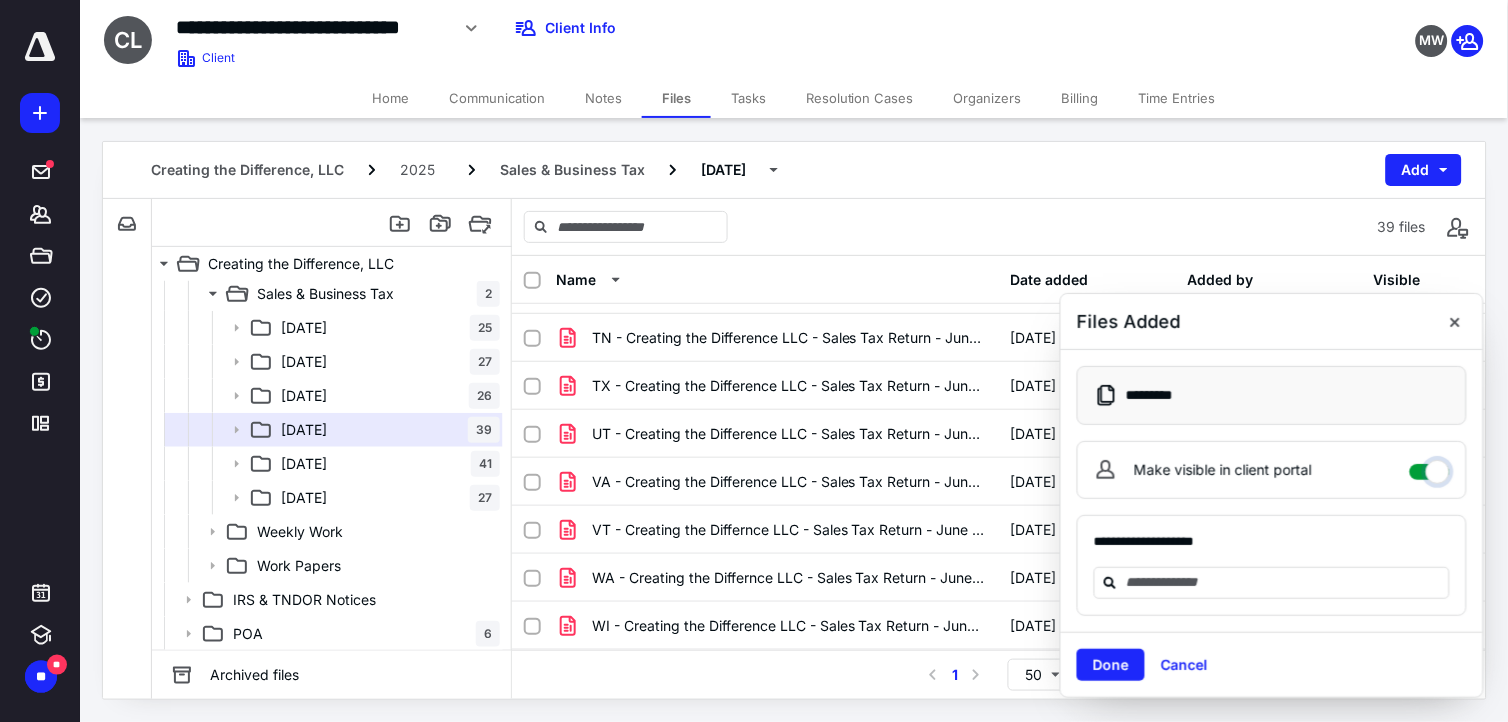 checkbox on "****" 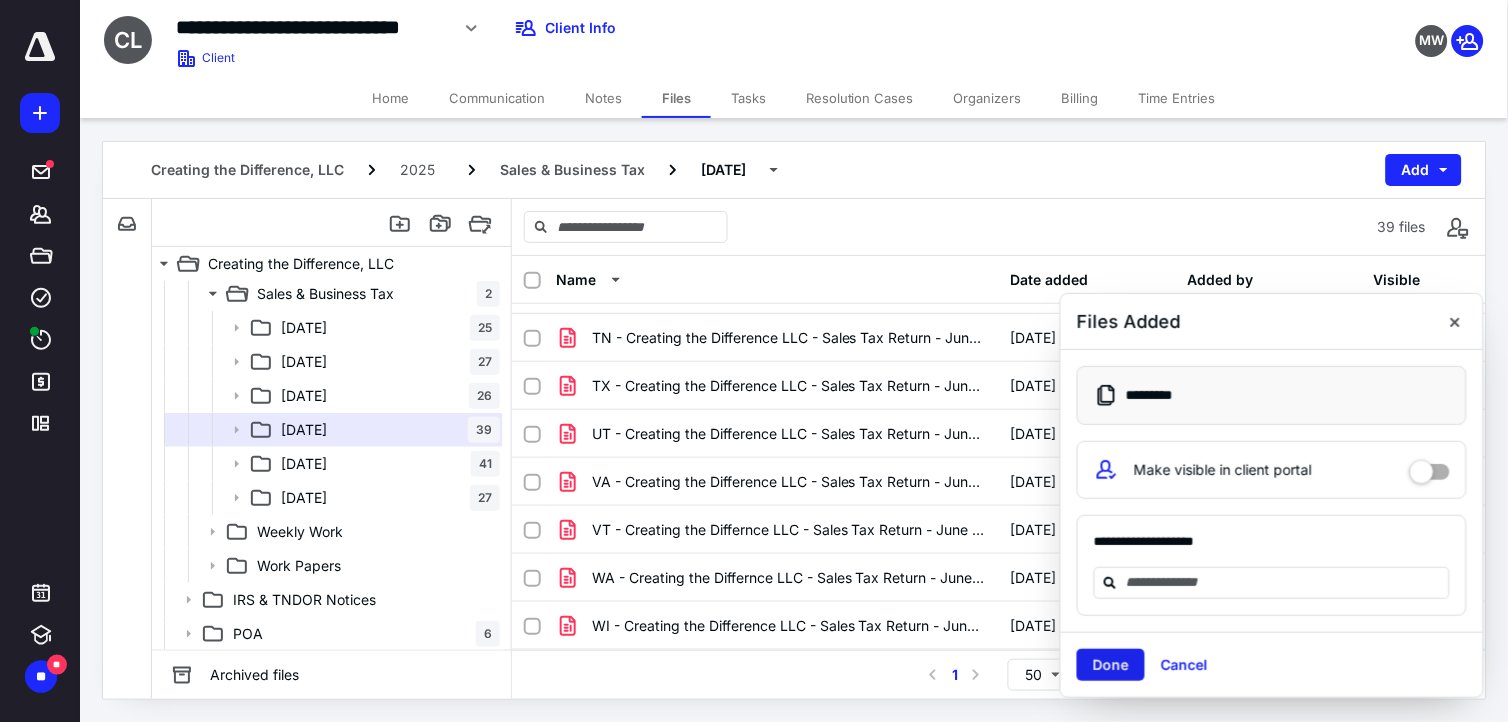 click on "Done" at bounding box center (1111, 665) 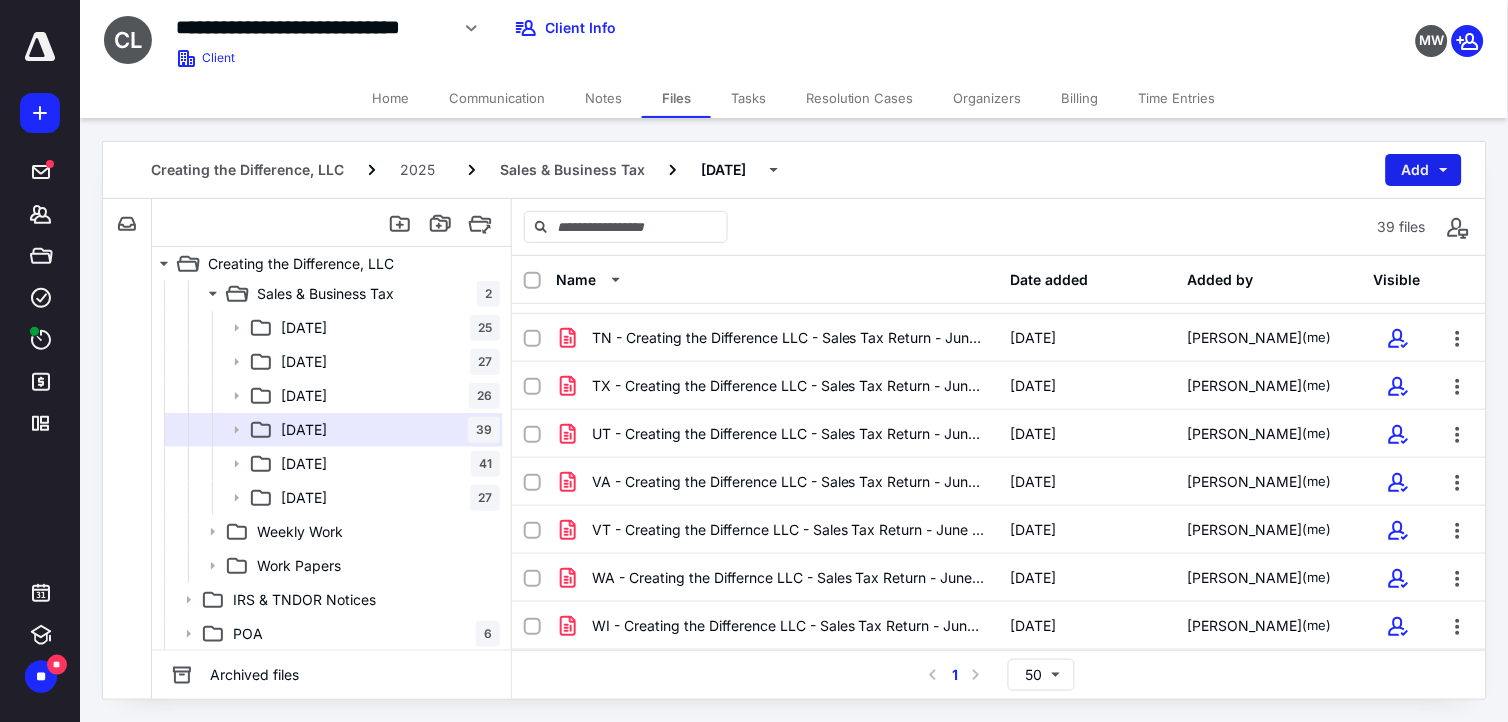 click on "Add" at bounding box center [1424, 170] 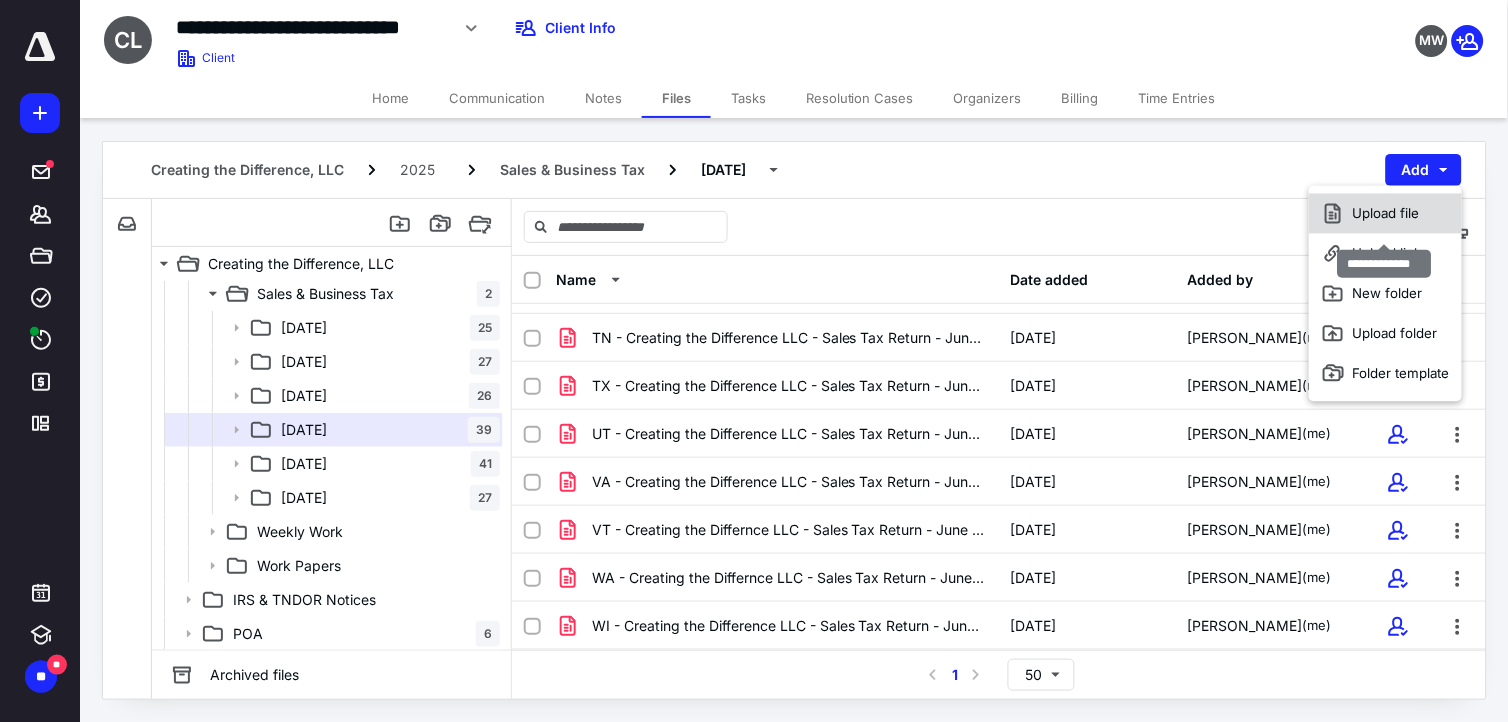 click on "Upload file" at bounding box center [1385, 214] 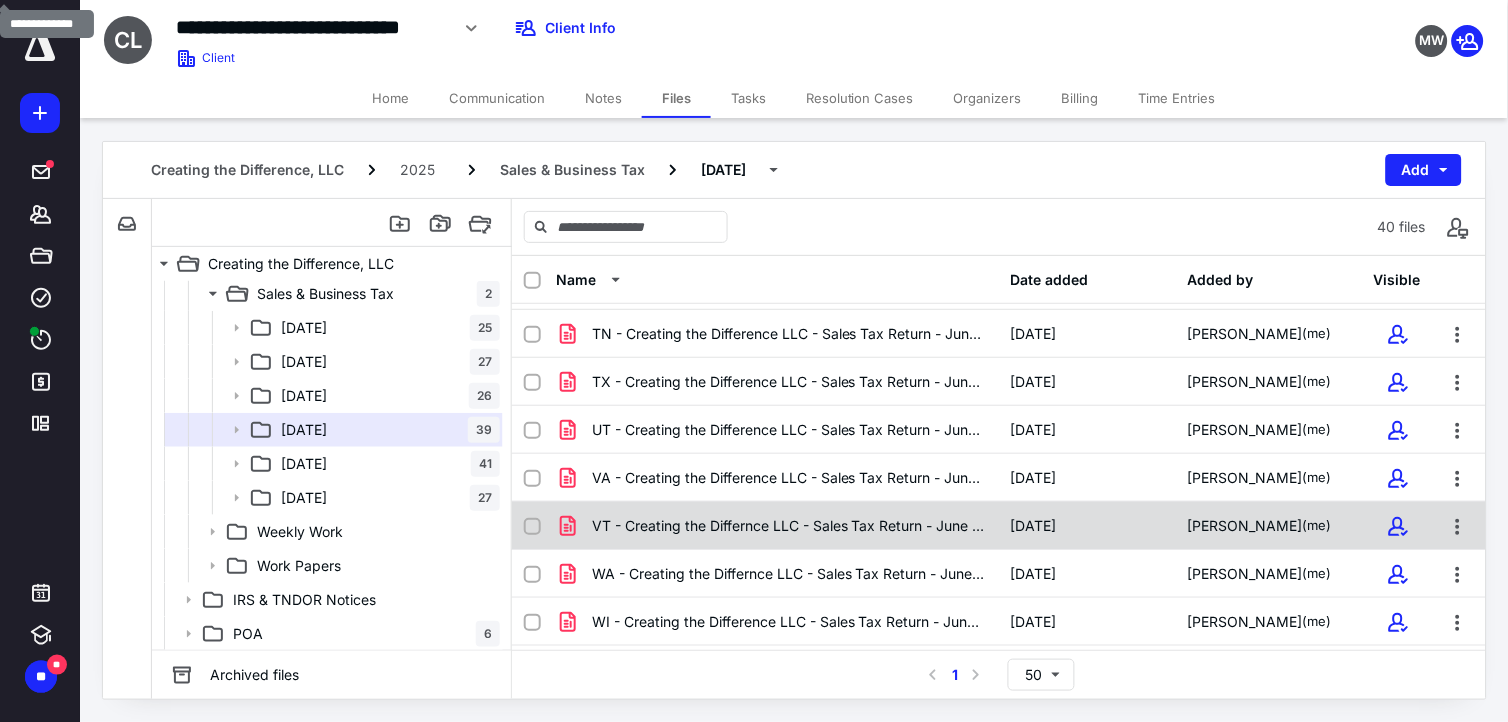 scroll, scrollTop: 1577, scrollLeft: 0, axis: vertical 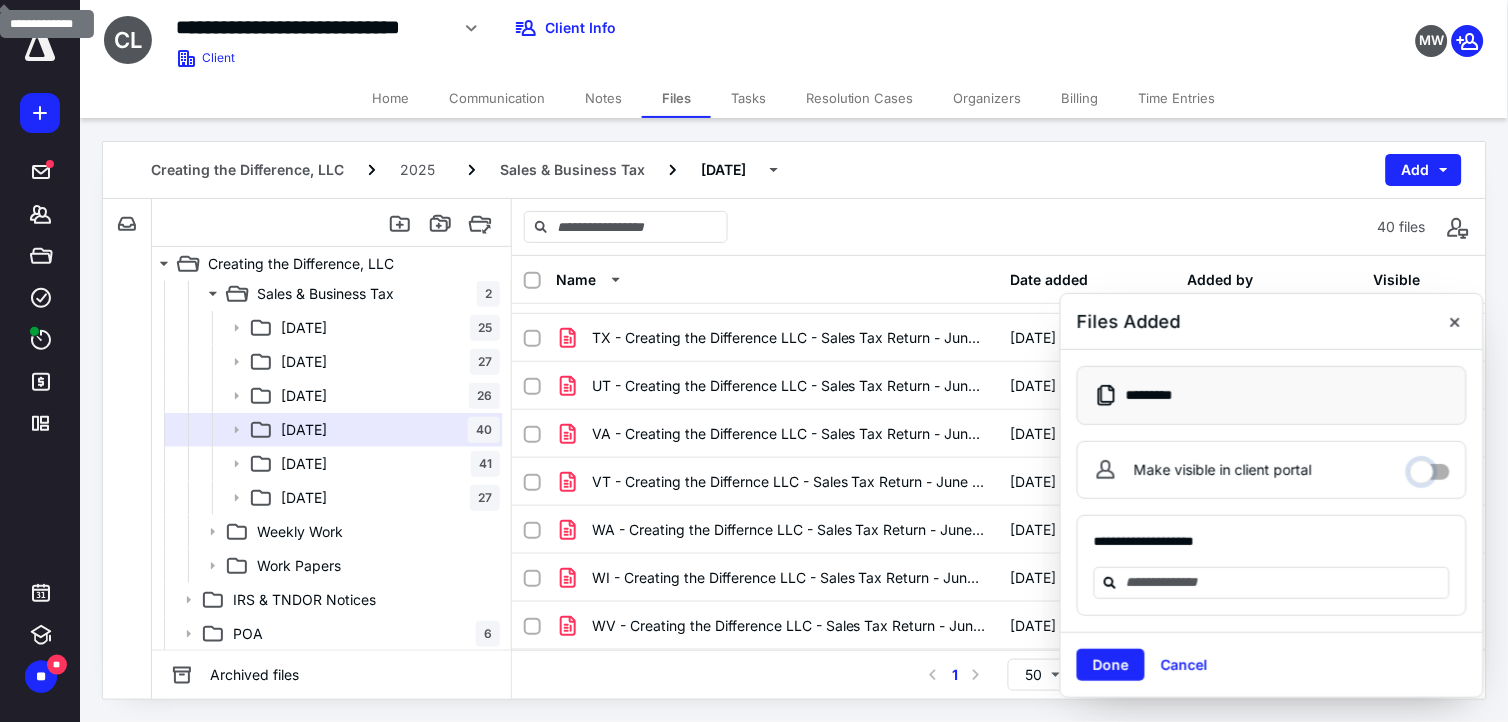 click on "Make visible in client portal" at bounding box center (1430, 467) 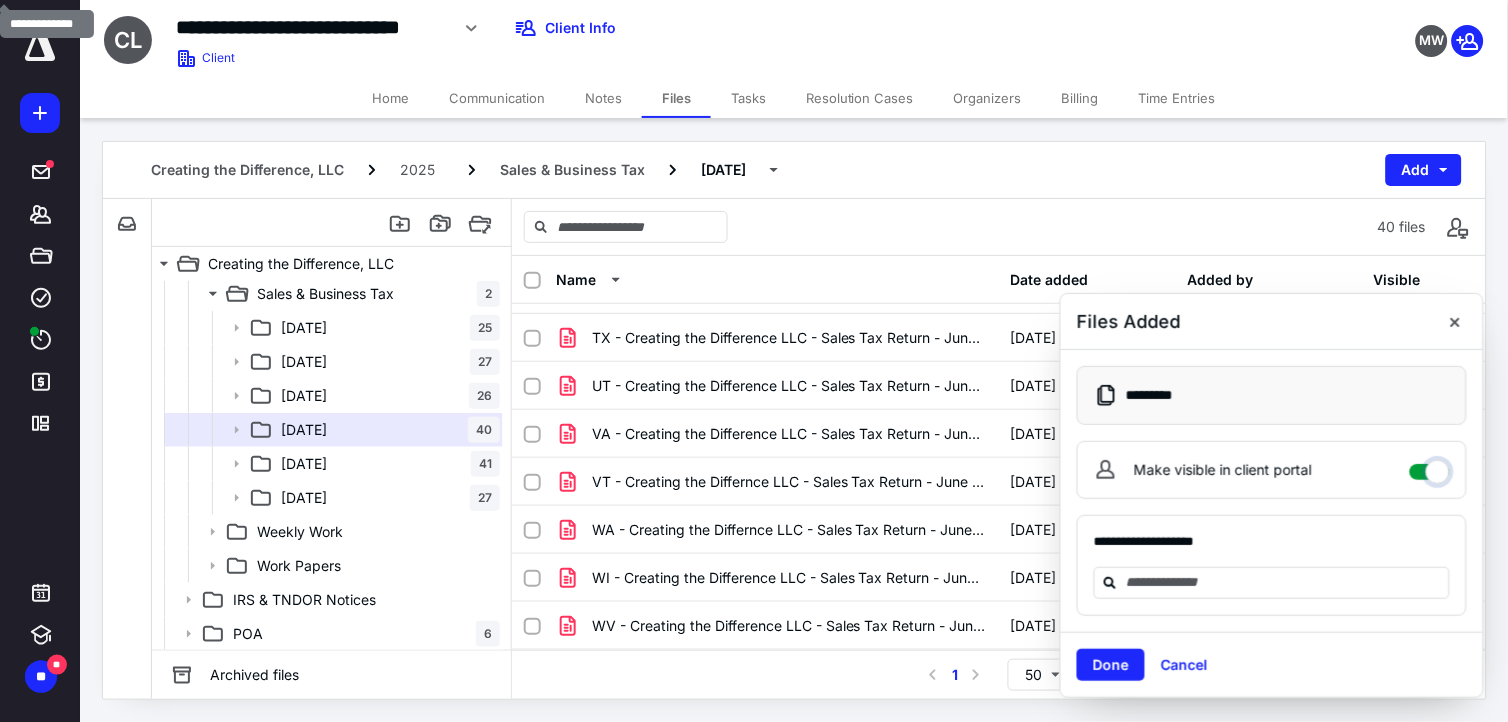 checkbox on "****" 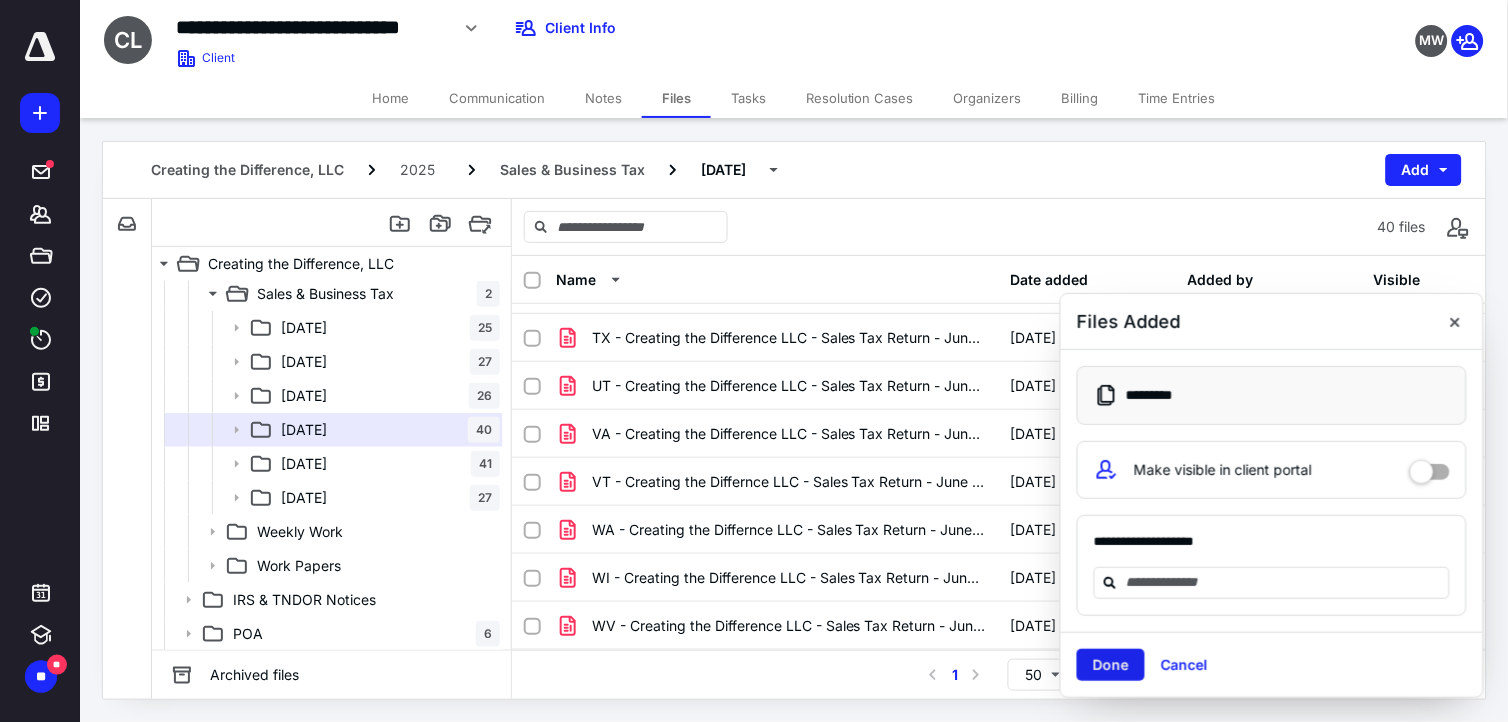 click on "Done" at bounding box center [1111, 665] 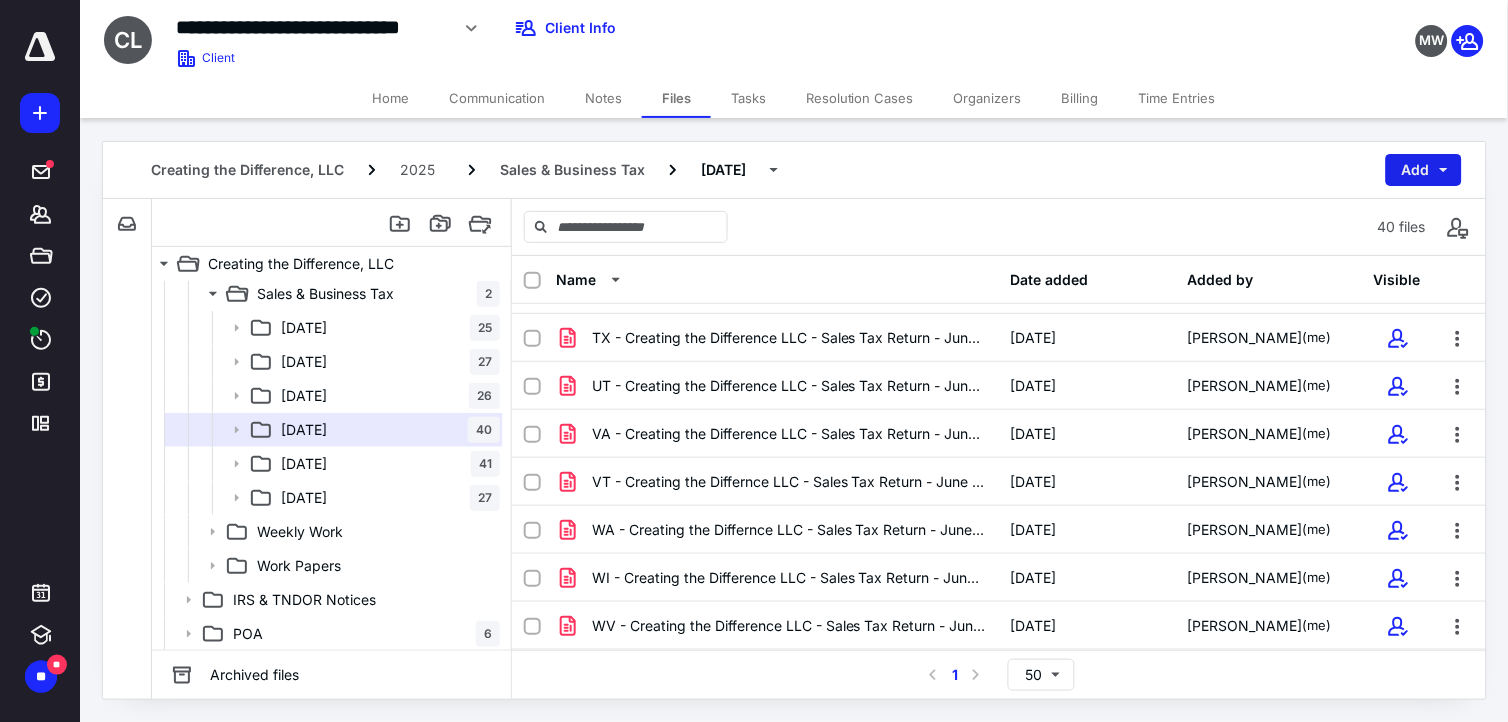 click on "Add" at bounding box center (1424, 170) 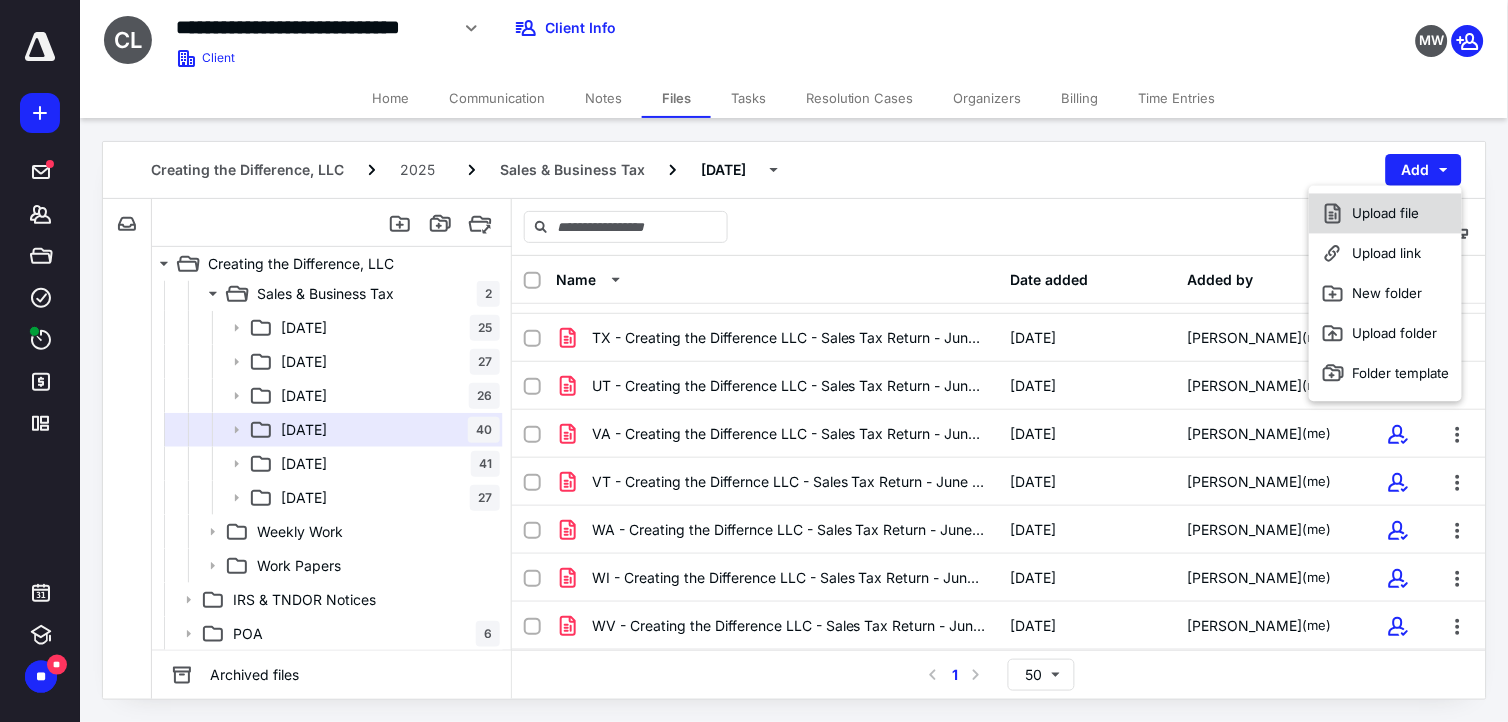 click on "Upload file" at bounding box center [1385, 214] 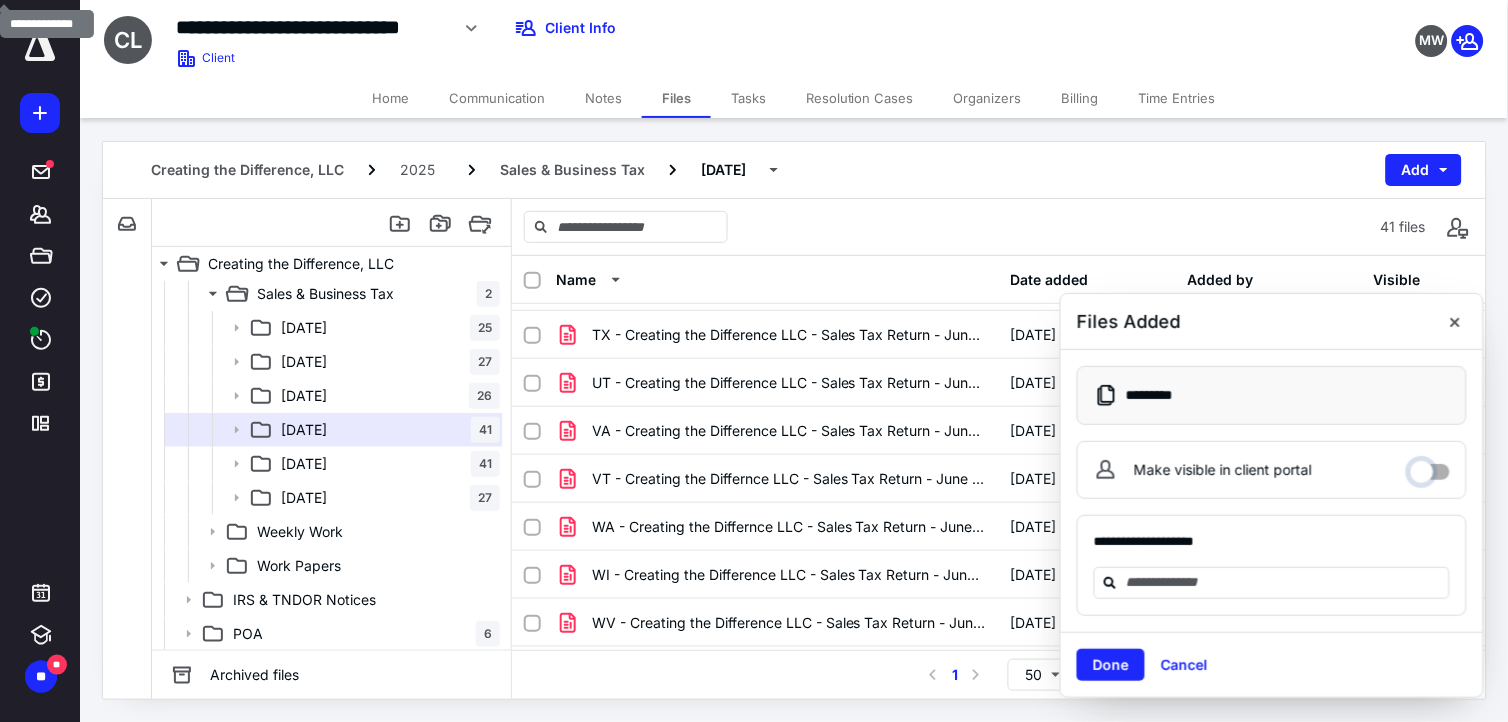 click on "Make visible in client portal" at bounding box center (1430, 467) 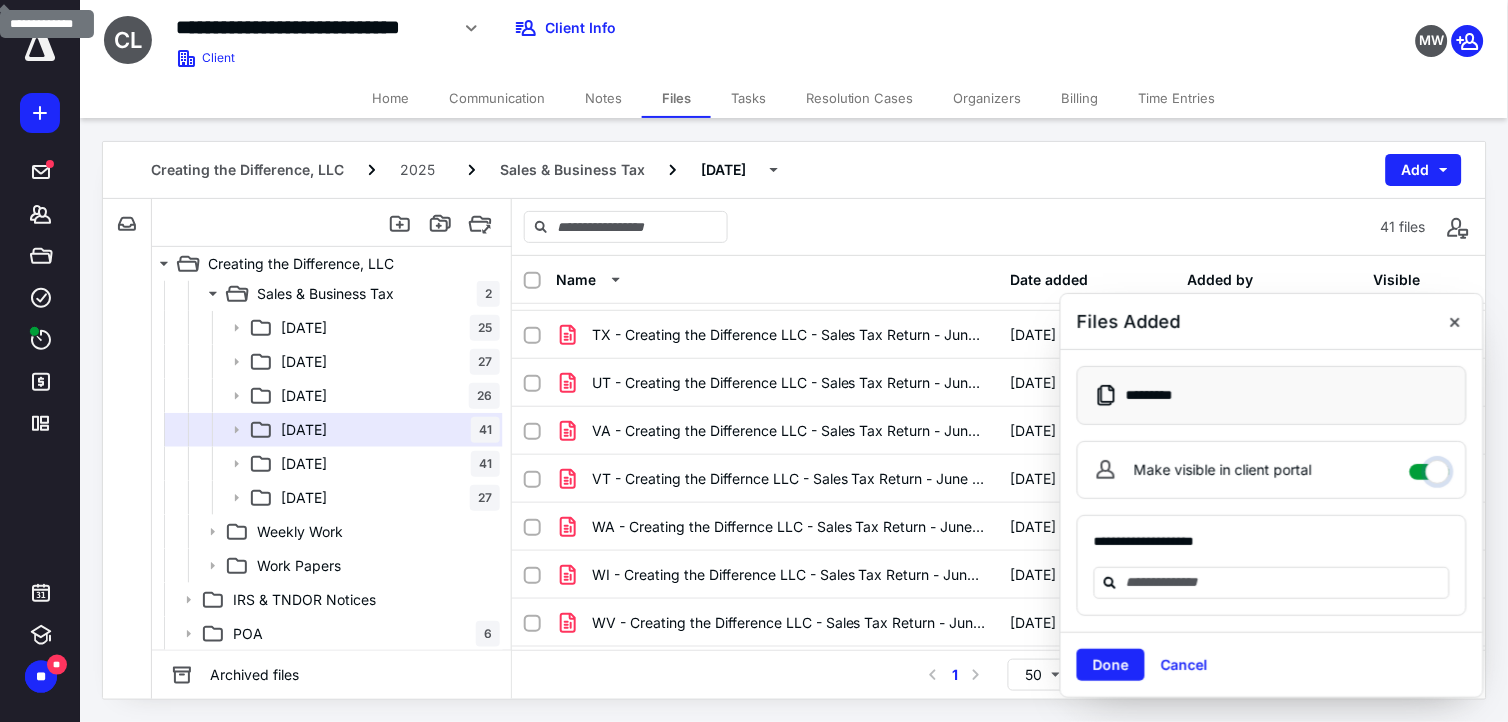 checkbox on "****" 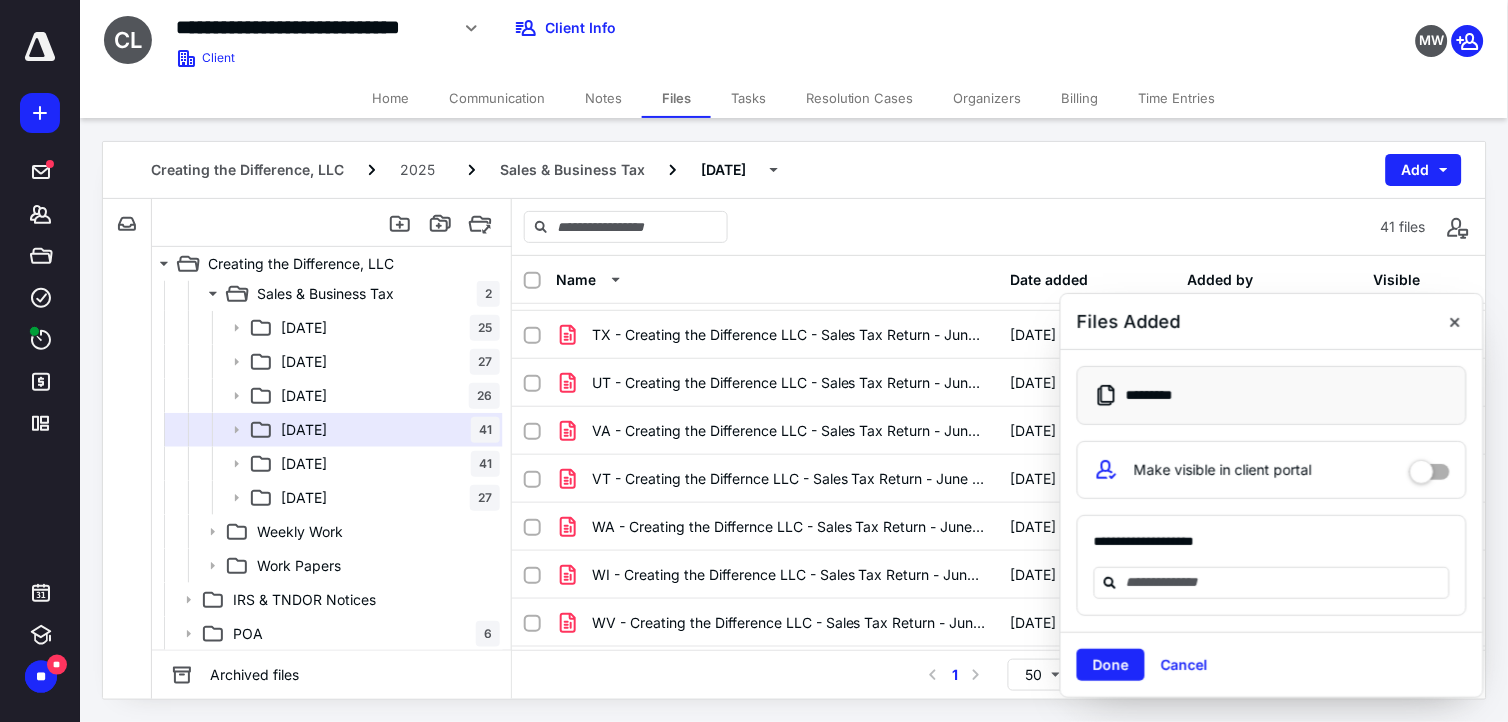 click on "Done" at bounding box center [1111, 665] 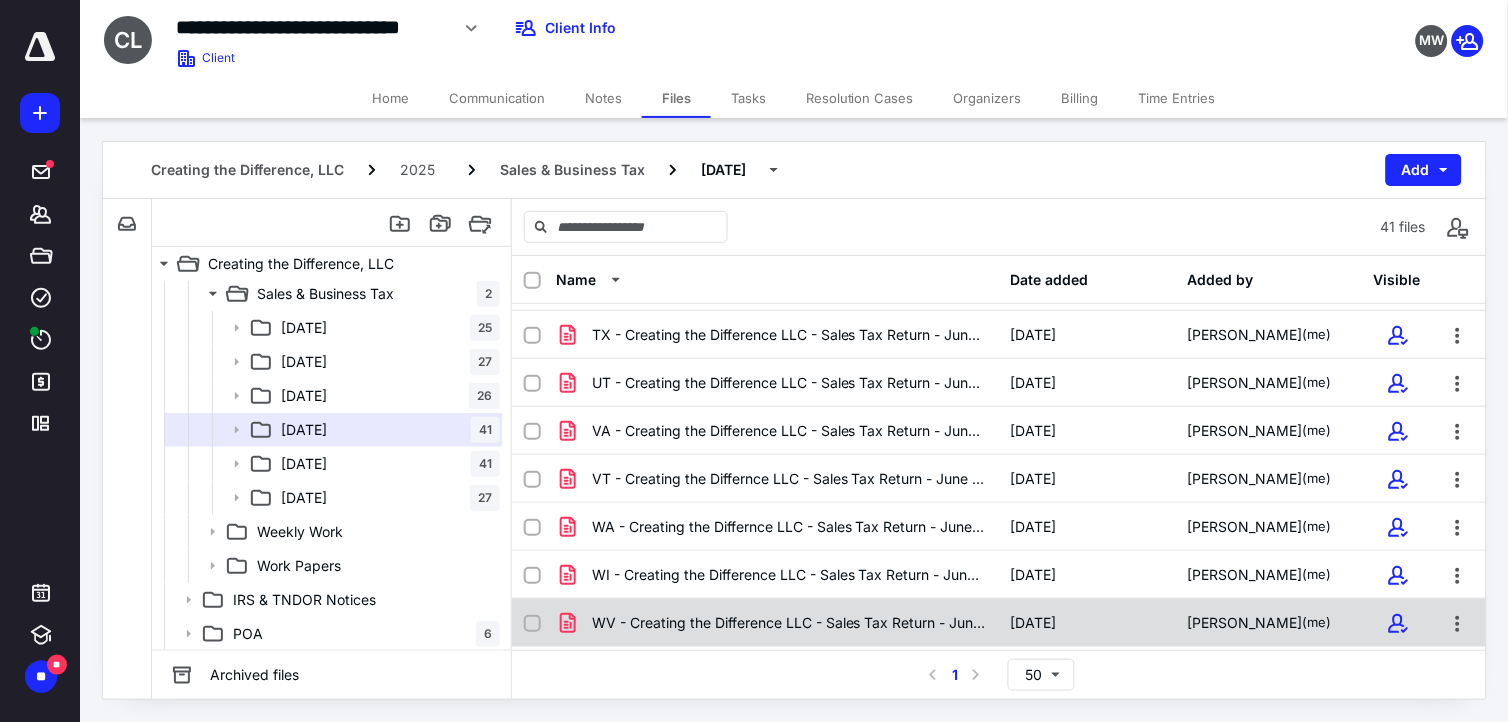 scroll, scrollTop: 1625, scrollLeft: 0, axis: vertical 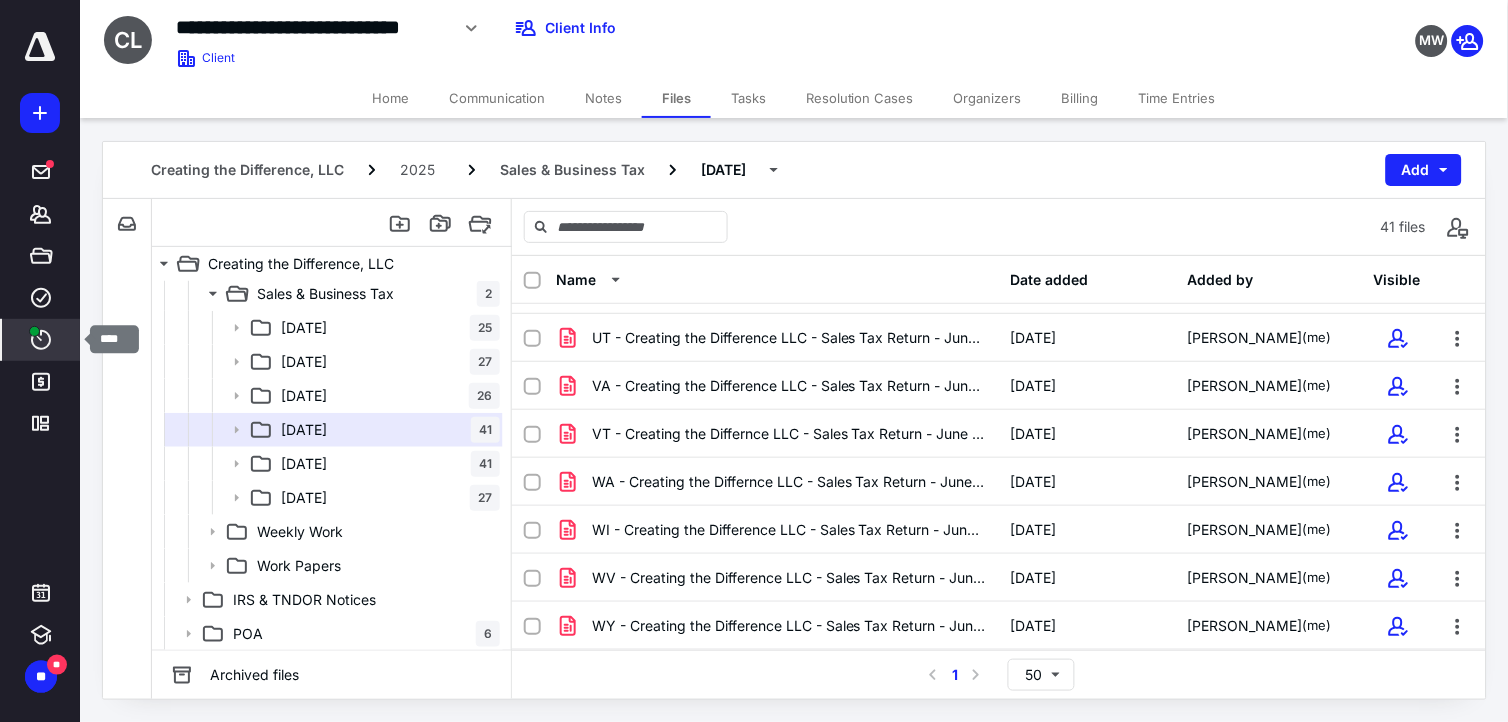 click 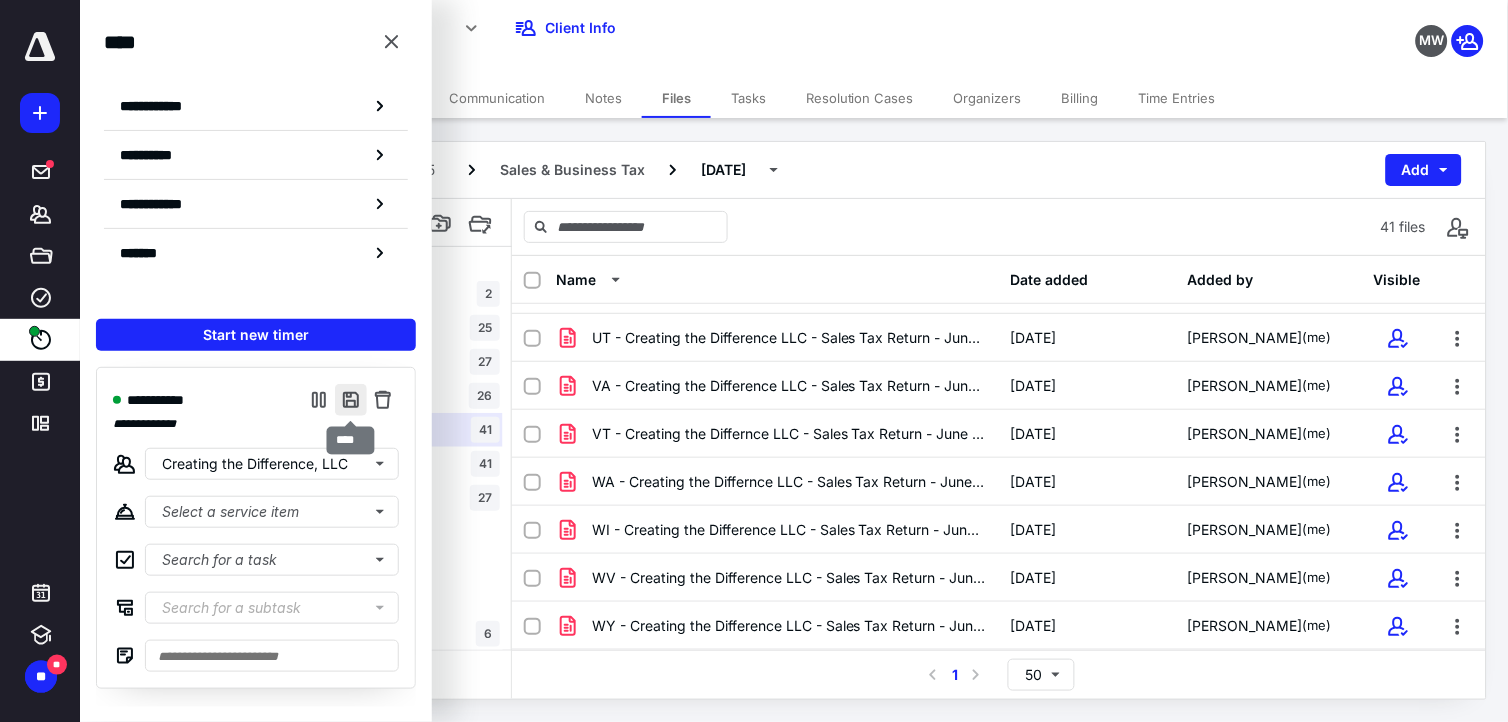 click at bounding box center [351, 400] 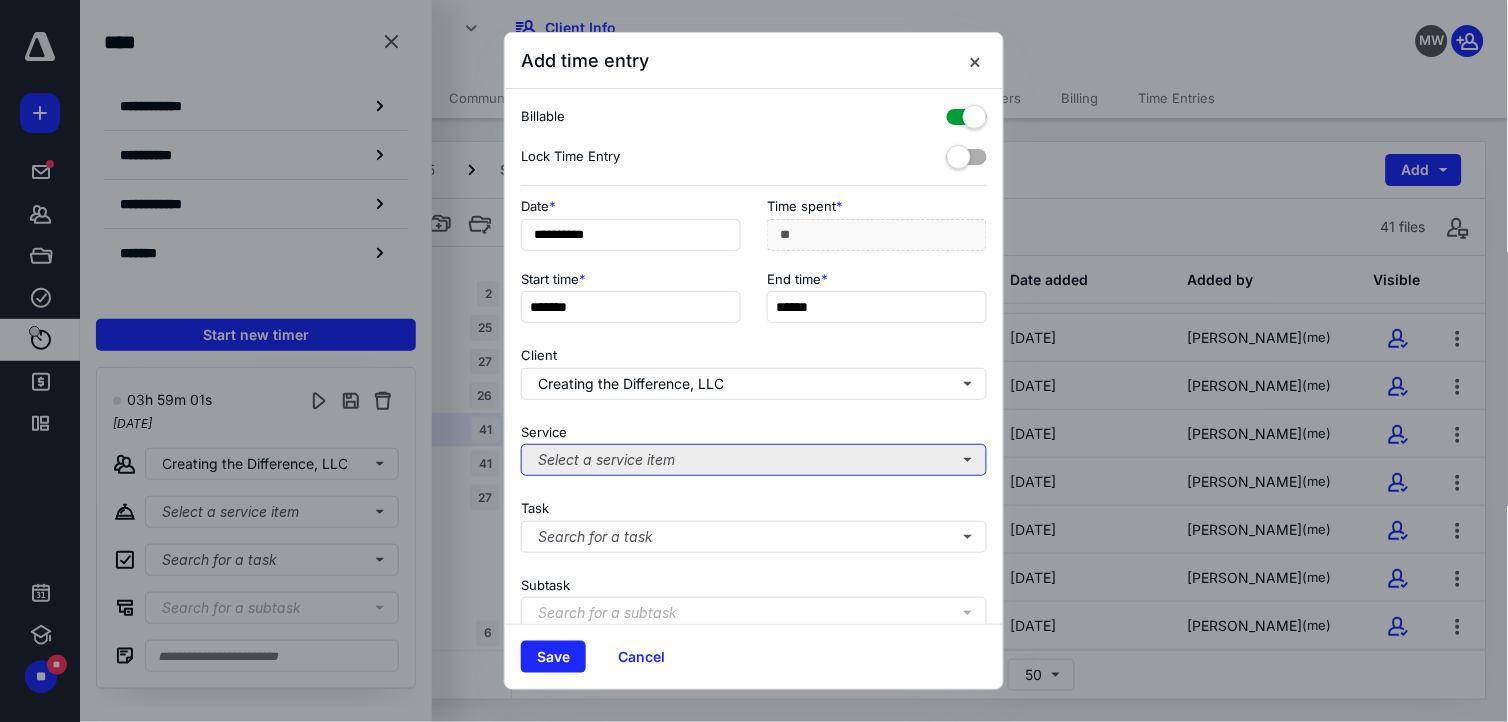 click on "Select a service item" at bounding box center [754, 460] 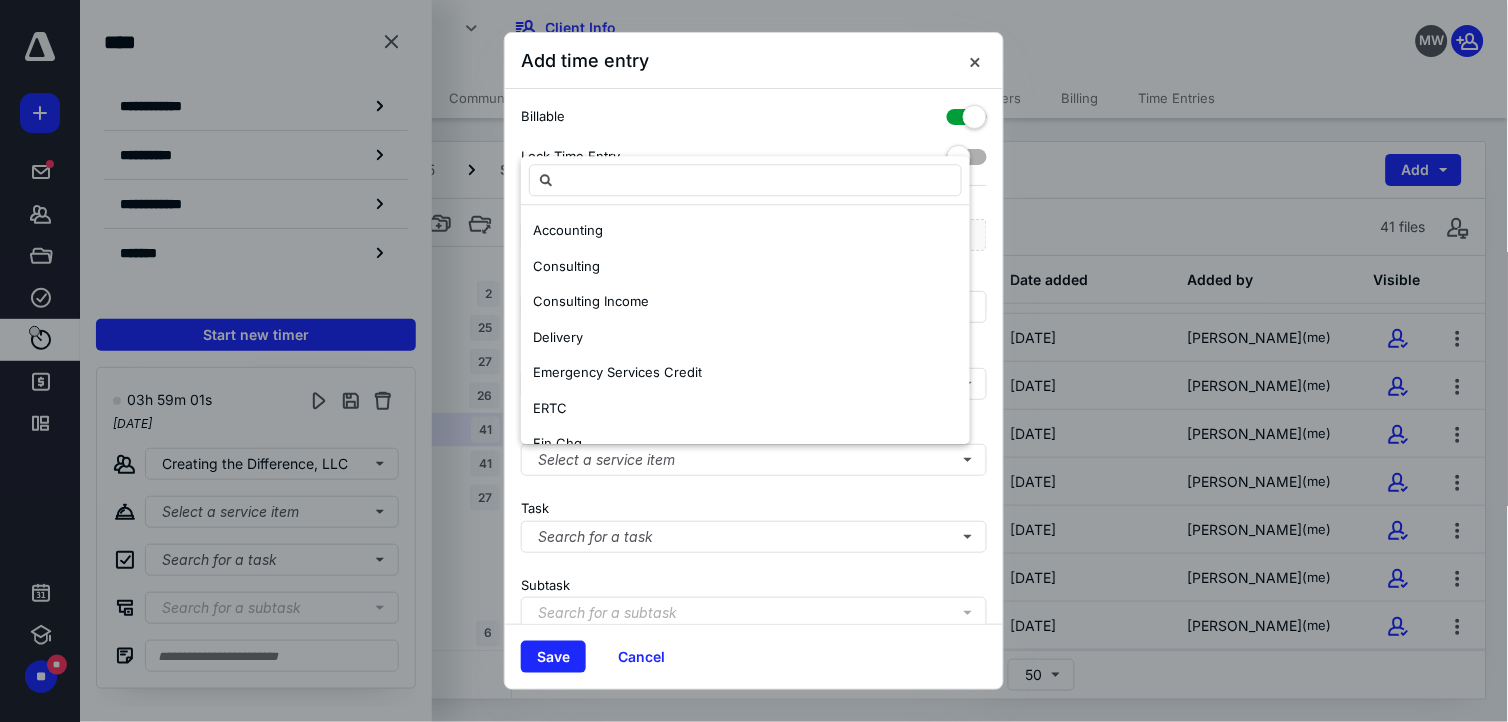 scroll, scrollTop: 593, scrollLeft: 0, axis: vertical 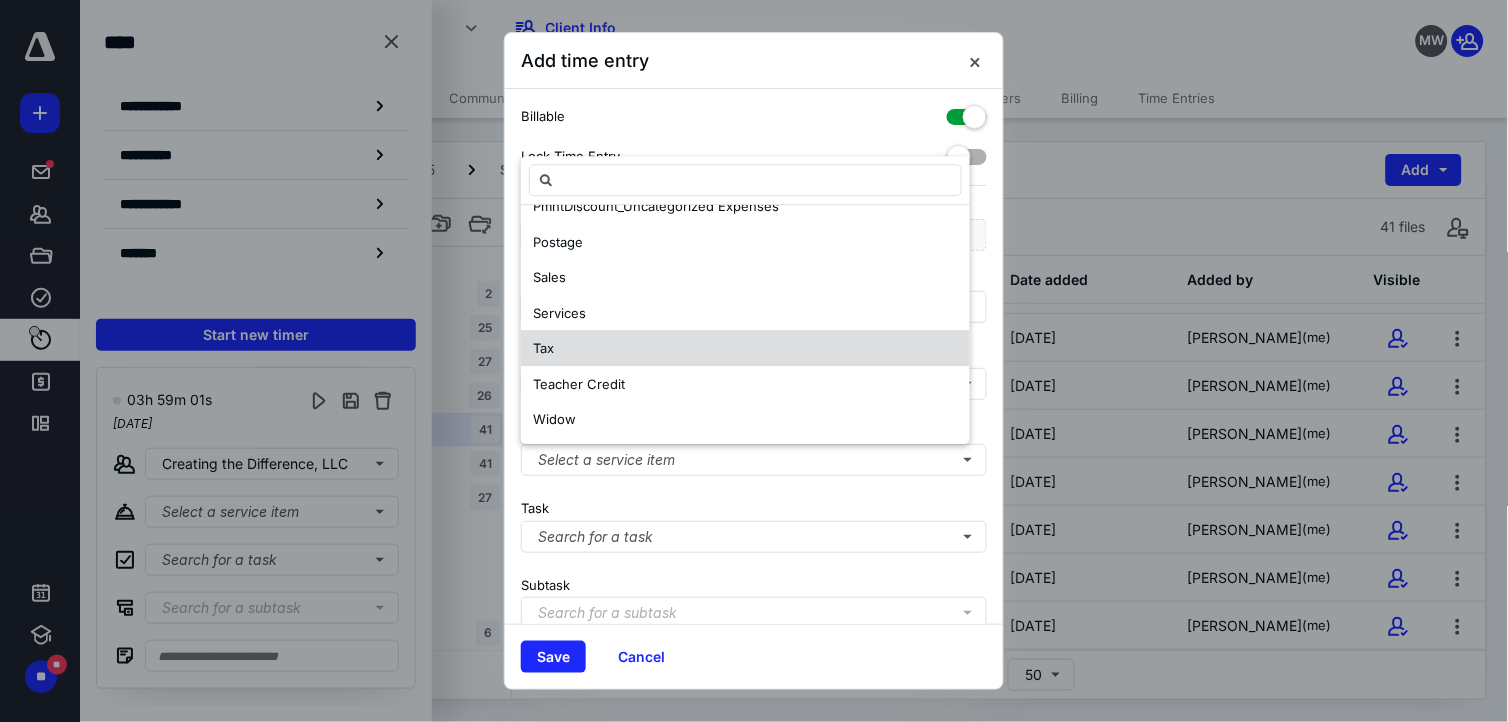 click on "Tax" at bounding box center (745, 349) 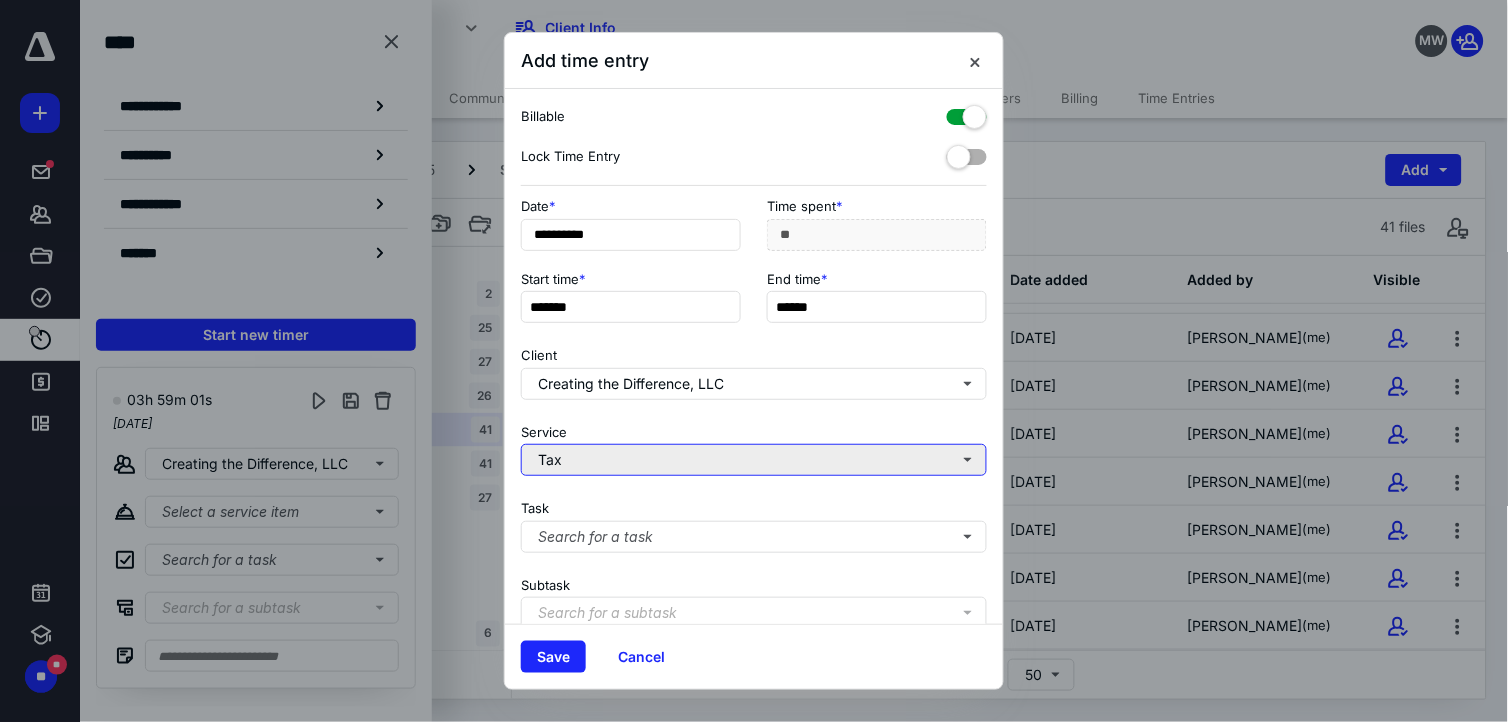 scroll, scrollTop: 0, scrollLeft: 0, axis: both 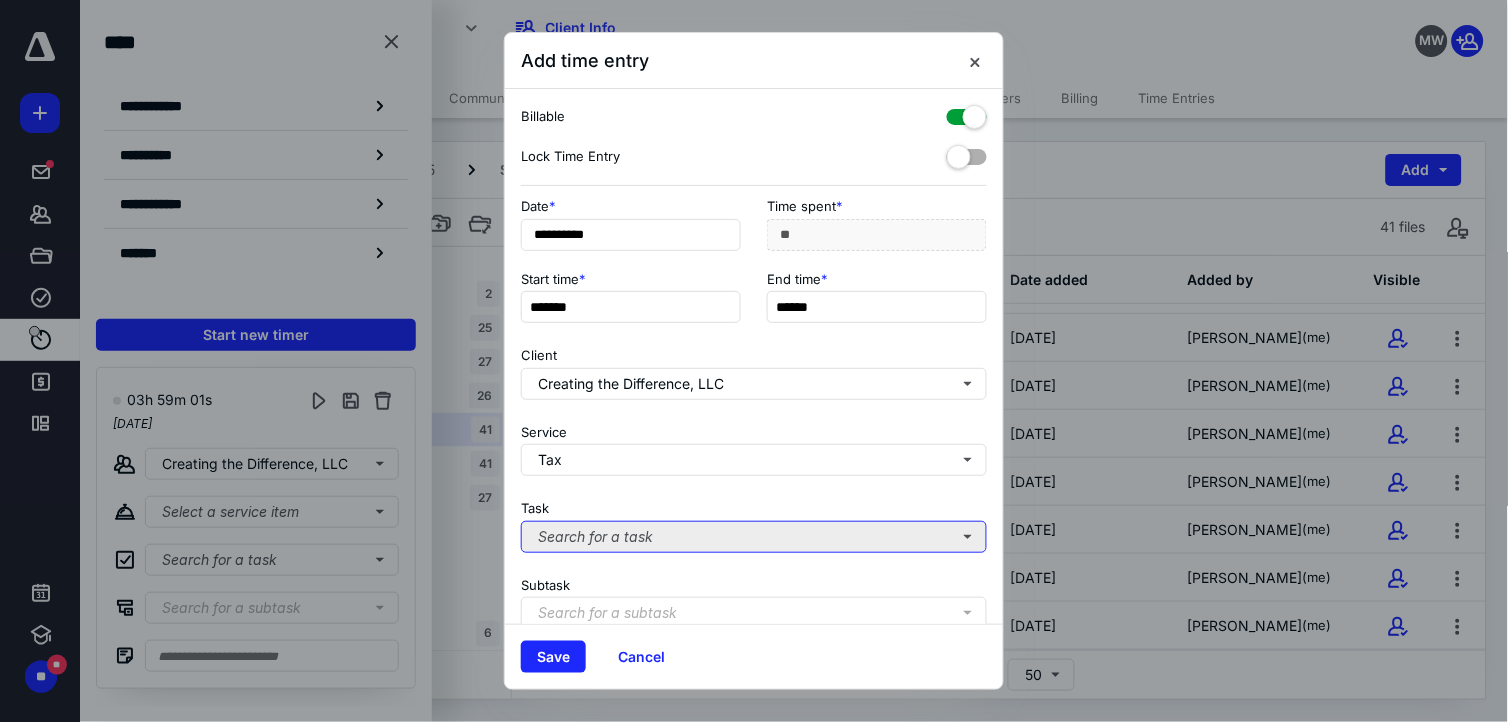 click on "Search for a task" at bounding box center [754, 537] 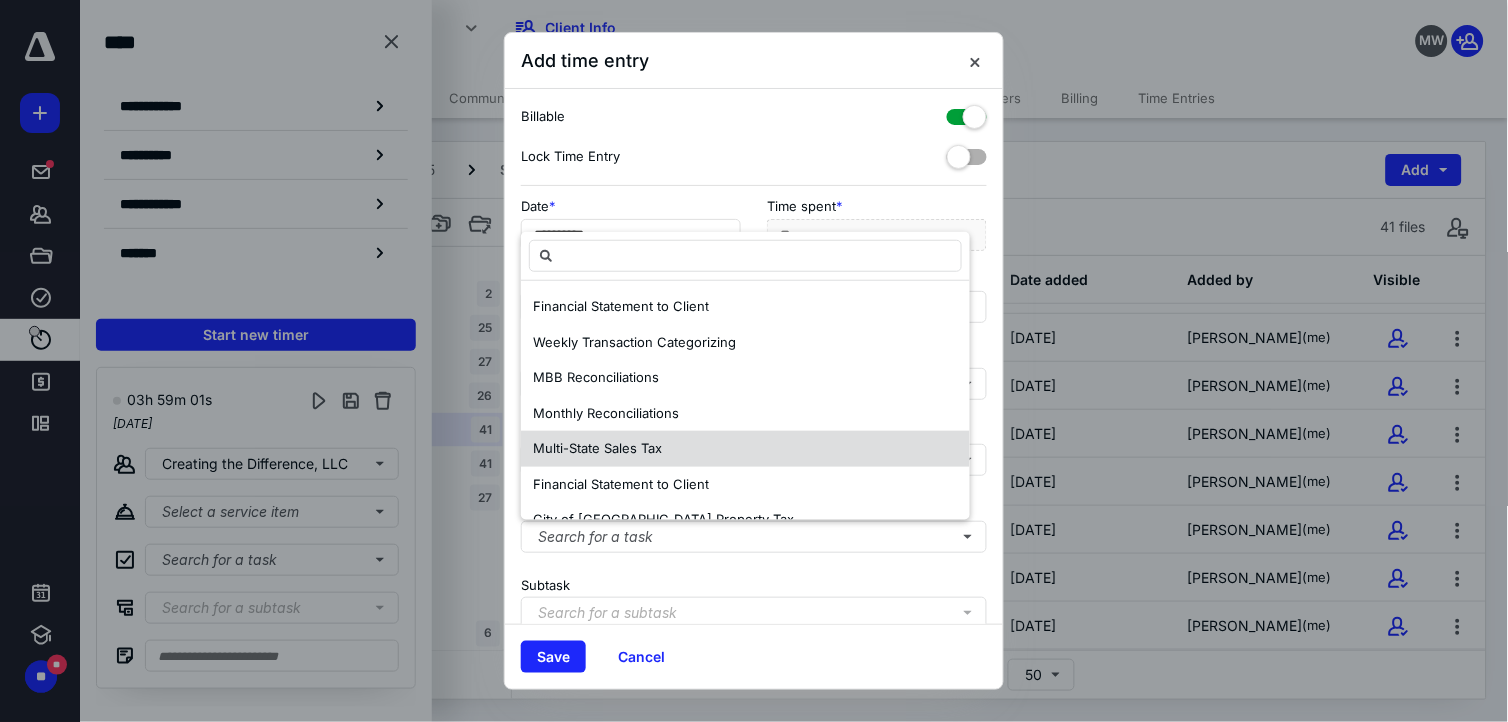 click on "Multi-State Sales Tax" at bounding box center (597, 448) 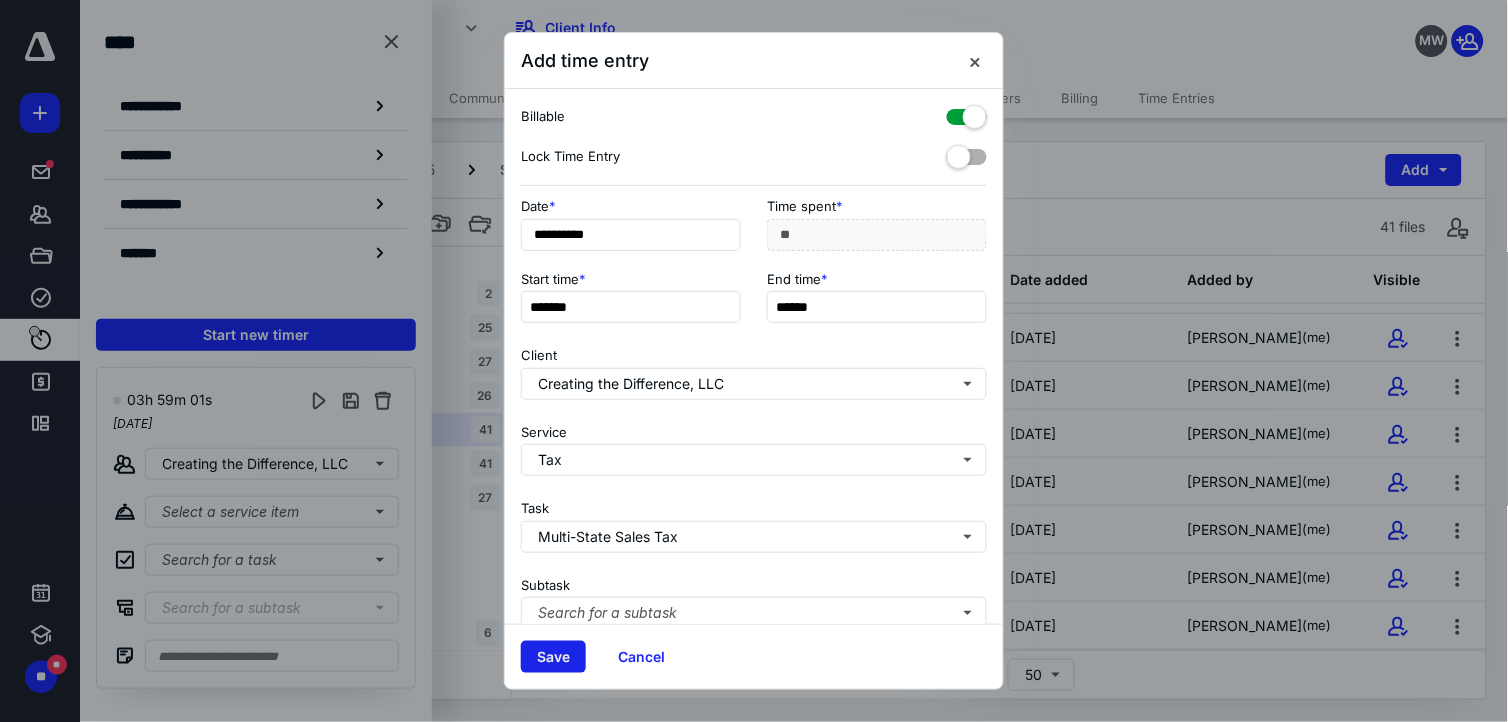 click on "Save" at bounding box center [553, 657] 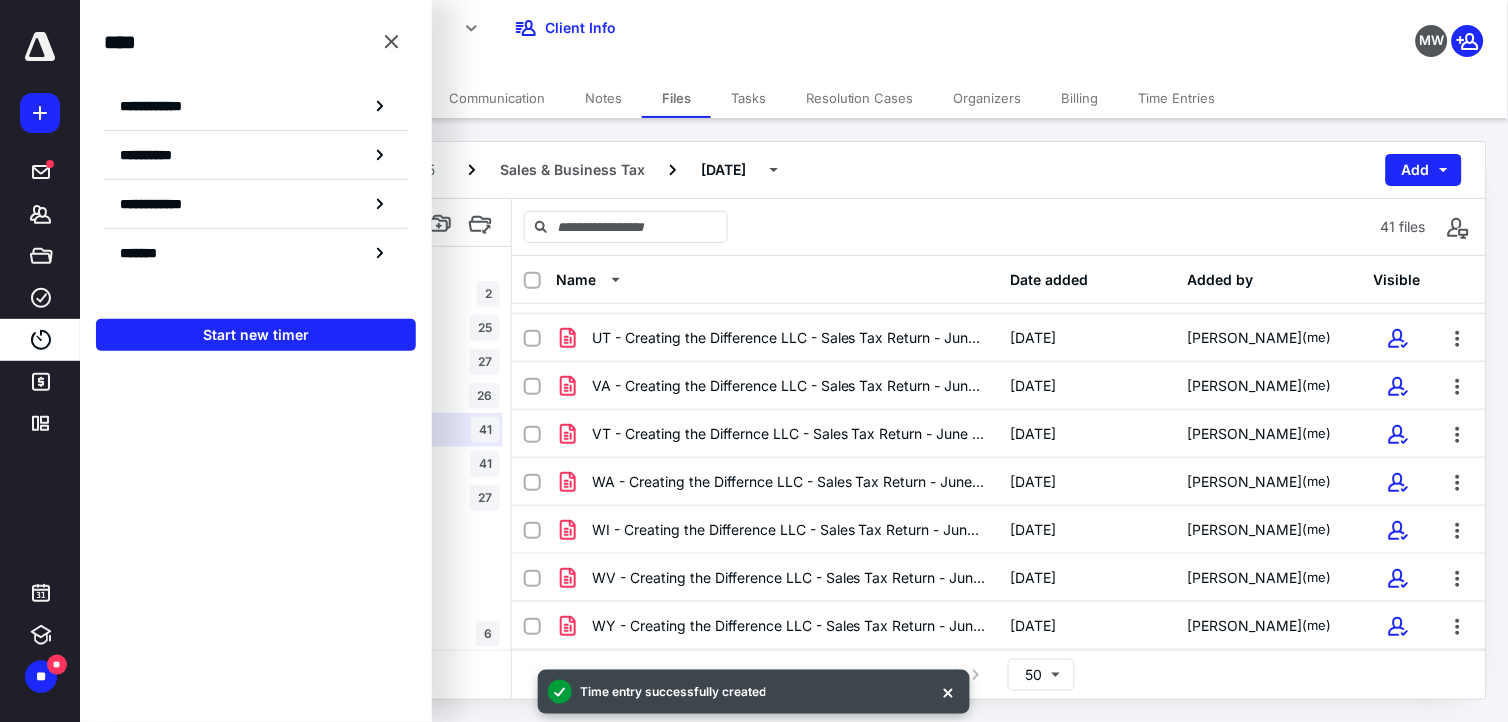 click on "Tasks" at bounding box center (748, 98) 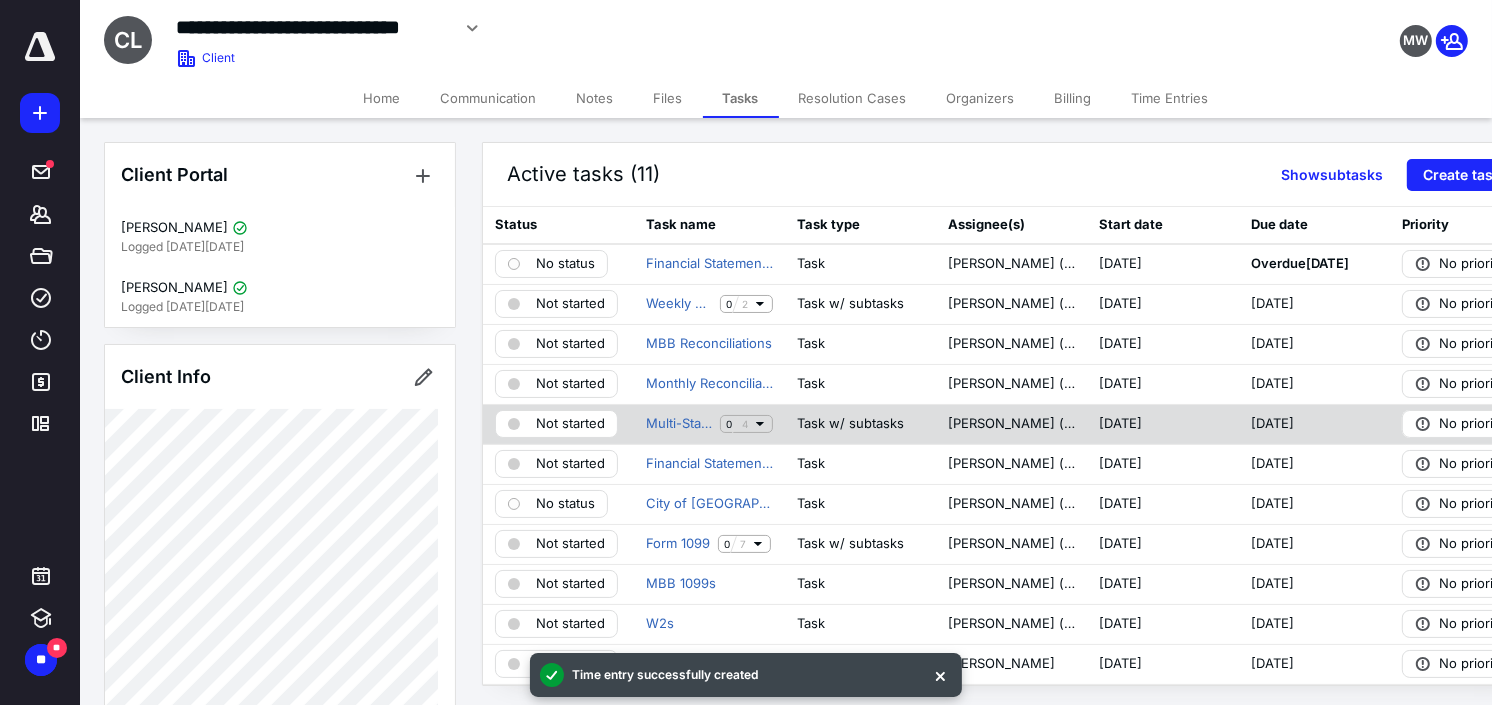 click on "Not started" at bounding box center (570, 424) 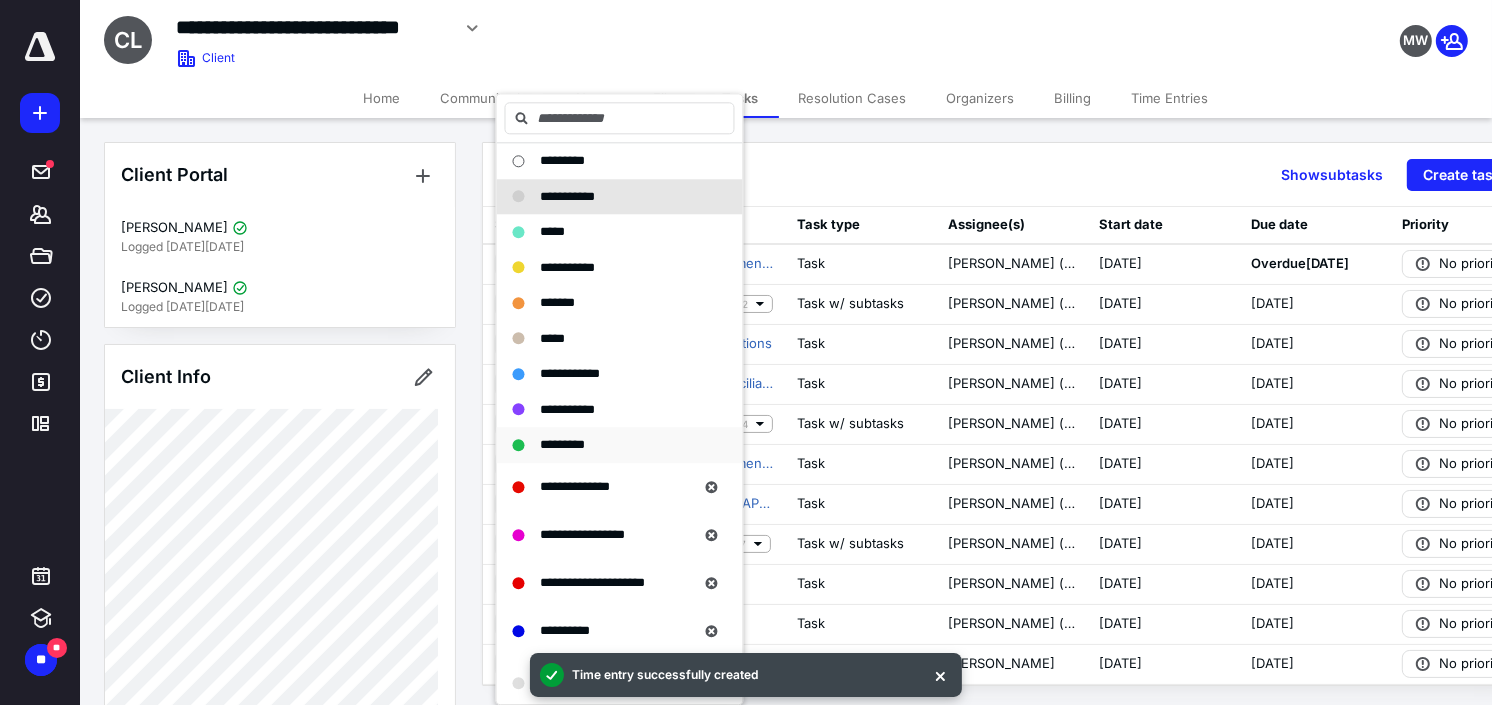 click on "*********" at bounding box center (563, 444) 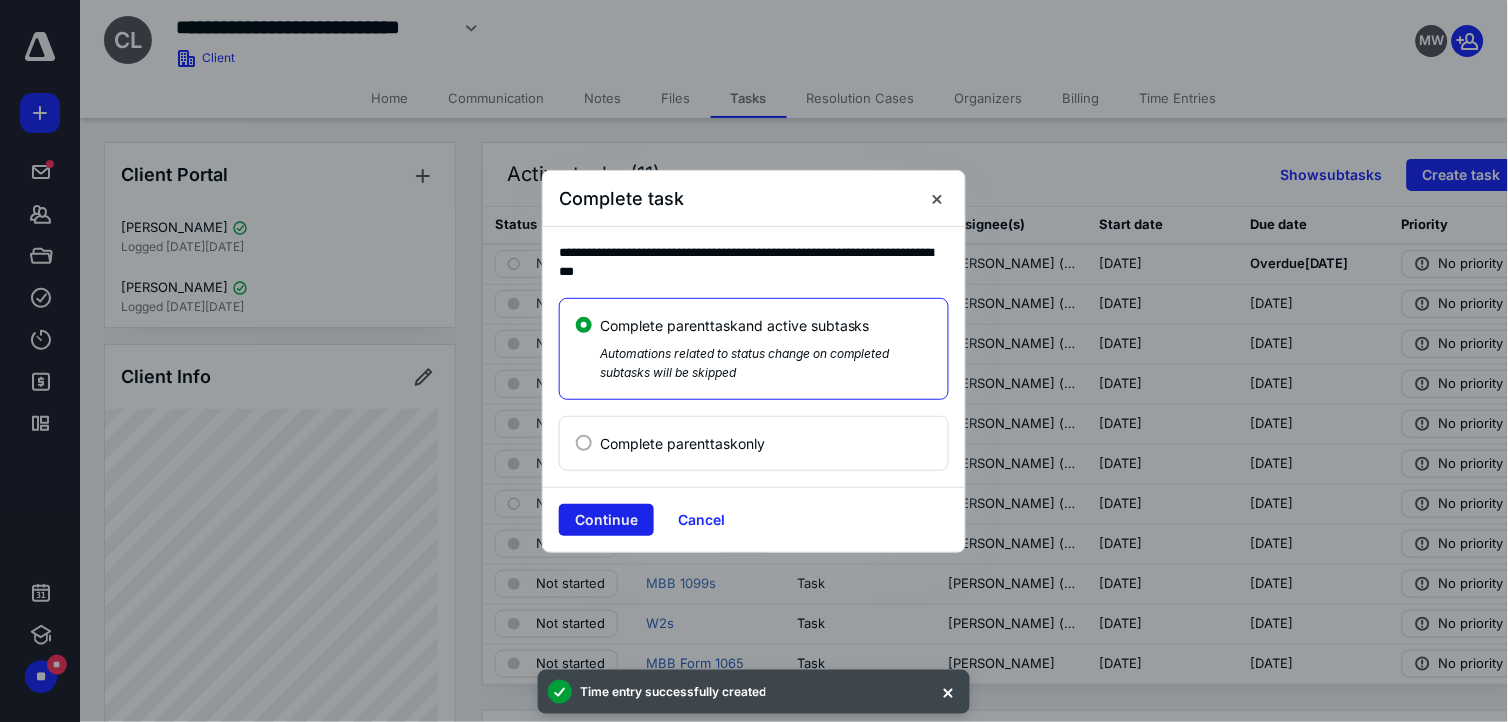click on "Continue" at bounding box center [606, 520] 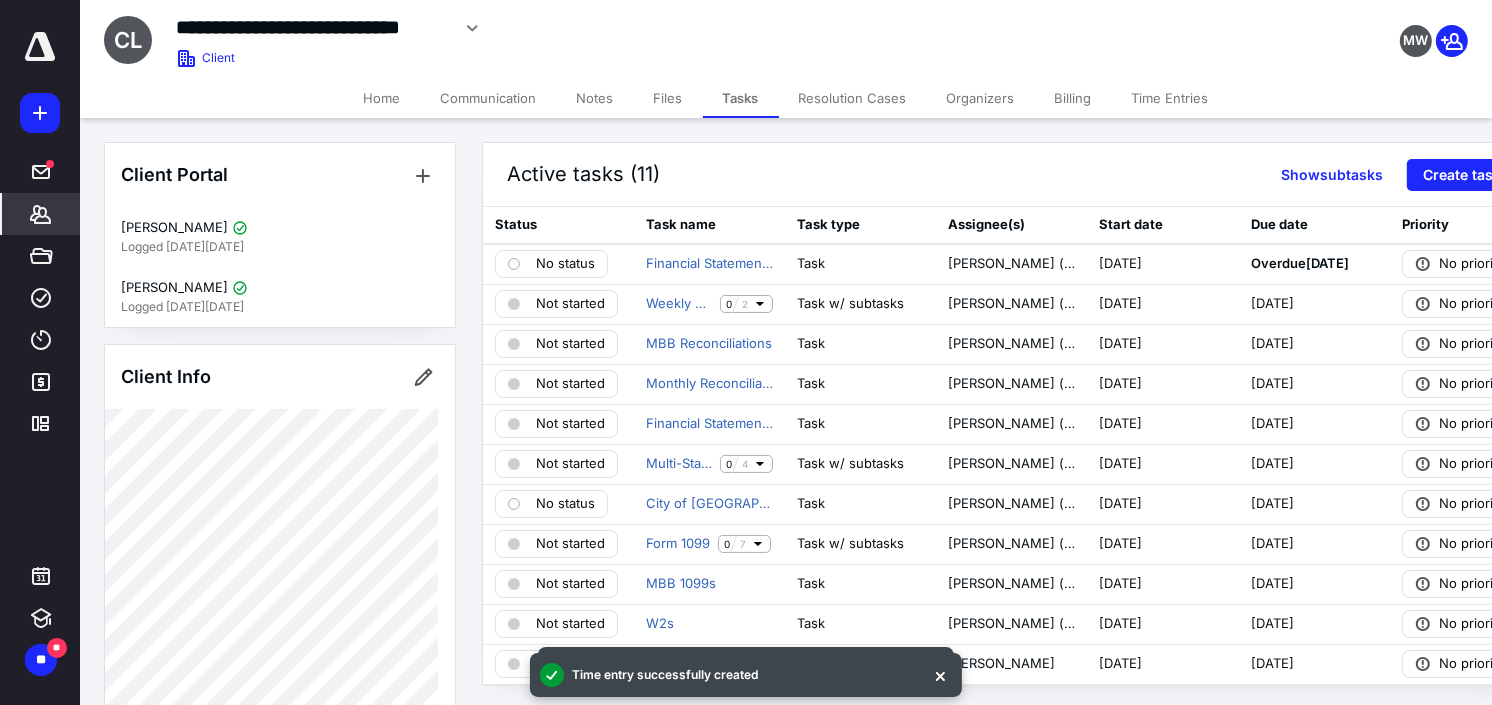 click 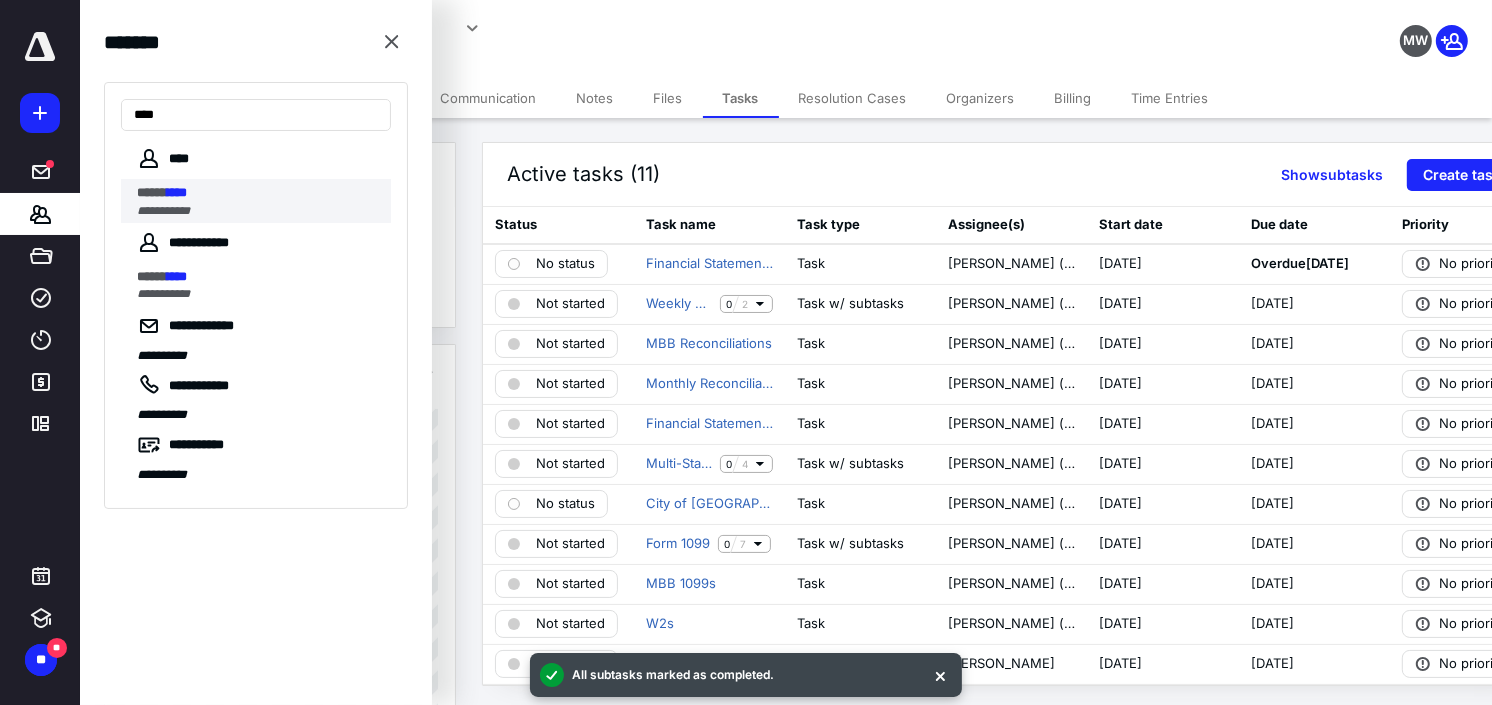 type on "****" 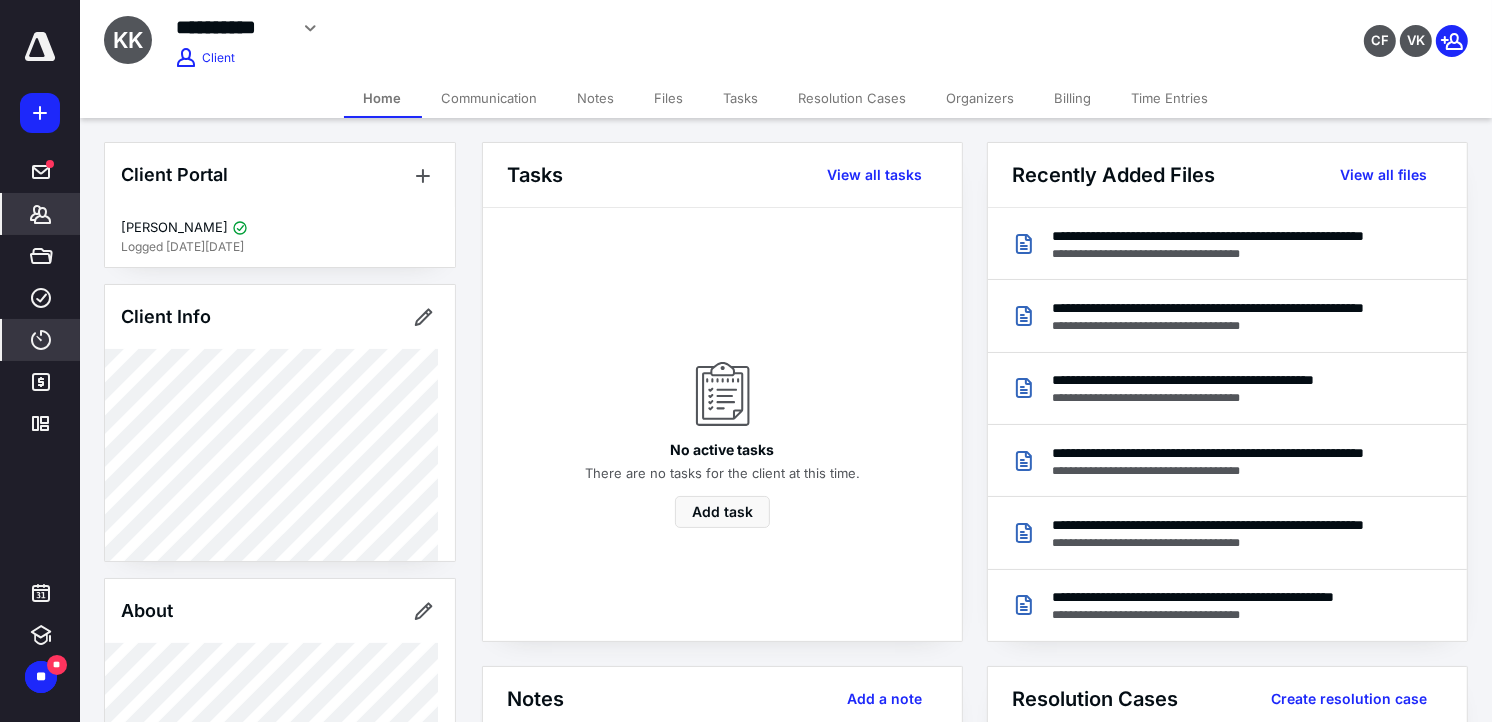 click 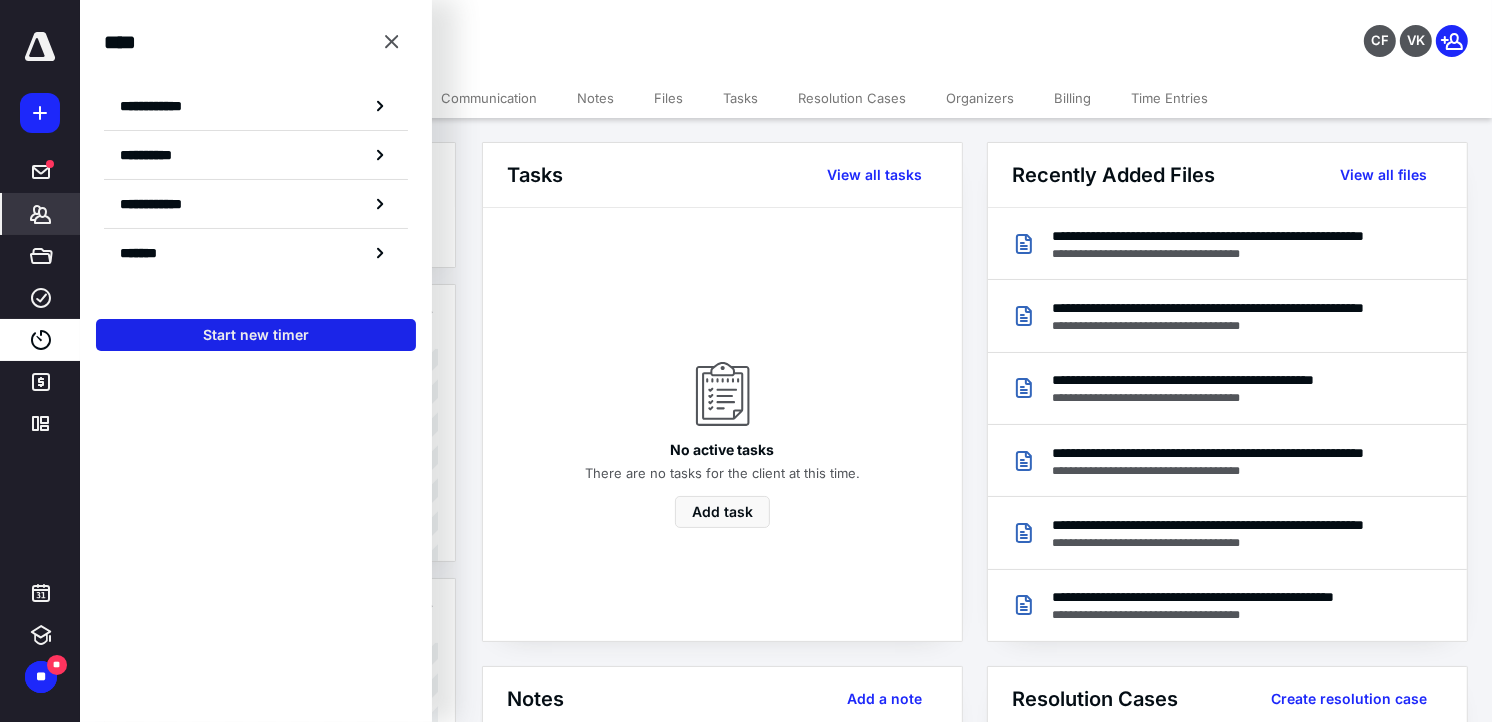 click on "Start new timer" at bounding box center (256, 335) 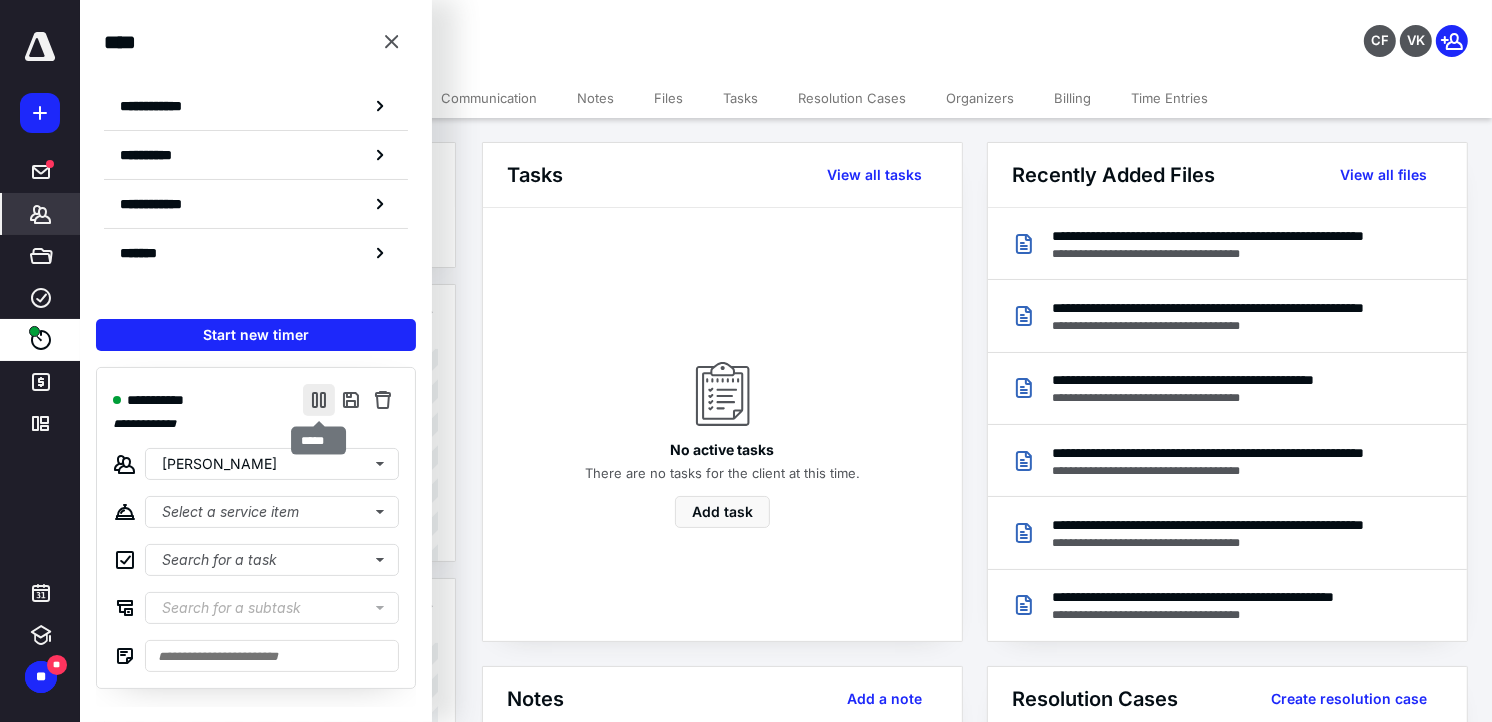 click at bounding box center [319, 400] 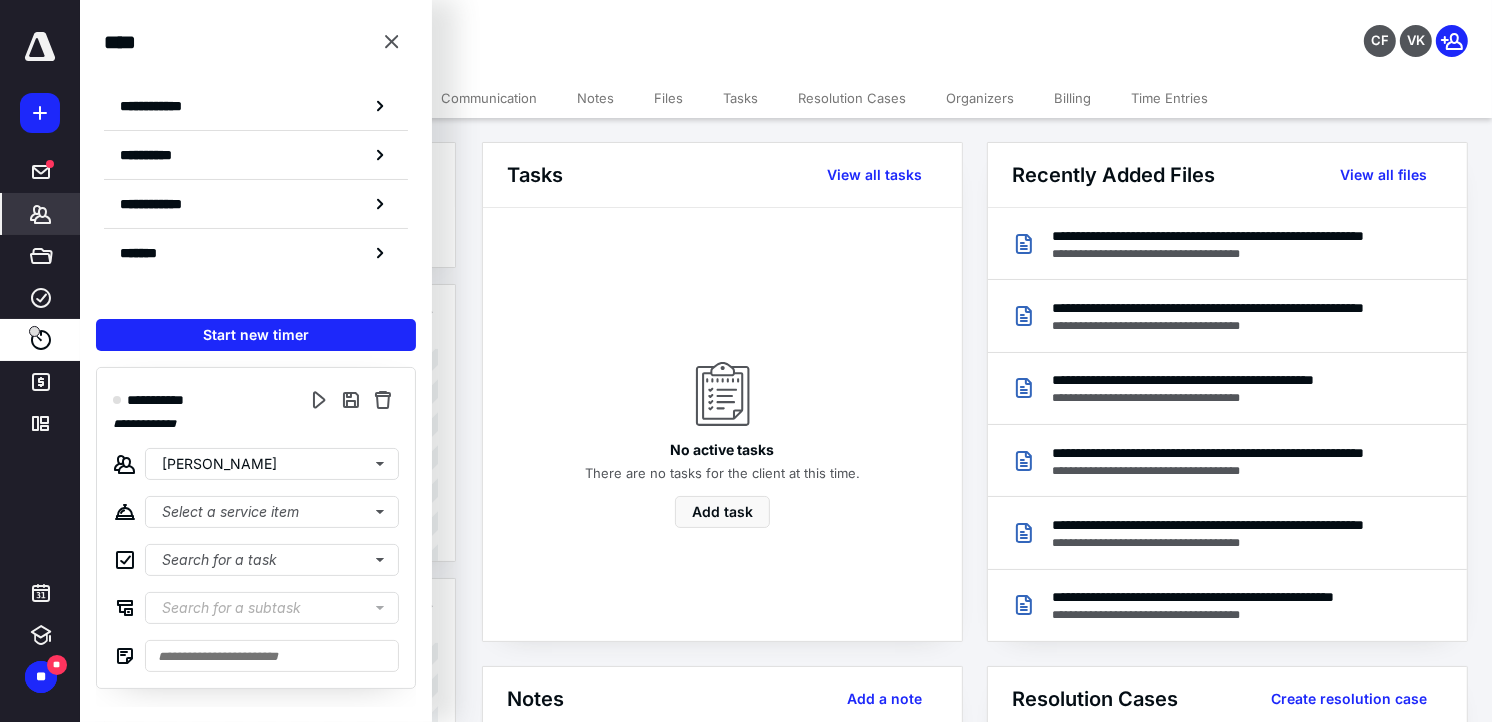 click 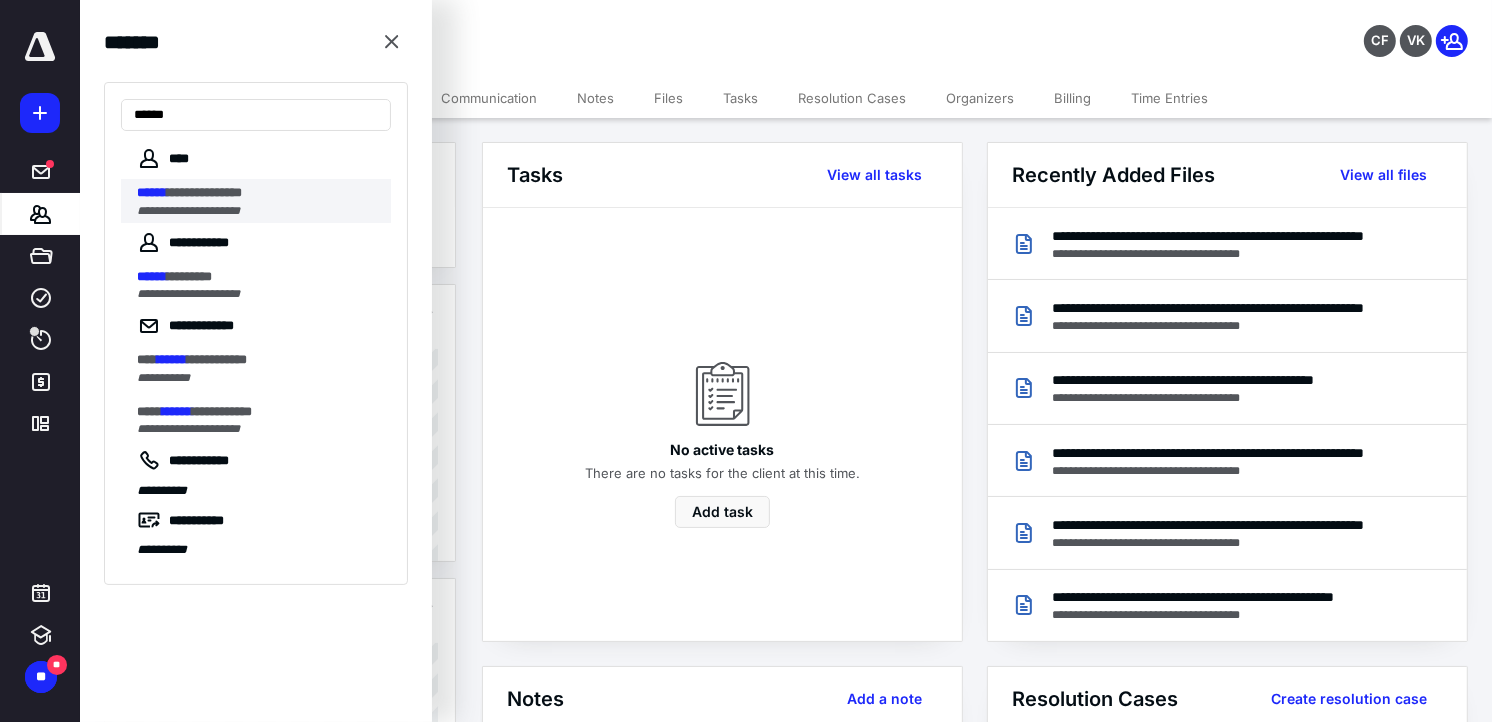 type on "******" 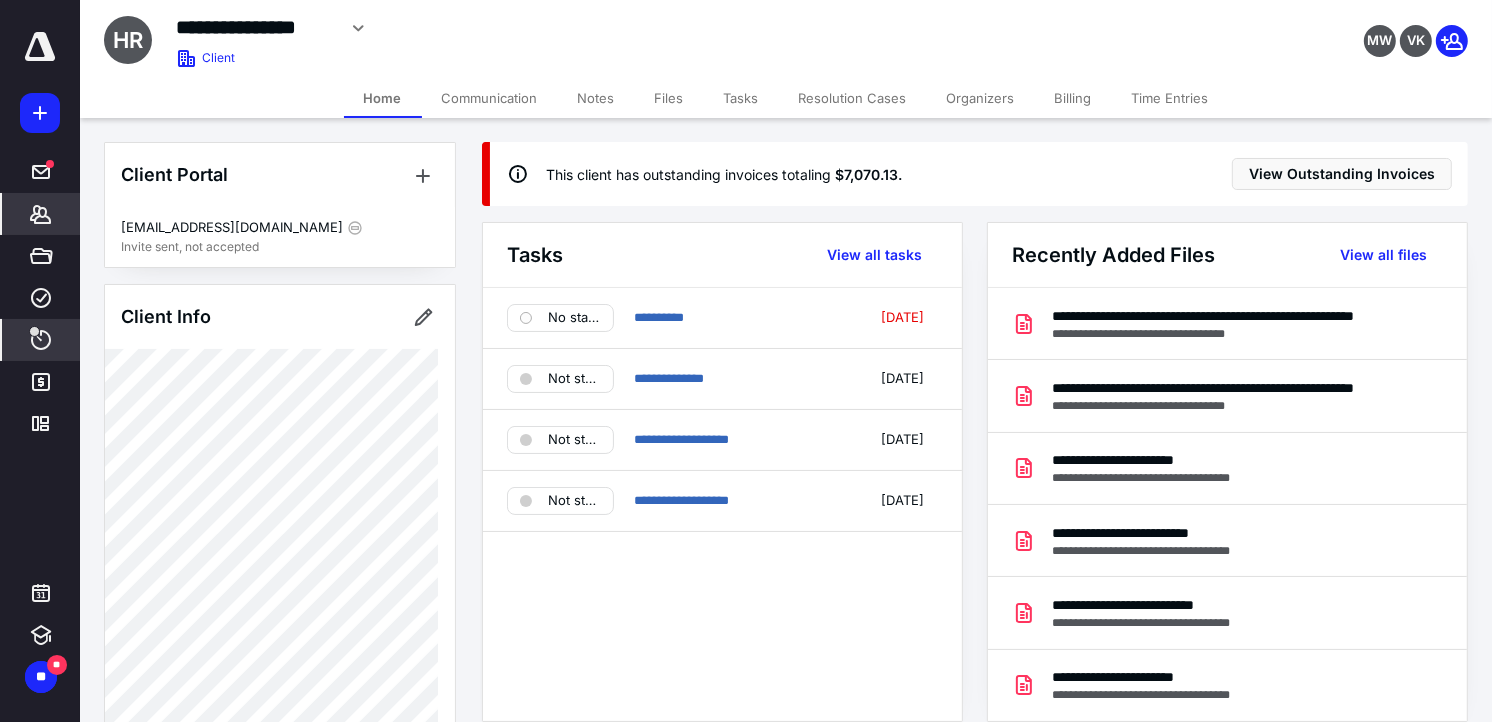 click on "****" at bounding box center [41, 340] 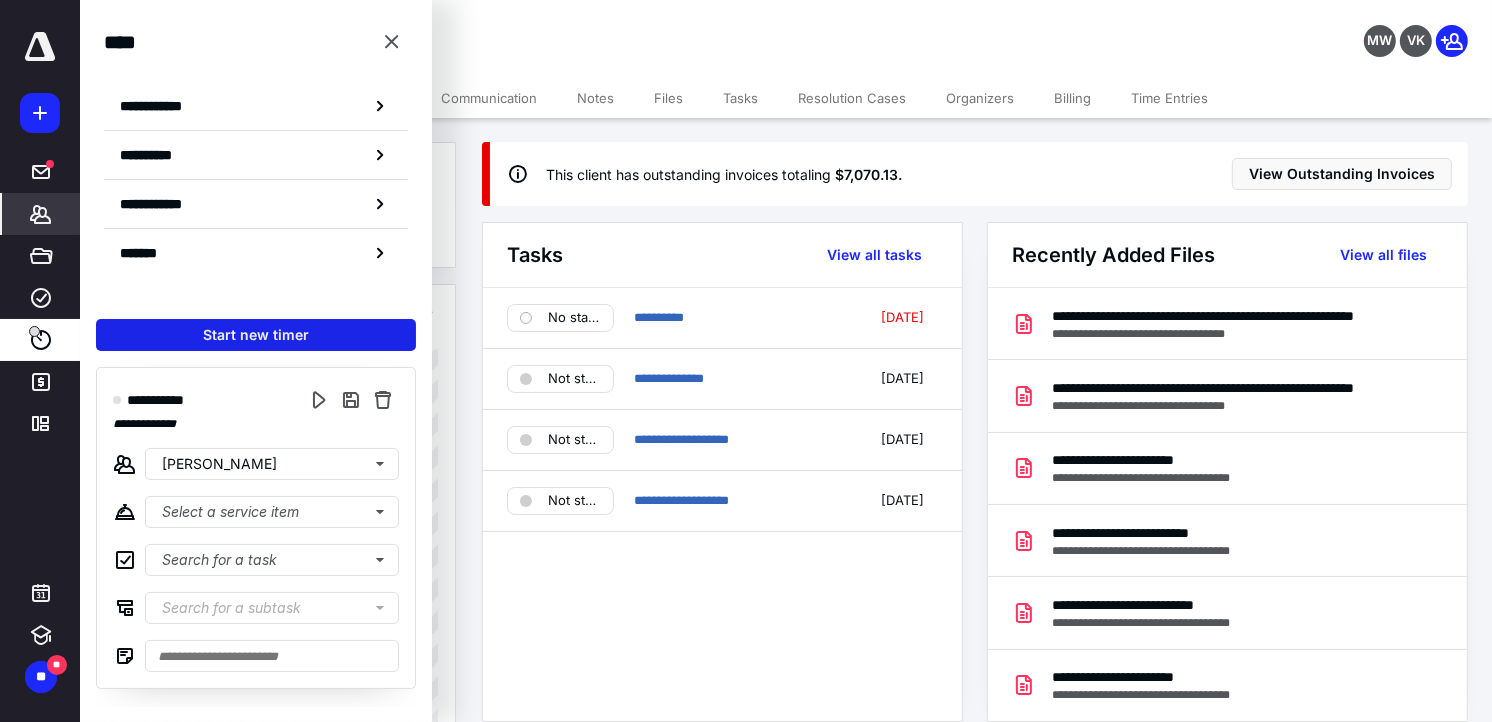 click on "Start new timer" at bounding box center [256, 335] 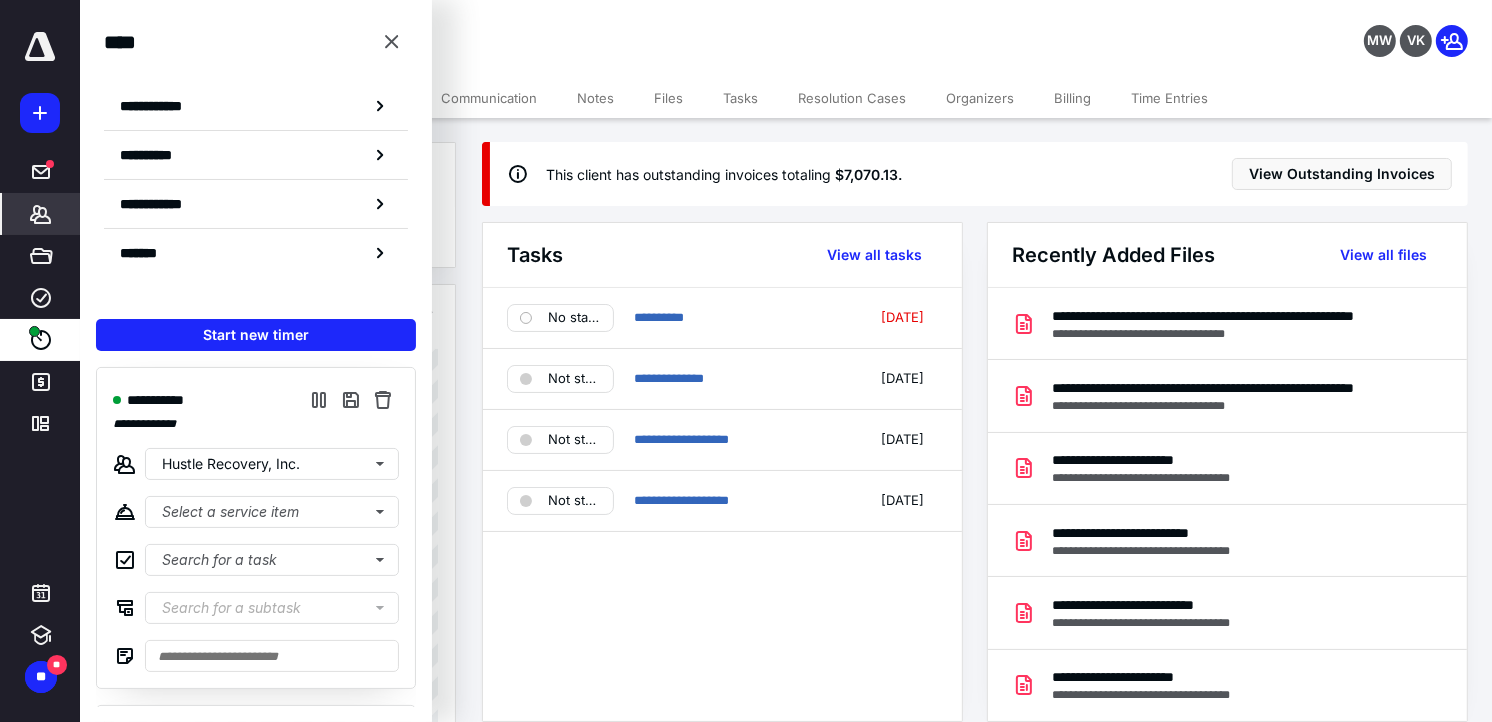 click on "Files" at bounding box center (669, 98) 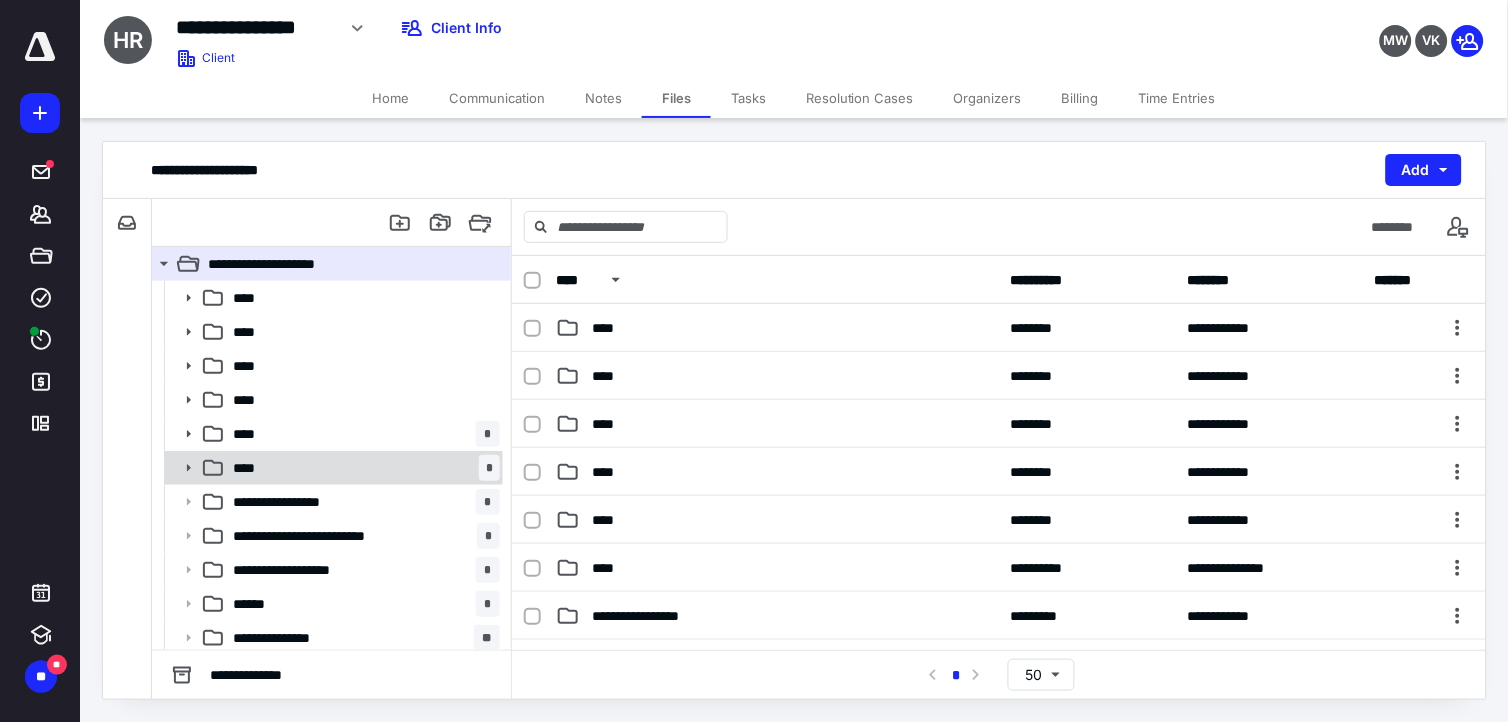 click 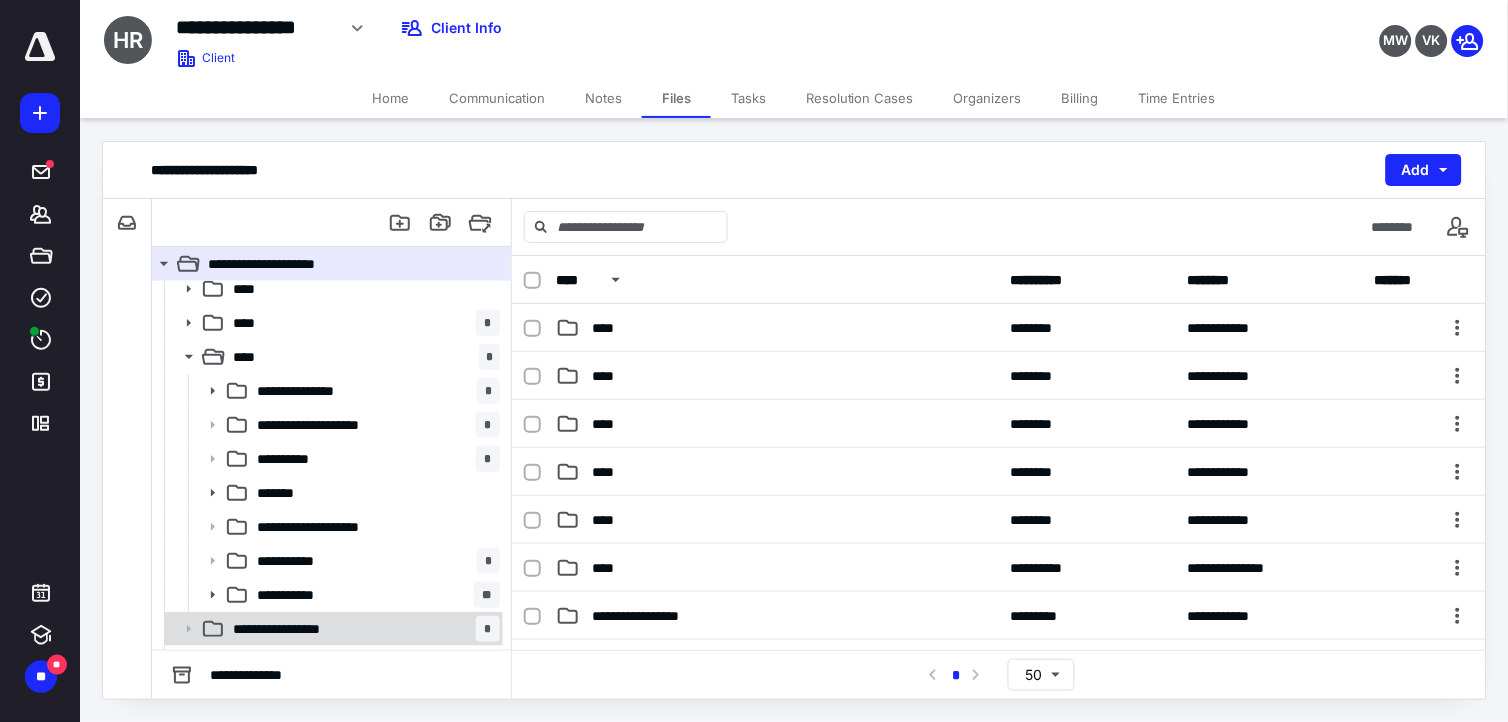 scroll, scrollTop: 222, scrollLeft: 0, axis: vertical 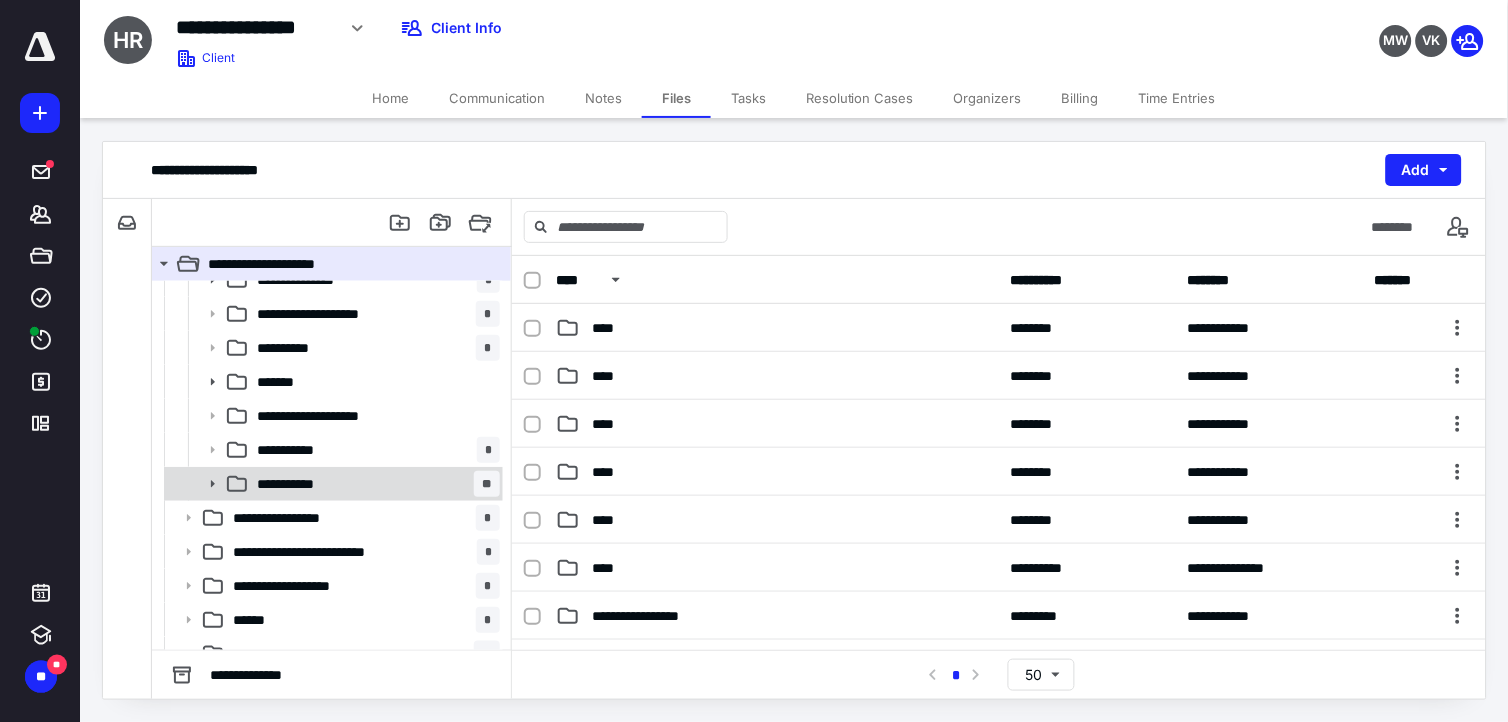 drag, startPoint x: 208, startPoint y: 483, endPoint x: 220, endPoint y: 482, distance: 12.0415945 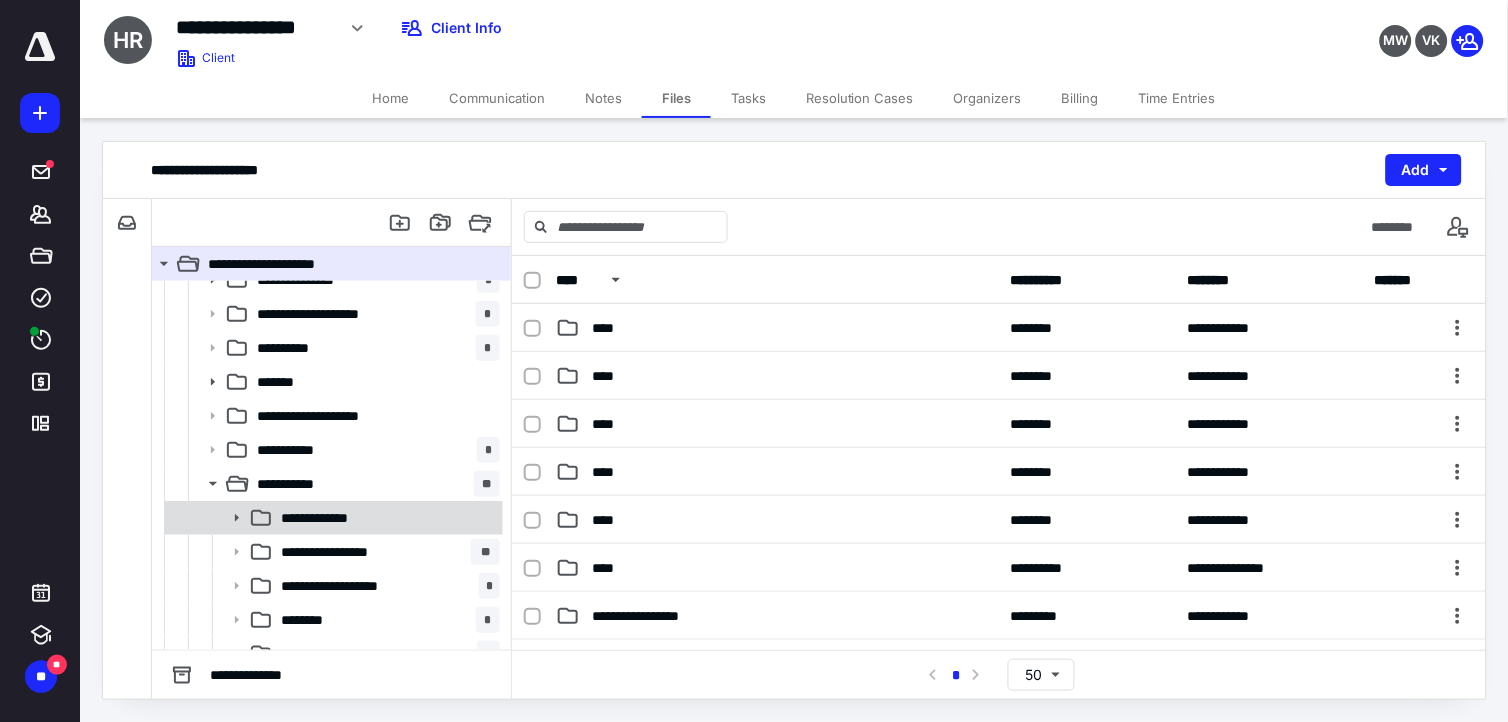 click 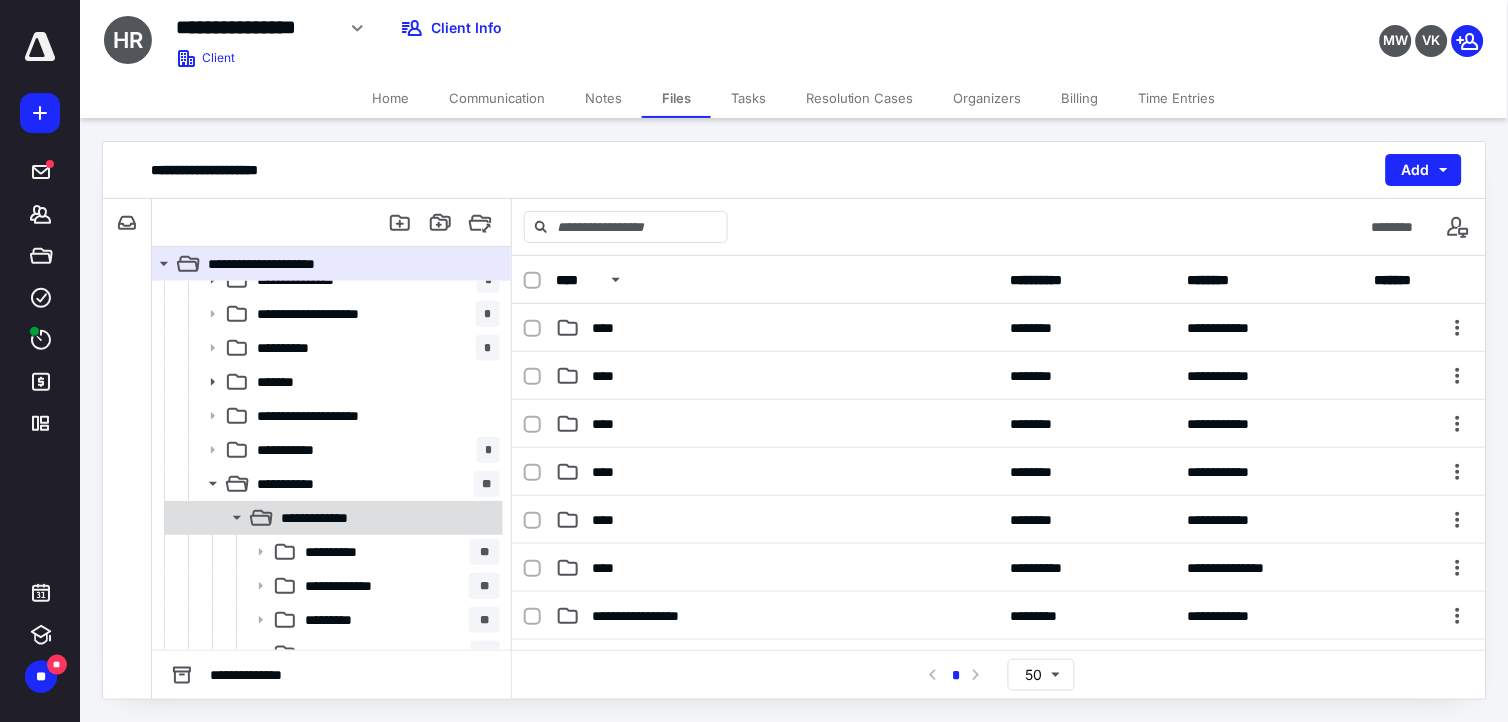 scroll, scrollTop: 333, scrollLeft: 0, axis: vertical 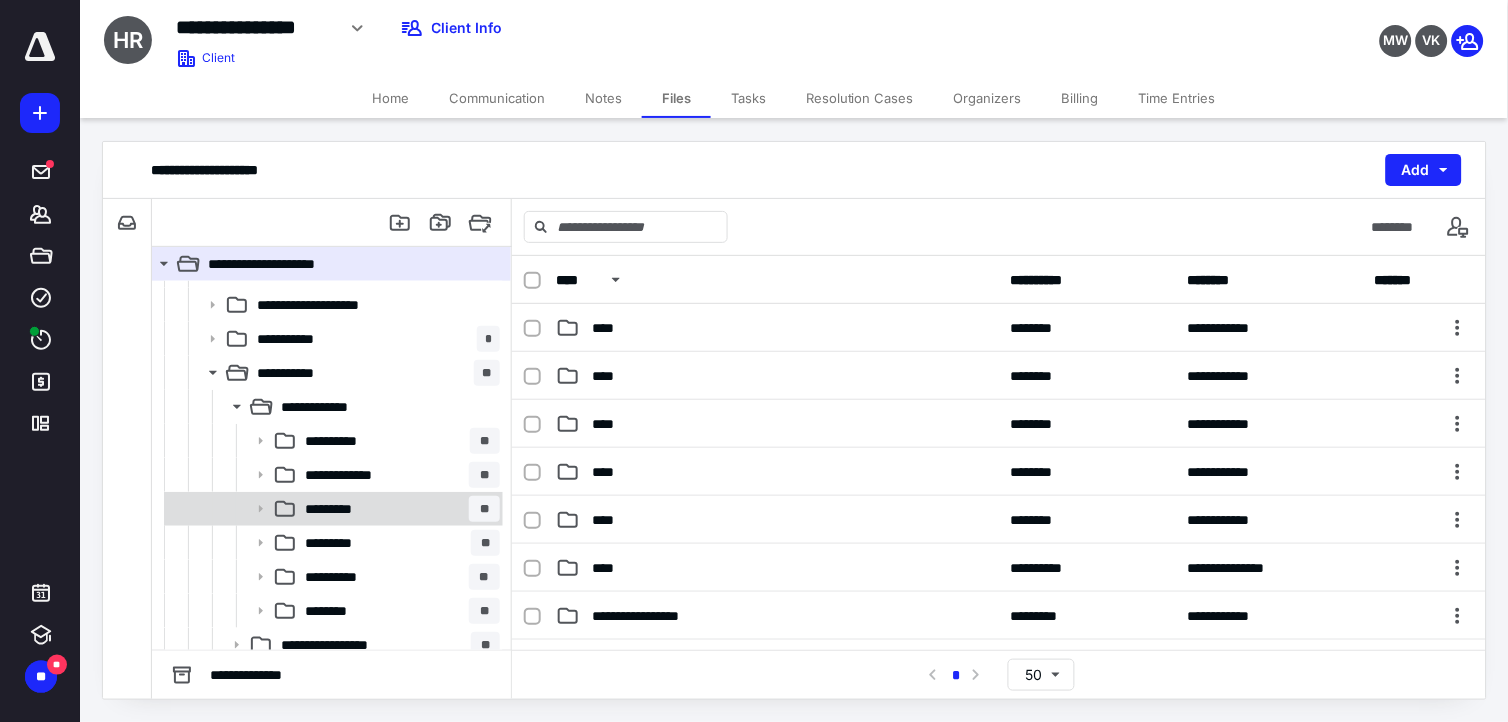 click on "********* **" at bounding box center [398, 509] 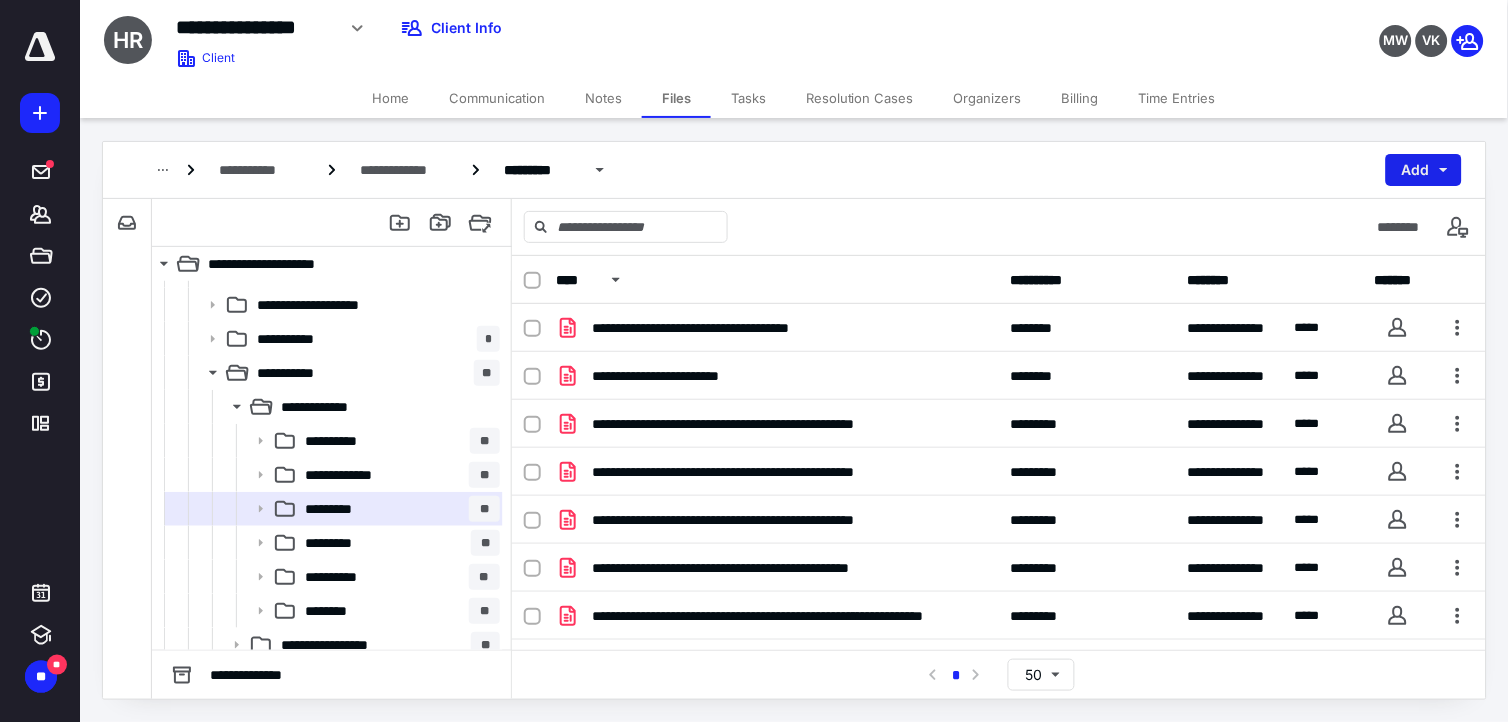 click on "Add" at bounding box center [1424, 170] 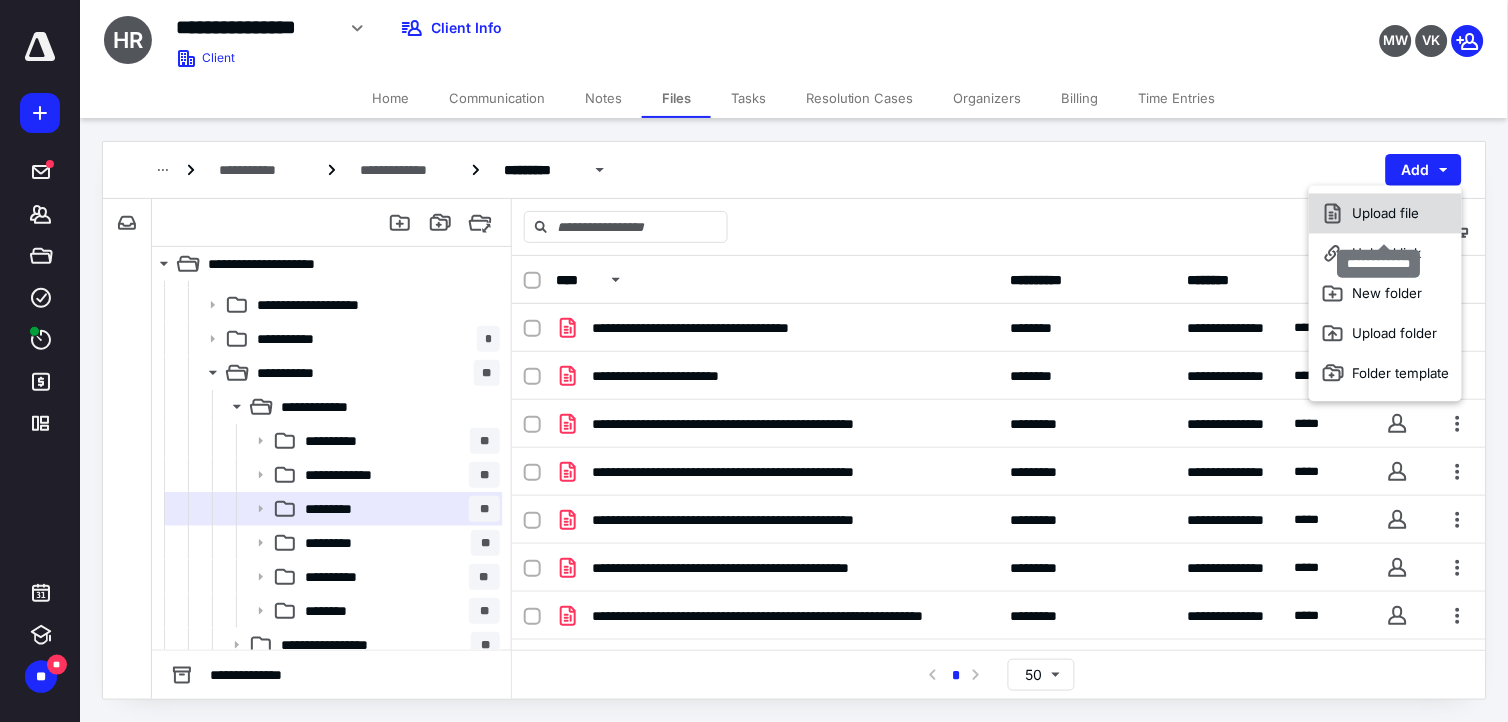 click on "Upload file" at bounding box center (1385, 214) 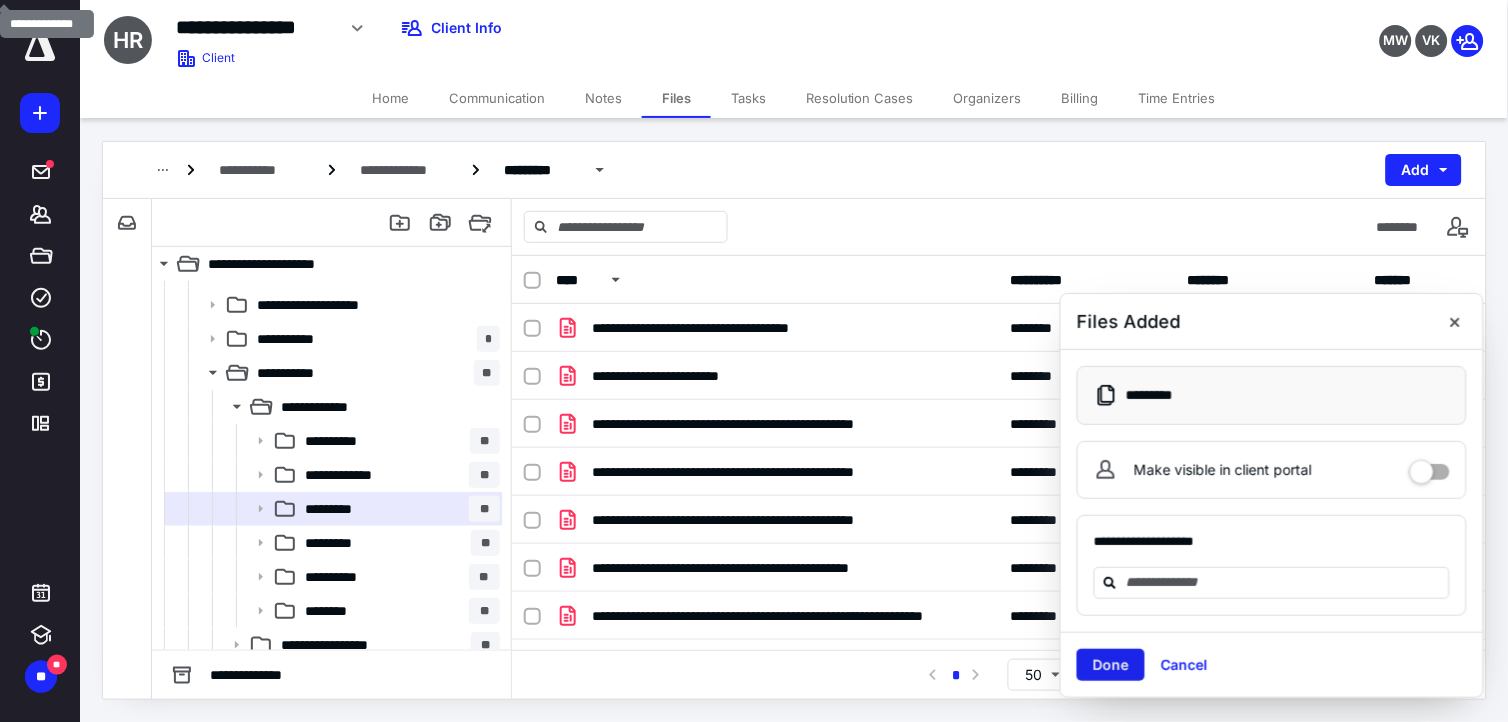 click on "Done" at bounding box center [1111, 665] 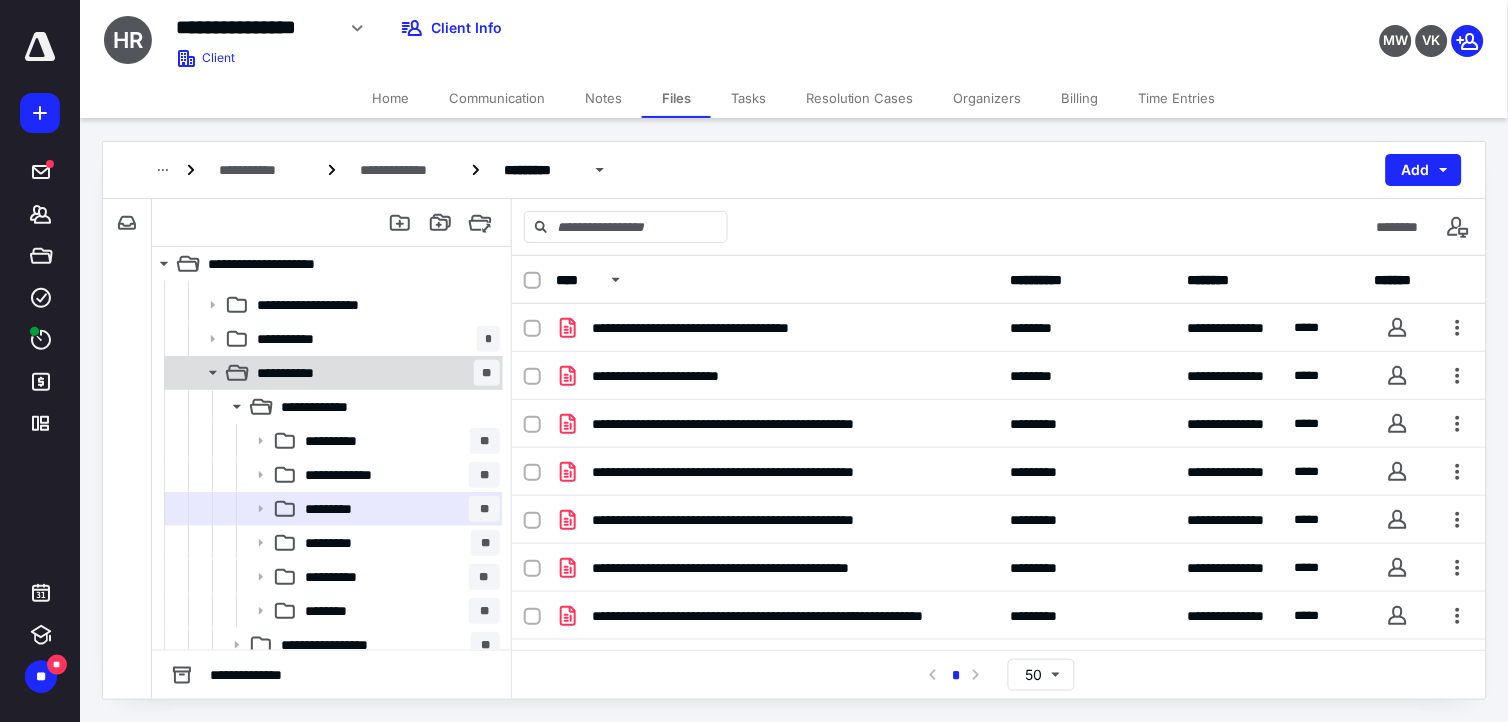 click 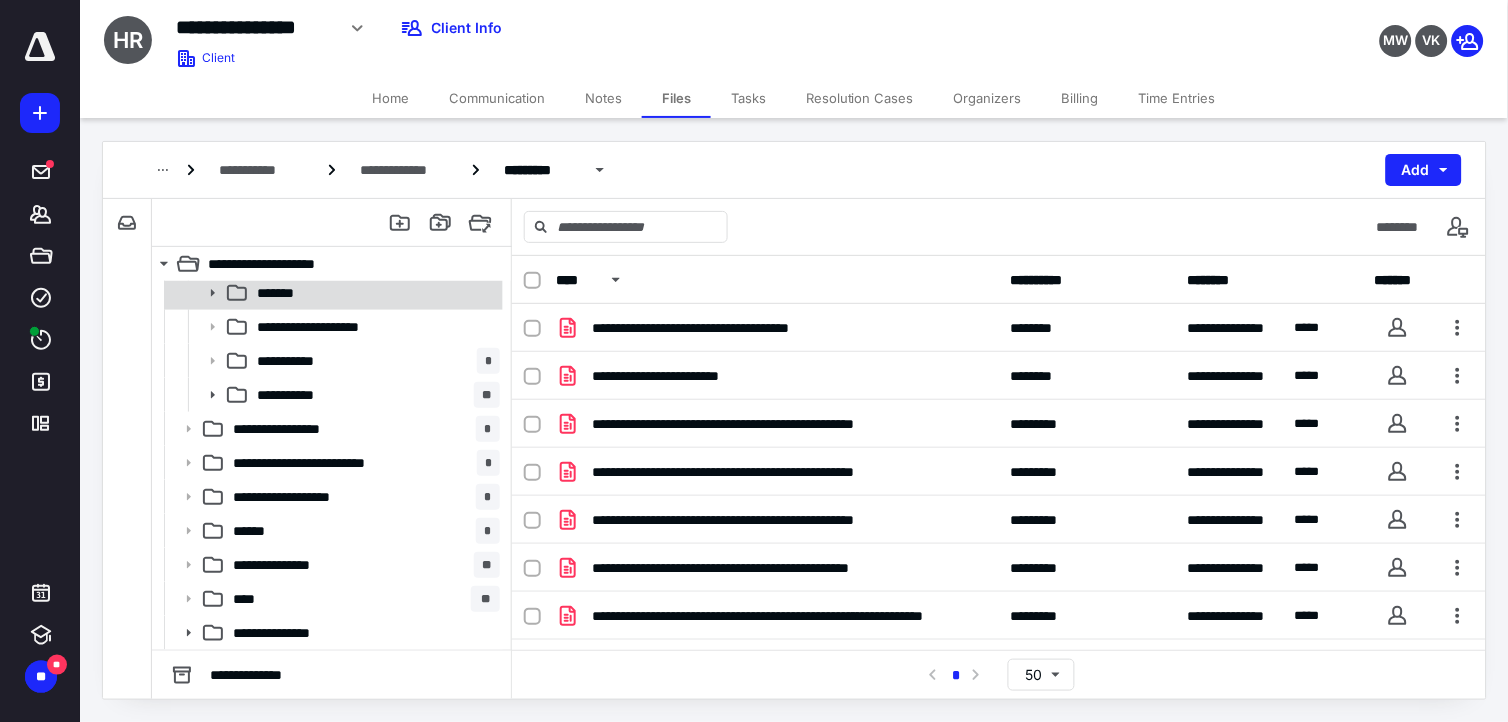 scroll, scrollTop: 200, scrollLeft: 0, axis: vertical 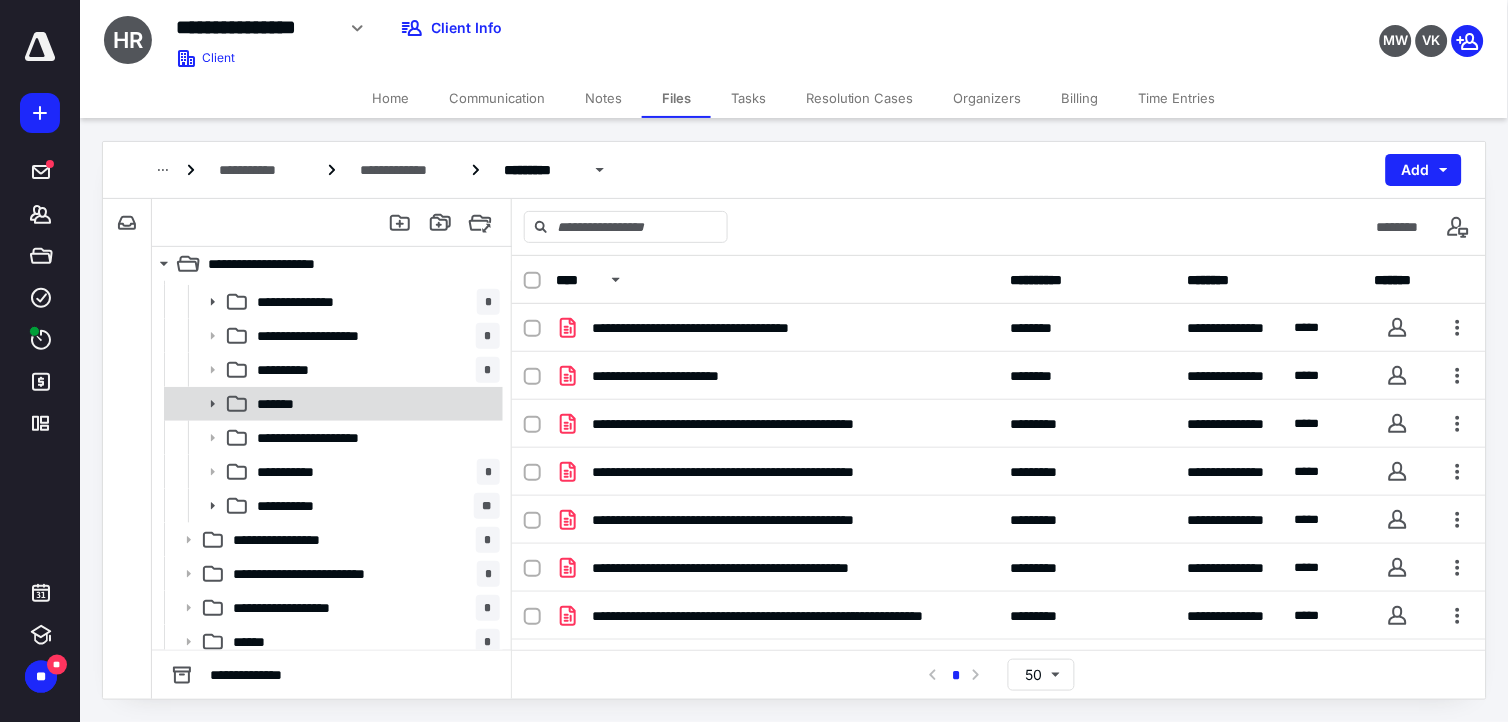click 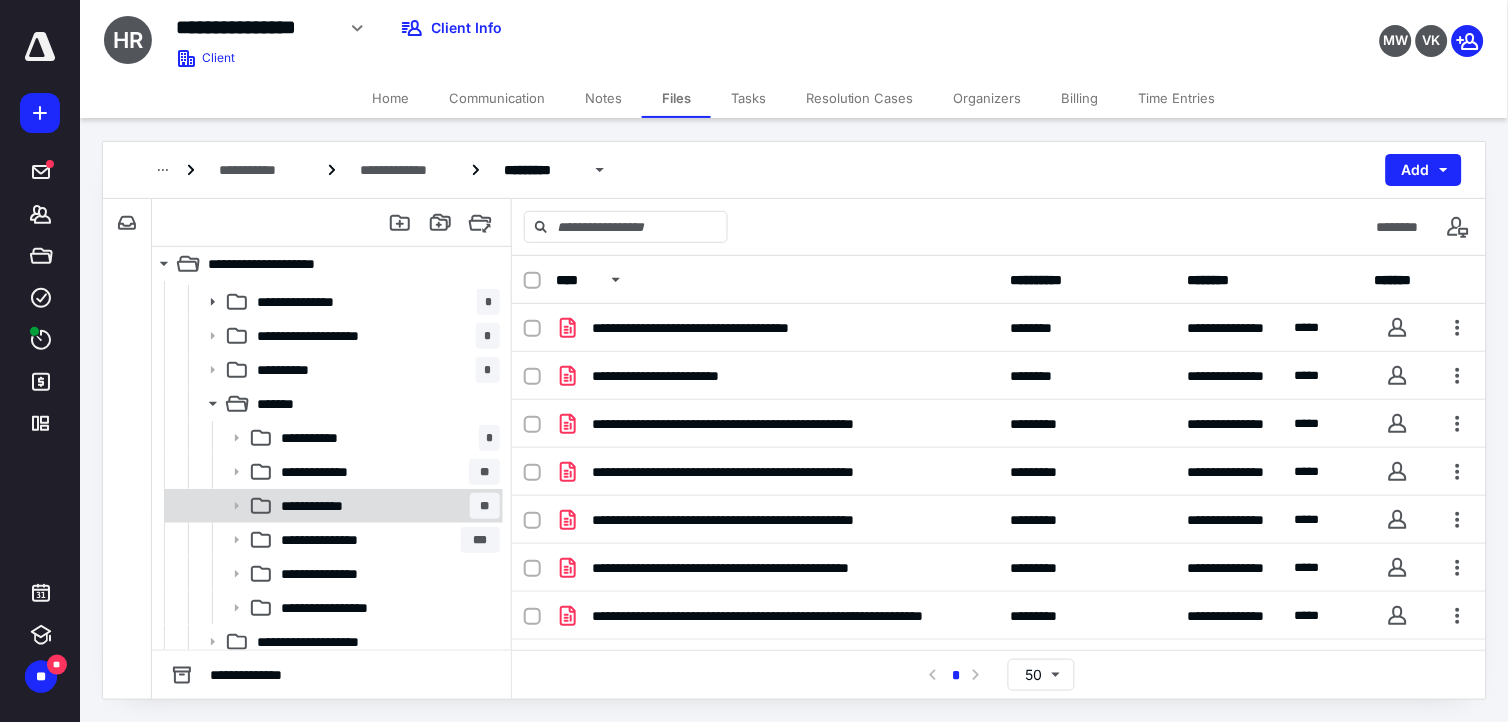 click on "**********" at bounding box center (386, 506) 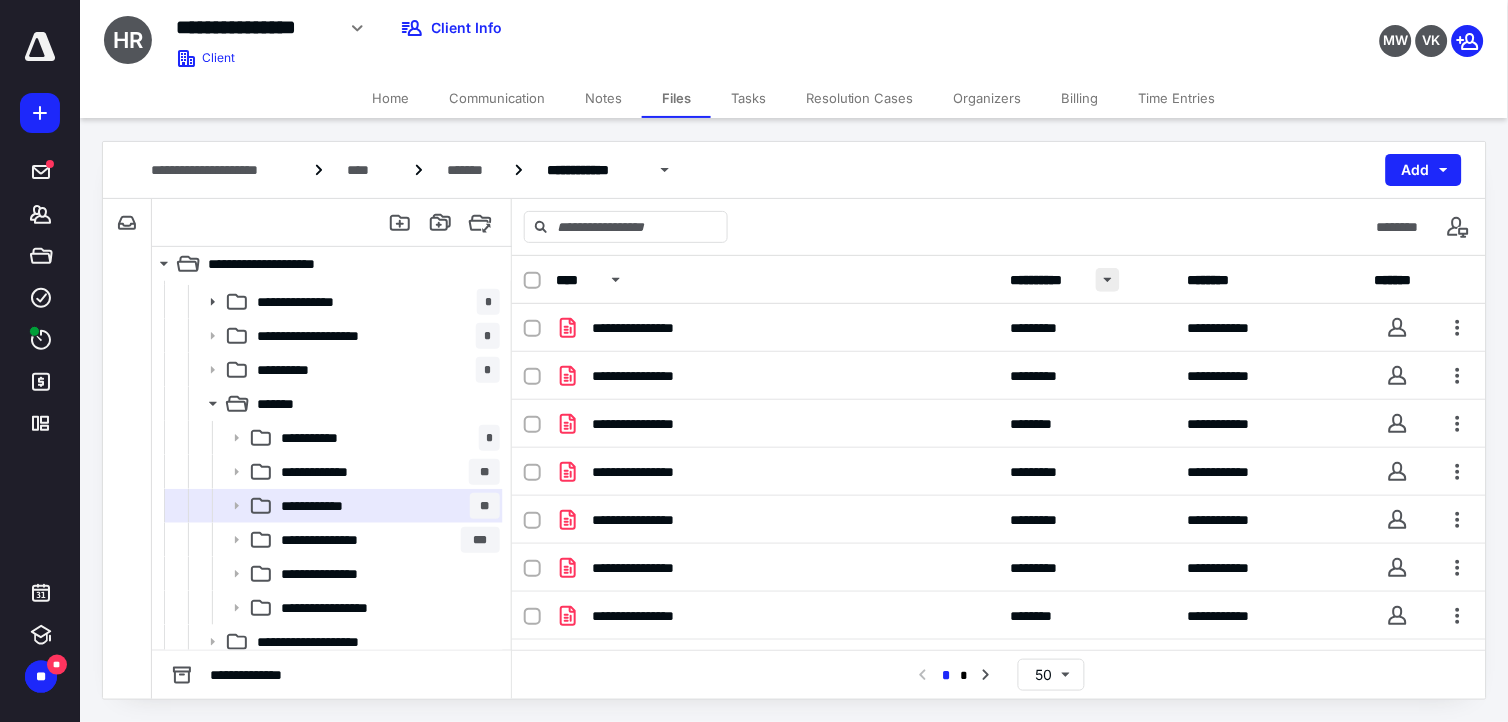 click at bounding box center (1108, 280) 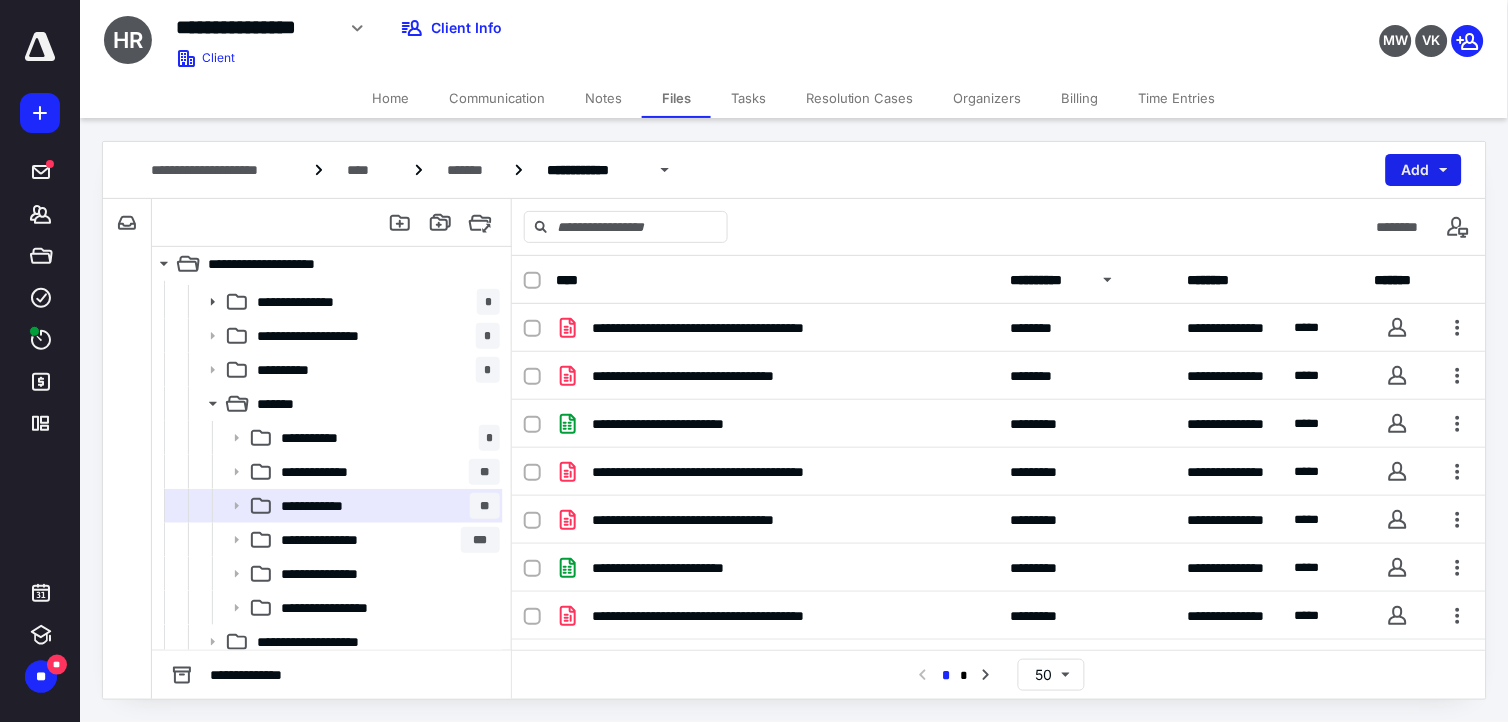 click on "Add" at bounding box center (1424, 170) 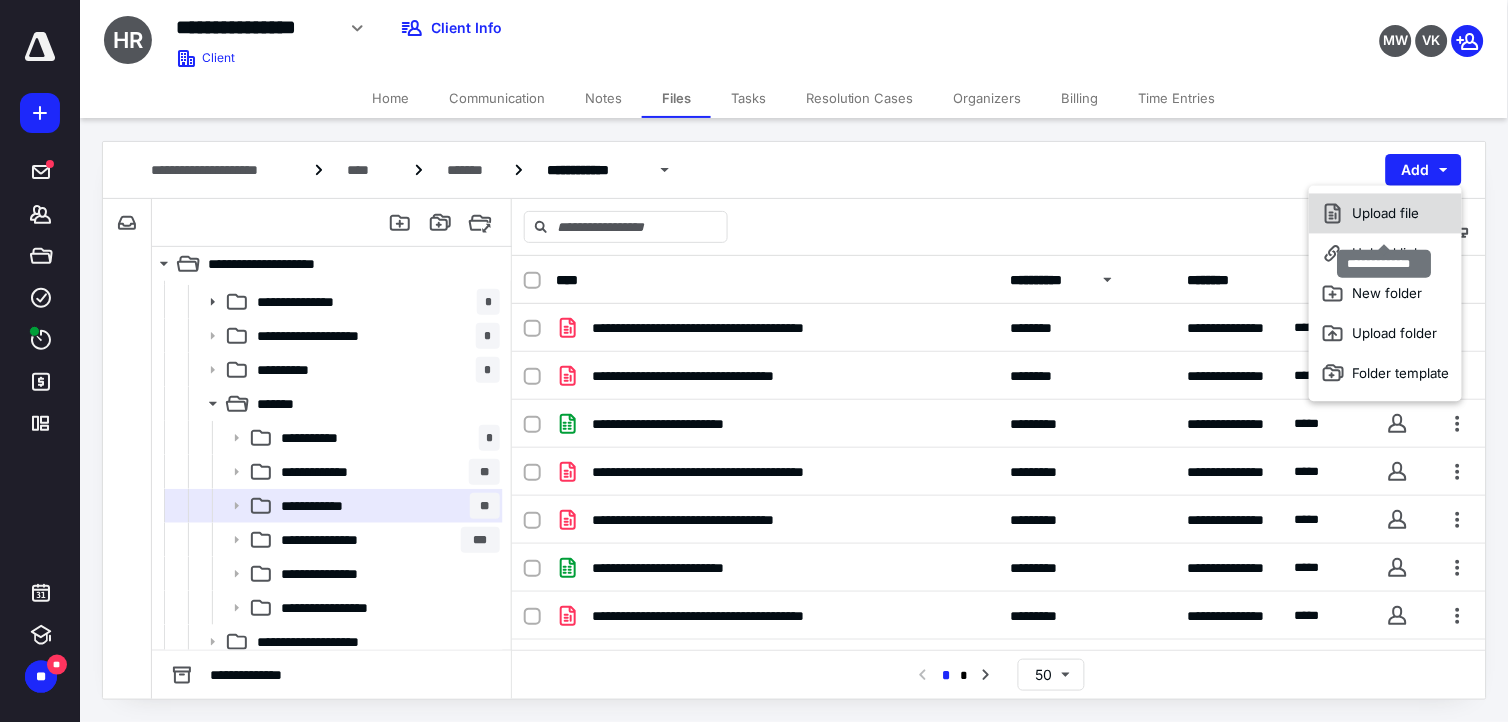 click on "Upload file" at bounding box center (1385, 214) 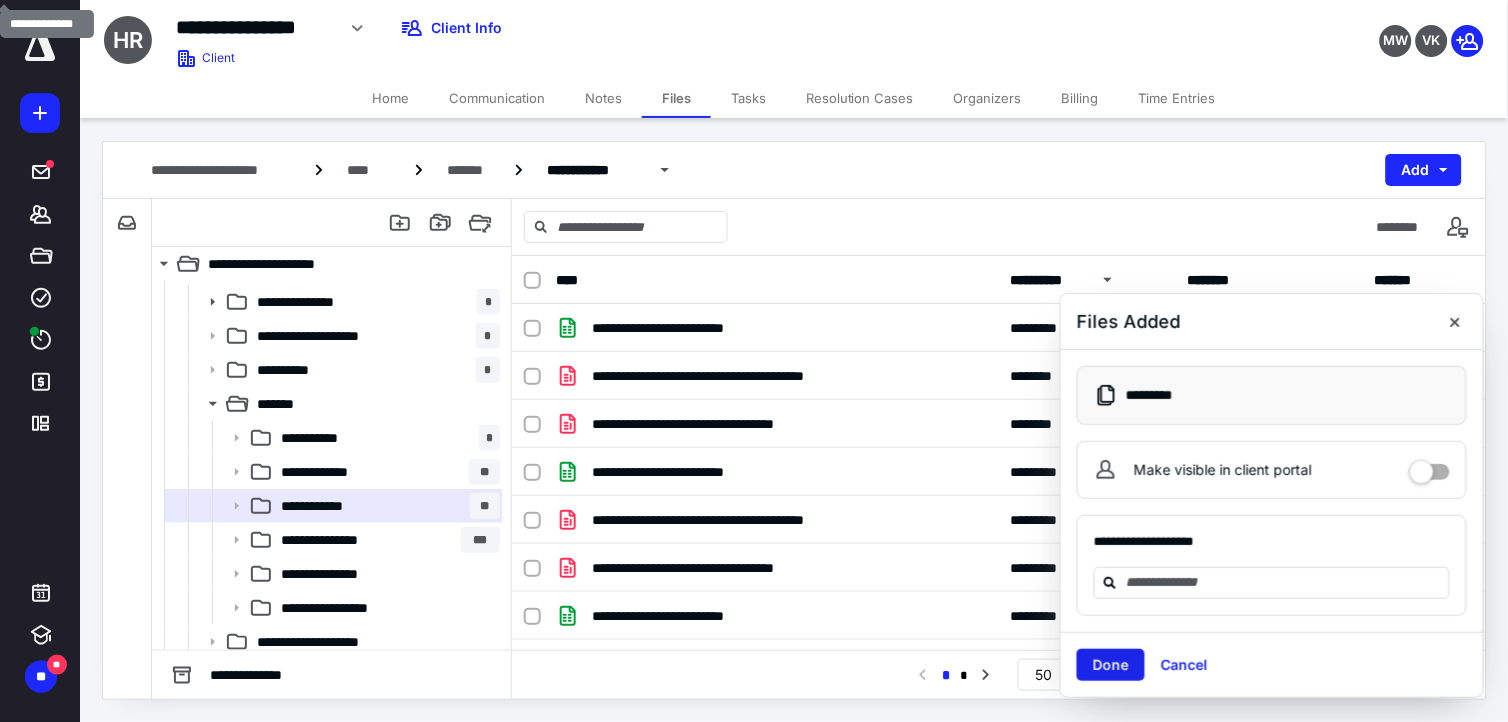 click on "Done" at bounding box center [1111, 665] 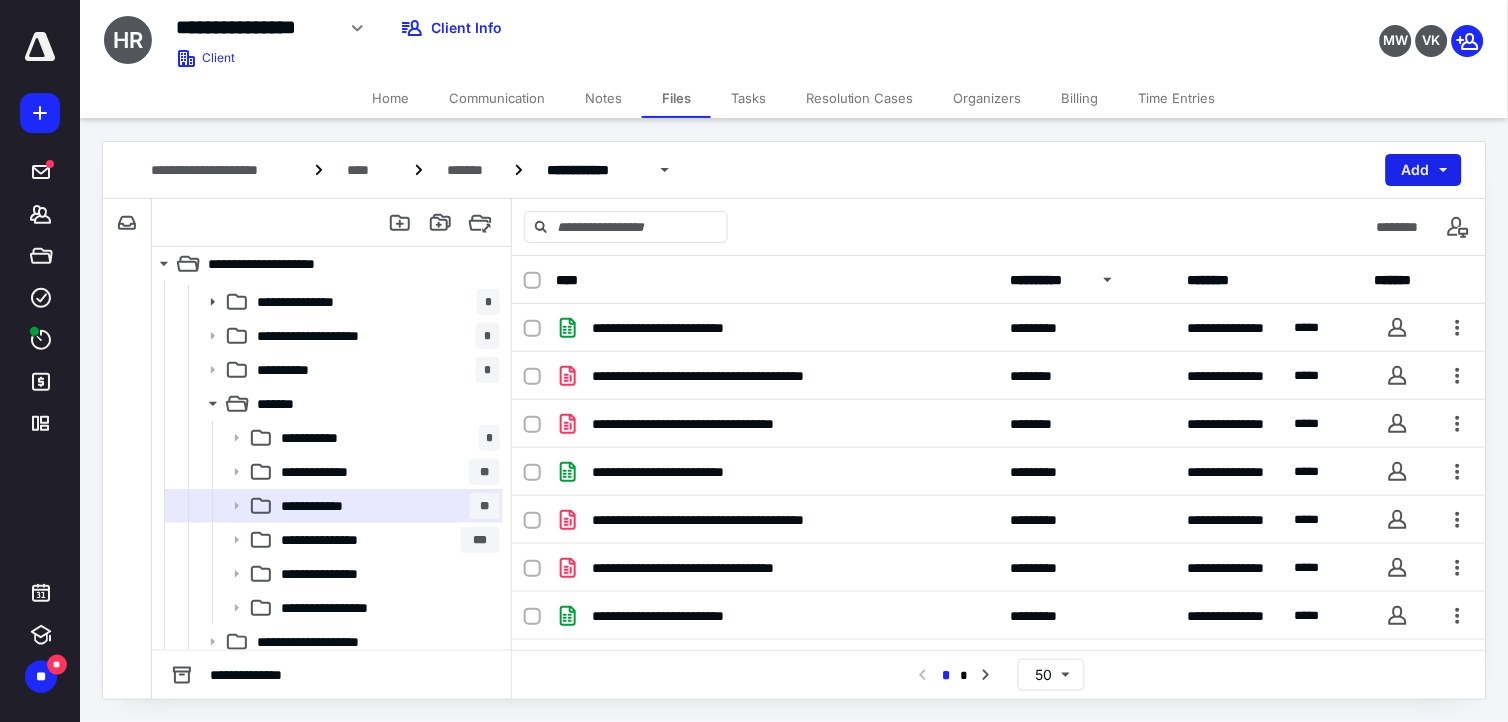click on "Add" at bounding box center [1424, 170] 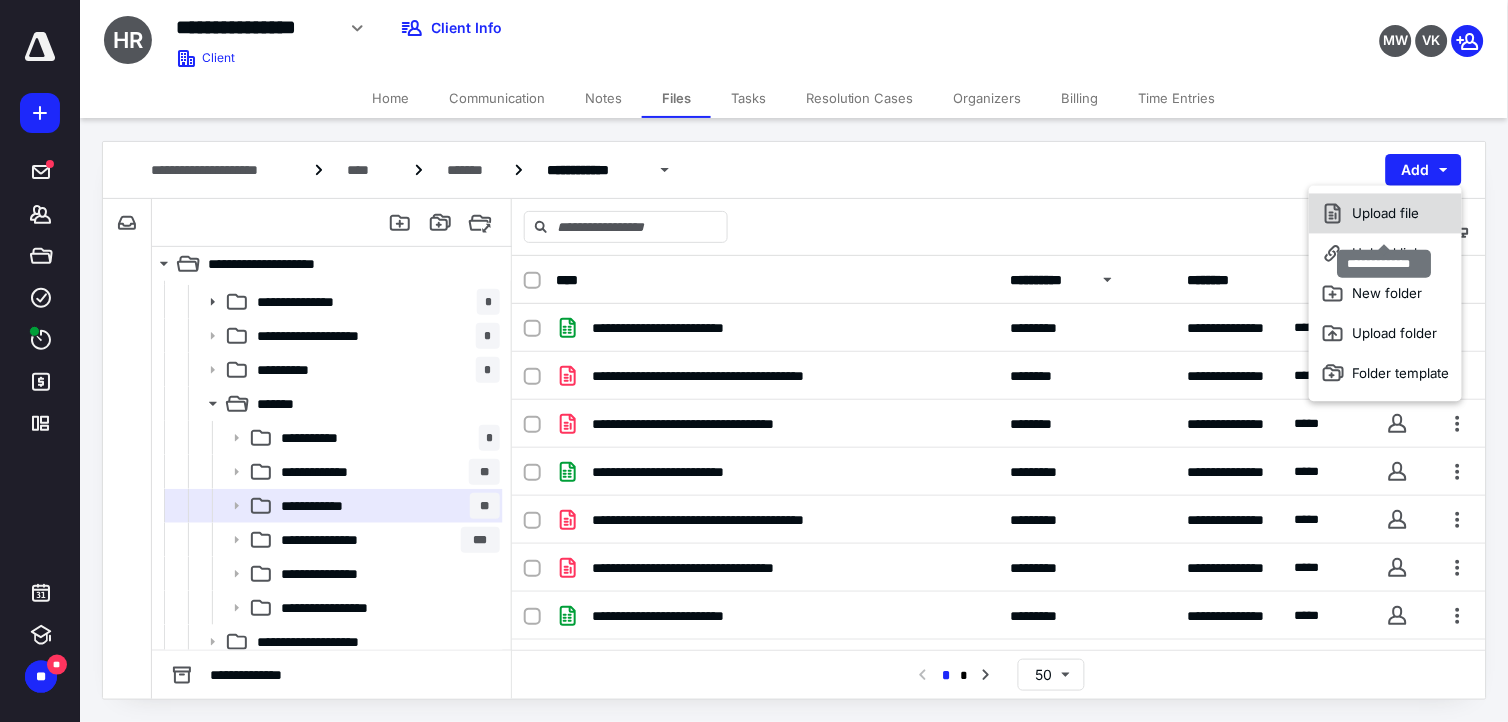click on "Upload file" at bounding box center [1385, 214] 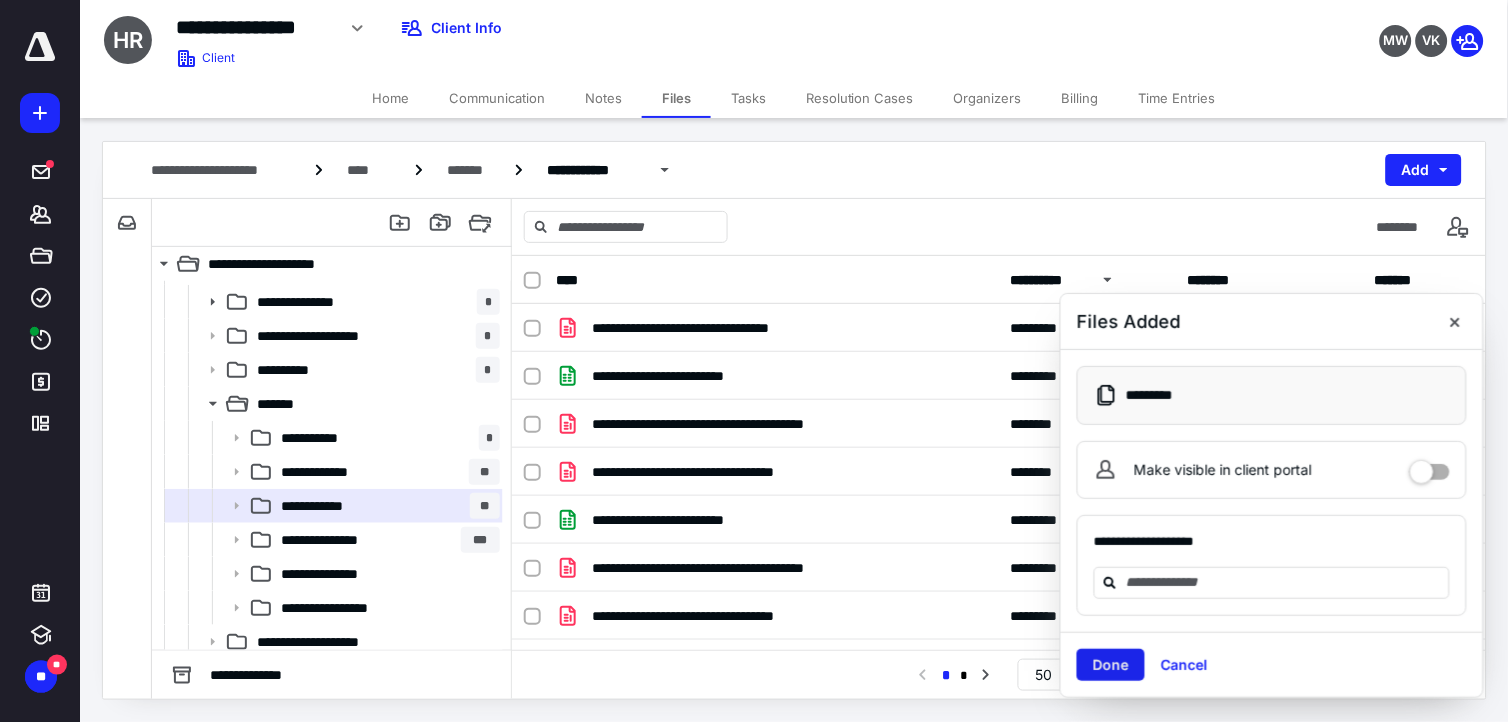 click on "Done" at bounding box center [1111, 665] 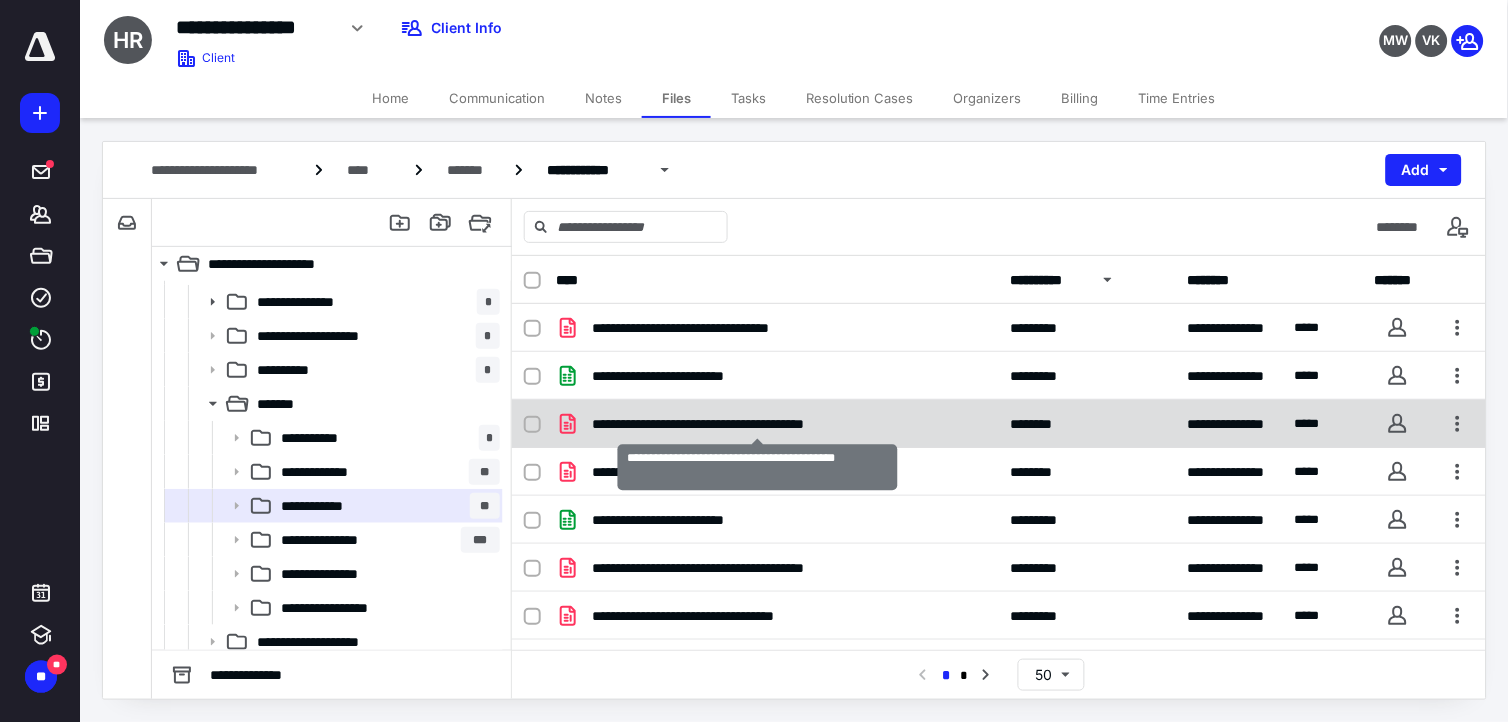 click on "**********" at bounding box center [757, 424] 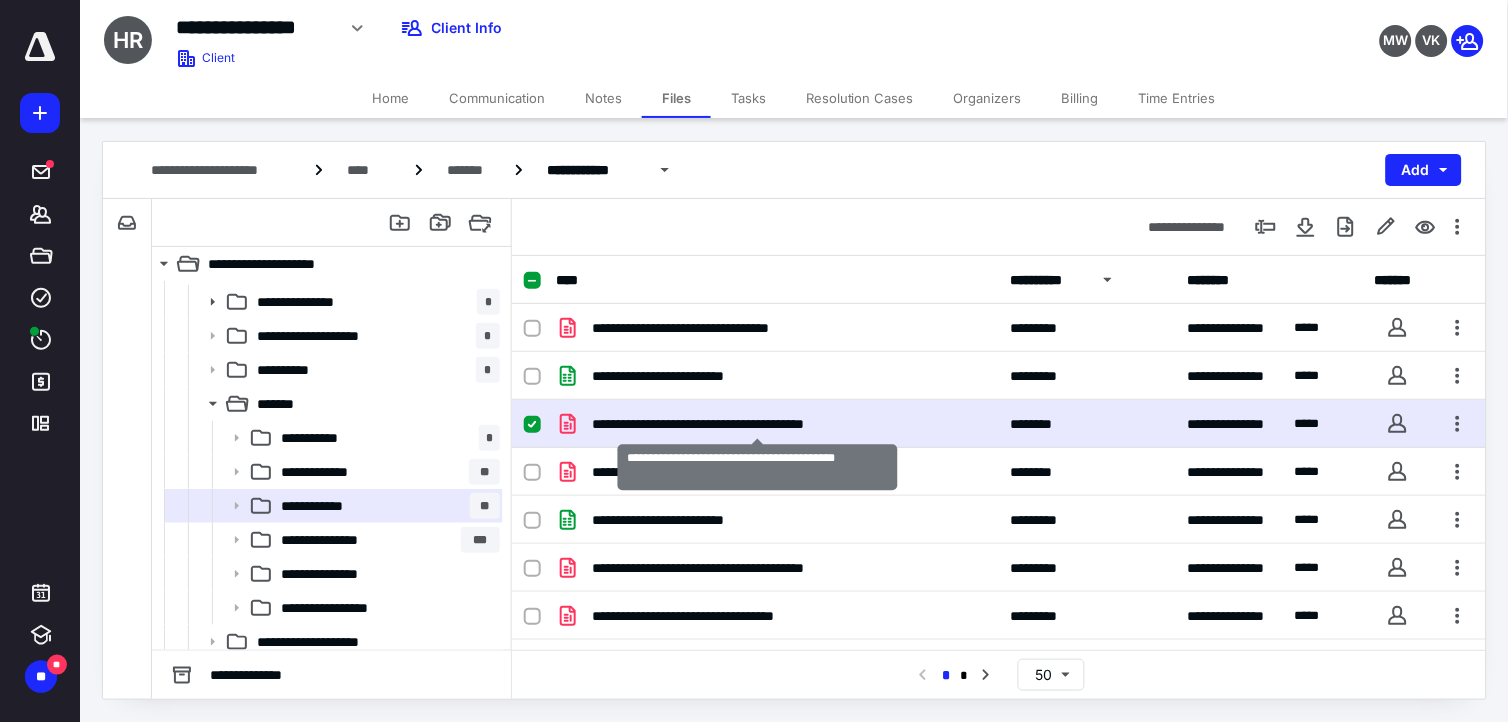 click on "**********" at bounding box center [757, 424] 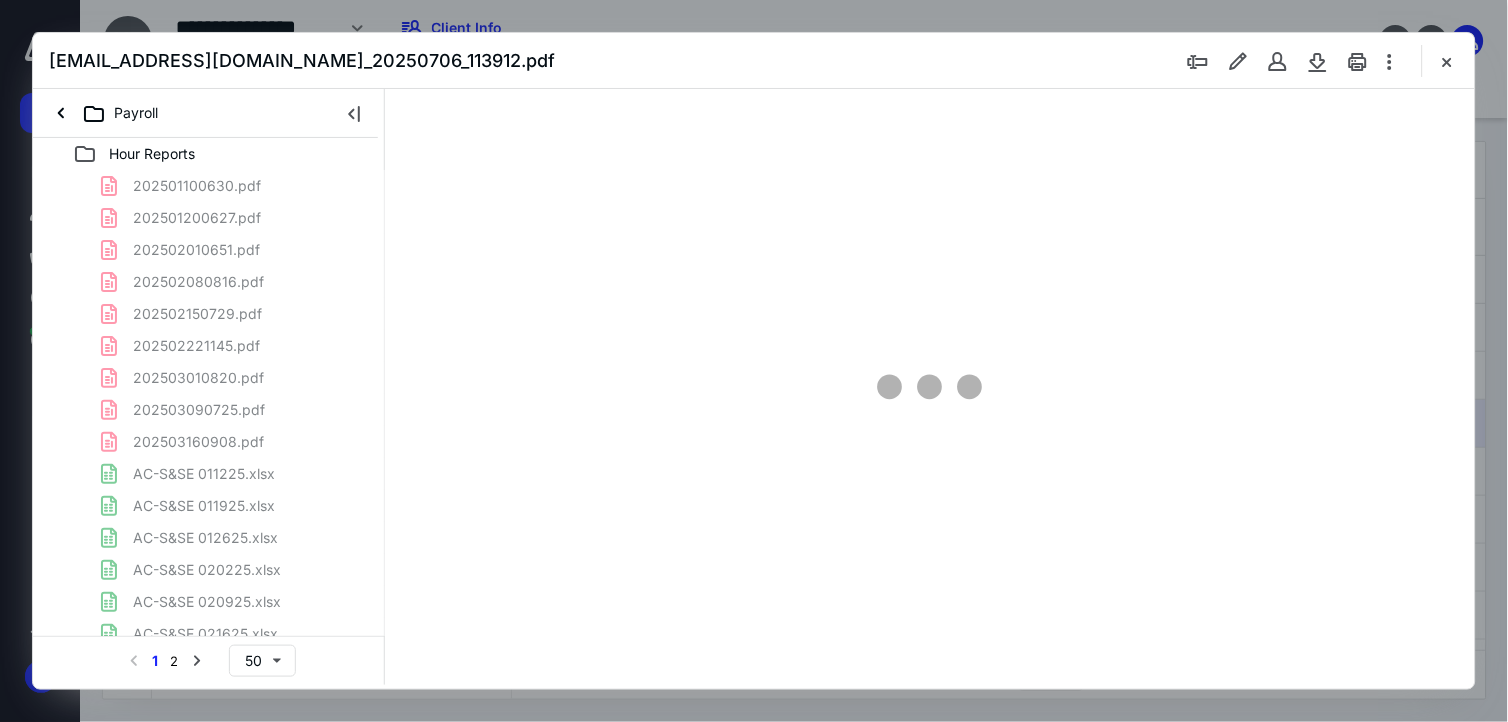 scroll, scrollTop: 200, scrollLeft: 0, axis: vertical 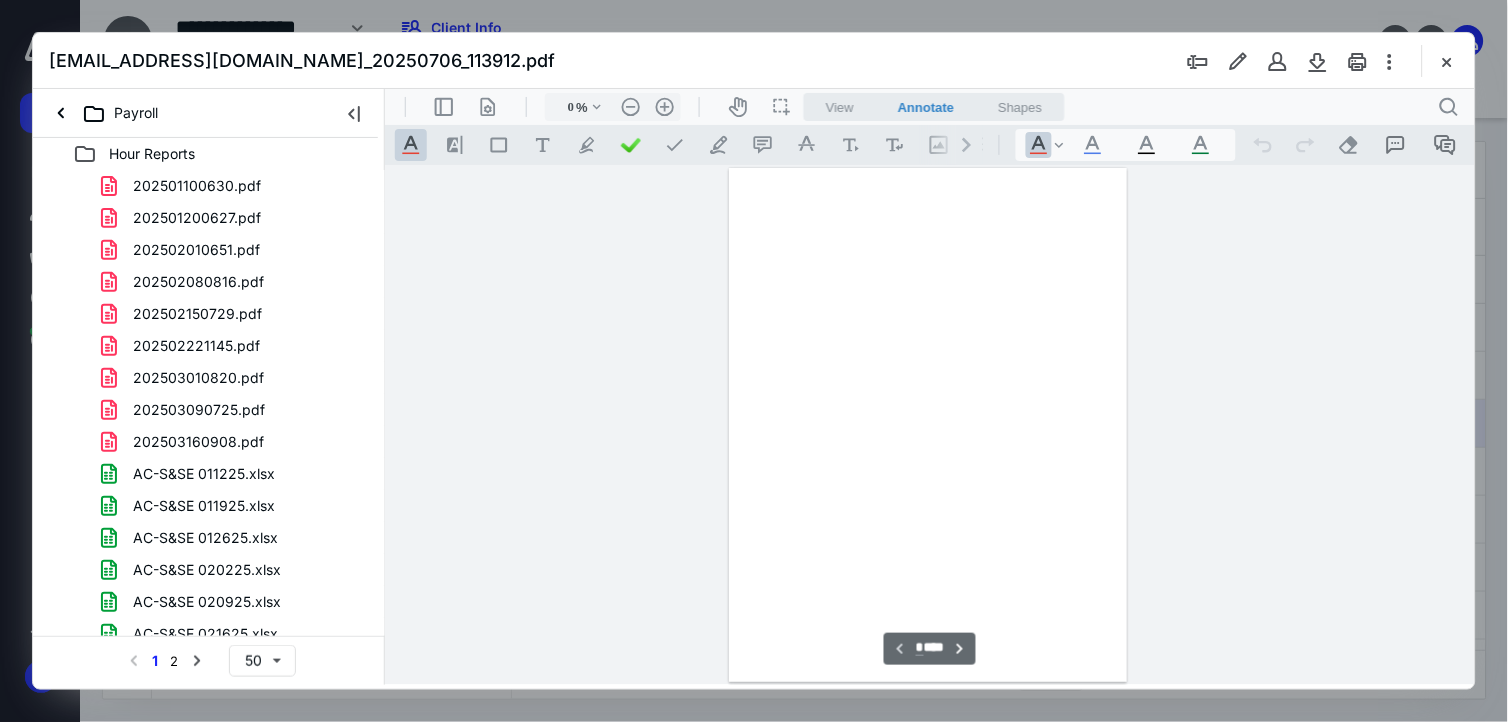 type on "65" 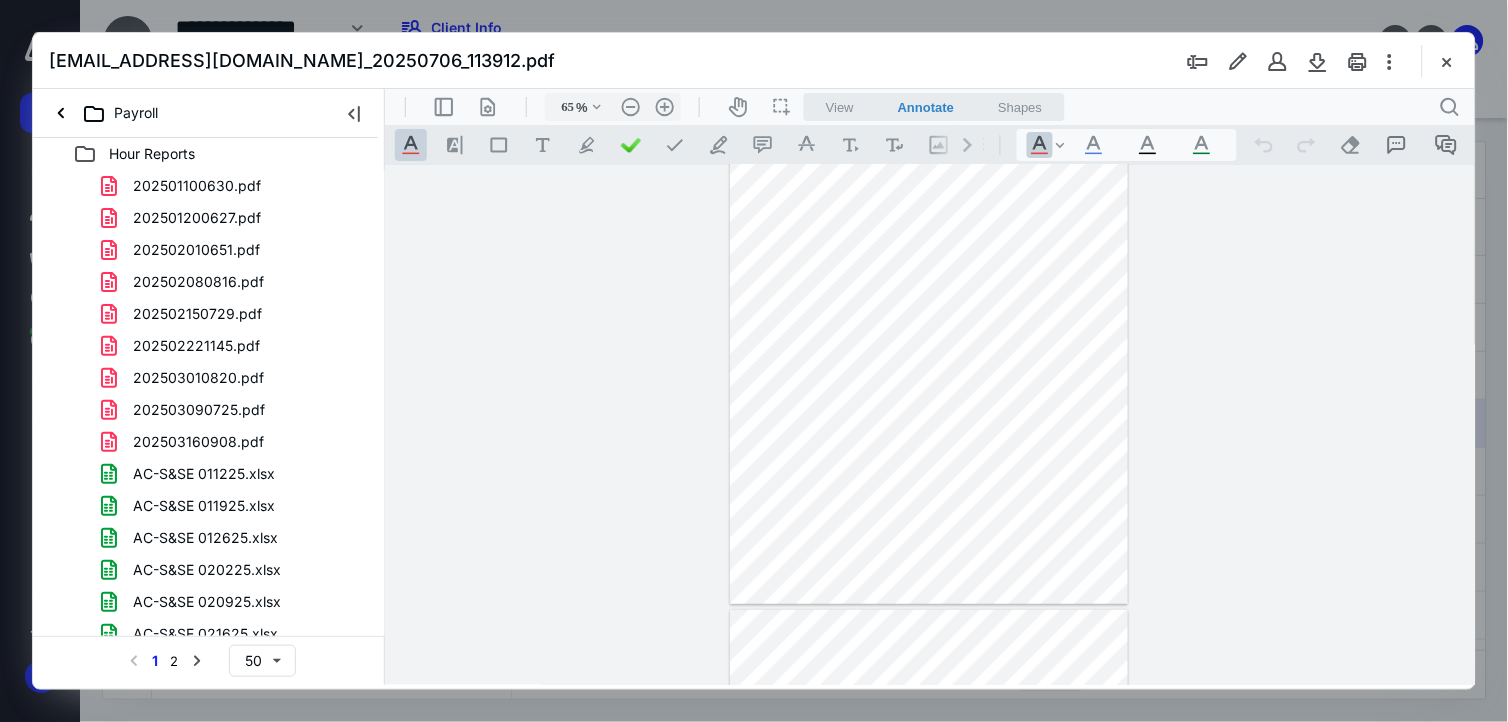 scroll, scrollTop: 0, scrollLeft: 0, axis: both 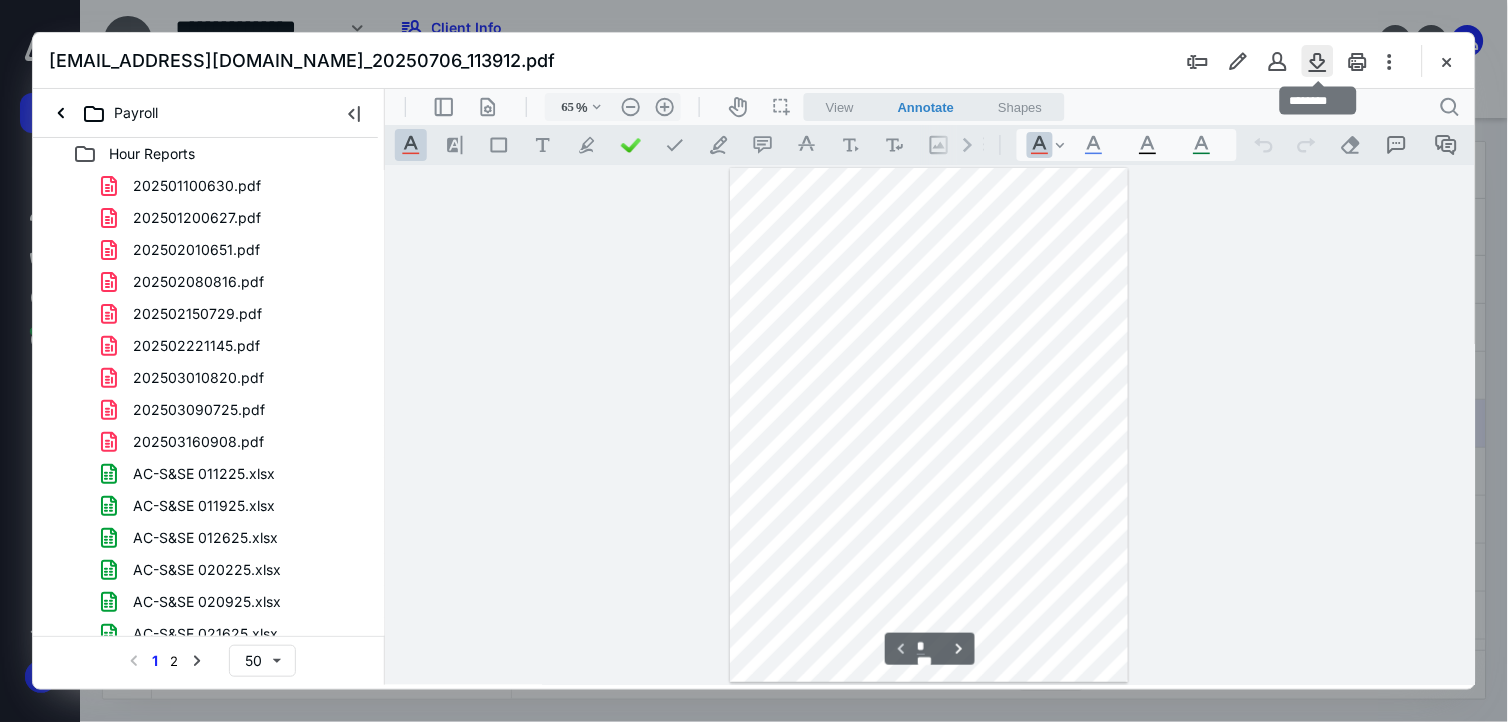 click at bounding box center (1318, 61) 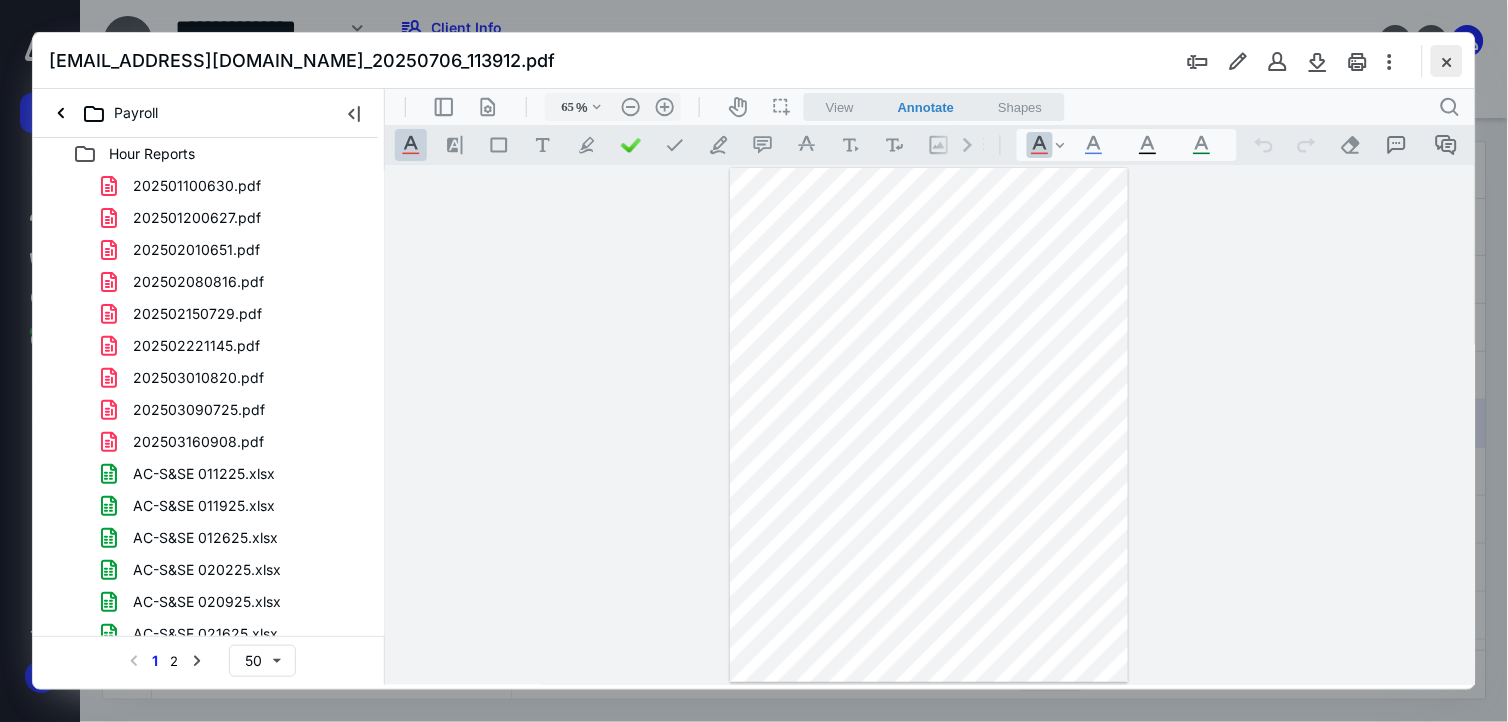 click at bounding box center (1447, 61) 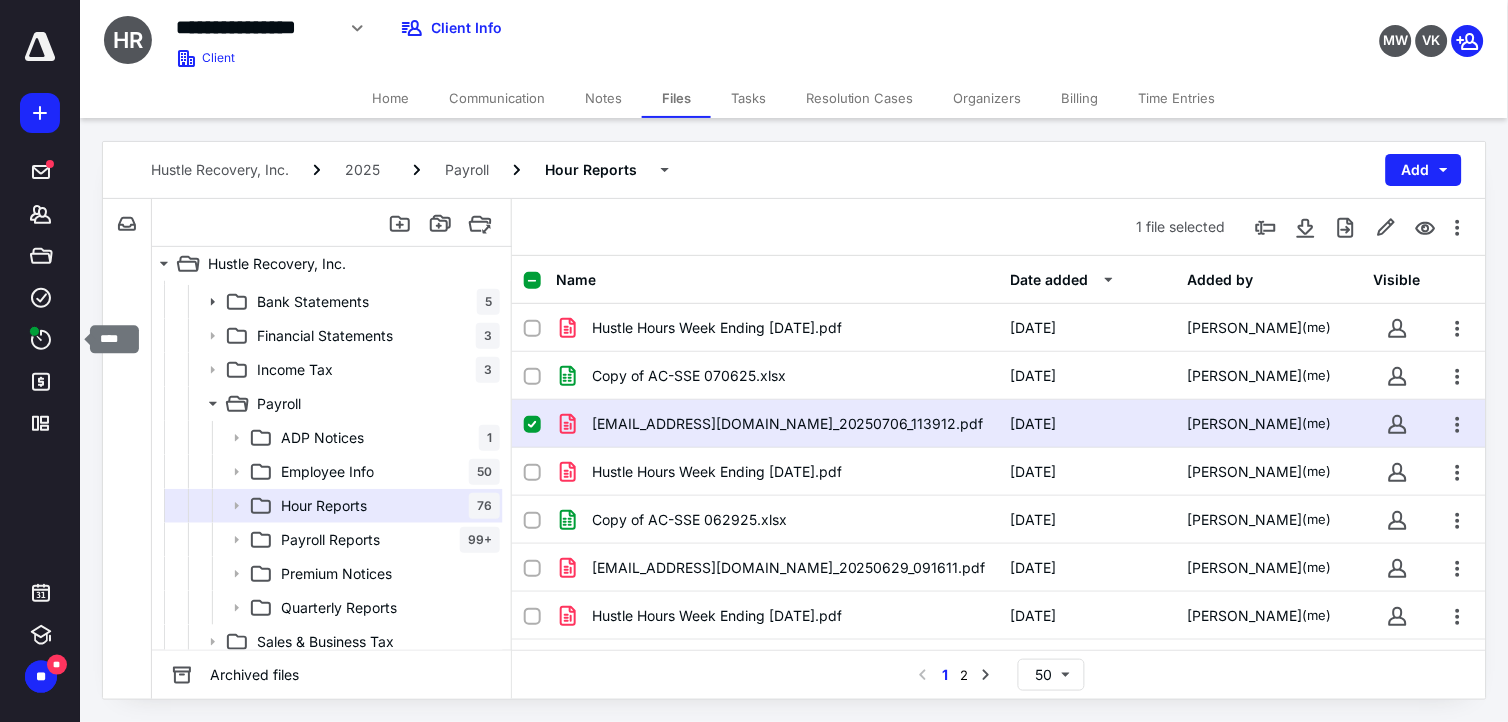 drag, startPoint x: 61, startPoint y: 338, endPoint x: 104, endPoint y: 333, distance: 43.289722 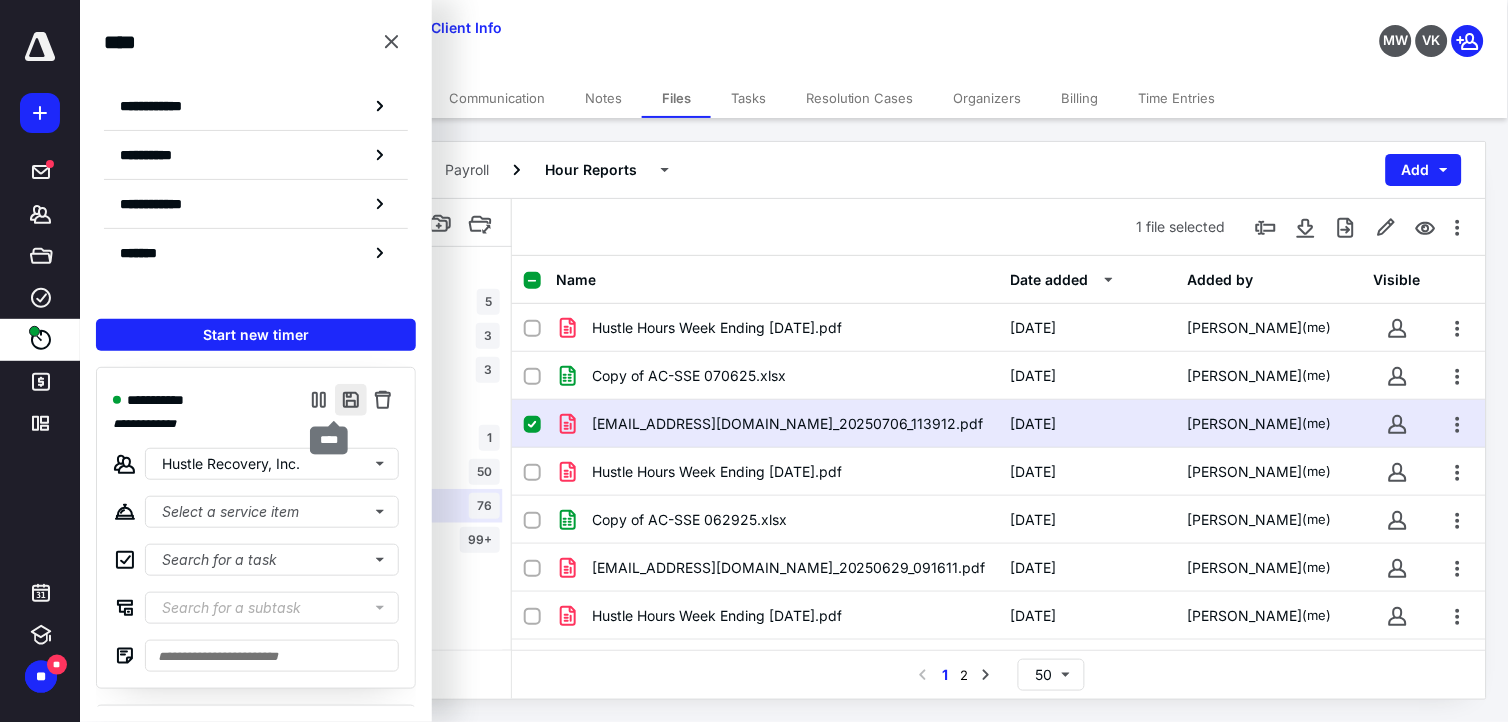 click at bounding box center (351, 400) 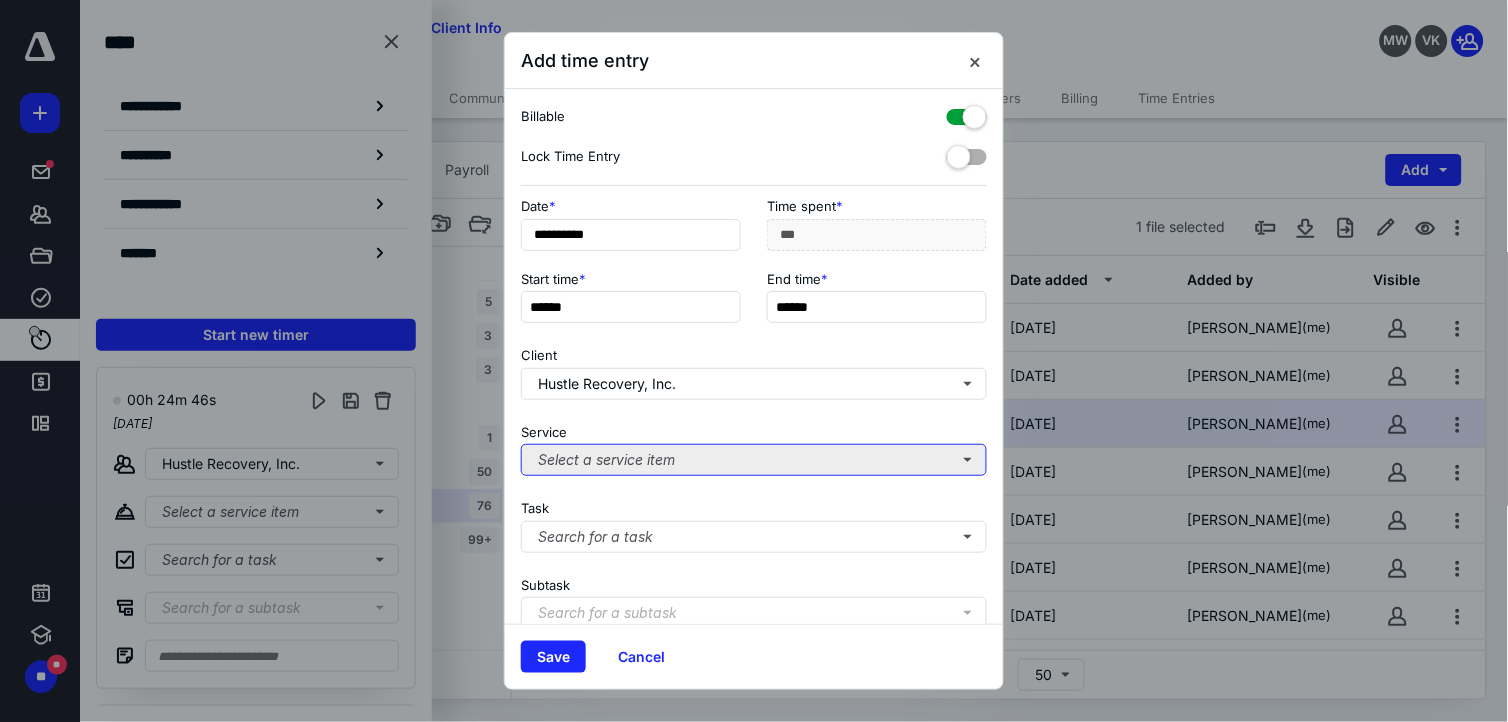 click on "Select a service item" at bounding box center [754, 460] 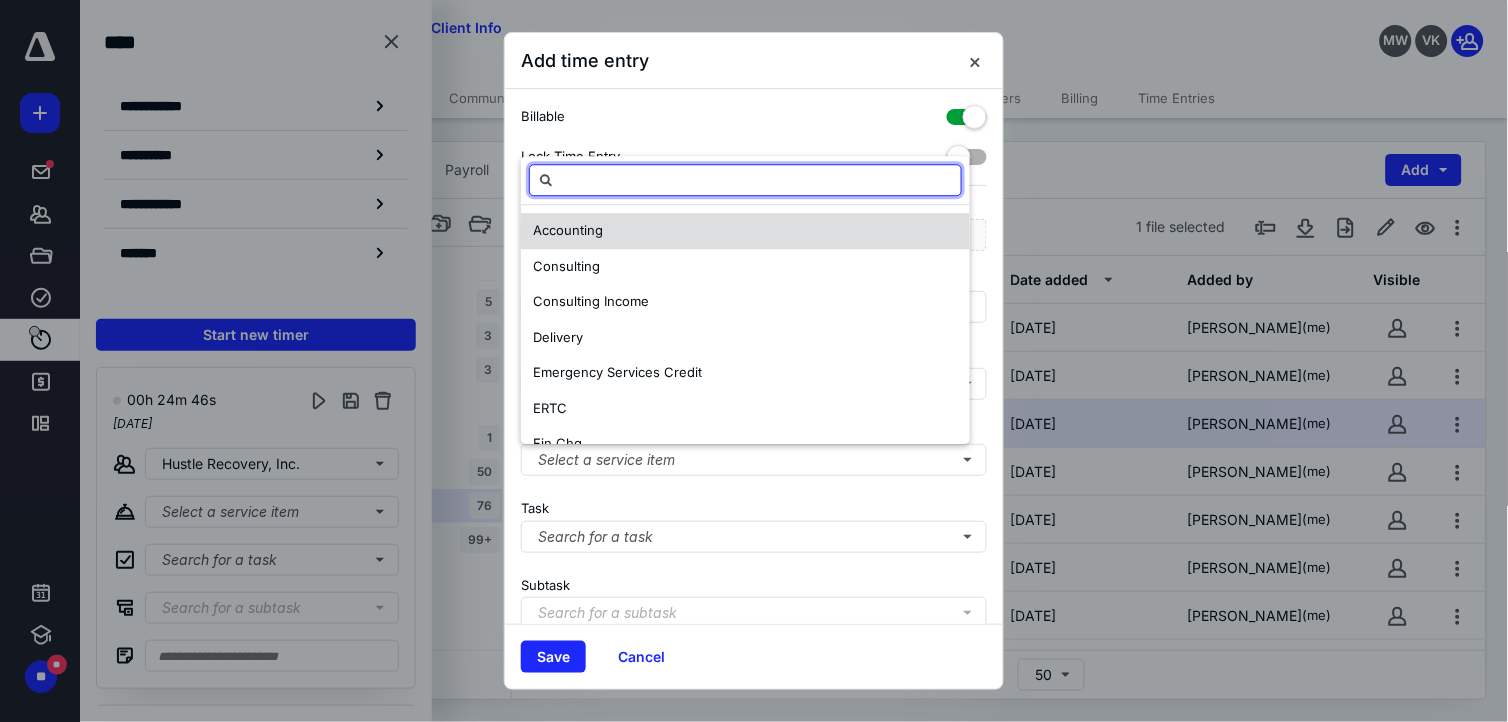 click on "Accounting" at bounding box center (745, 232) 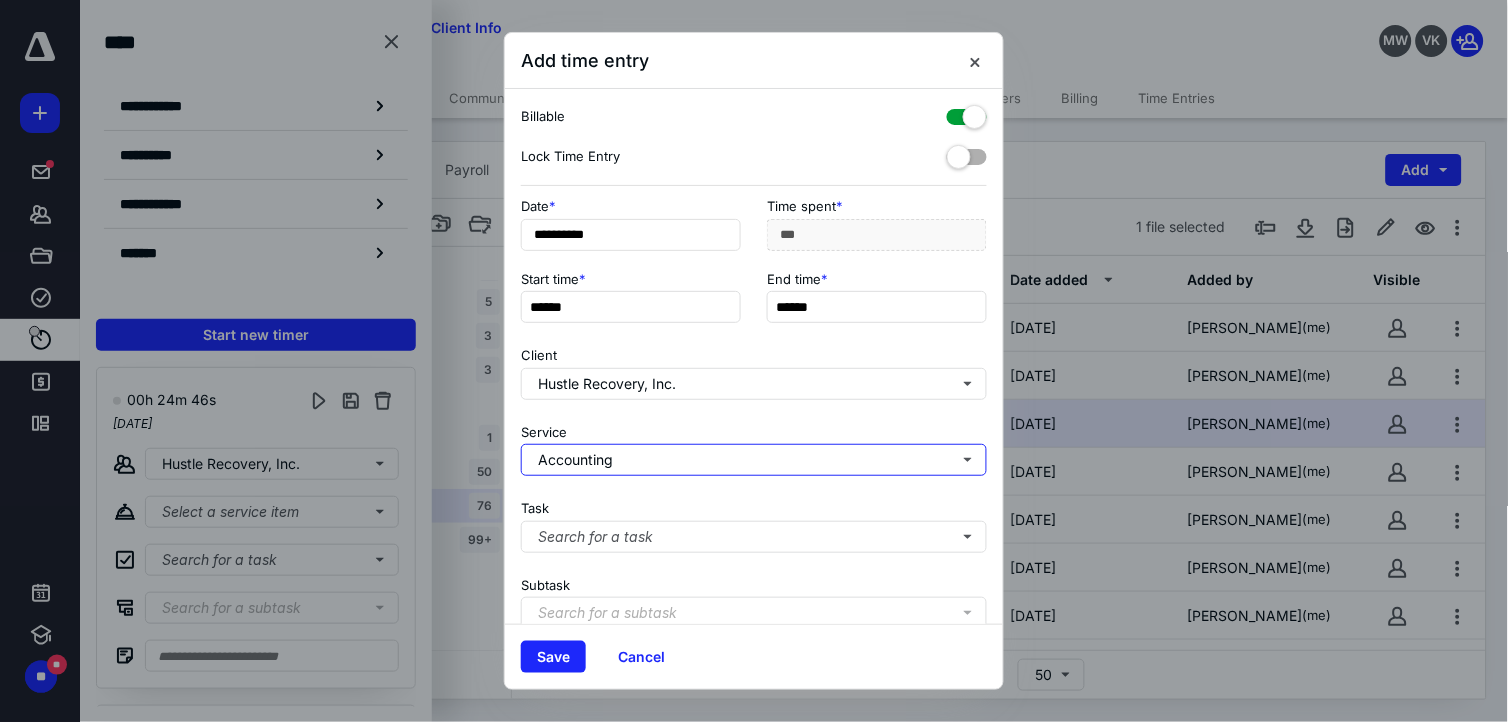 scroll, scrollTop: 253, scrollLeft: 0, axis: vertical 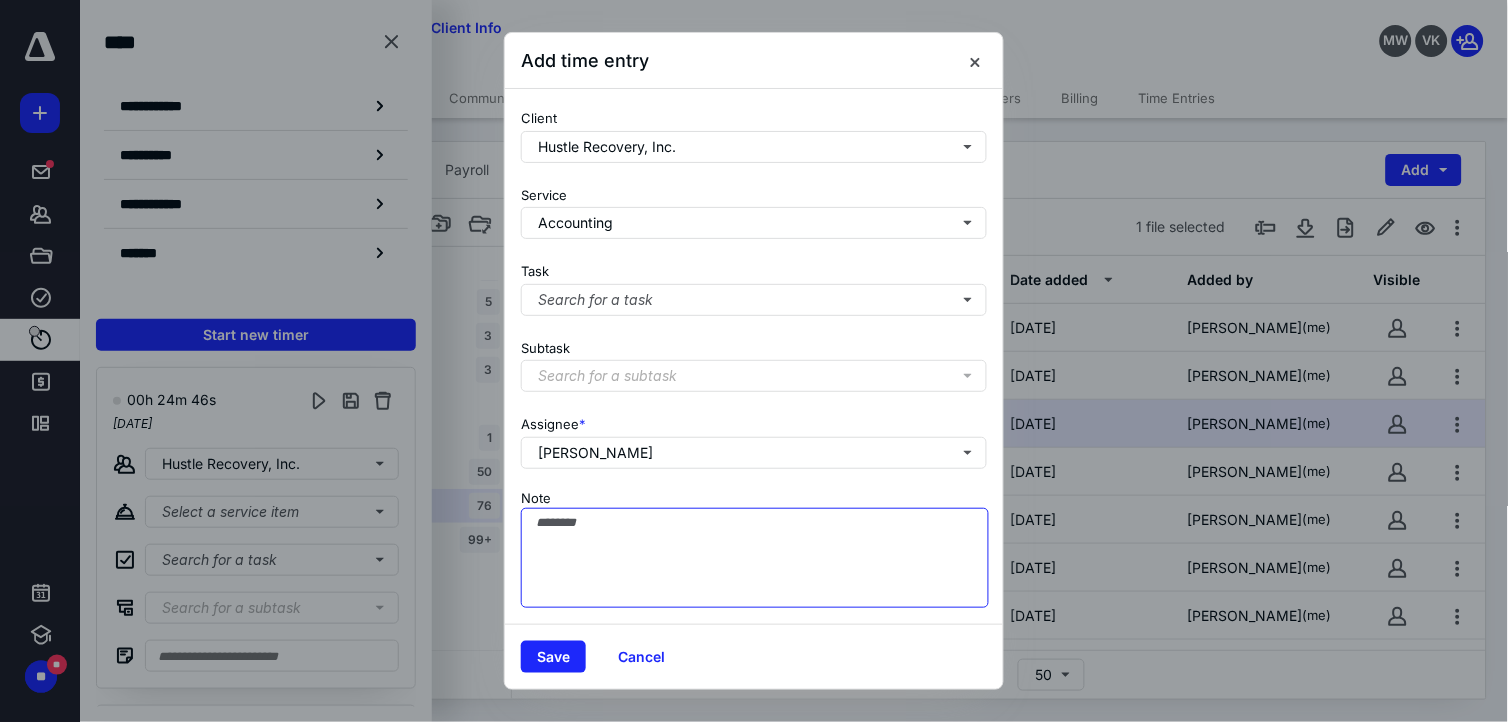 click on "Note" at bounding box center (755, 558) 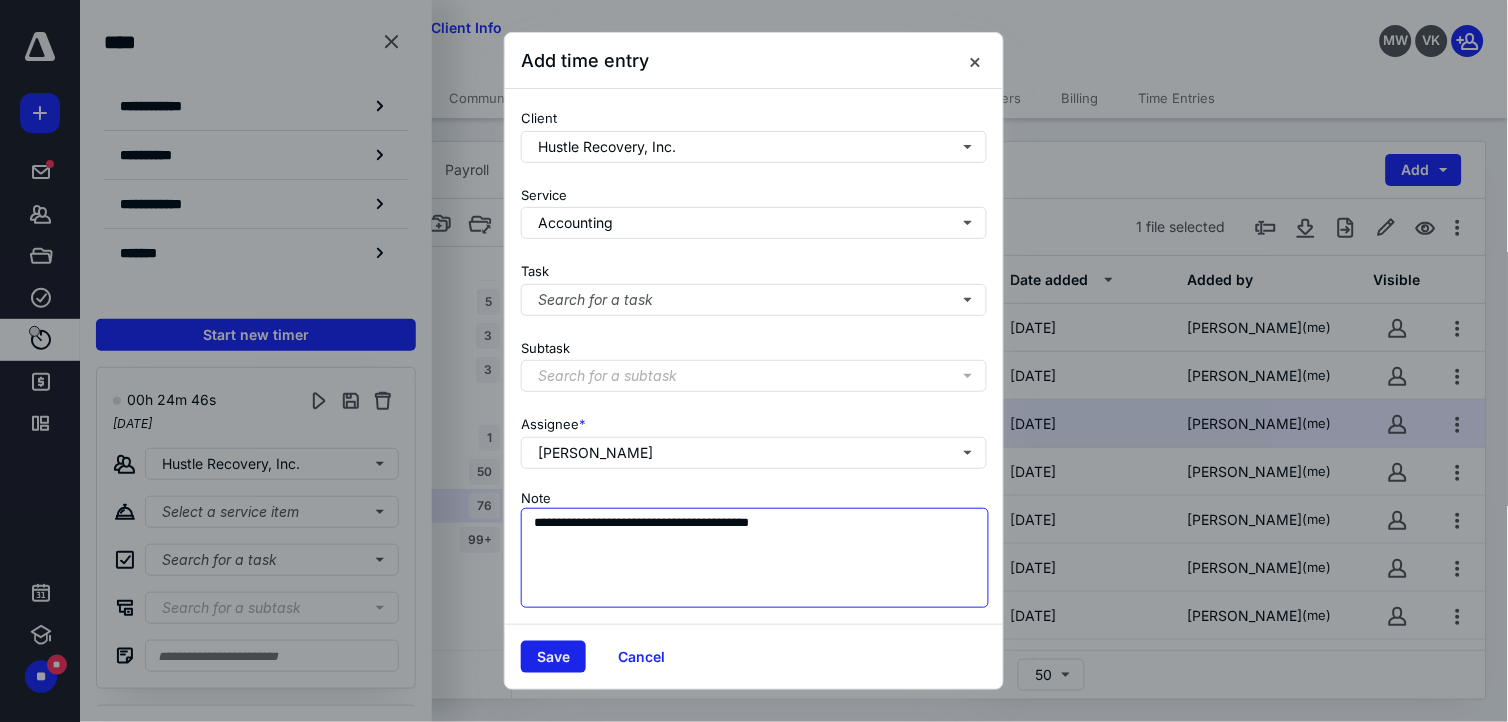 type on "**********" 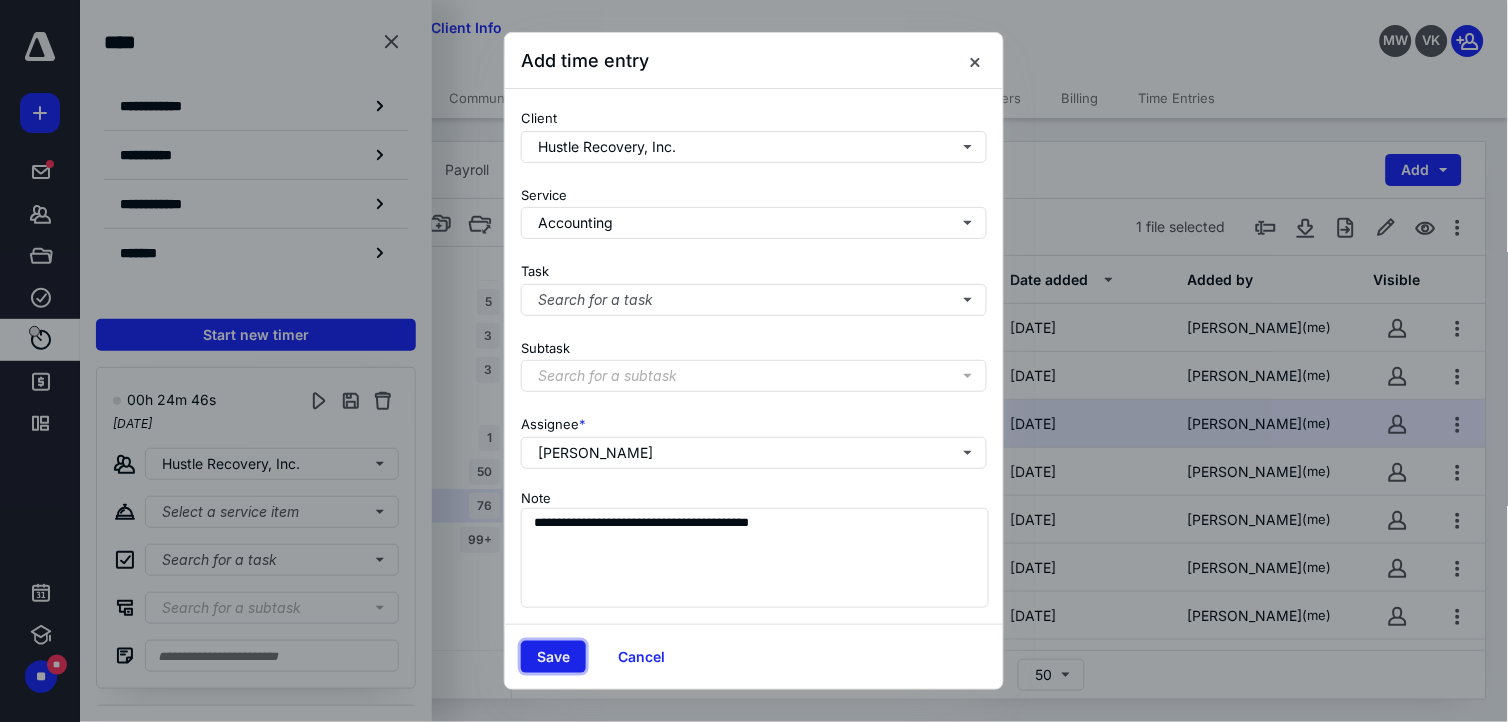 click on "Save" at bounding box center [553, 657] 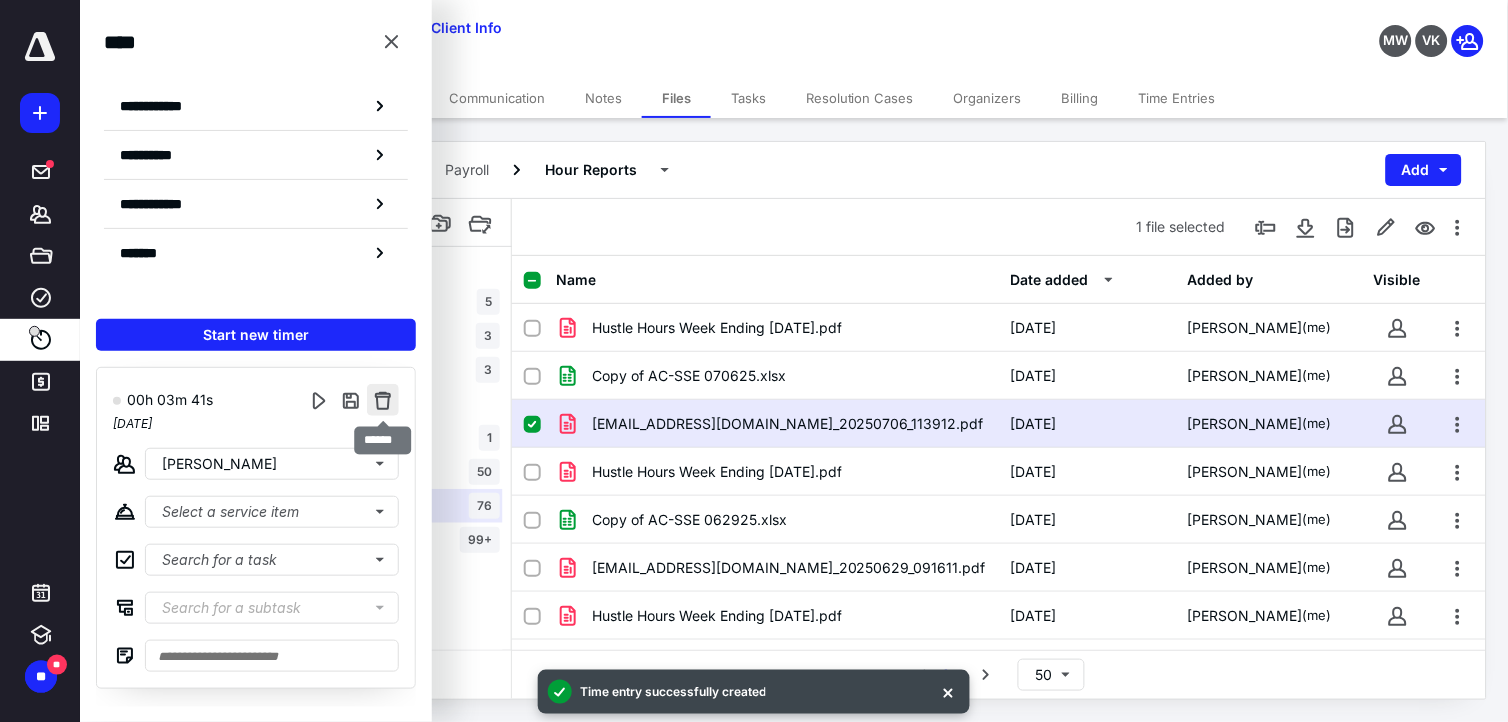 click at bounding box center [383, 400] 